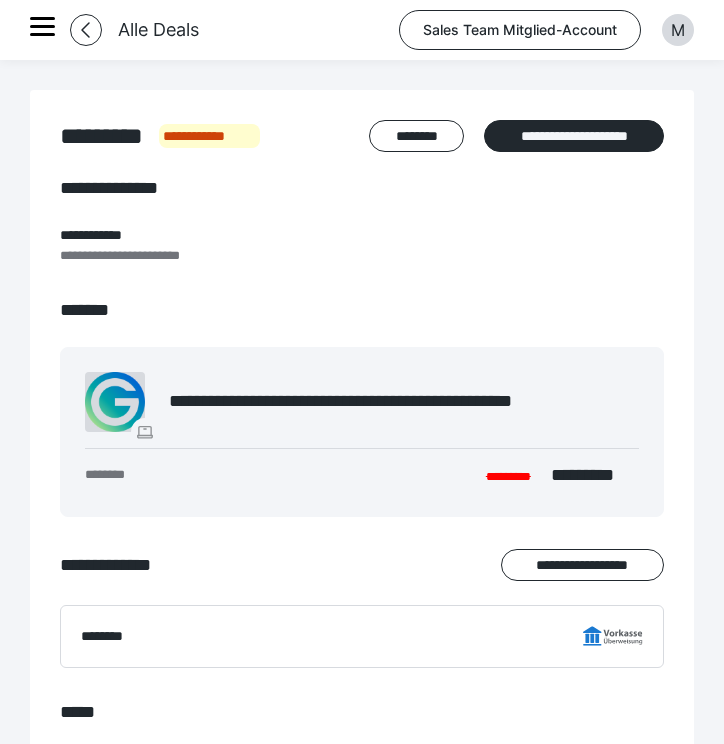 scroll, scrollTop: 0, scrollLeft: 0, axis: both 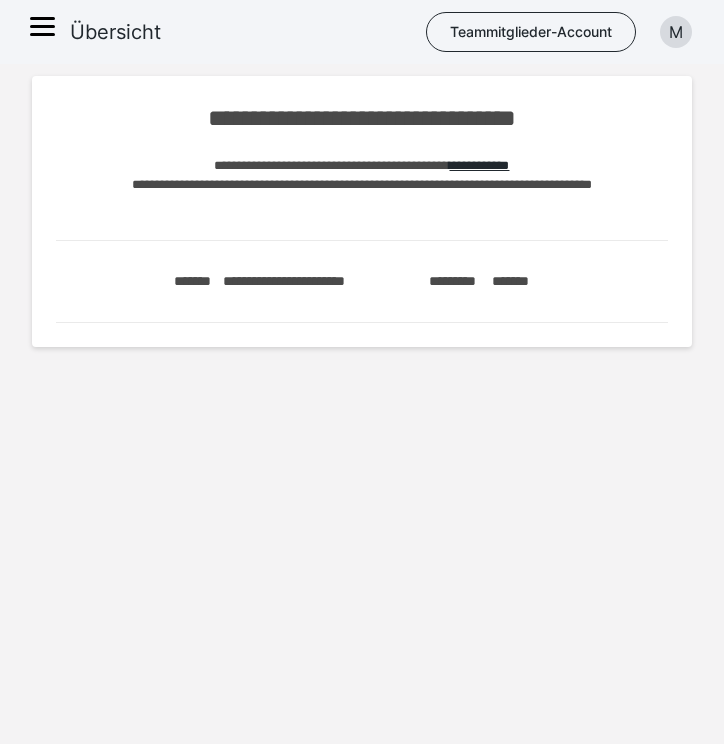 click 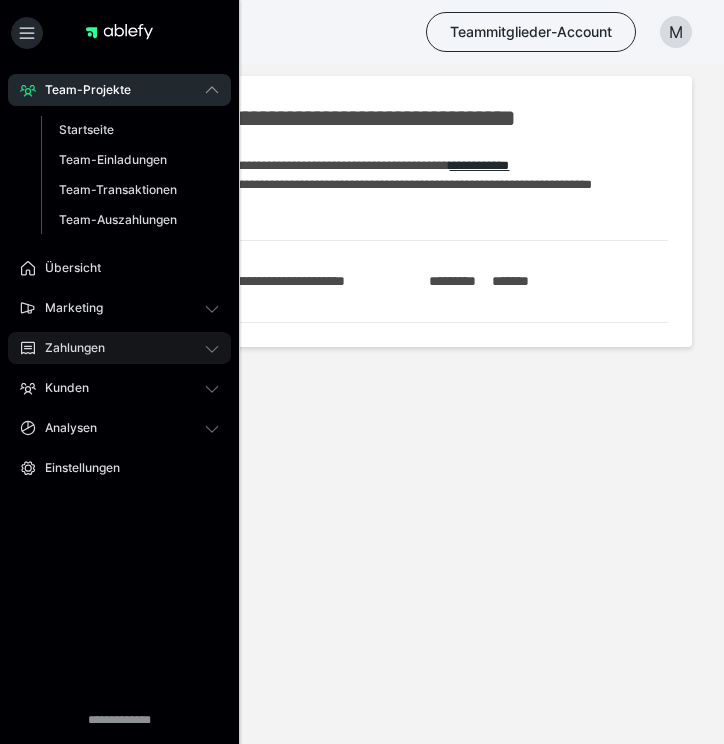 click on "Zahlungen" at bounding box center [68, 348] 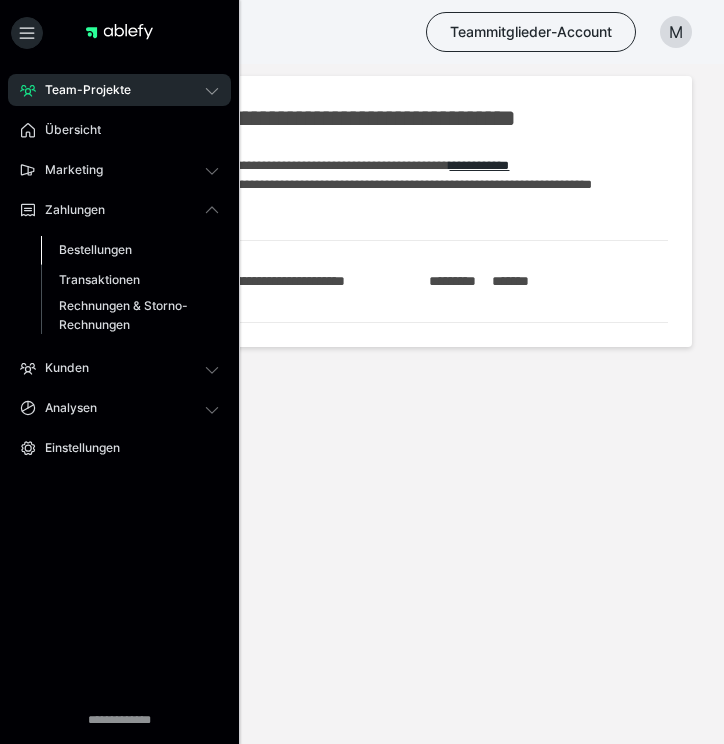 click on "Bestellungen" at bounding box center [95, 249] 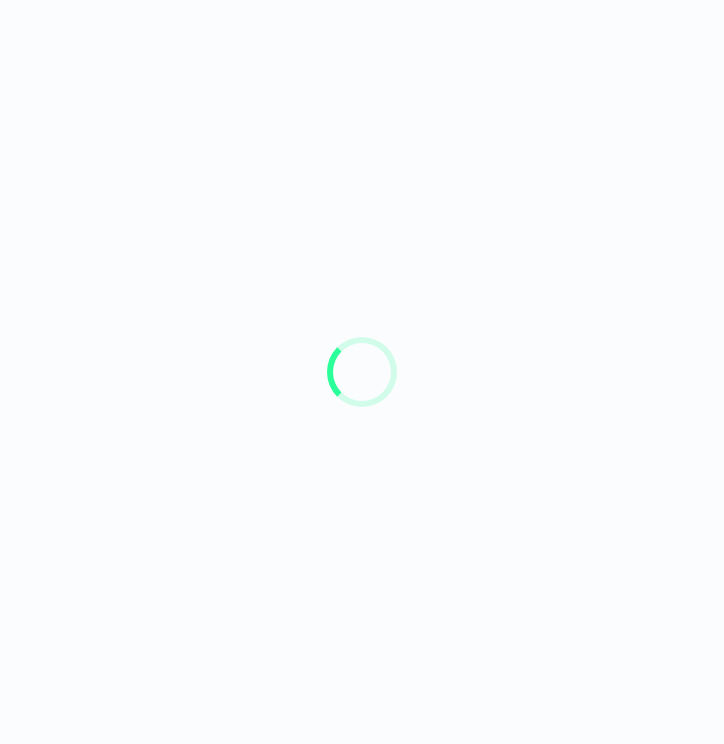 scroll, scrollTop: 0, scrollLeft: 0, axis: both 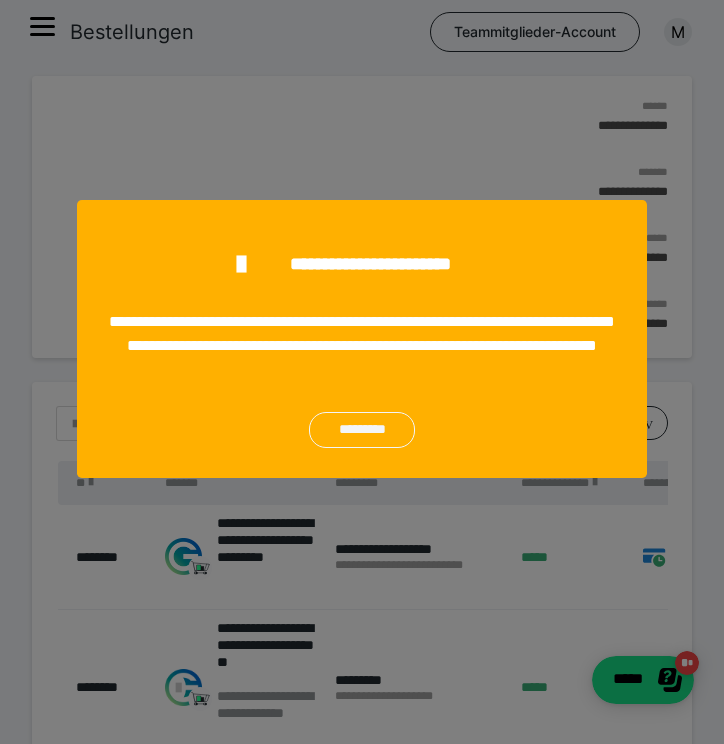 click on "*********" at bounding box center (362, 430) 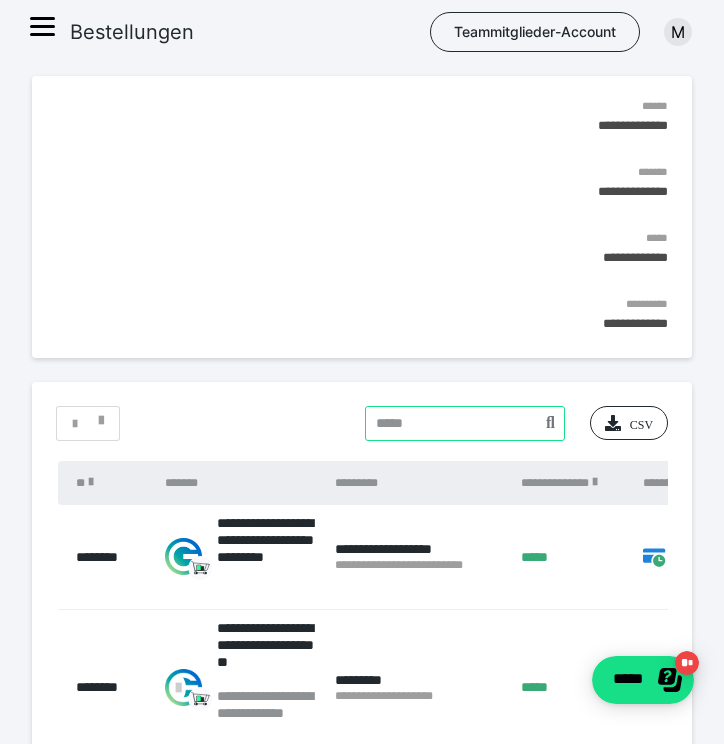 click at bounding box center (465, 423) 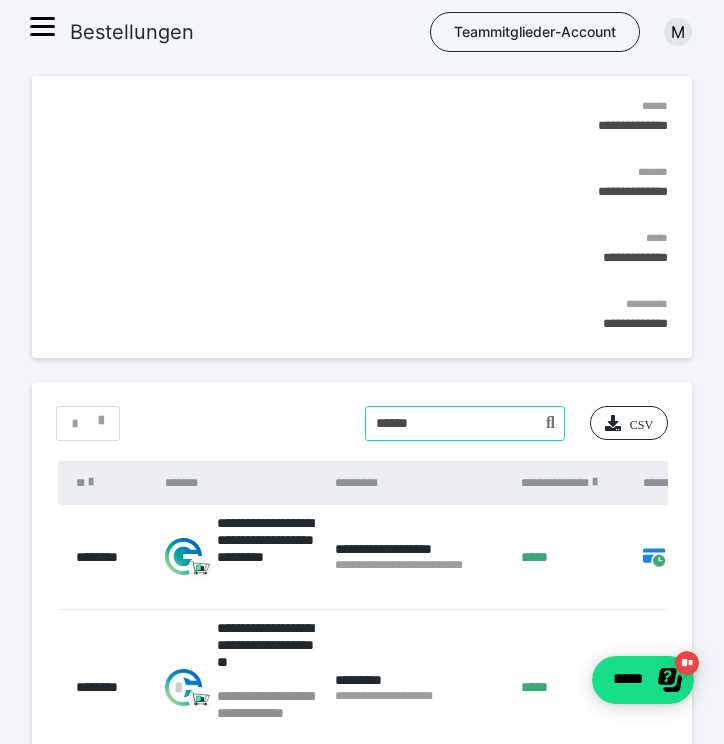 type on "******" 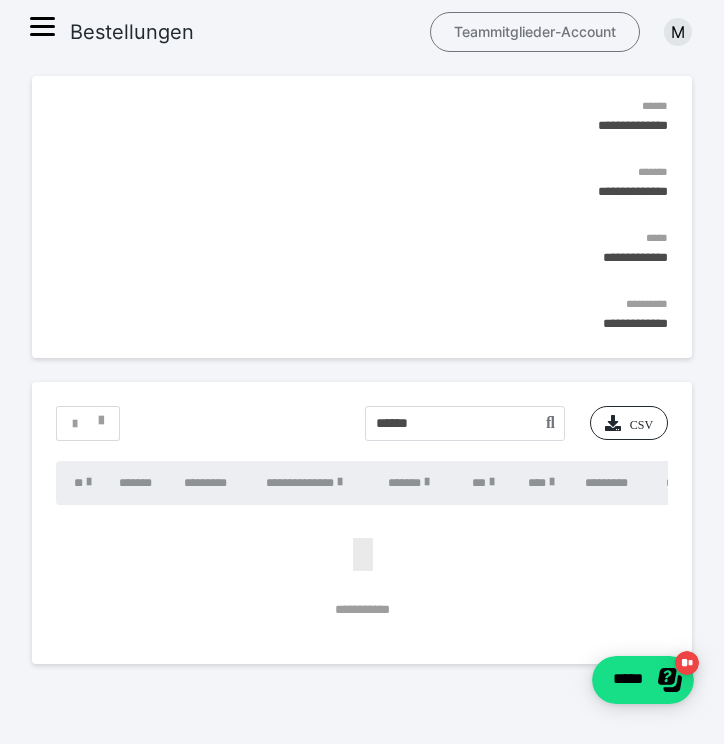 click on "Teammitglieder-Account" at bounding box center (535, 32) 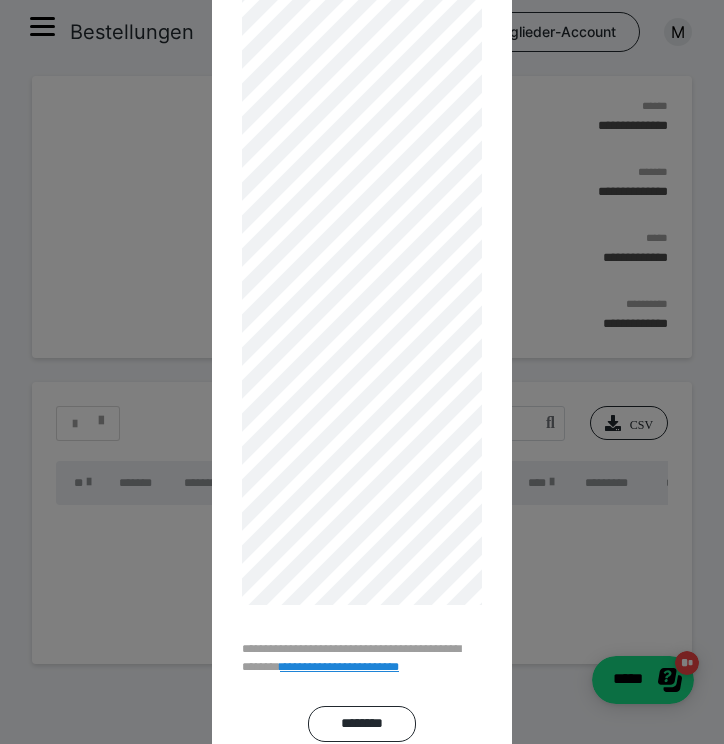 scroll, scrollTop: 252, scrollLeft: 0, axis: vertical 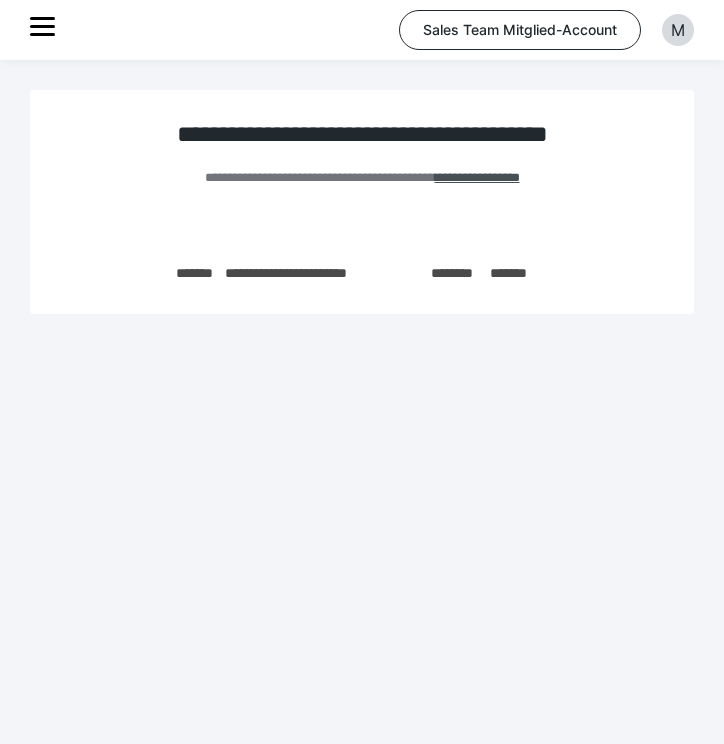 click 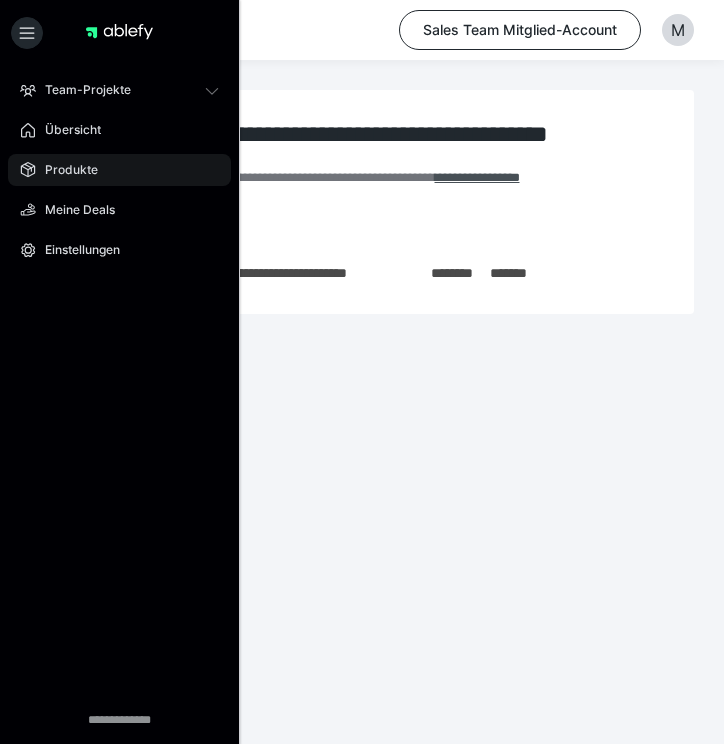 click on "Produkte" at bounding box center [119, 170] 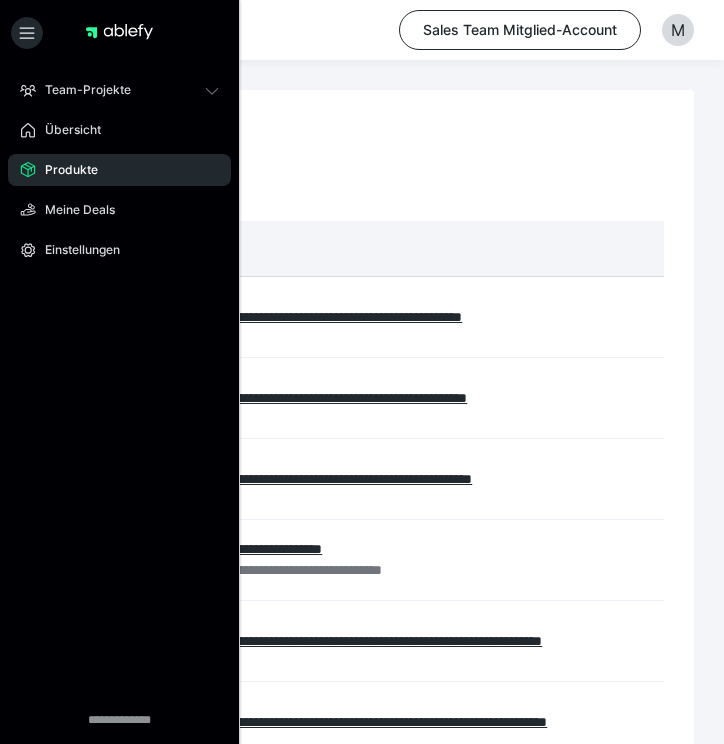 click on "*******" at bounding box center (425, 249) 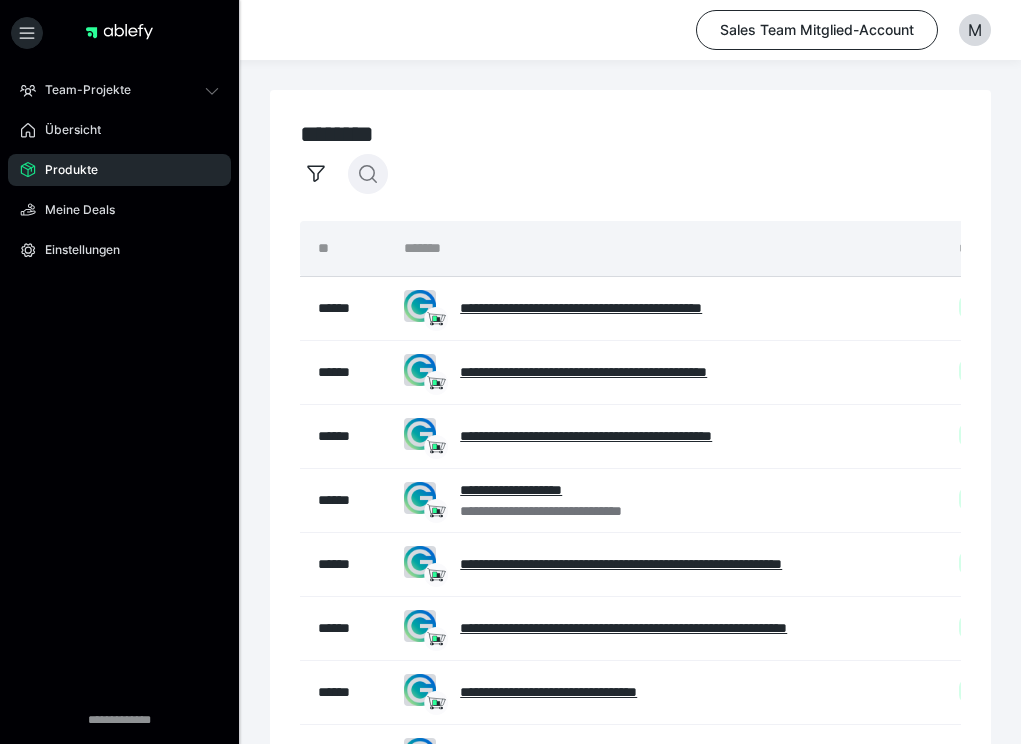 click 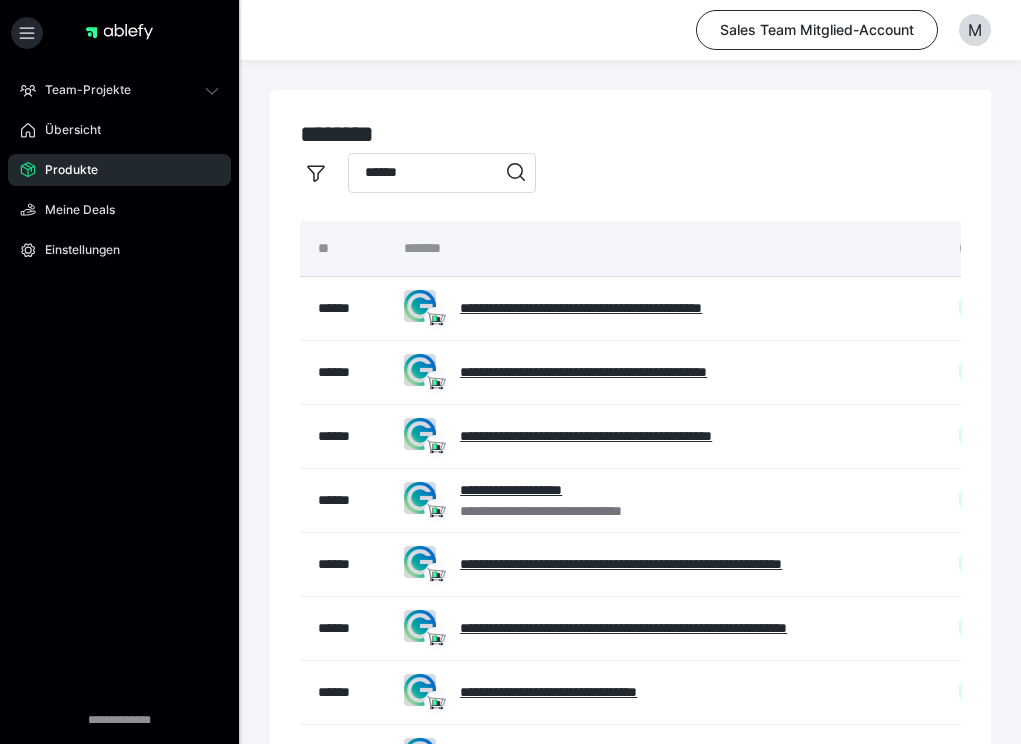 type on "******" 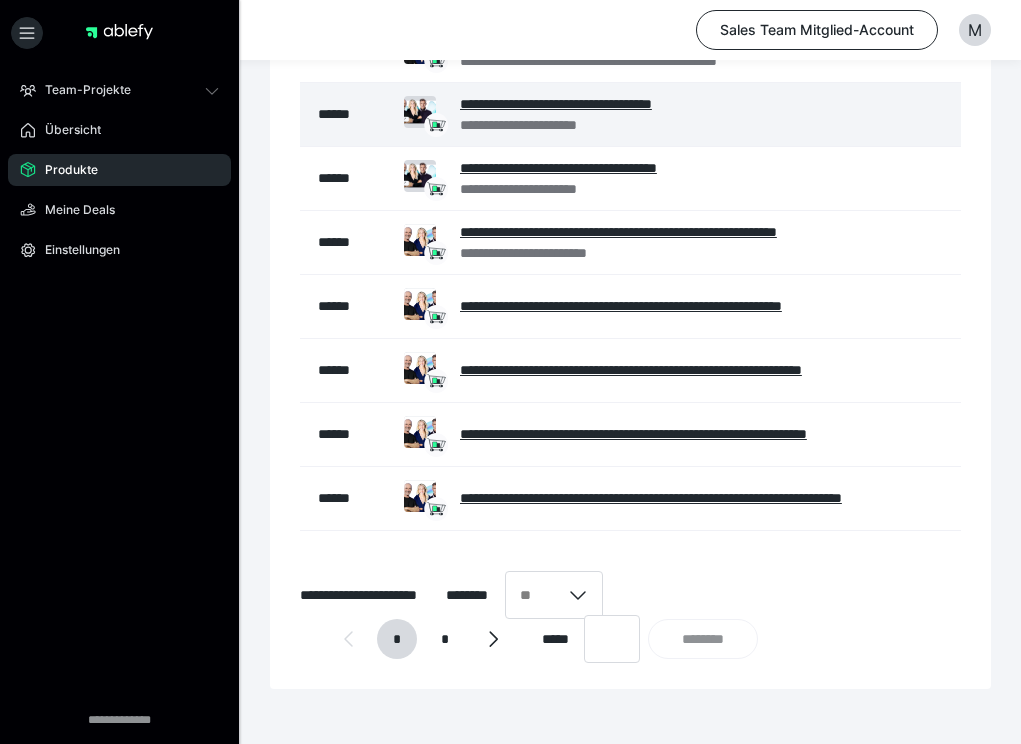 scroll, scrollTop: 389, scrollLeft: 0, axis: vertical 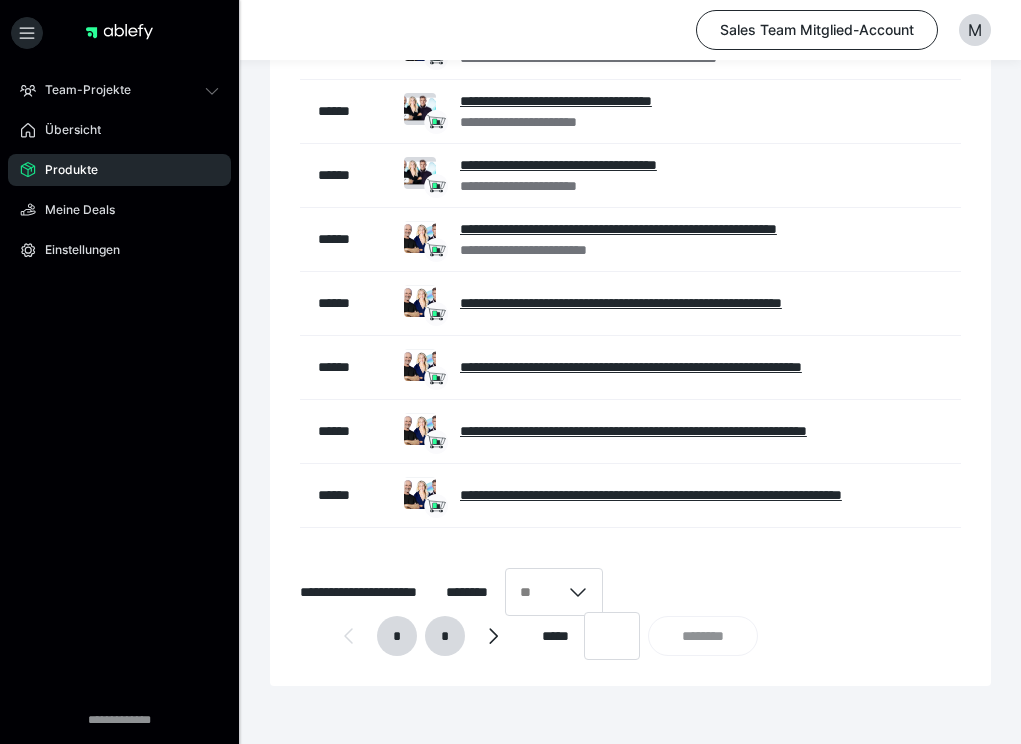 click on "*" at bounding box center [445, 636] 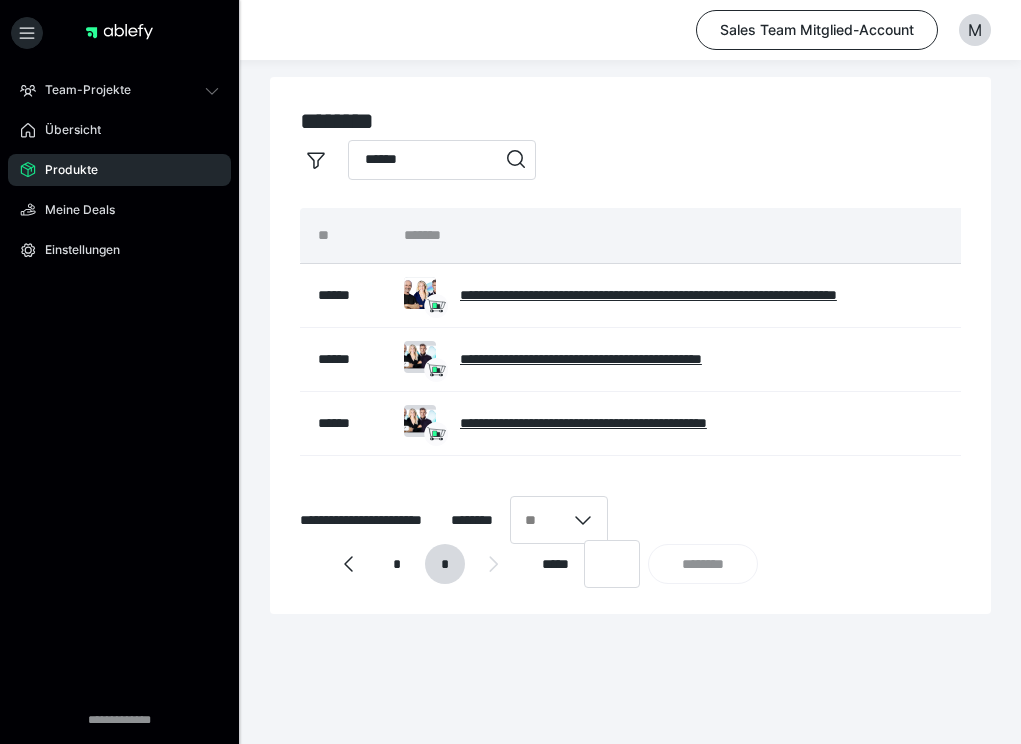 scroll, scrollTop: 13, scrollLeft: 0, axis: vertical 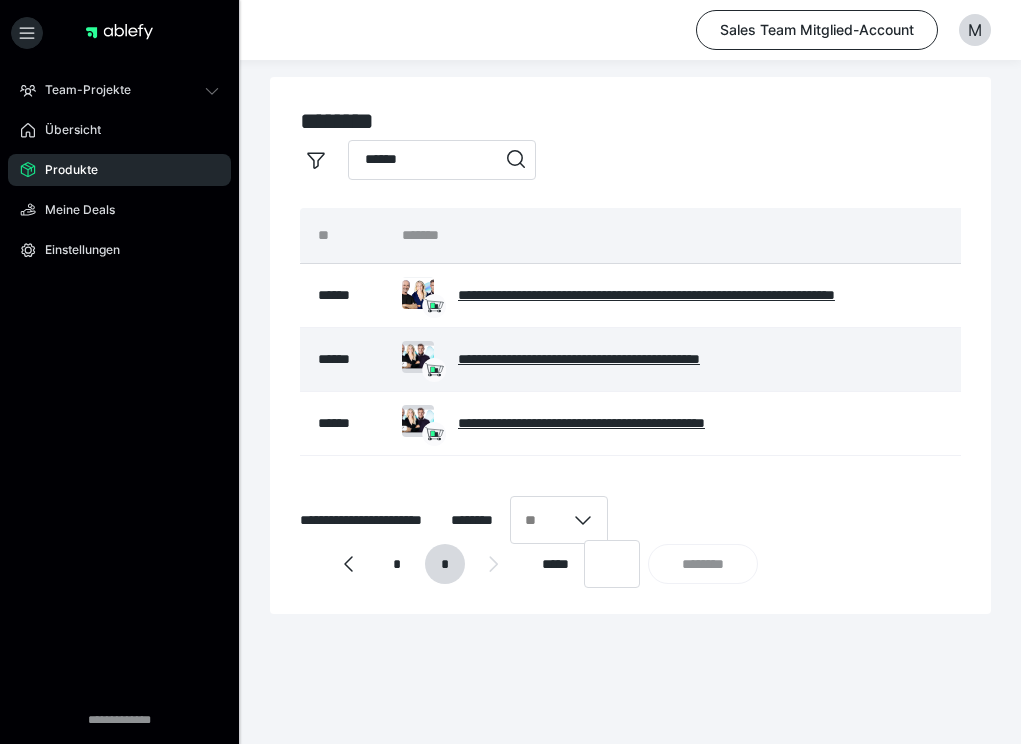 click on "**********" at bounding box center [634, 359] 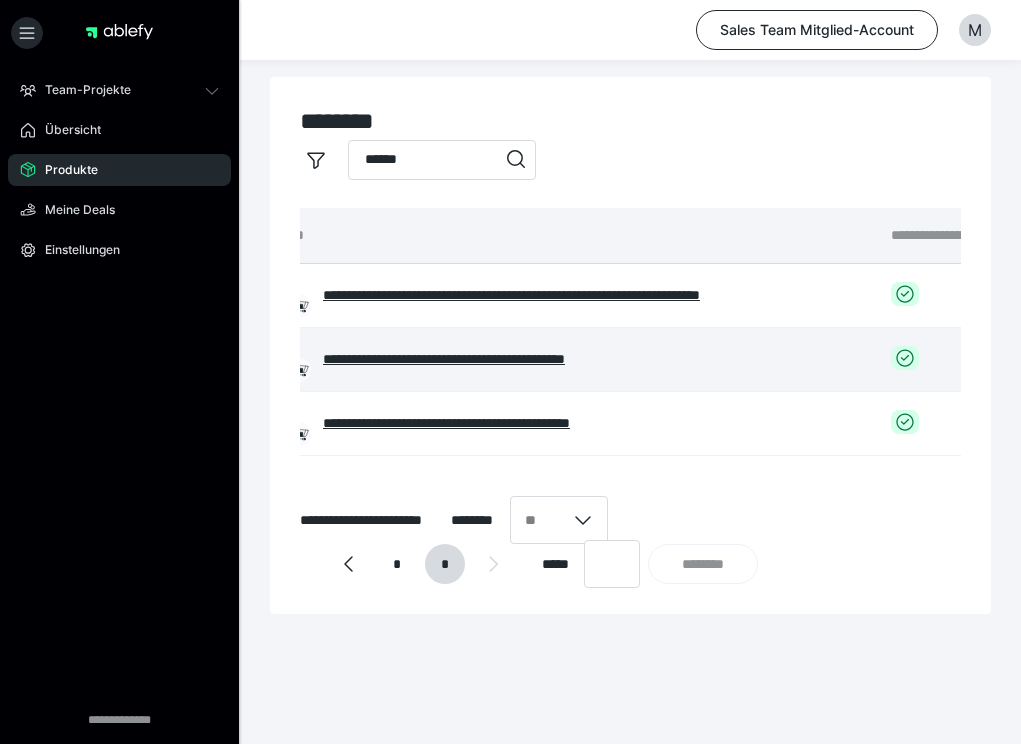 scroll, scrollTop: 0, scrollLeft: 646, axis: horizontal 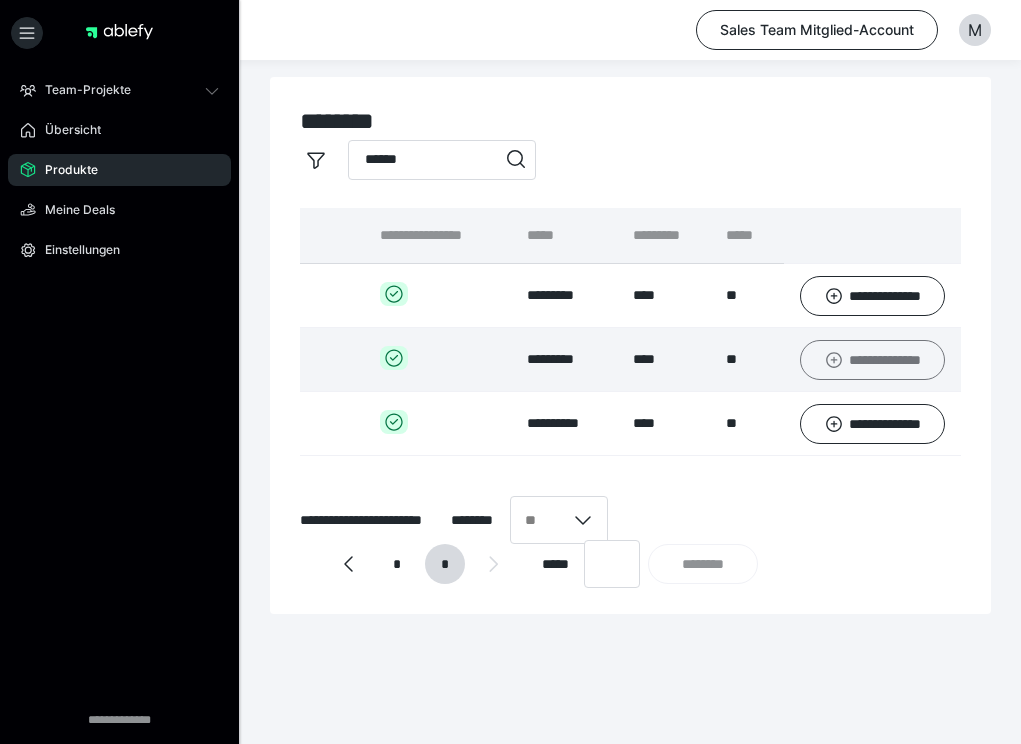 click on "**********" at bounding box center (873, 360) 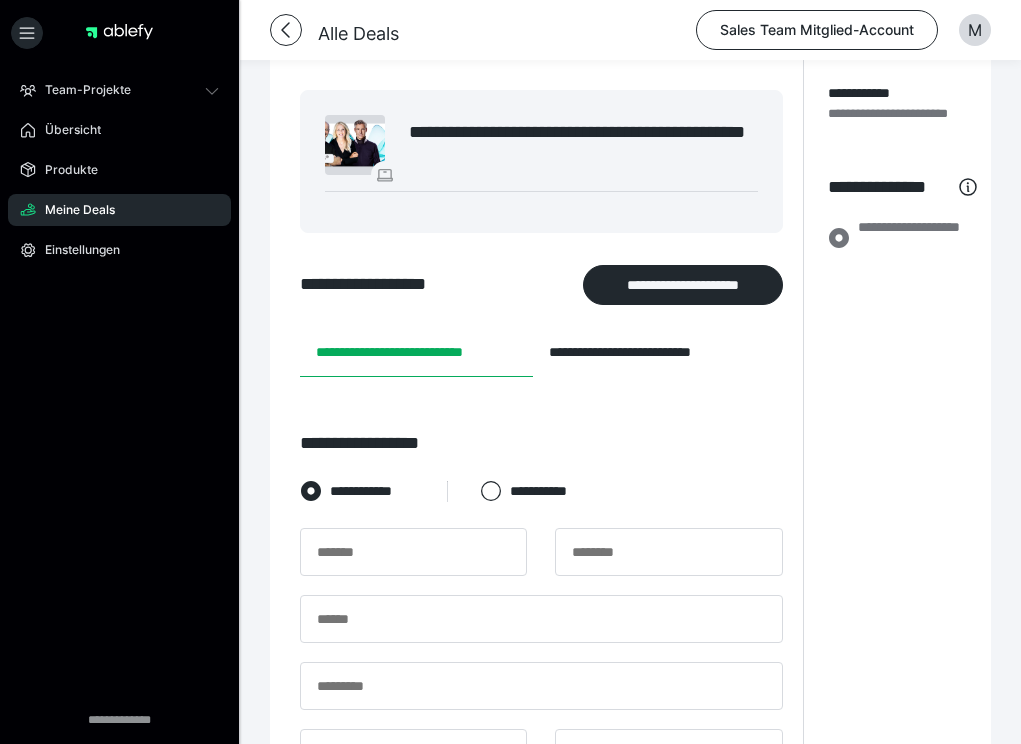 scroll, scrollTop: 134, scrollLeft: 0, axis: vertical 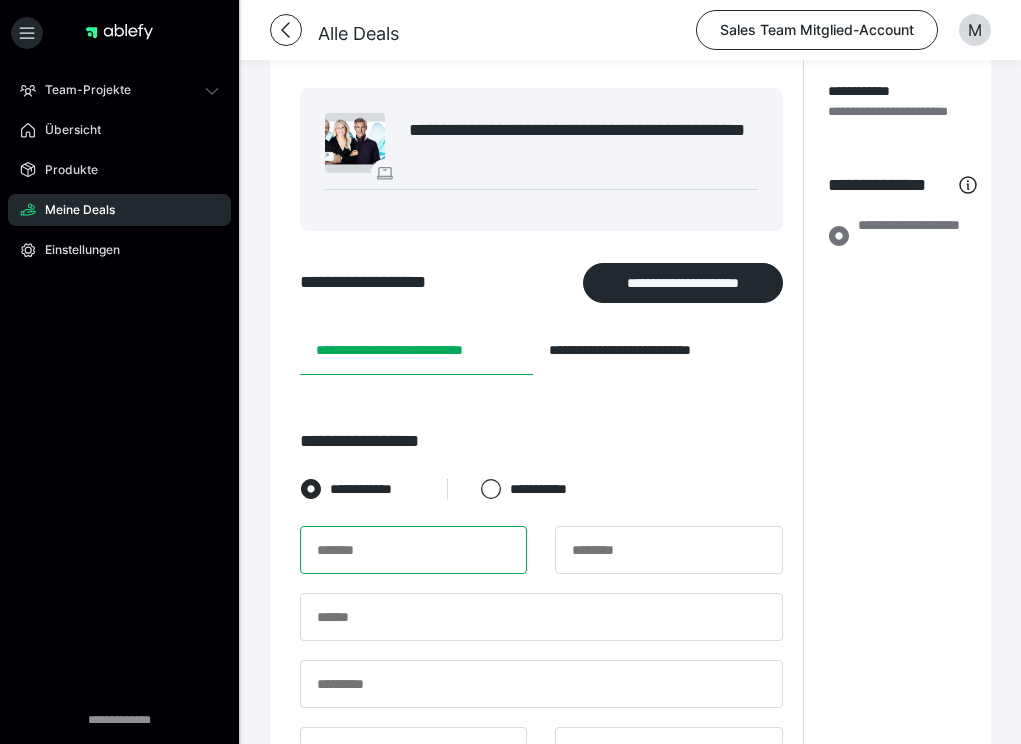 click at bounding box center [413, 550] 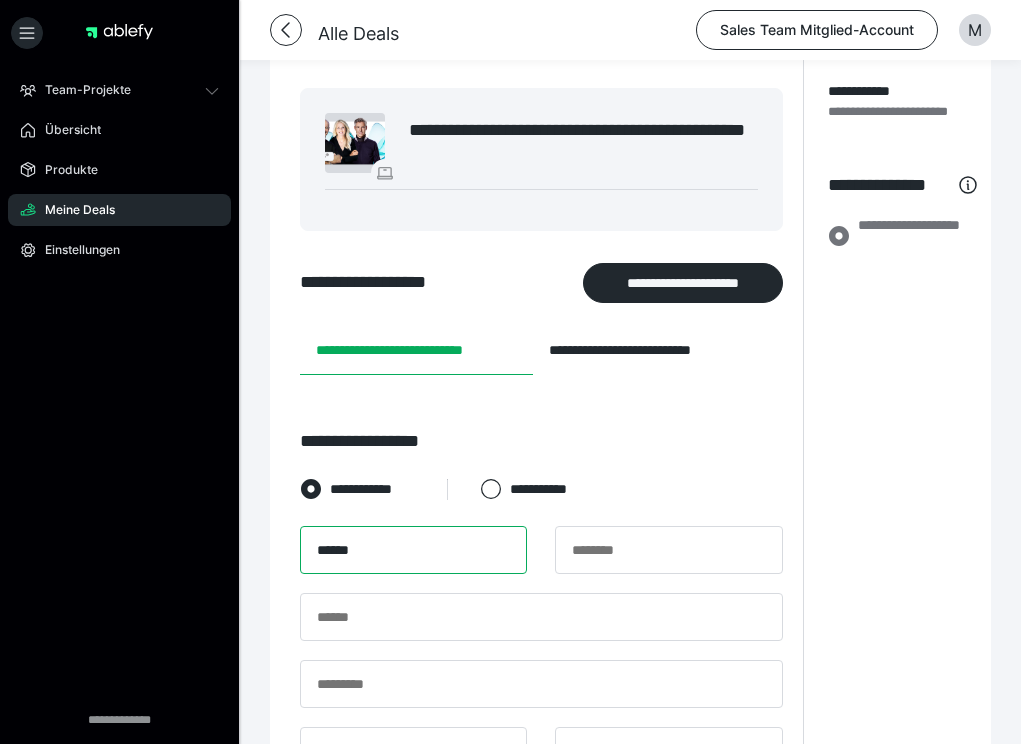 type on "******" 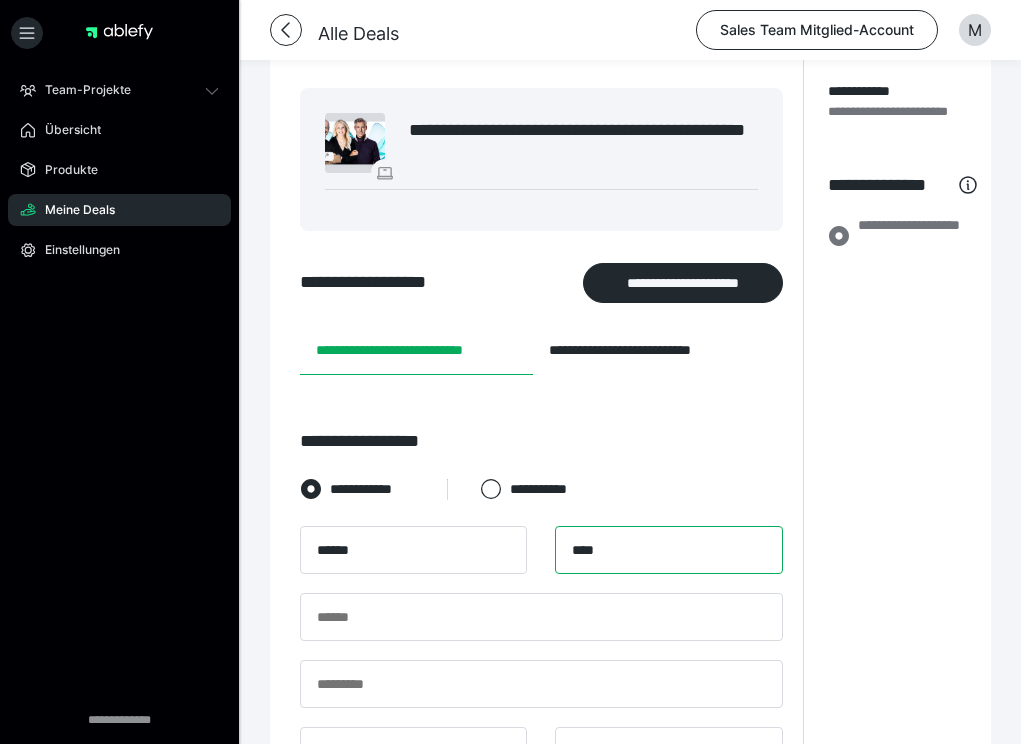 type on "****" 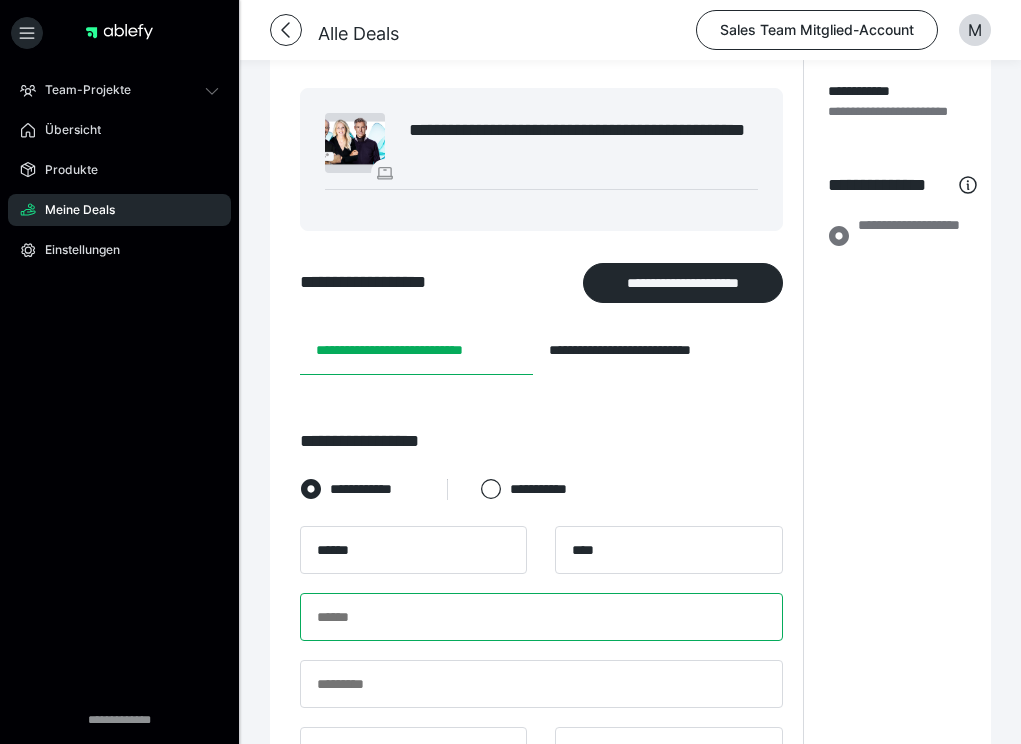 click at bounding box center (541, 617) 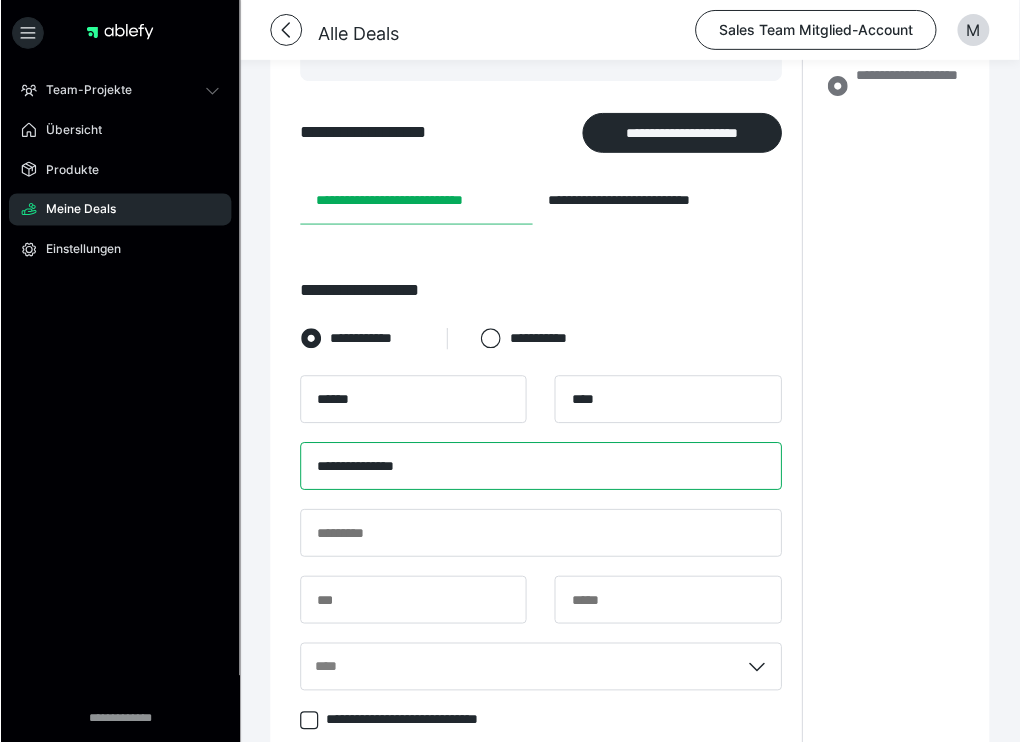 scroll, scrollTop: 299, scrollLeft: 0, axis: vertical 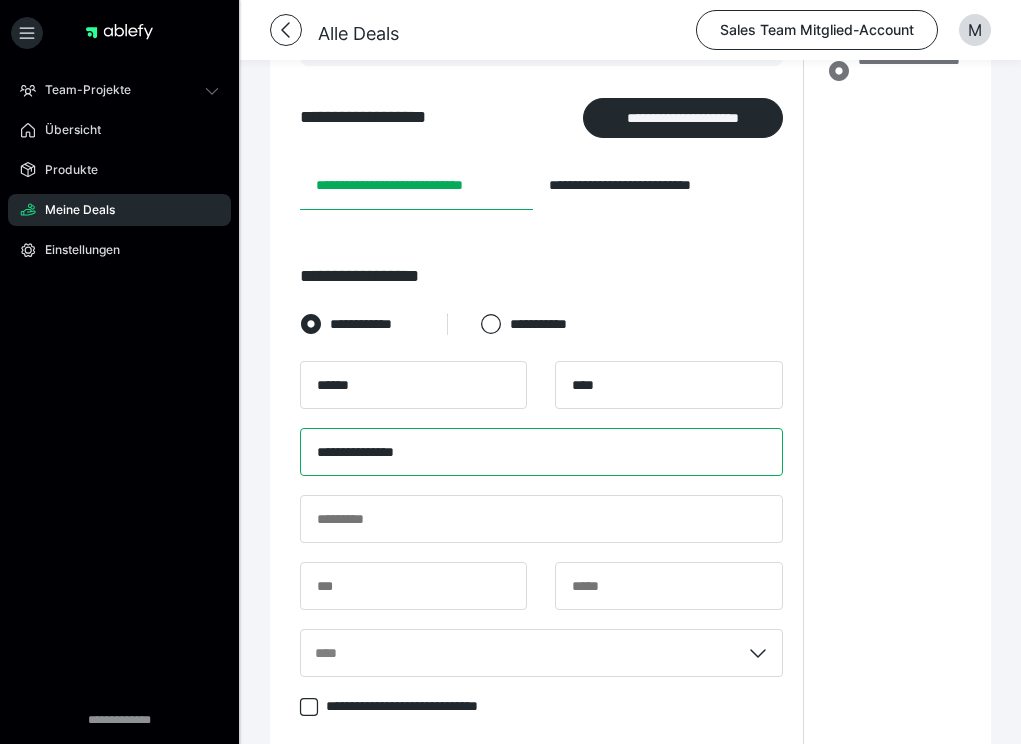 type on "**********" 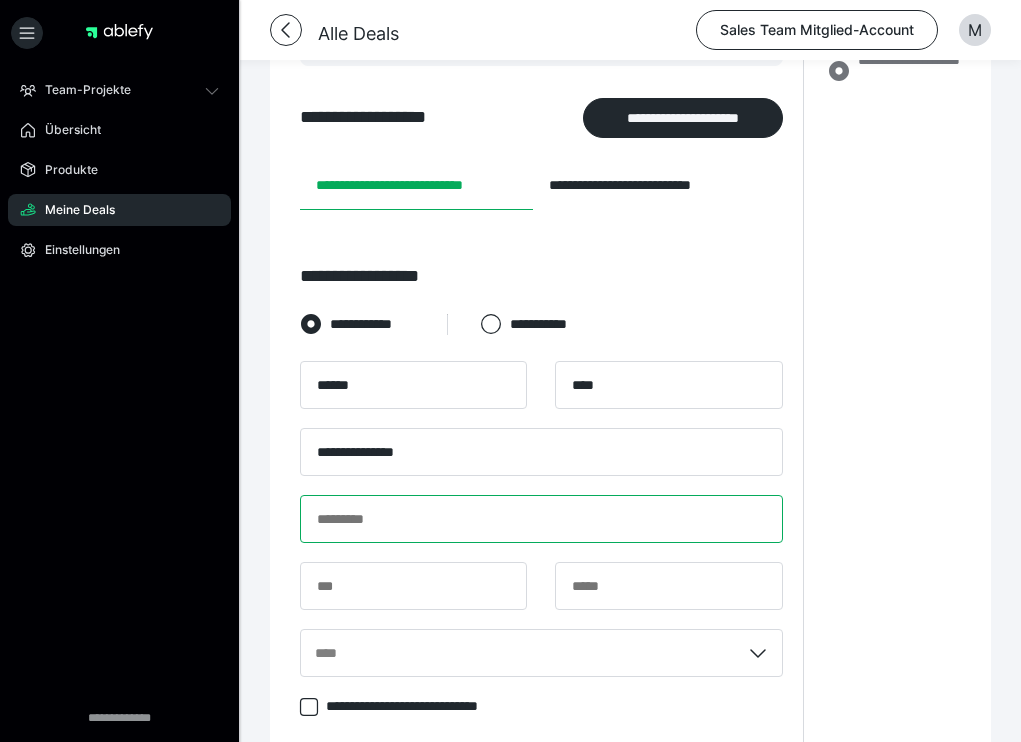 click at bounding box center (541, 519) 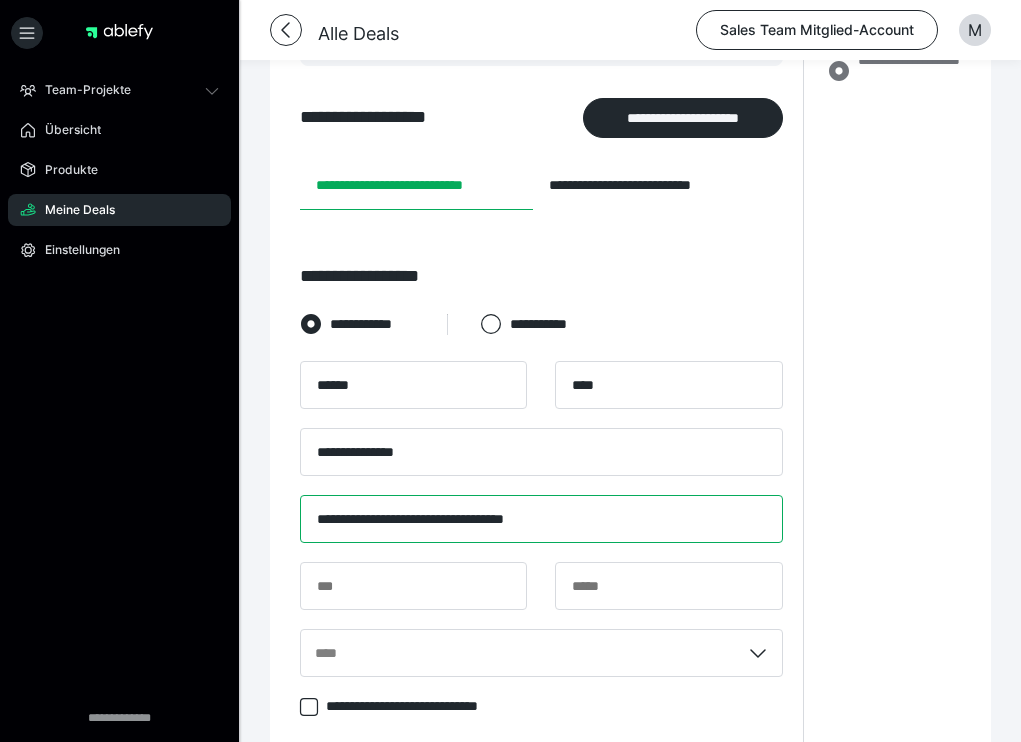 drag, startPoint x: 436, startPoint y: 519, endPoint x: 478, endPoint y: 521, distance: 42.047592 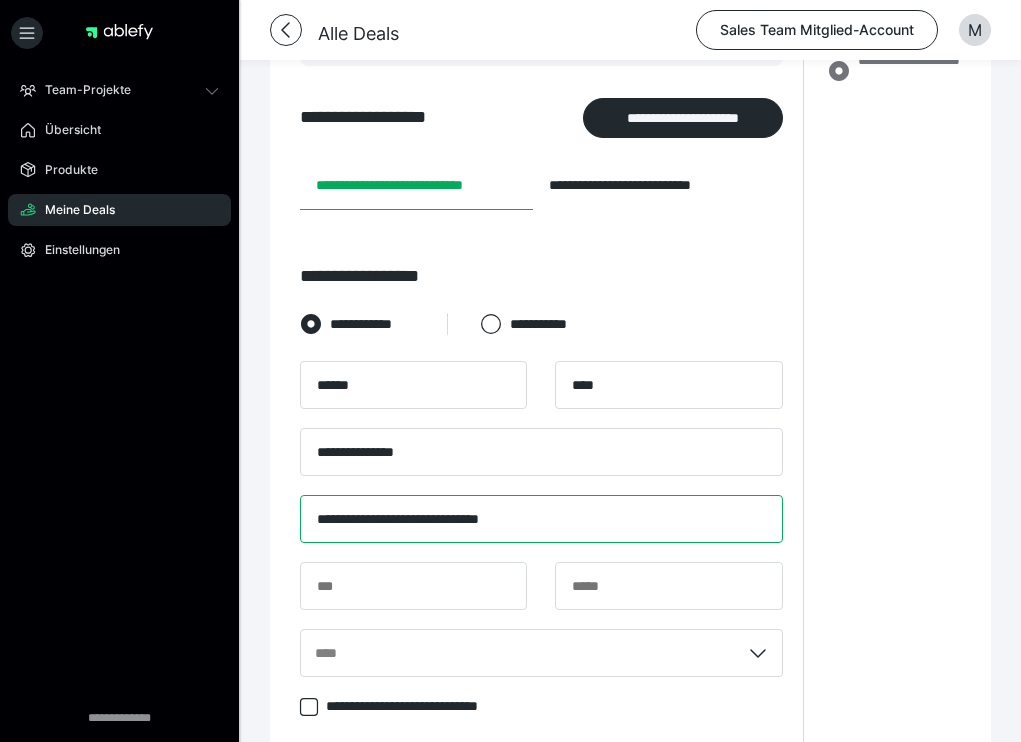 type on "**********" 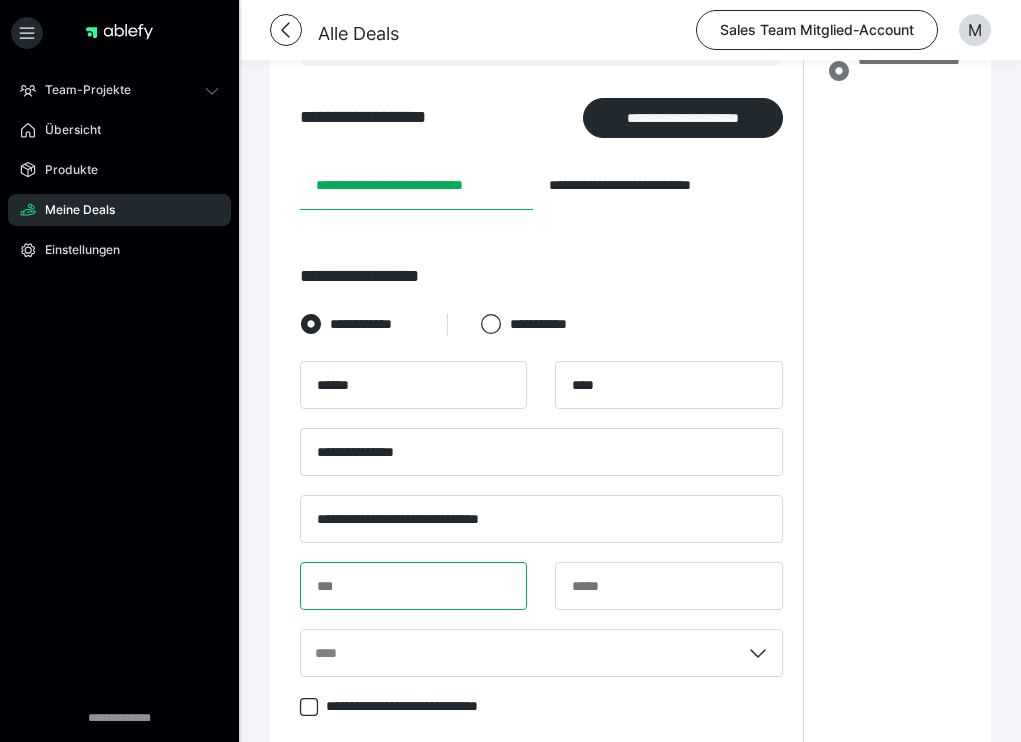 click at bounding box center (413, 586) 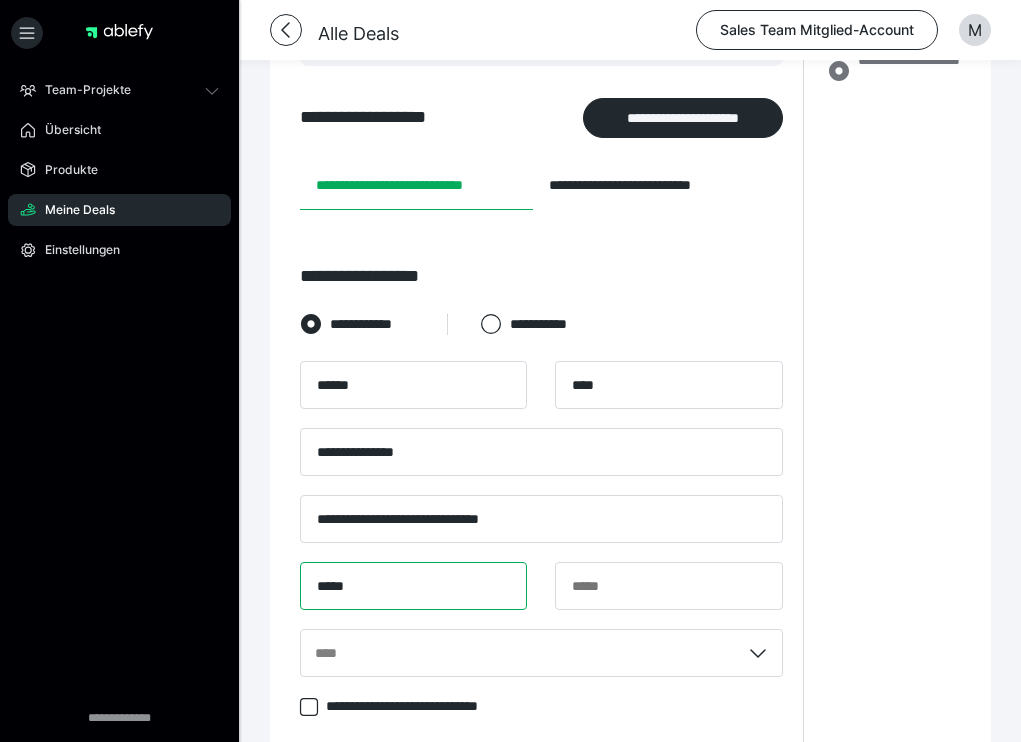 type on "*****" 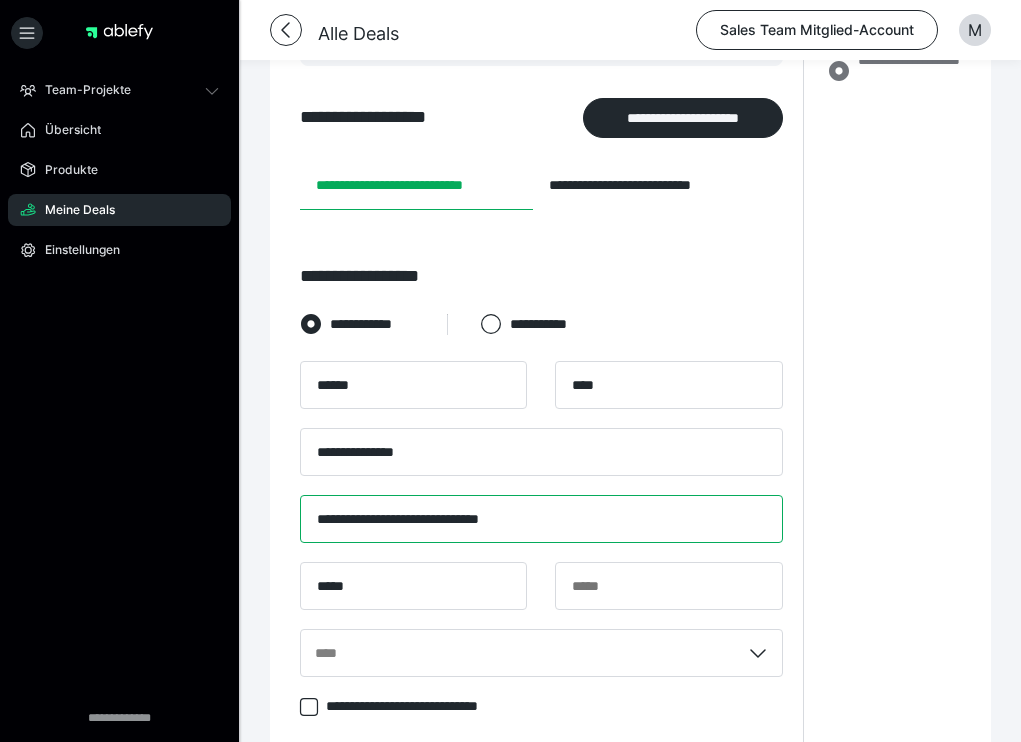 drag, startPoint x: 541, startPoint y: 515, endPoint x: 443, endPoint y: 513, distance: 98.02041 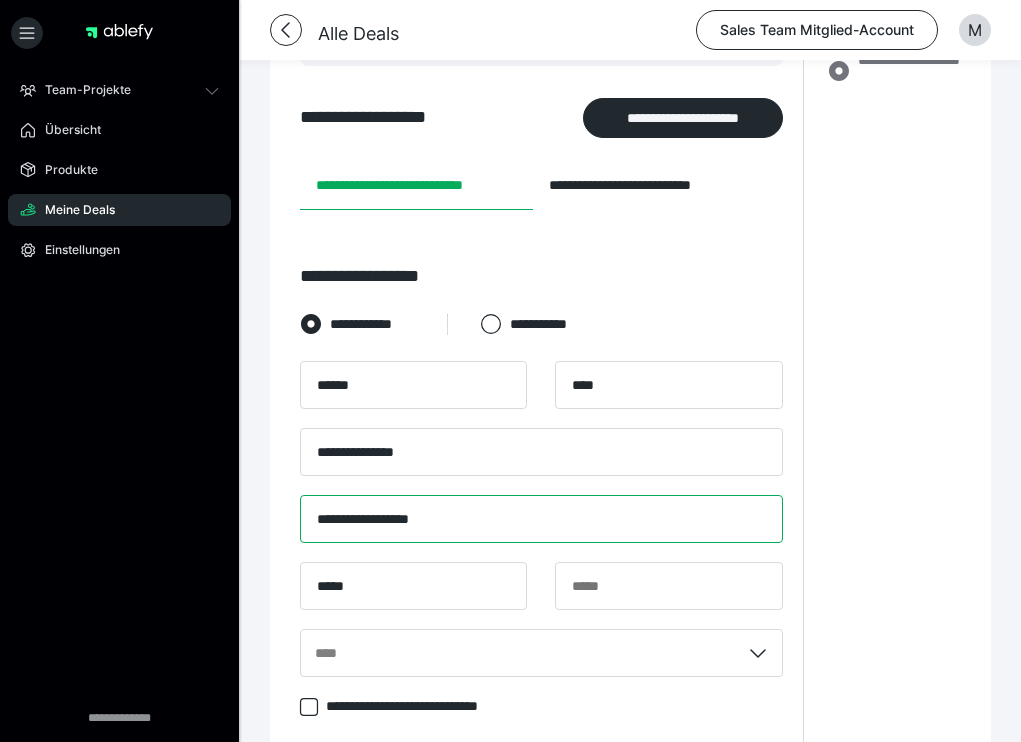 type on "**********" 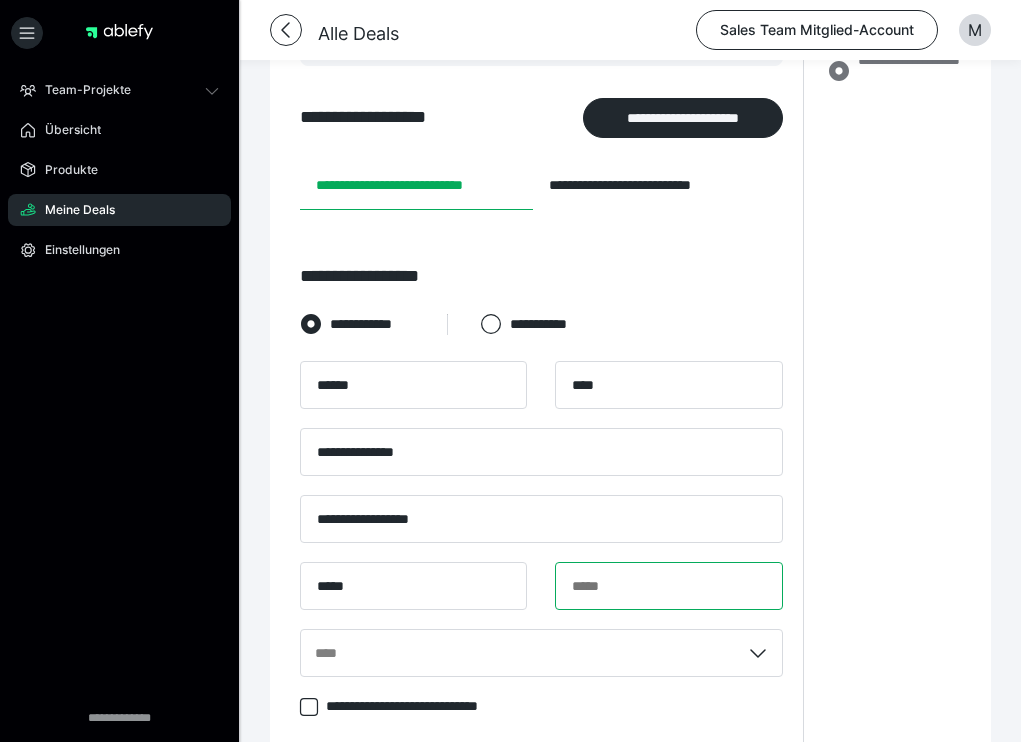click at bounding box center (668, 586) 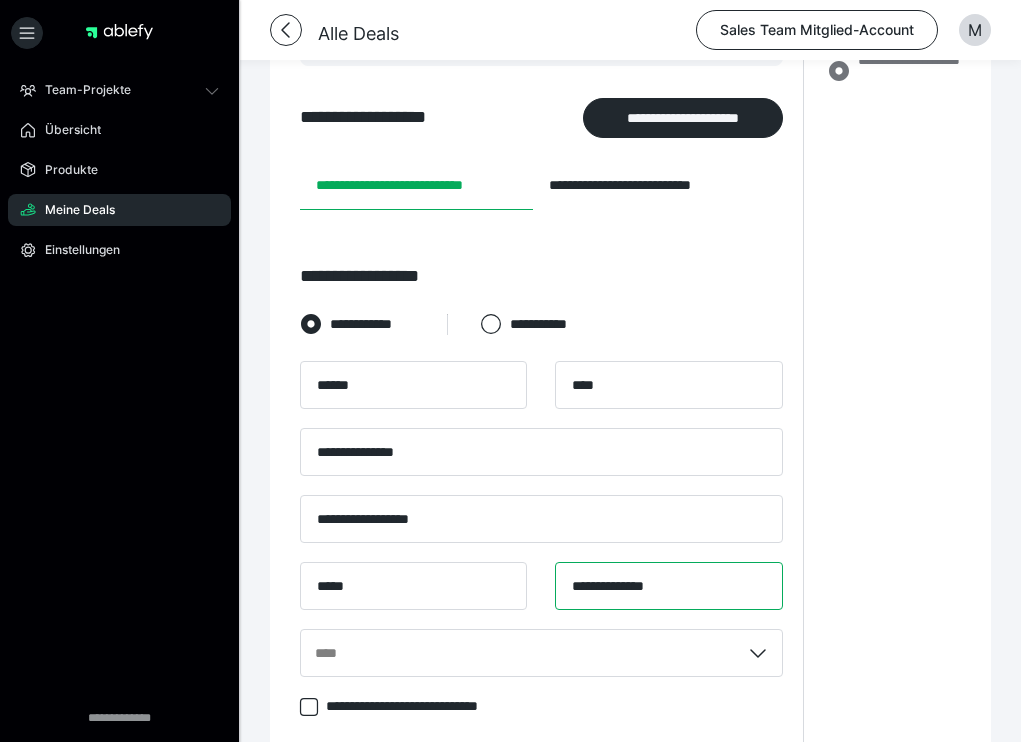 type on "**********" 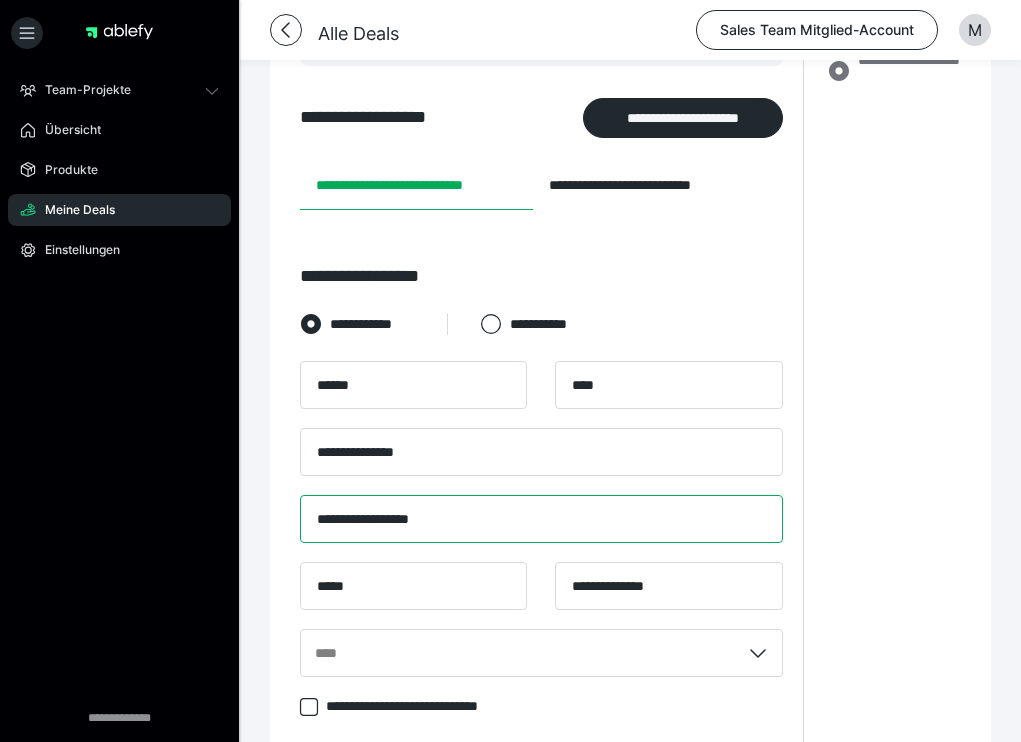 click on "**********" at bounding box center [541, 519] 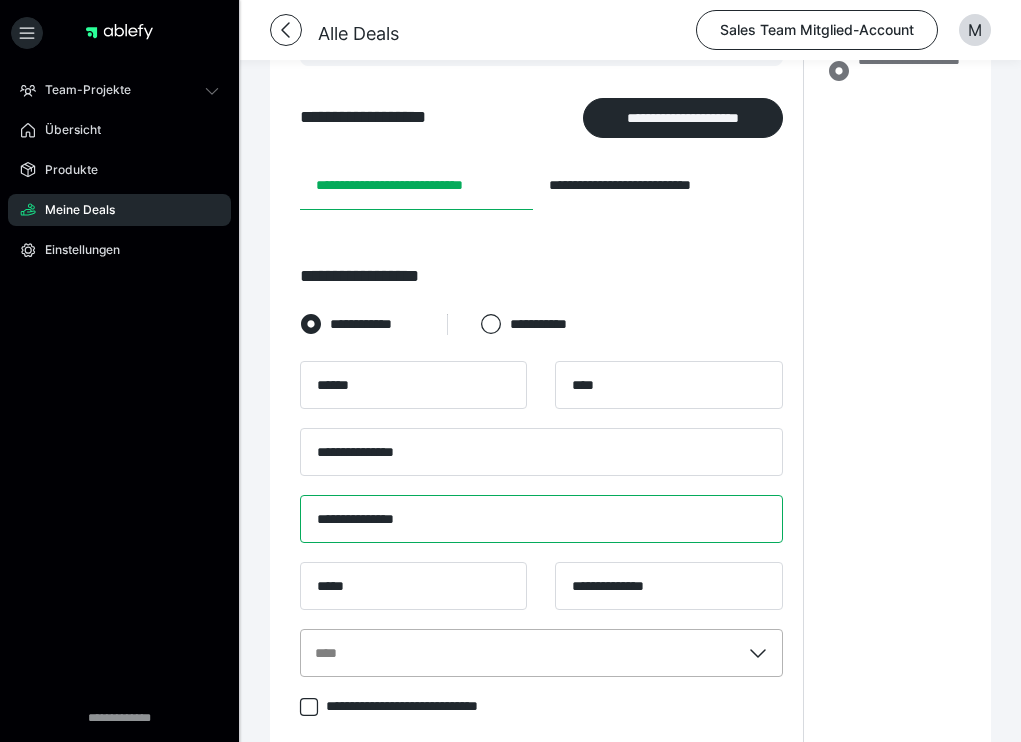 type on "**********" 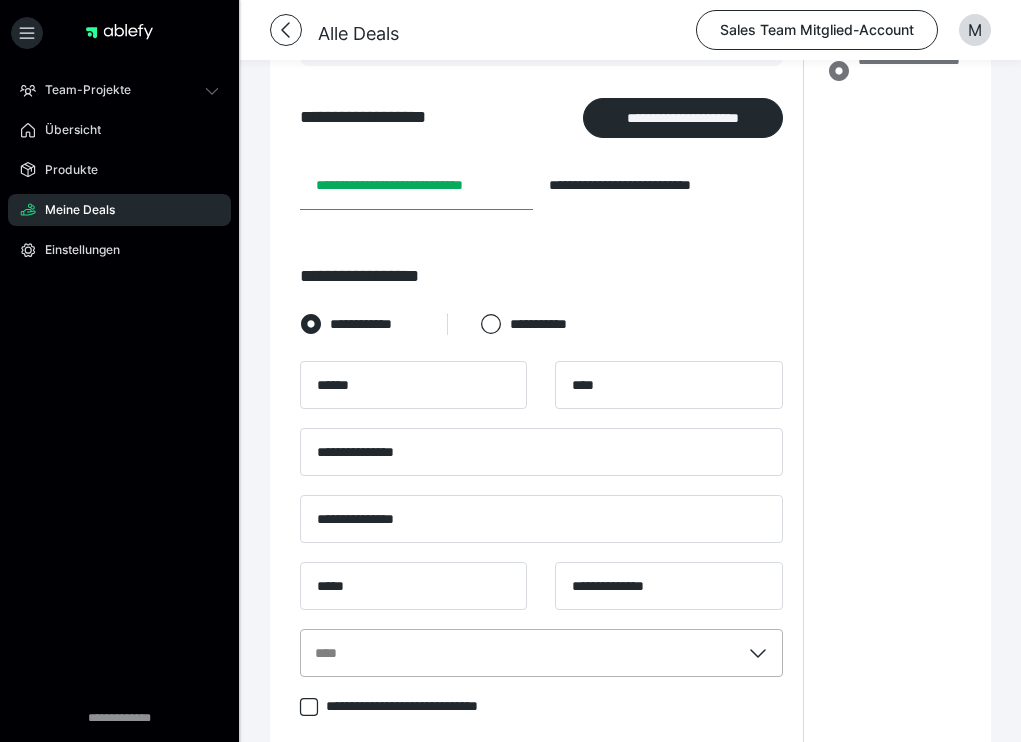 click on "****" at bounding box center (541, 653) 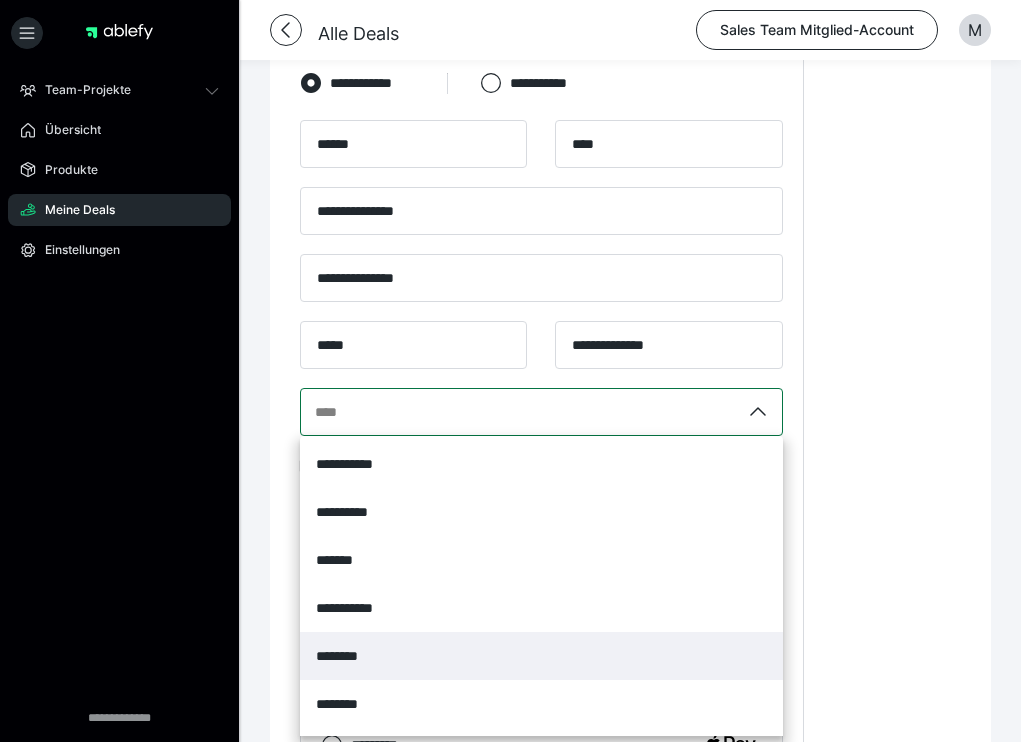 scroll, scrollTop: 542, scrollLeft: 0, axis: vertical 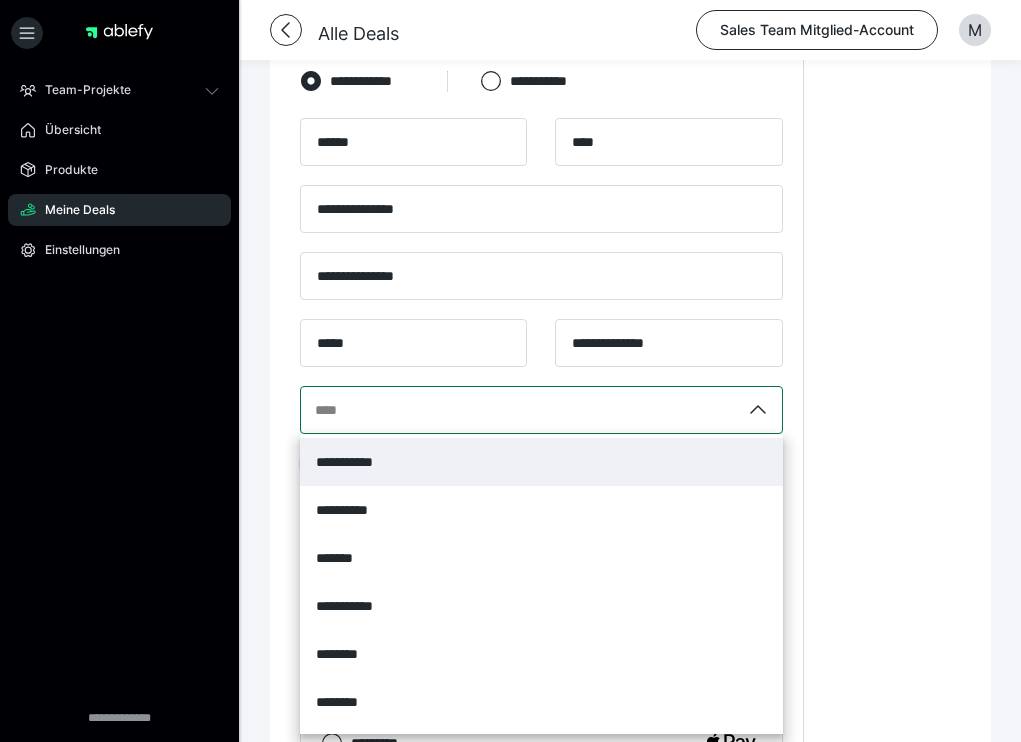 click on "**********" at bounding box center [541, 462] 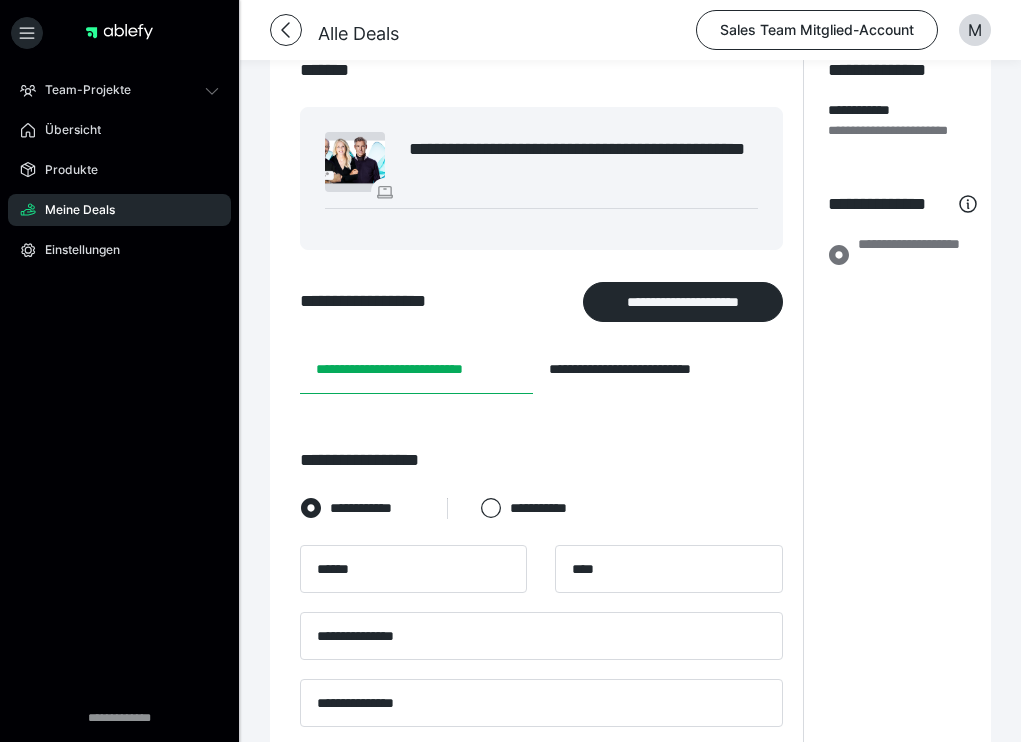 scroll, scrollTop: 107, scrollLeft: 0, axis: vertical 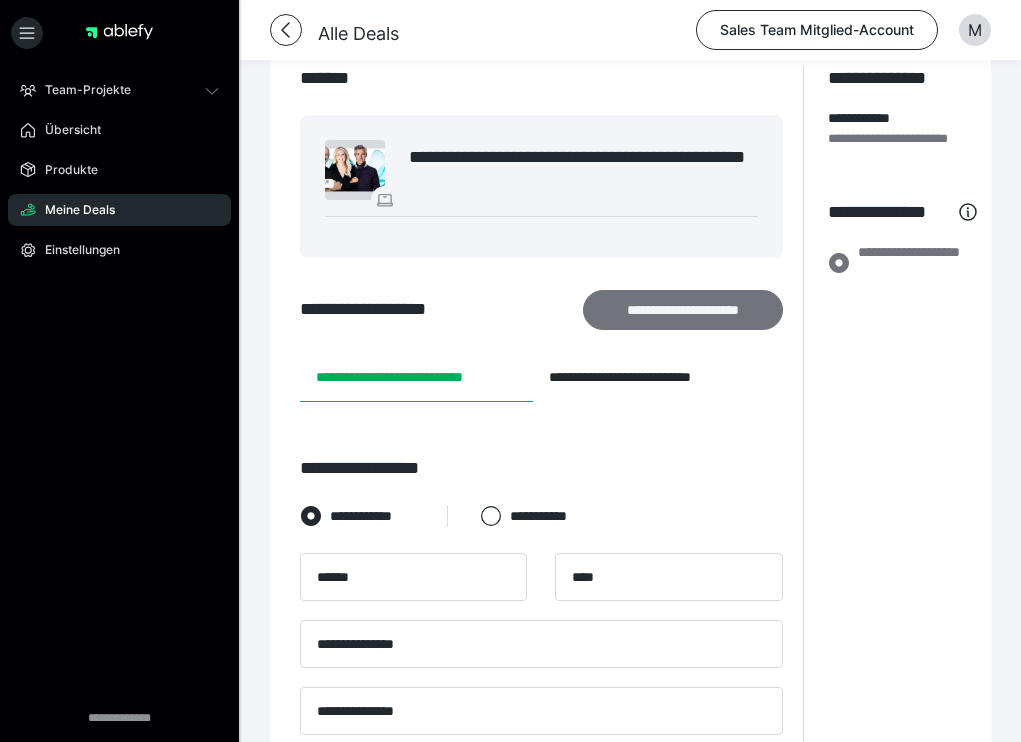 click on "**********" at bounding box center [683, 310] 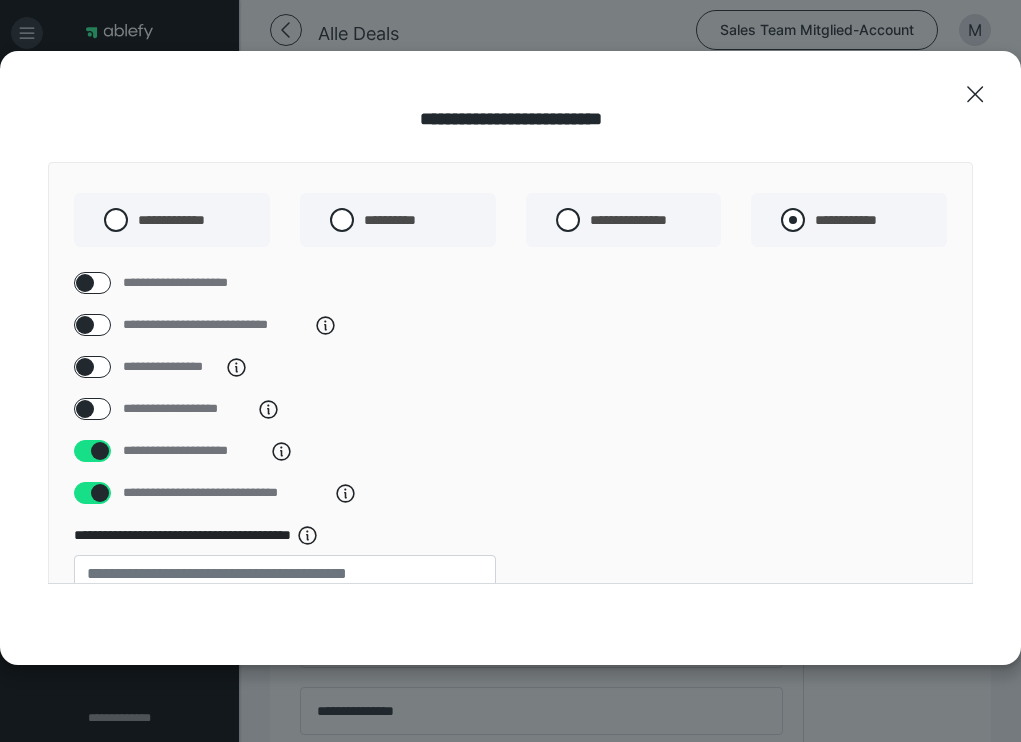click at bounding box center (793, 220) 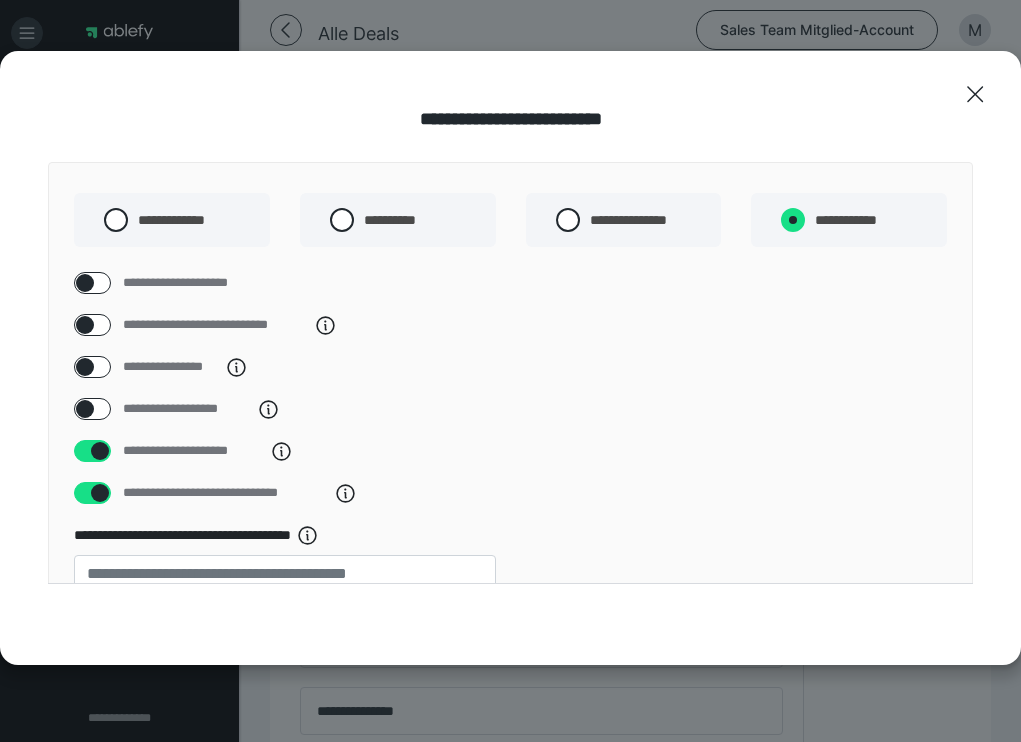 radio on "****" 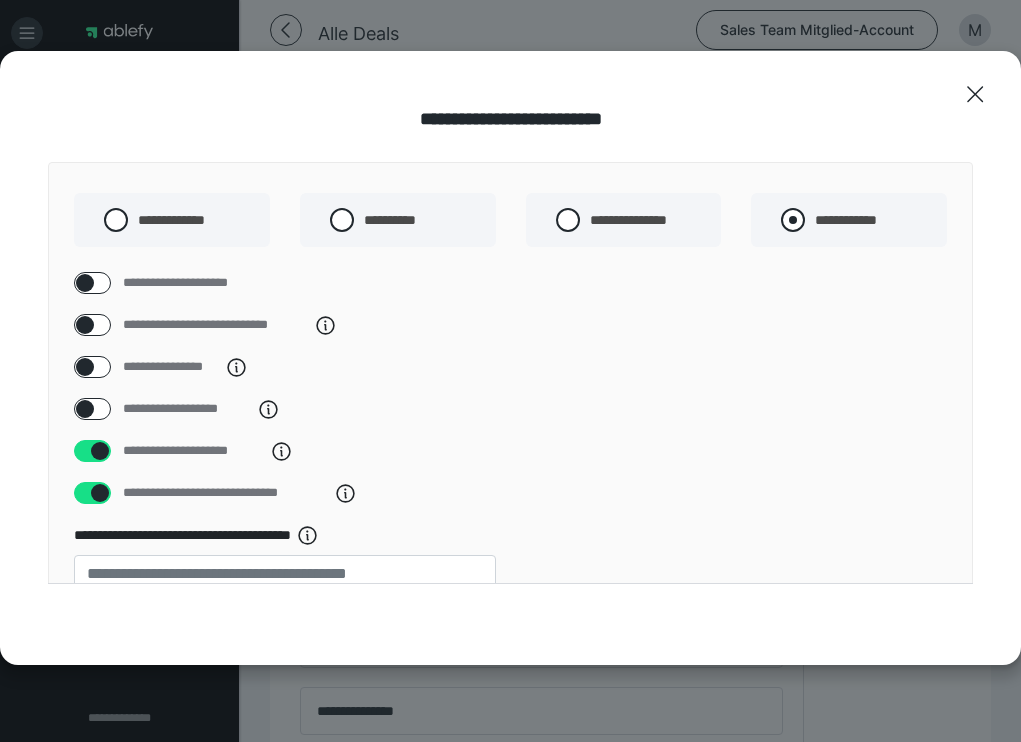 radio on "*****" 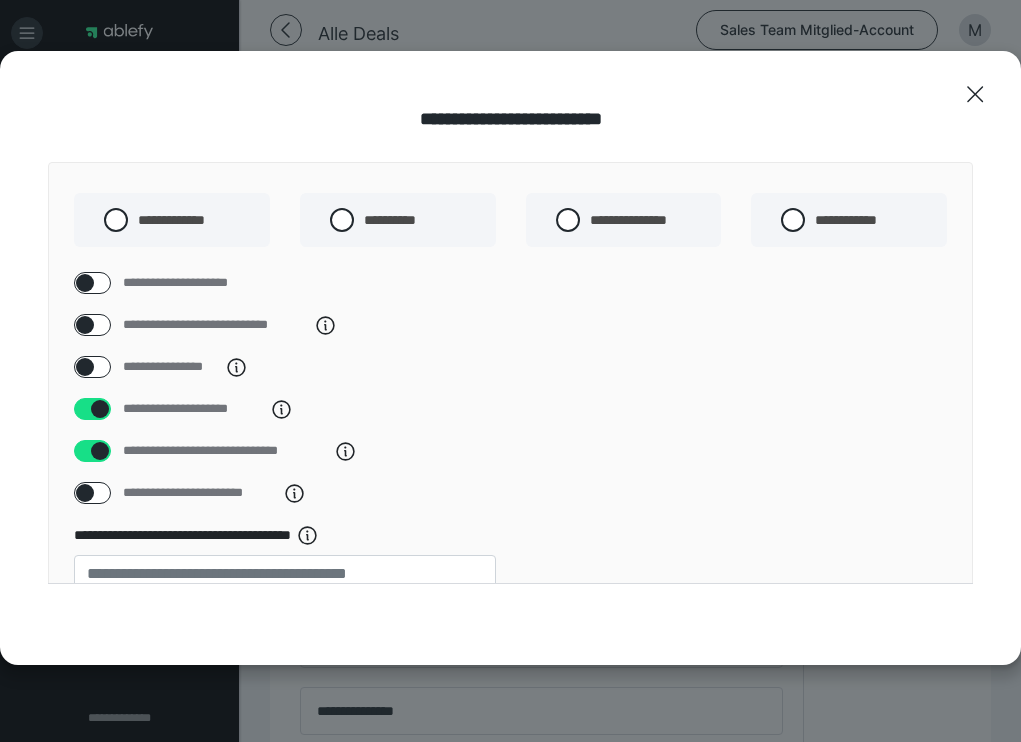 click at bounding box center [100, 451] 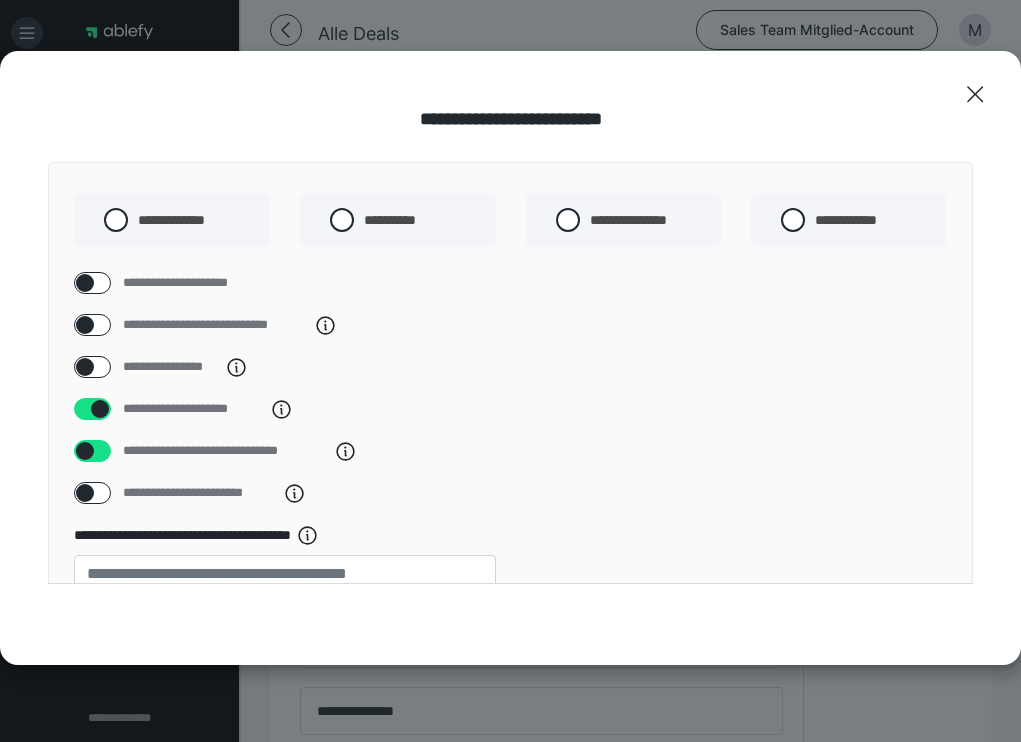 checkbox on "*****" 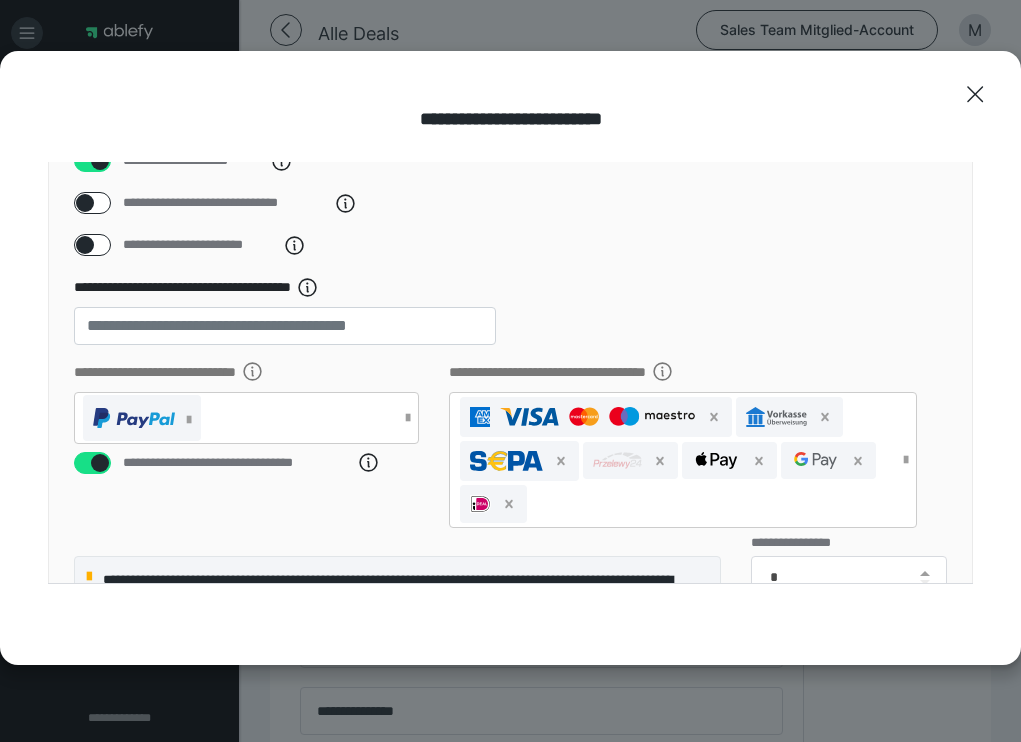 scroll, scrollTop: 253, scrollLeft: 0, axis: vertical 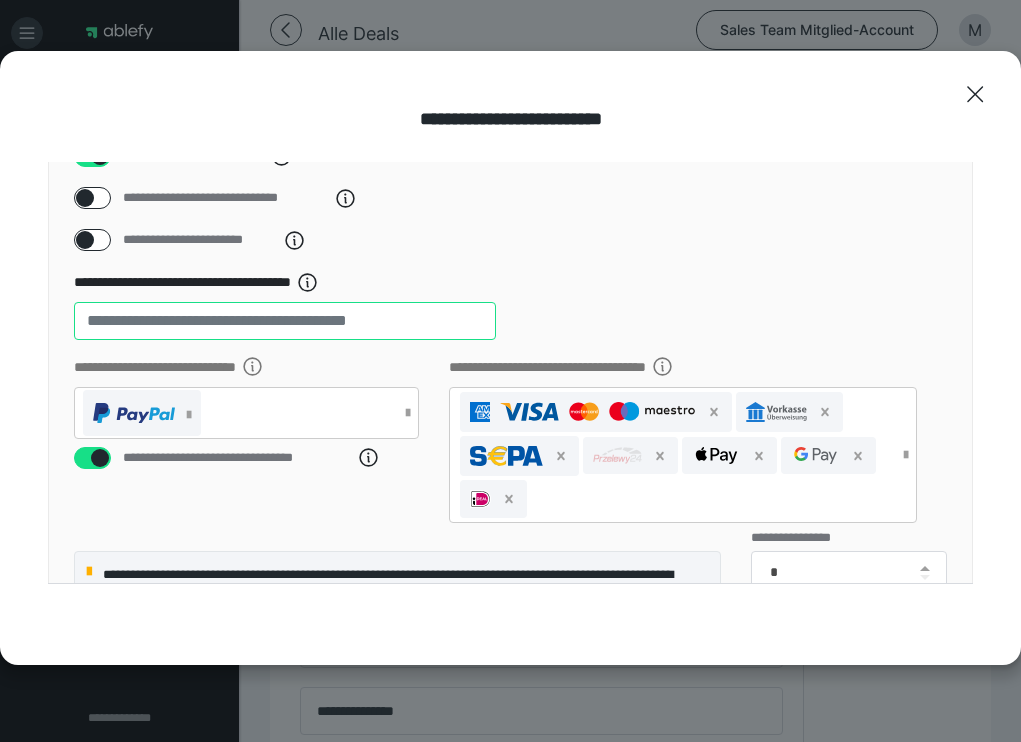 click on "**" at bounding box center [285, 321] 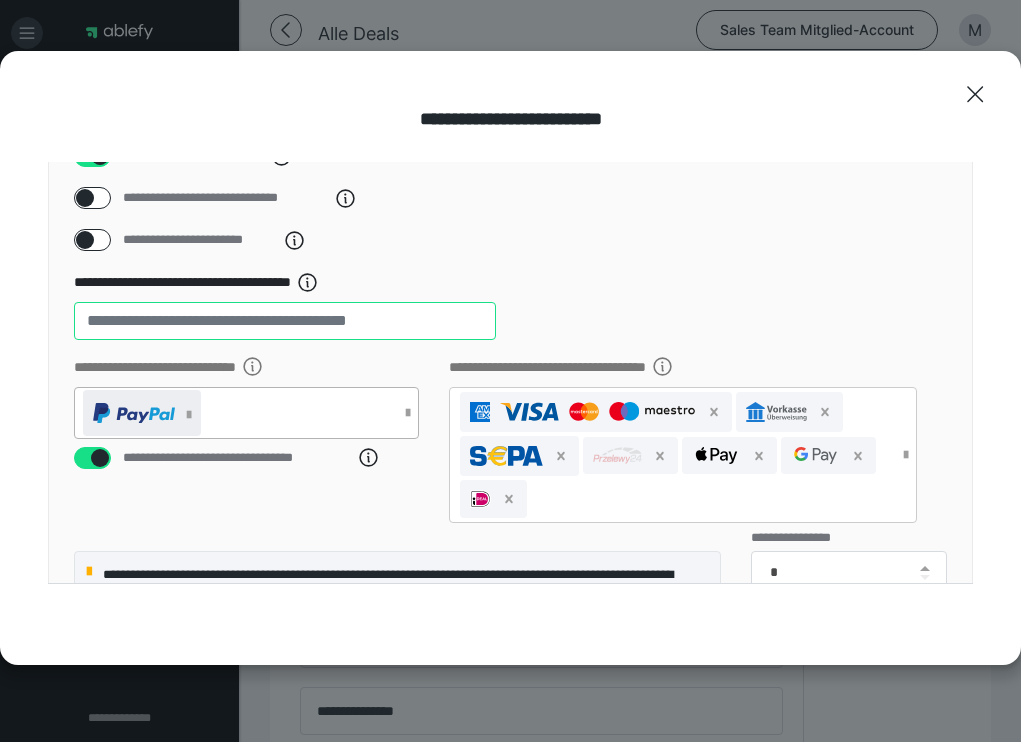 type on "**" 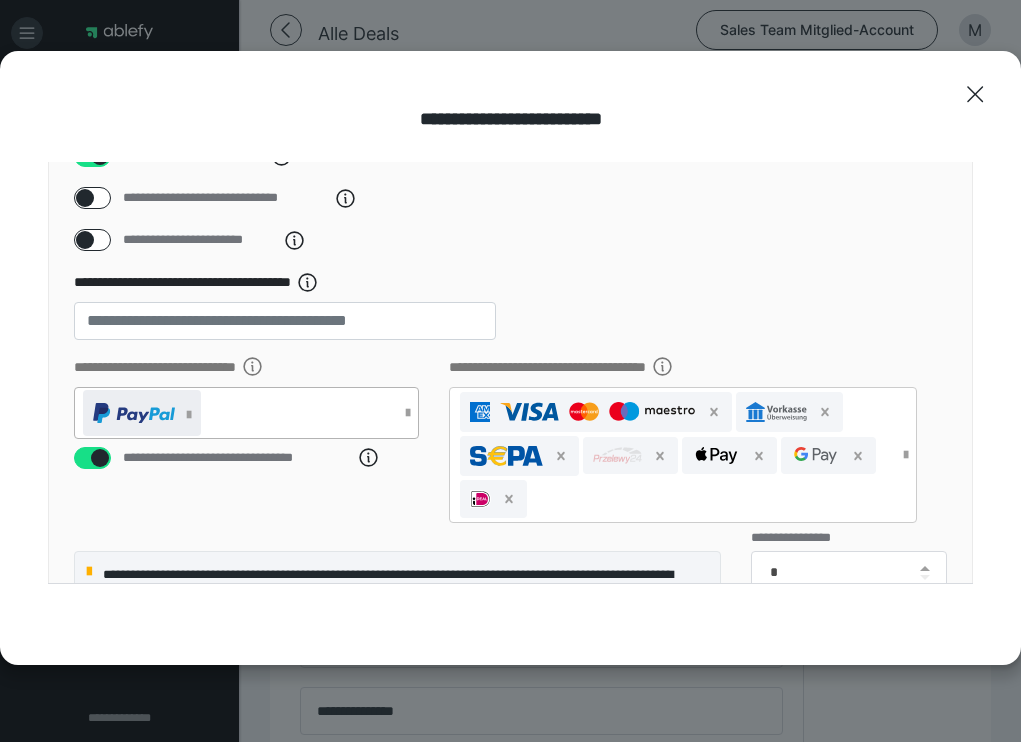 click at bounding box center (189, 415) 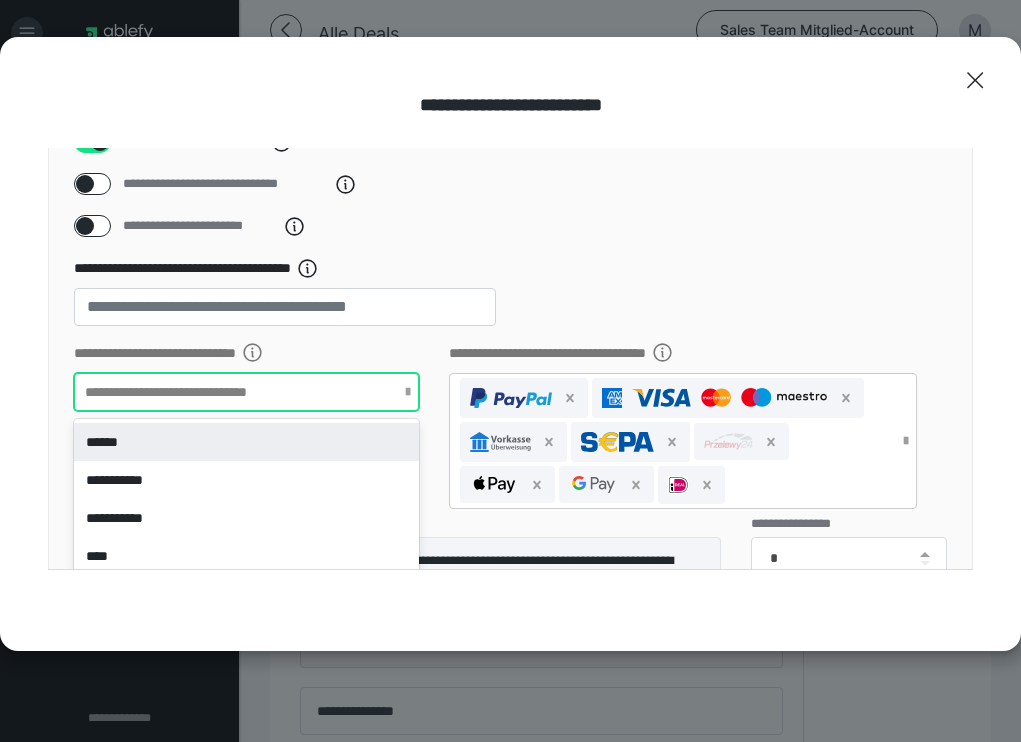 scroll, scrollTop: 16, scrollLeft: 0, axis: vertical 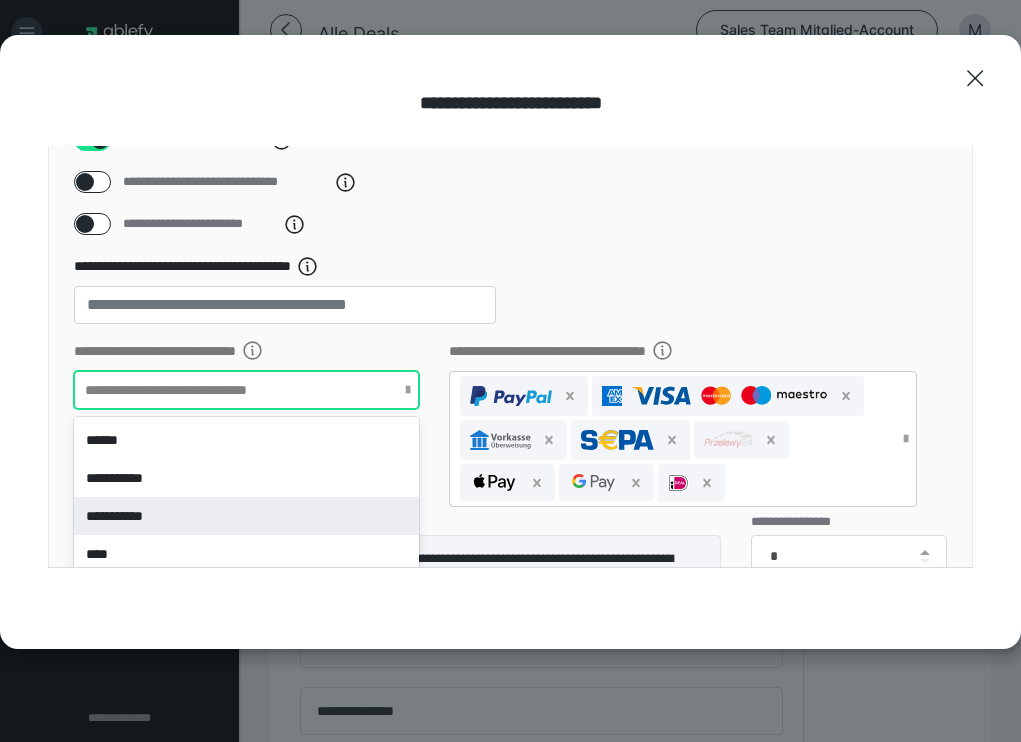 click on "**********" at bounding box center (246, 516) 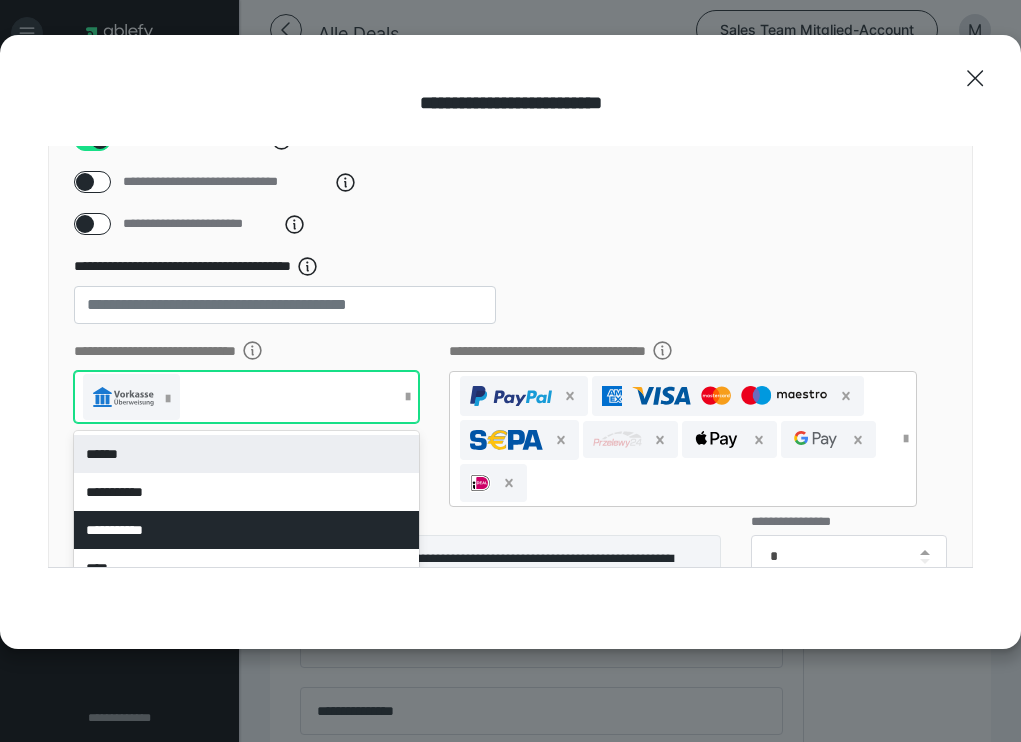 click on "**********" at bounding box center [246, 381] 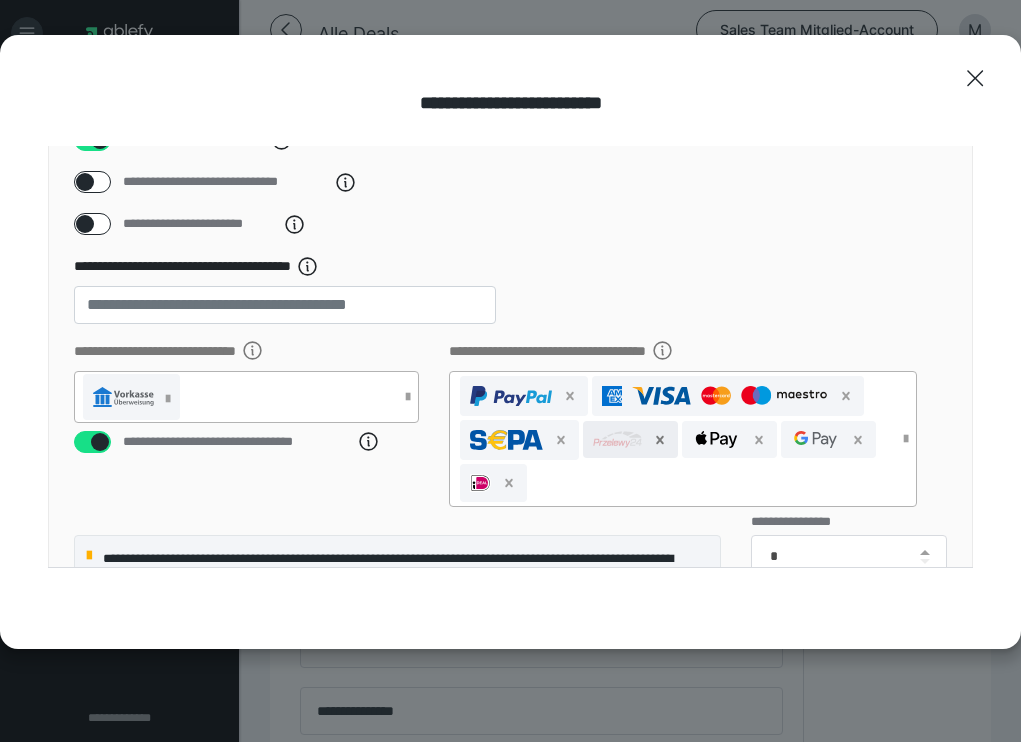 click 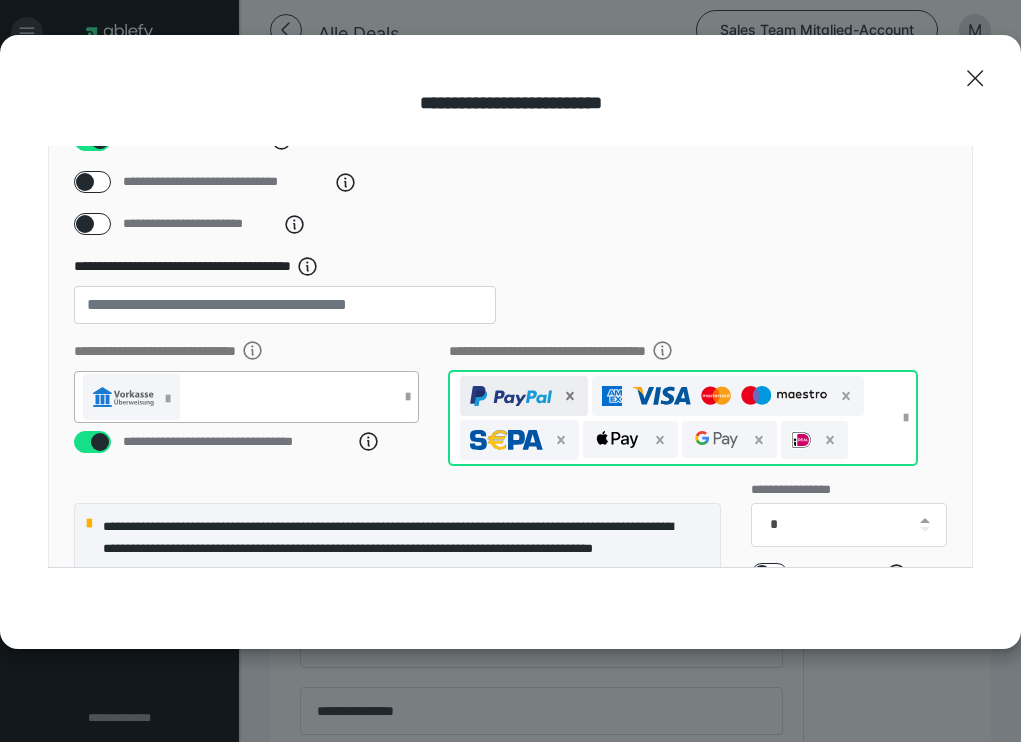 click 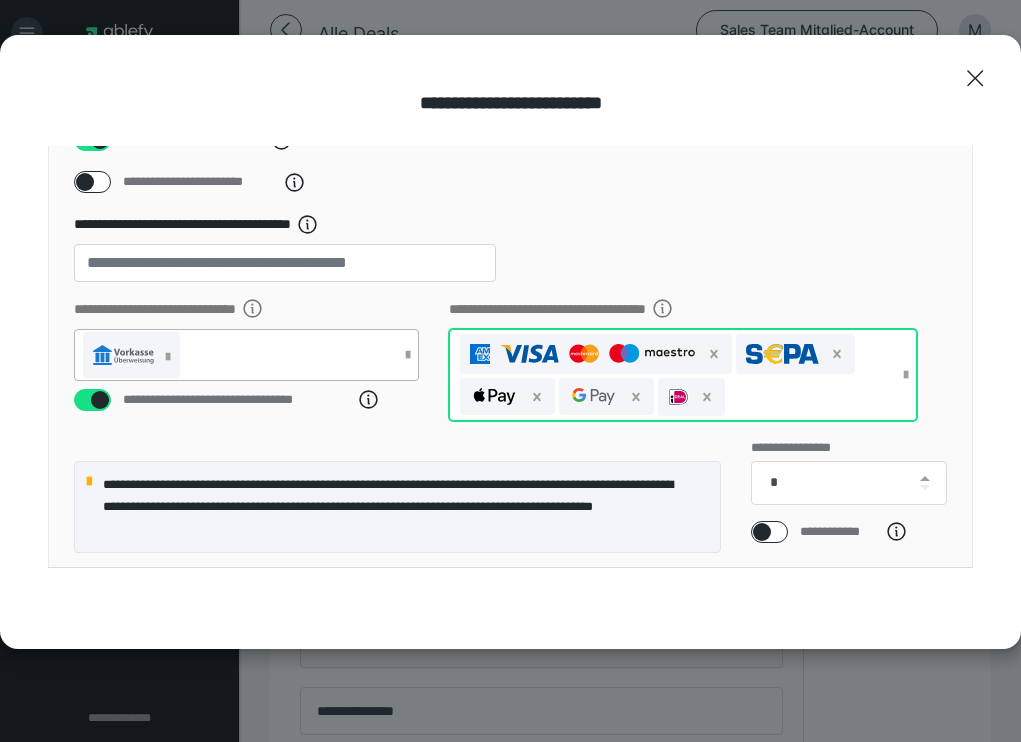 click on "**********" at bounding box center [261, 400] 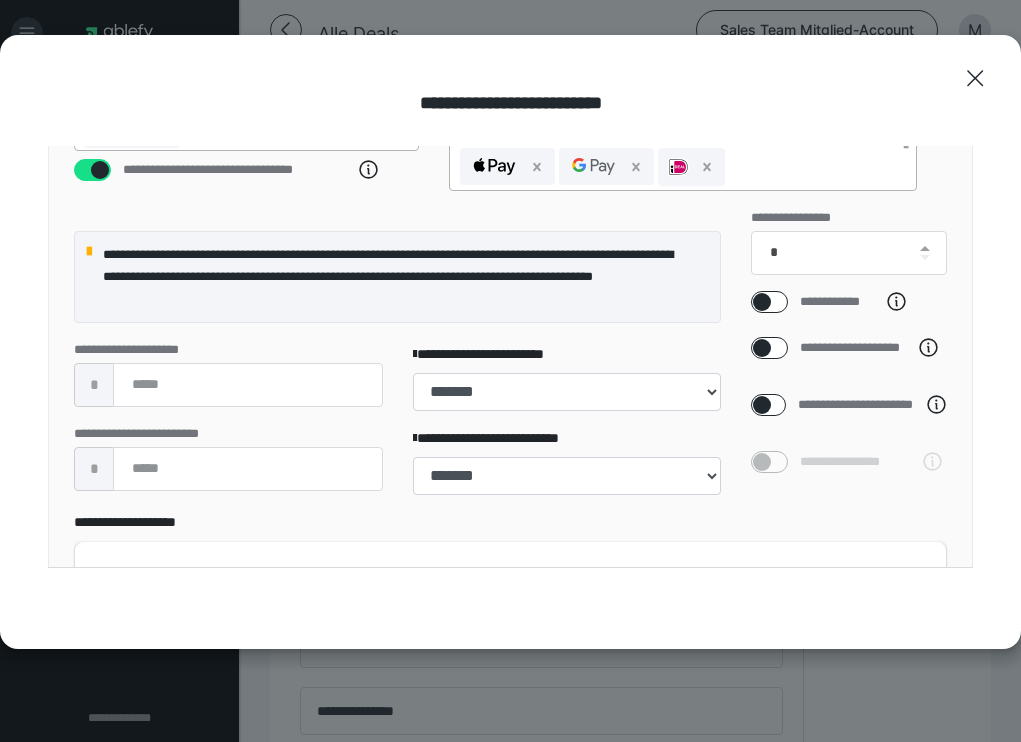 scroll, scrollTop: 495, scrollLeft: 0, axis: vertical 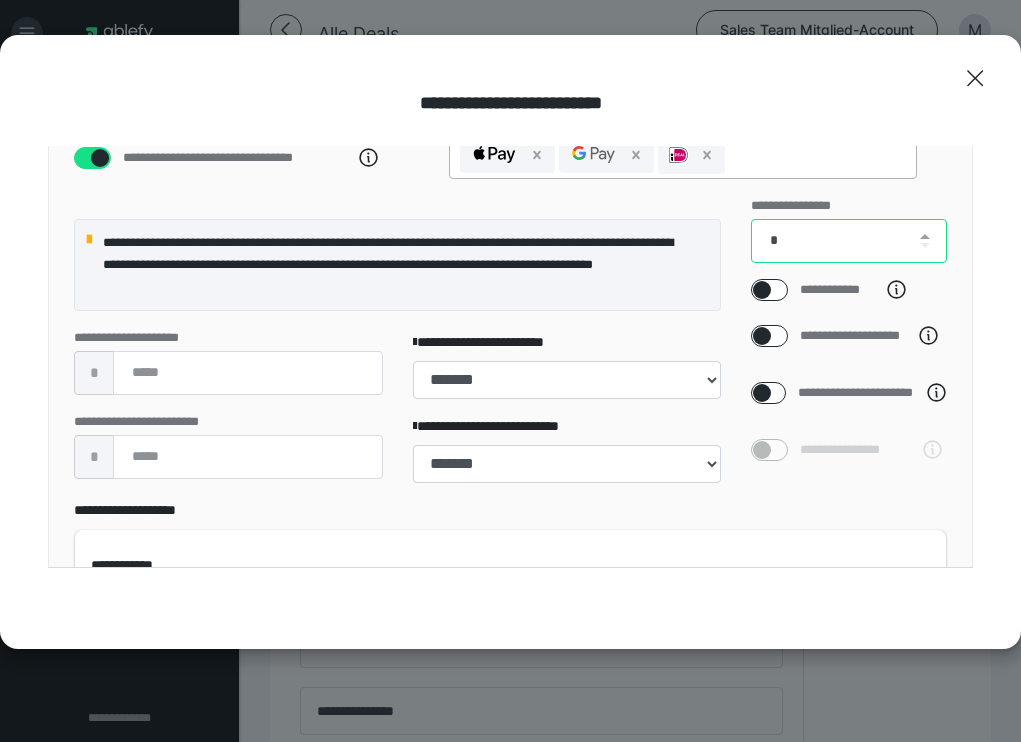 click on "*" at bounding box center (849, 241) 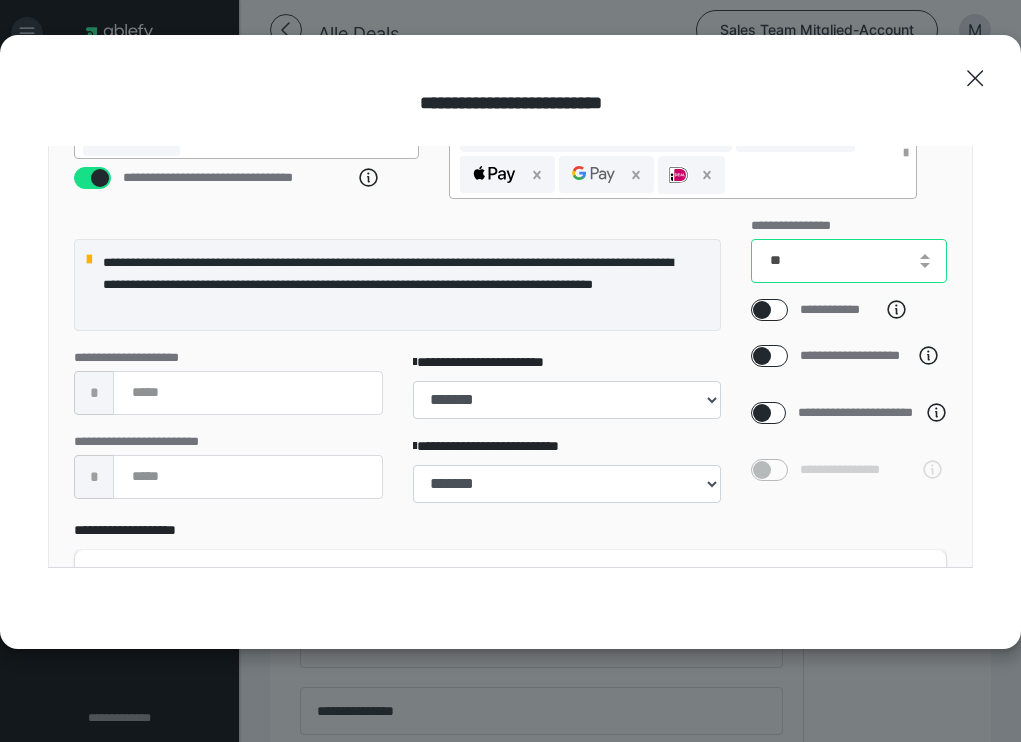 scroll, scrollTop: 471, scrollLeft: 0, axis: vertical 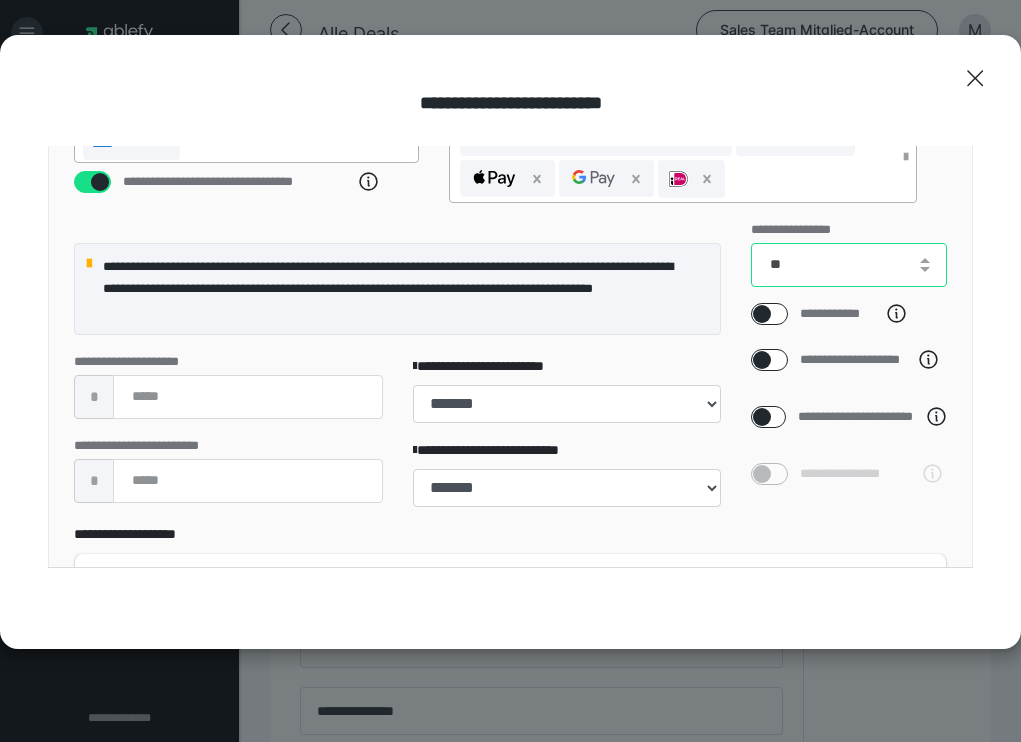 type on "**" 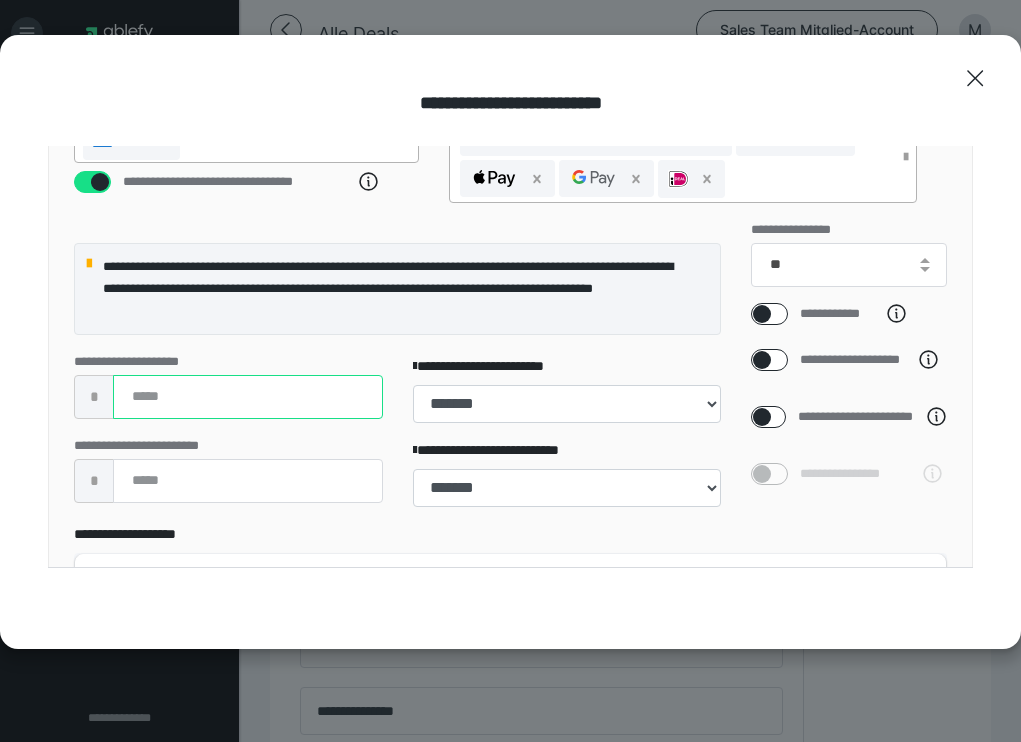 click at bounding box center [248, 397] 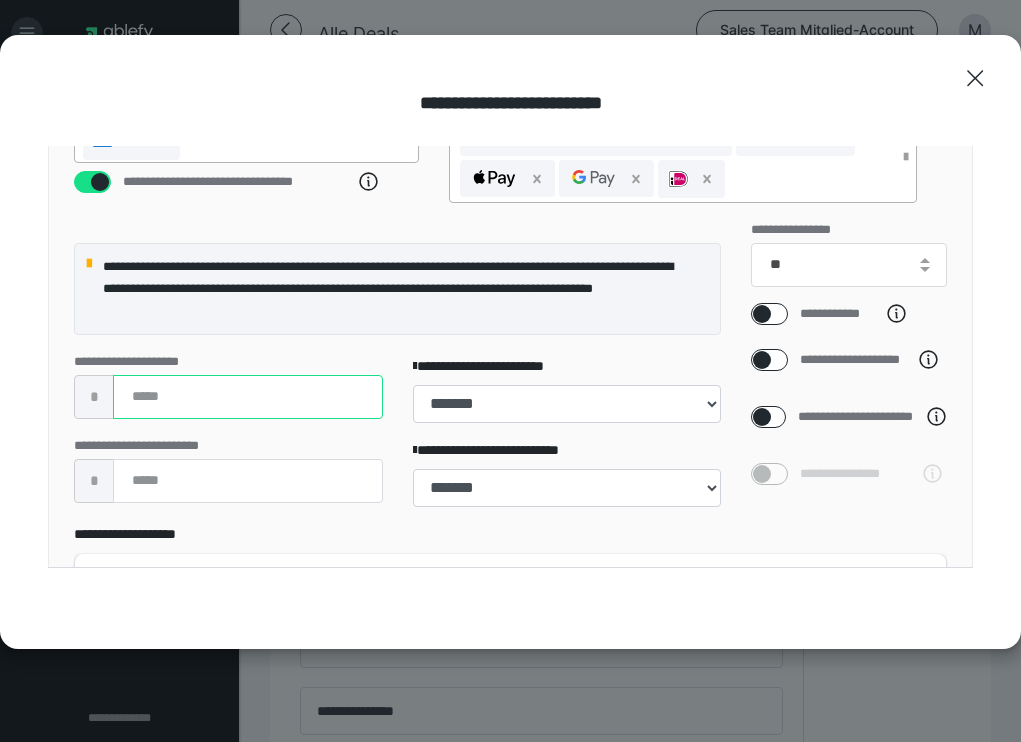 type on "***" 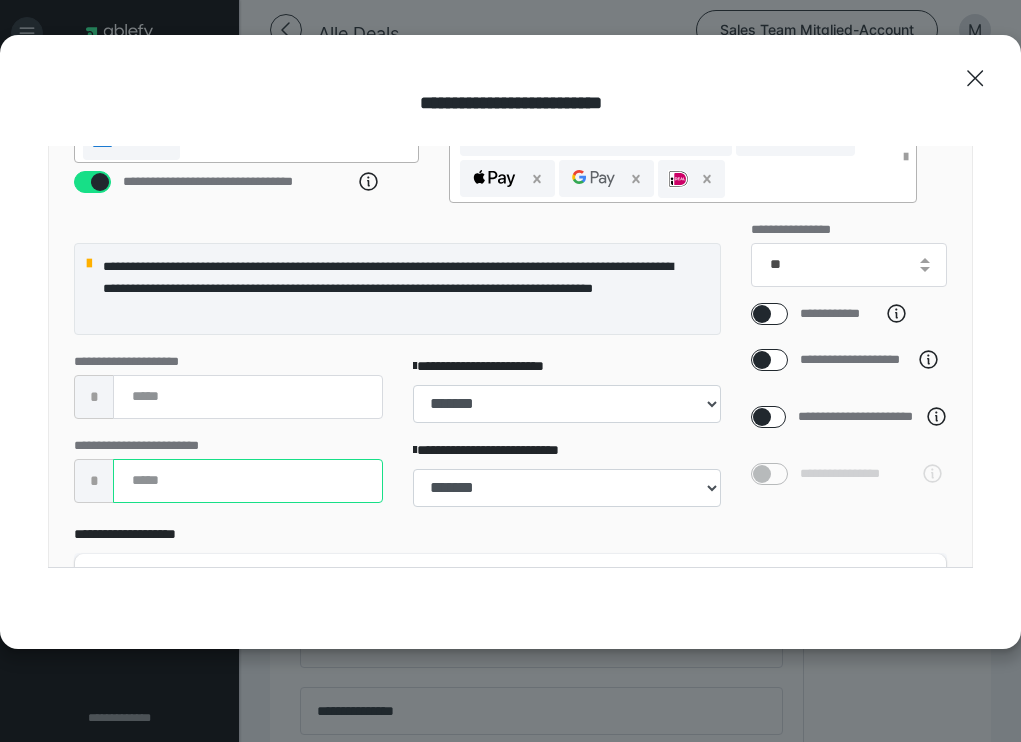 click at bounding box center [248, 481] 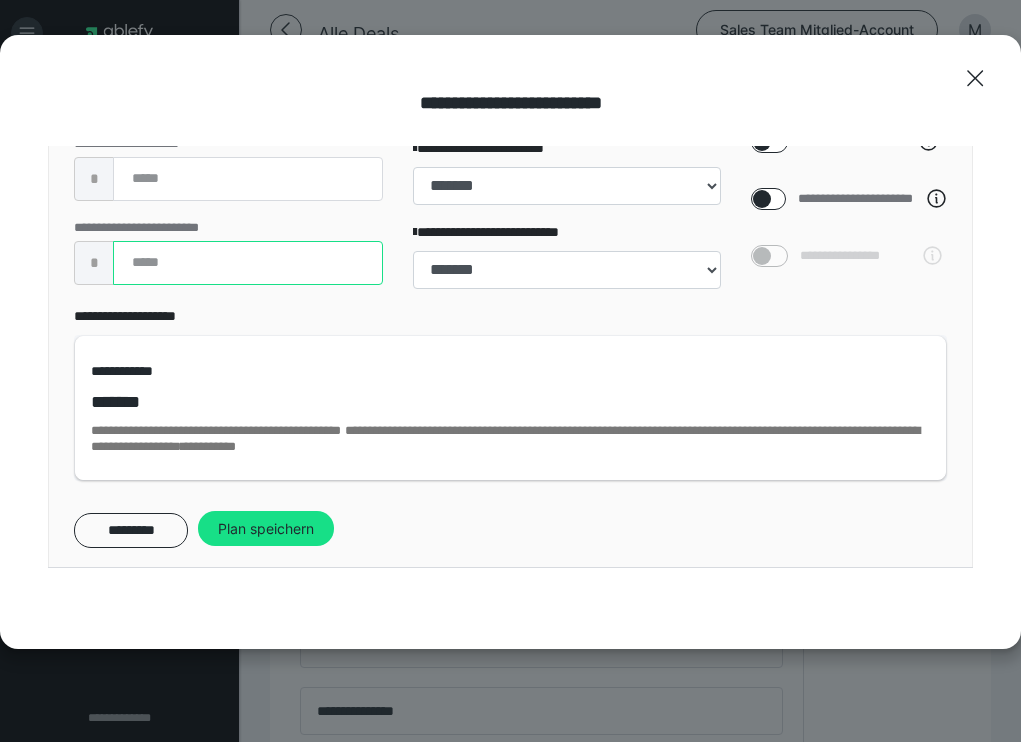 scroll, scrollTop: 700, scrollLeft: 0, axis: vertical 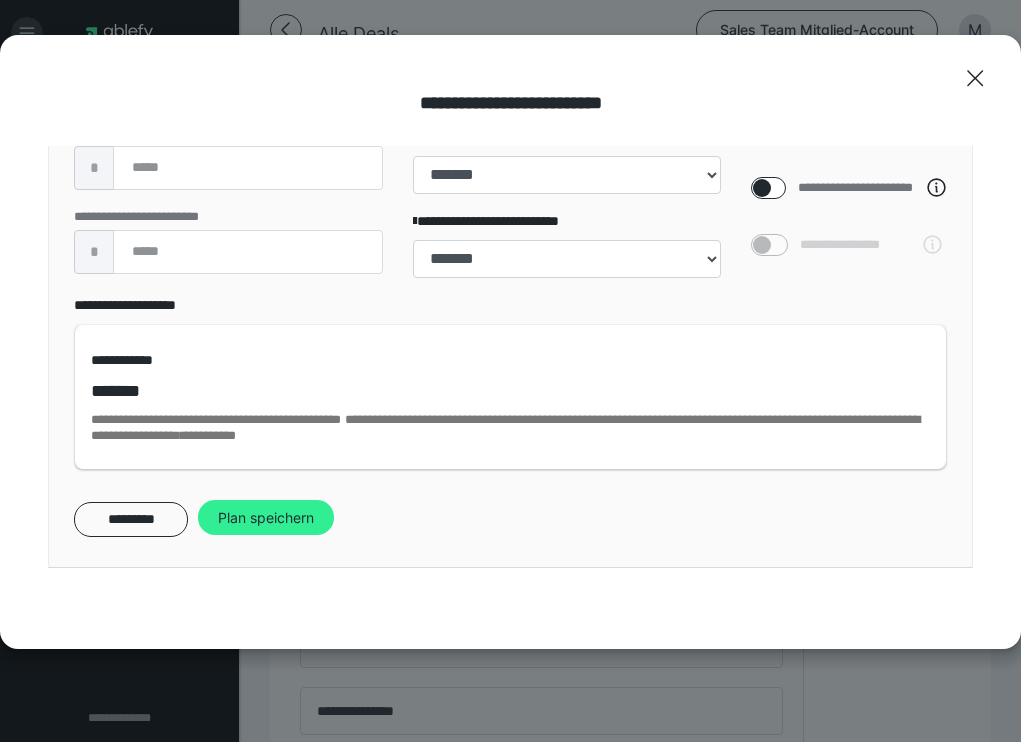 click on "Plan speichern" at bounding box center [266, 518] 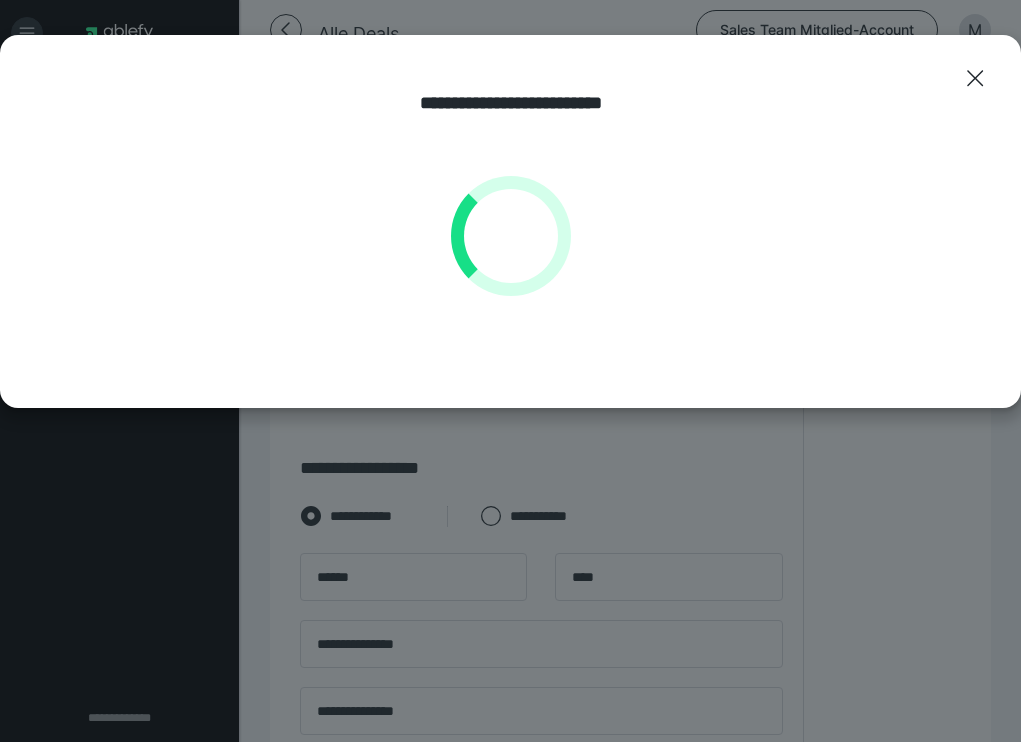 scroll, scrollTop: 0, scrollLeft: 0, axis: both 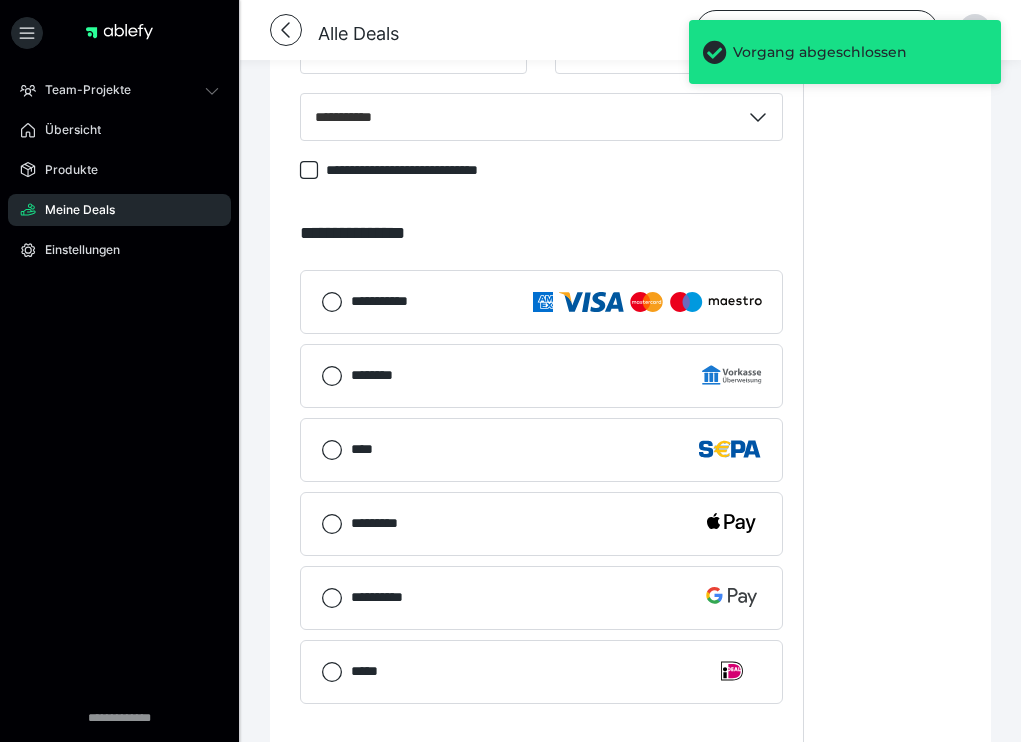 click 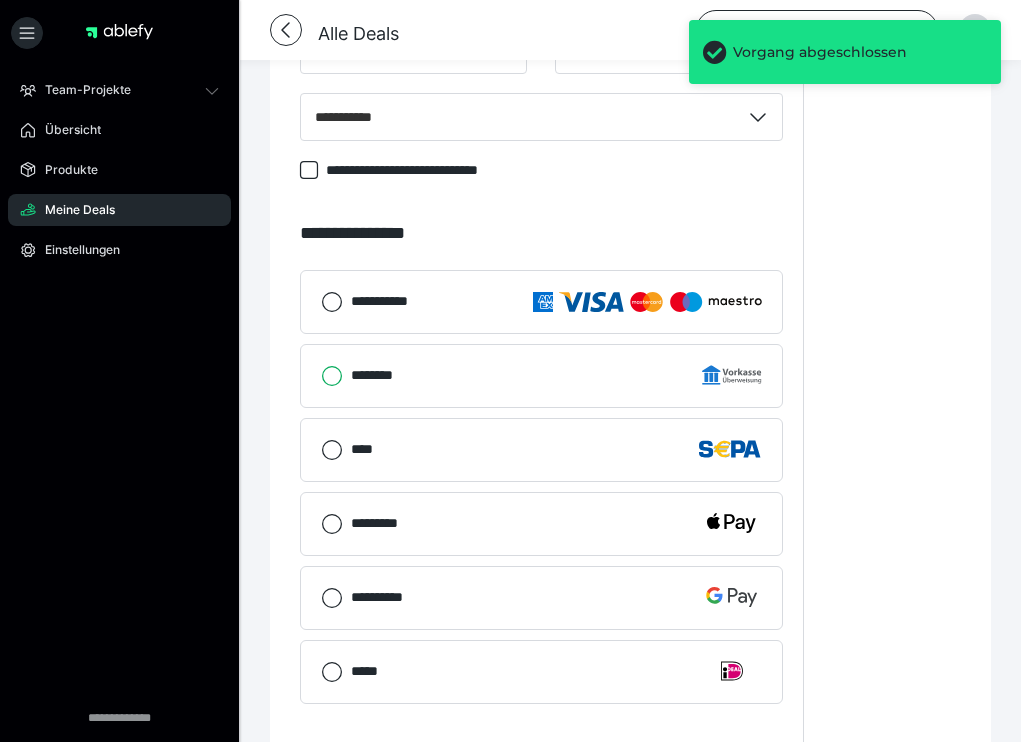 click on "********" at bounding box center (321, 376) 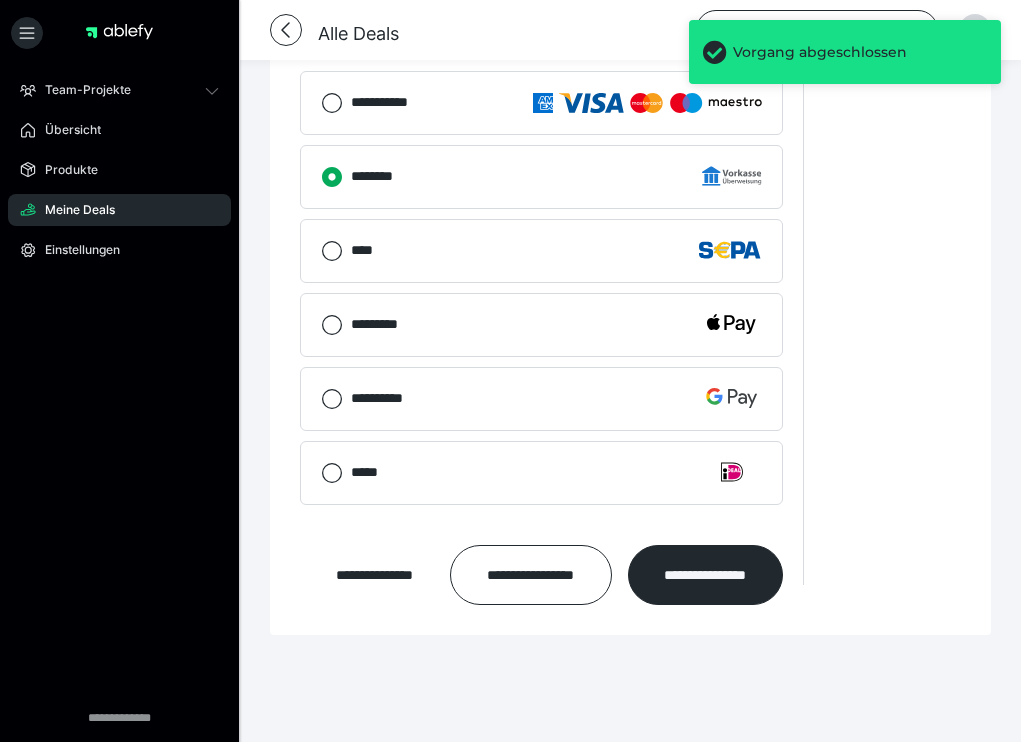 scroll, scrollTop: 1317, scrollLeft: 0, axis: vertical 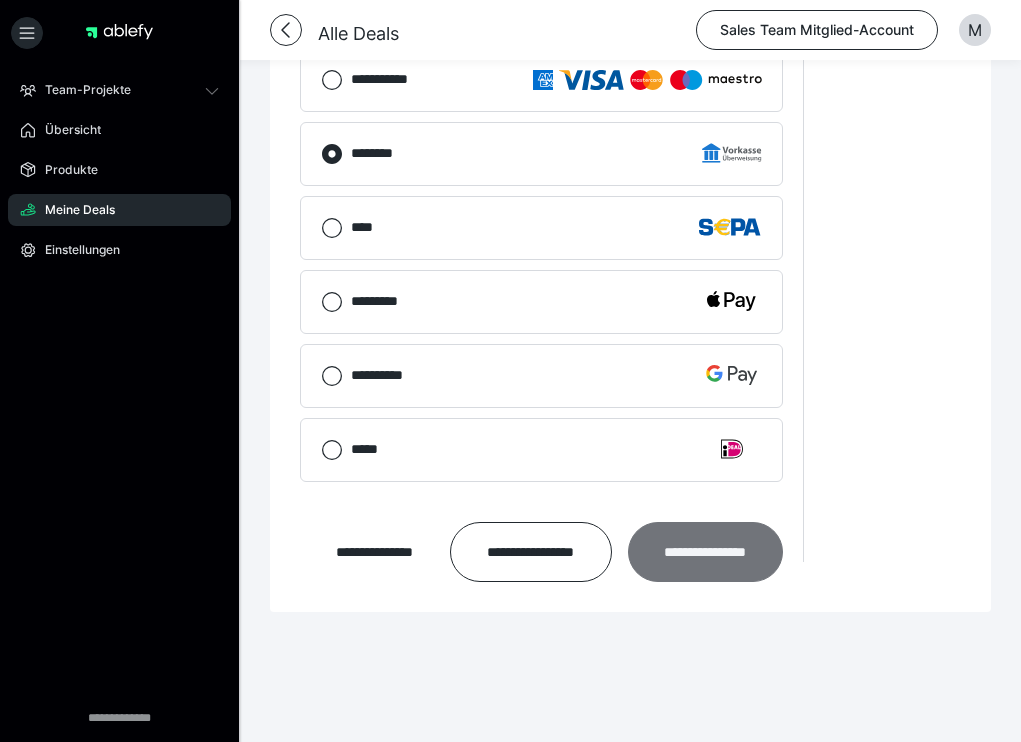 click on "**********" at bounding box center [705, 552] 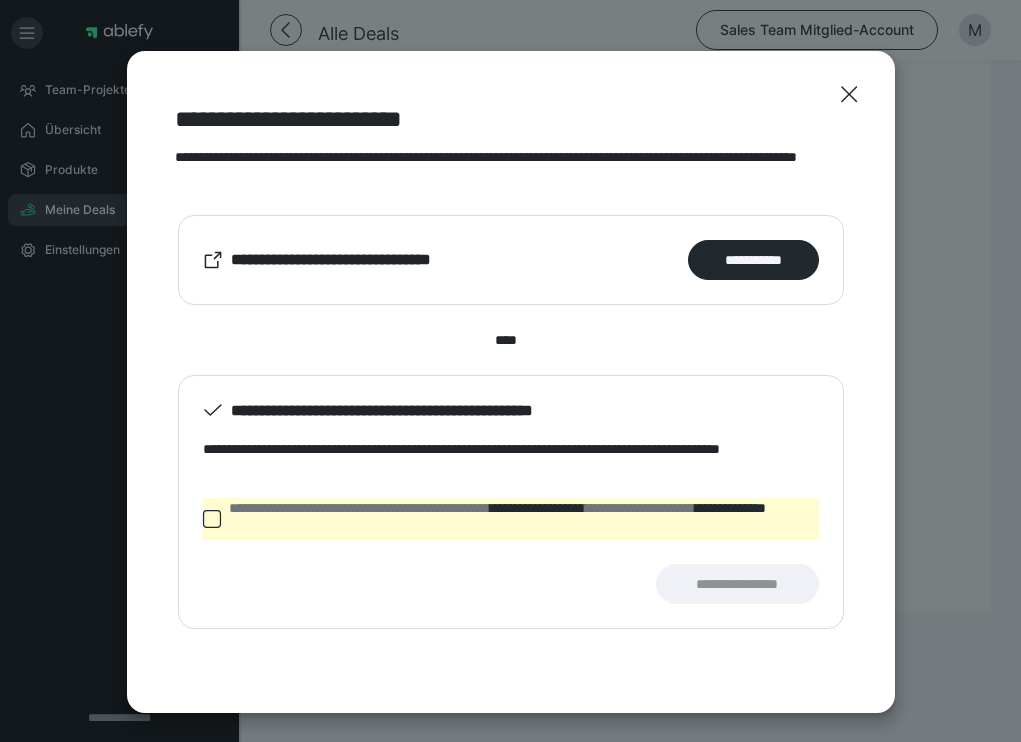 click 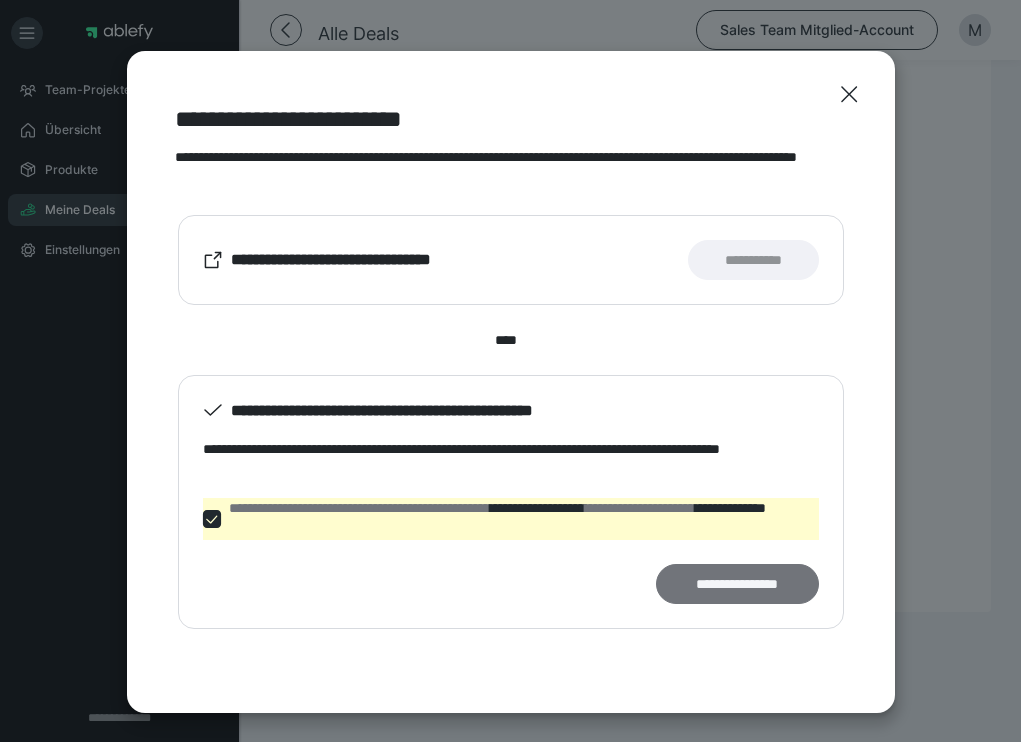 click on "**********" at bounding box center (737, 584) 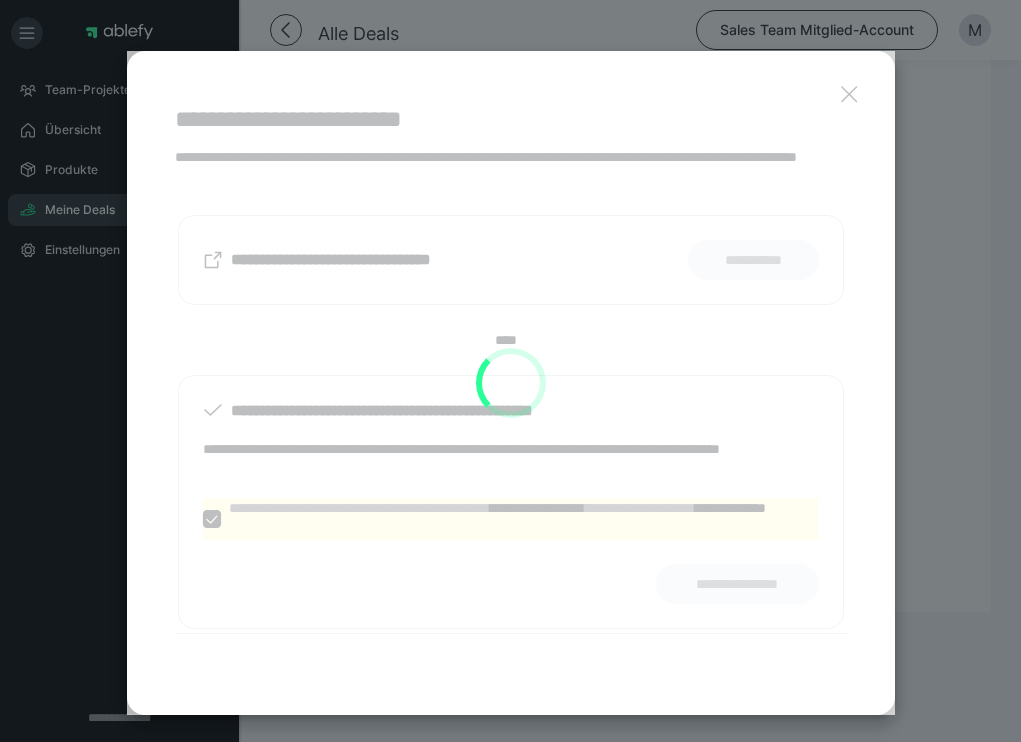 scroll, scrollTop: 851, scrollLeft: 0, axis: vertical 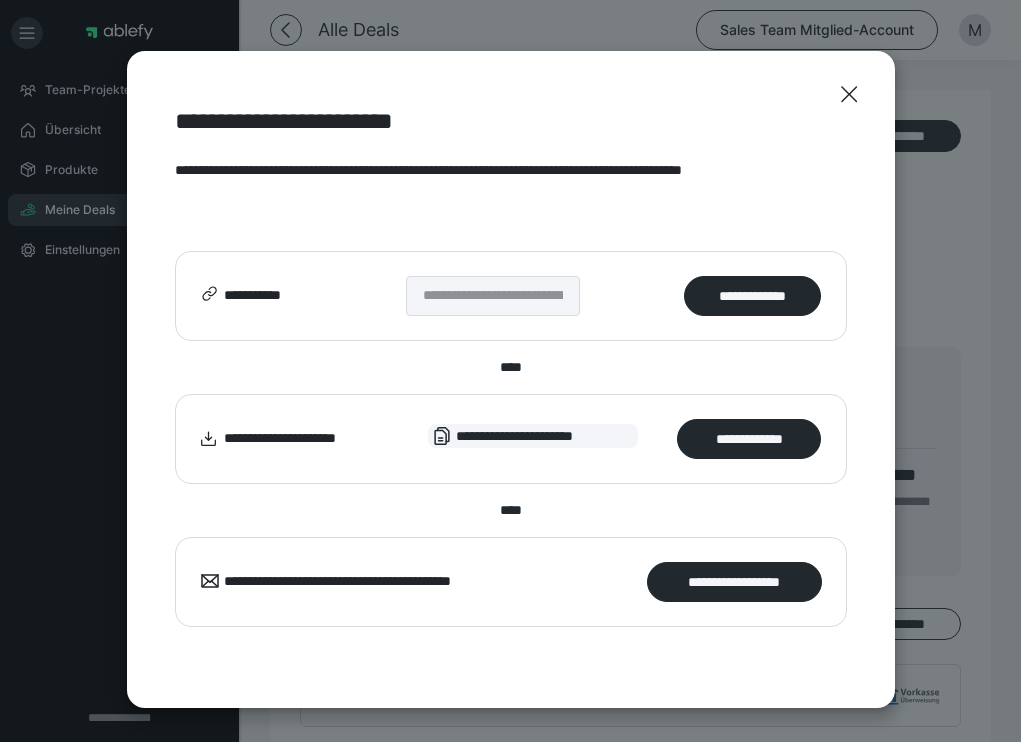 click on "**********" at bounding box center [734, 582] 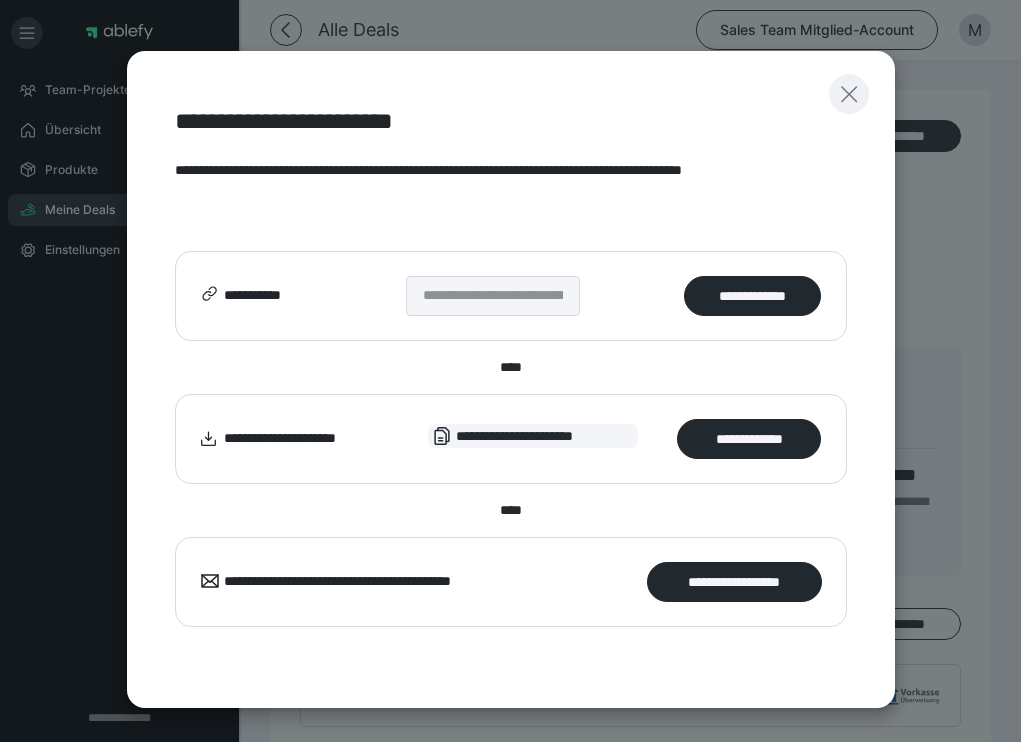 click 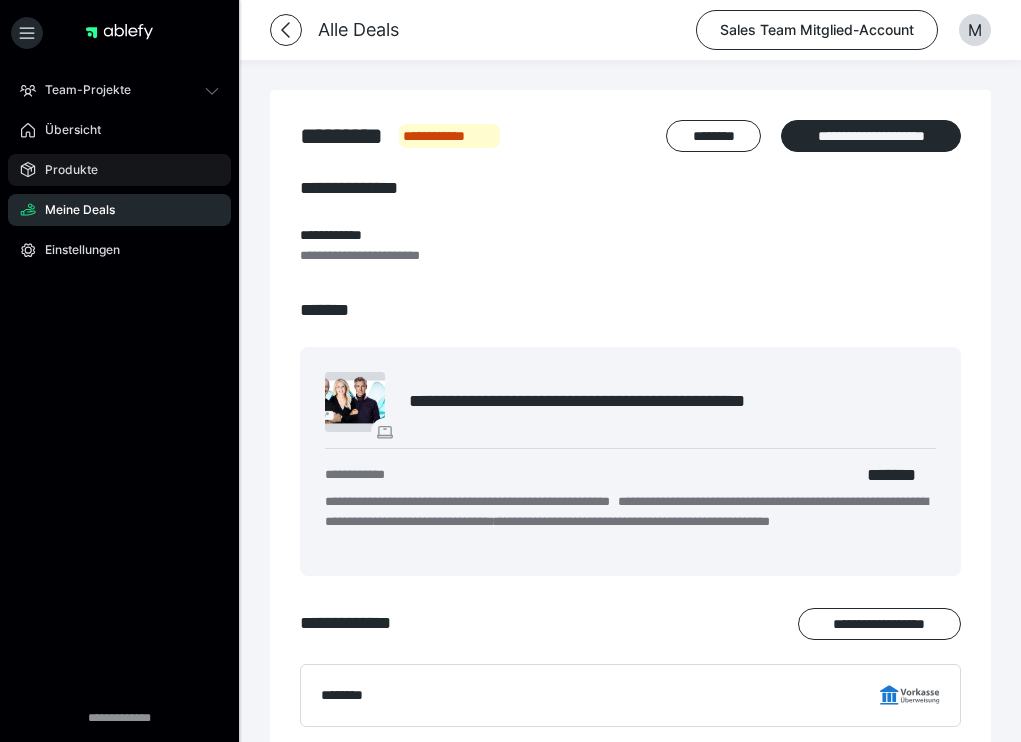 click on "Produkte" at bounding box center [64, 170] 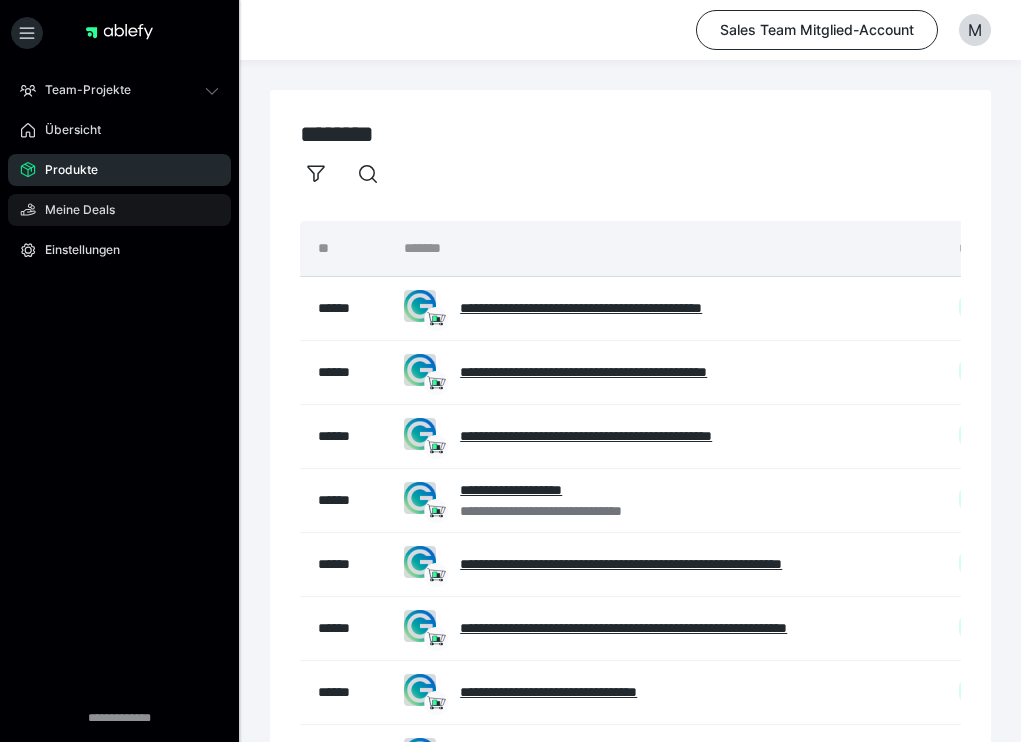 click on "Meine Deals" at bounding box center (73, 210) 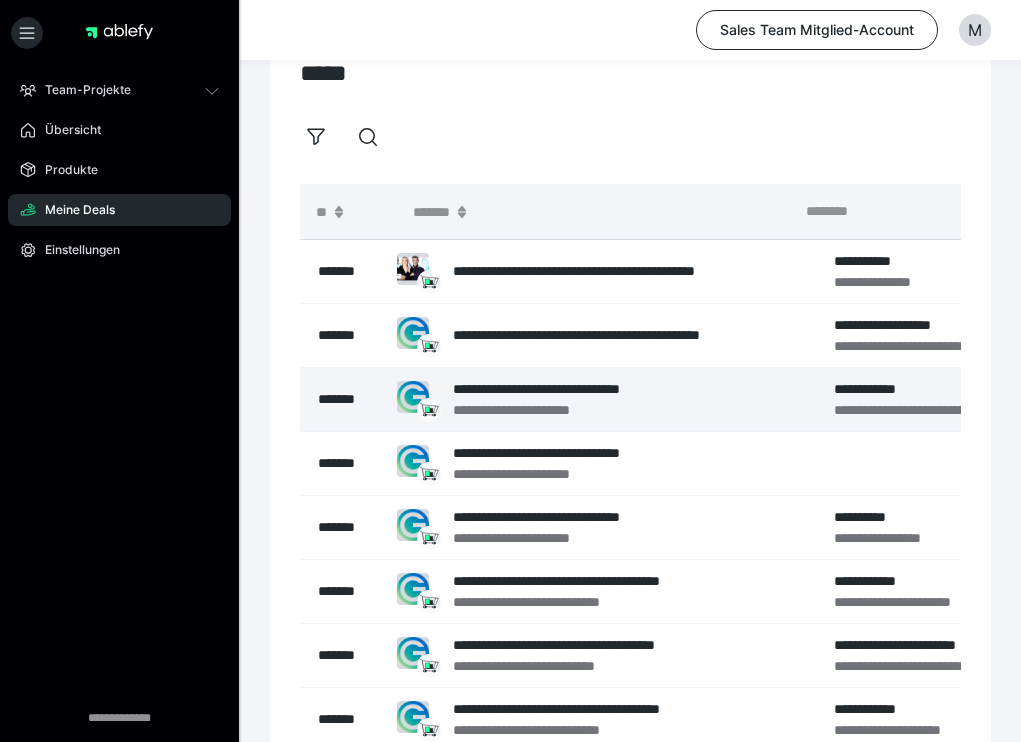 scroll, scrollTop: 0, scrollLeft: 0, axis: both 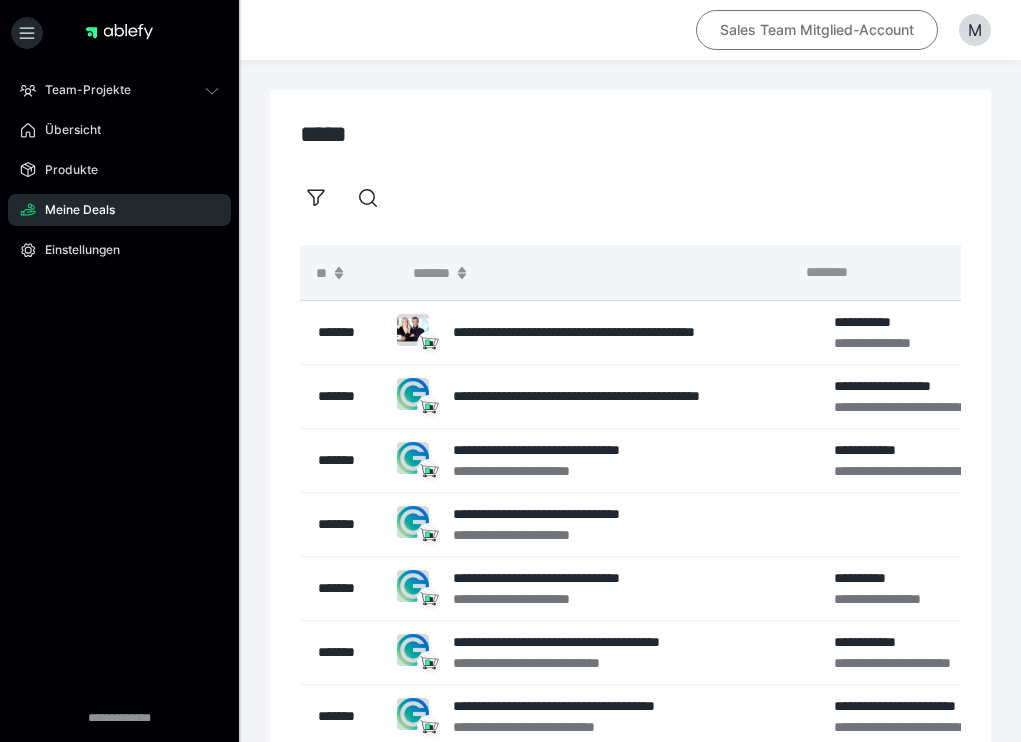 click on "Sales Team Mitglied-Account" at bounding box center [817, 30] 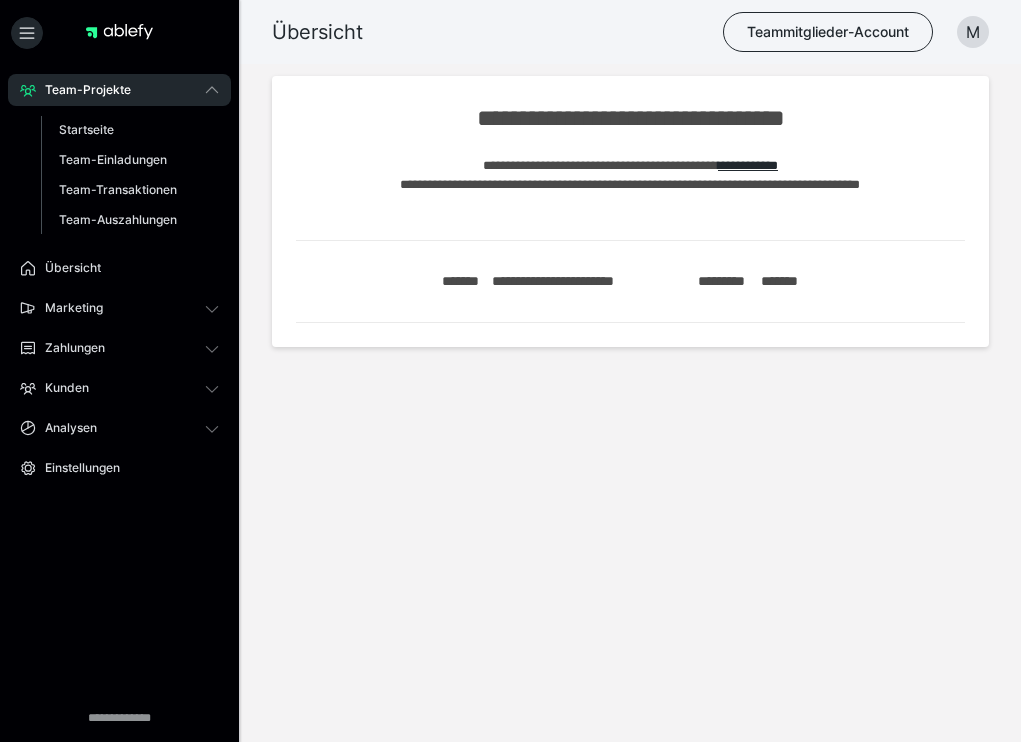 scroll, scrollTop: 0, scrollLeft: 0, axis: both 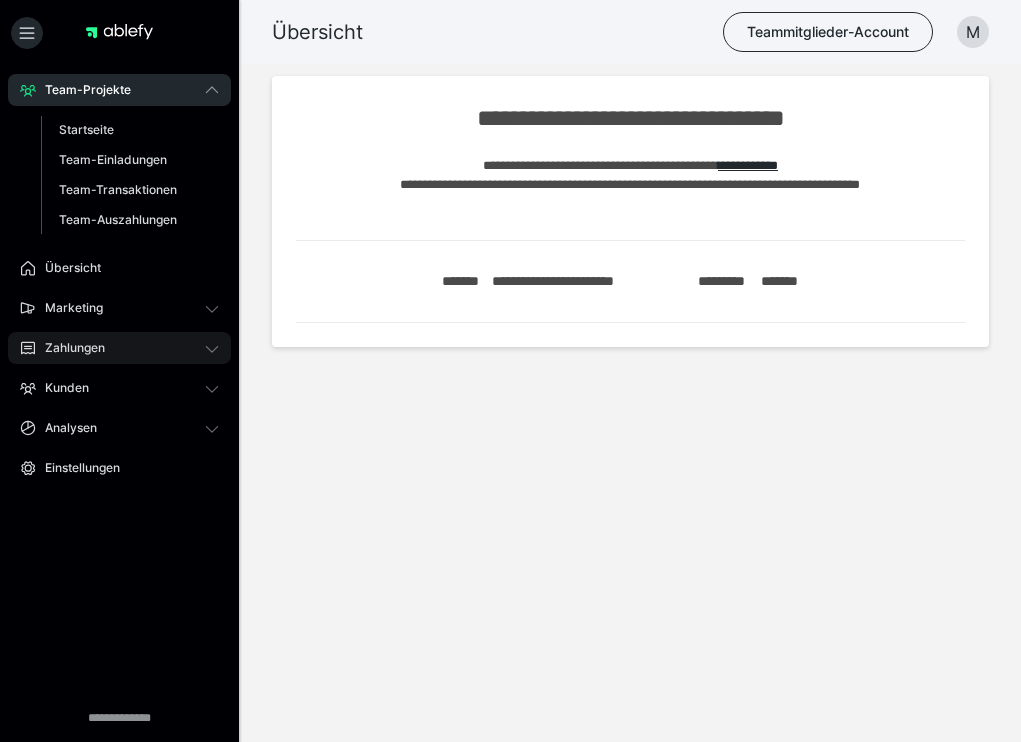 click on "Zahlungen" at bounding box center [68, 348] 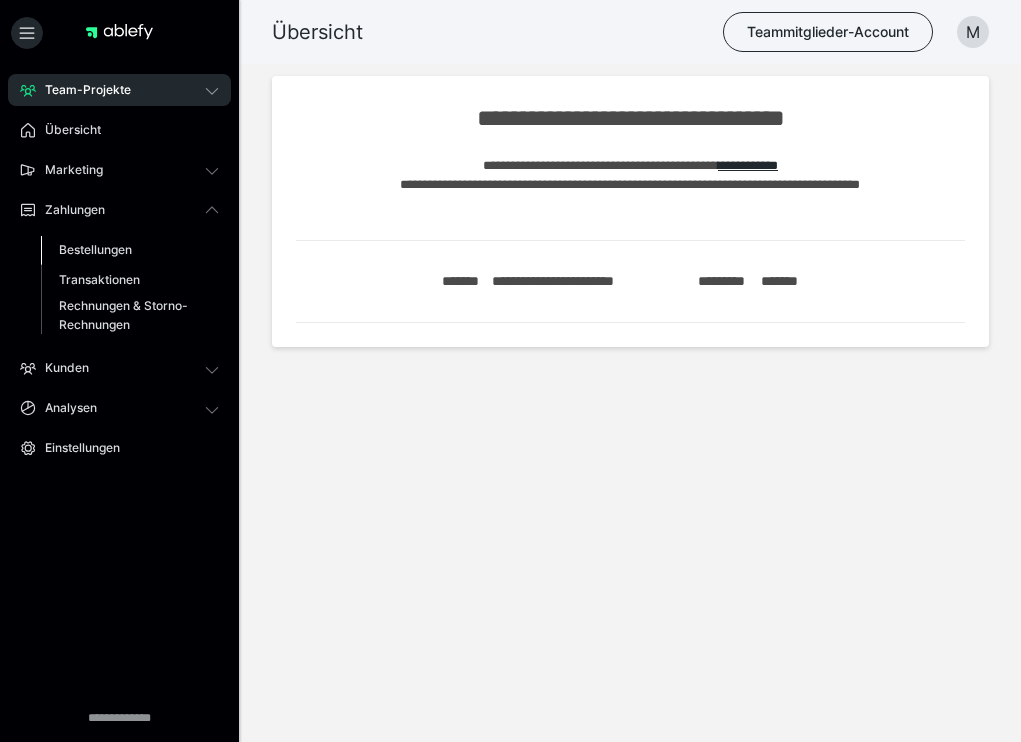click on "Bestellungen" at bounding box center (95, 249) 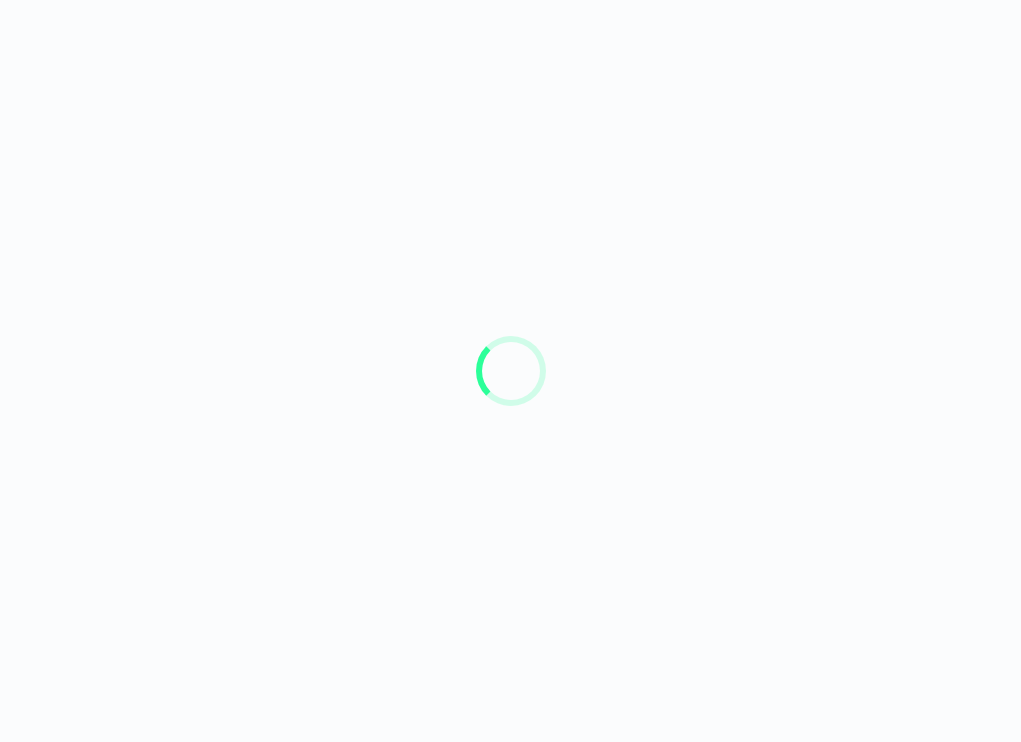 scroll, scrollTop: 0, scrollLeft: 0, axis: both 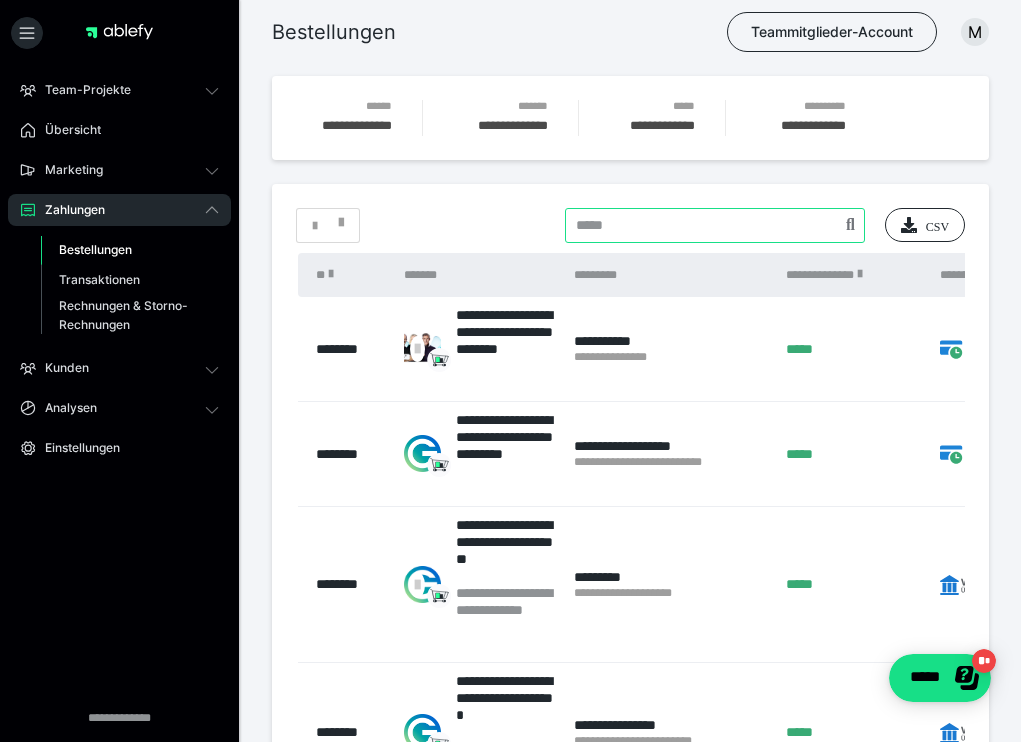 click at bounding box center [715, 225] 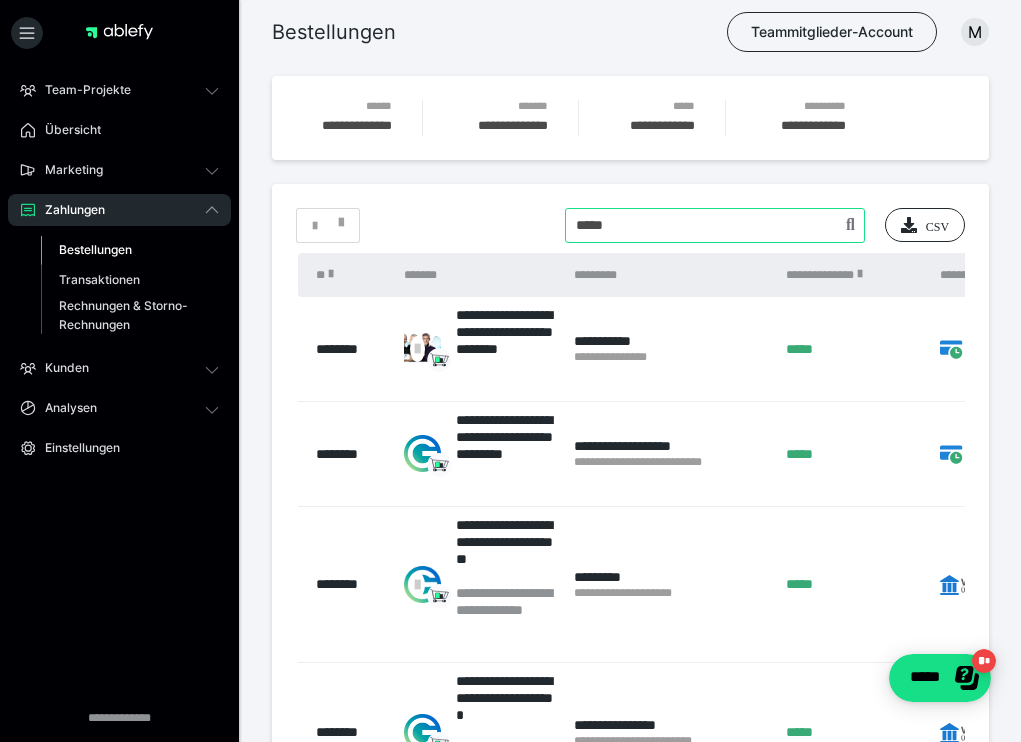 type on "*****" 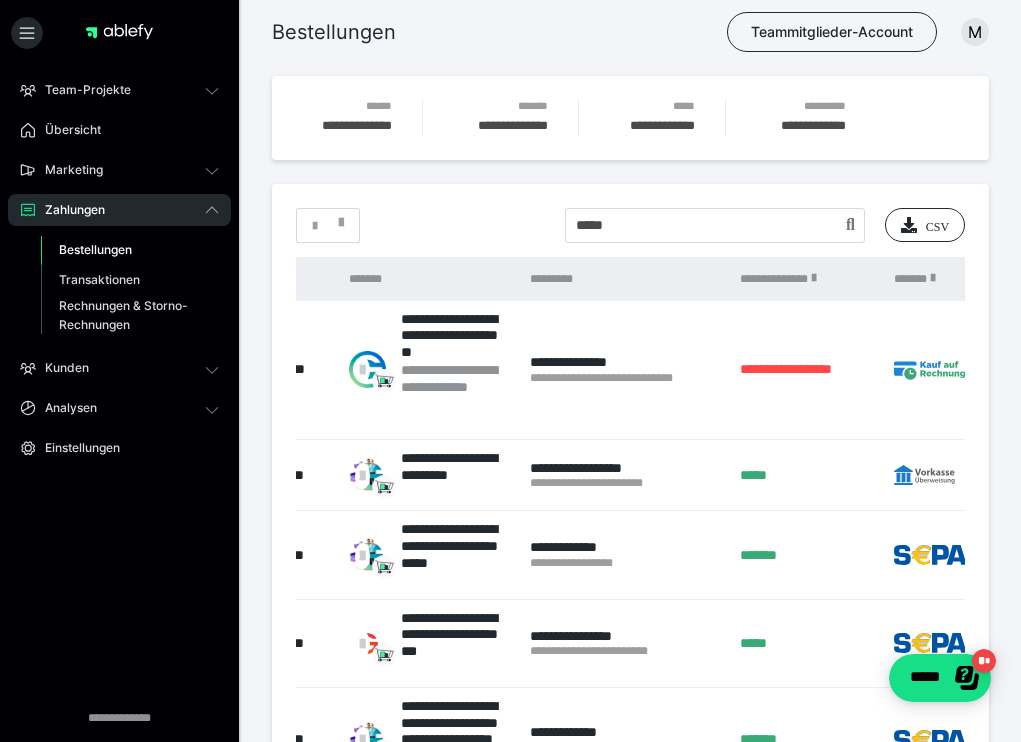scroll, scrollTop: 0, scrollLeft: 0, axis: both 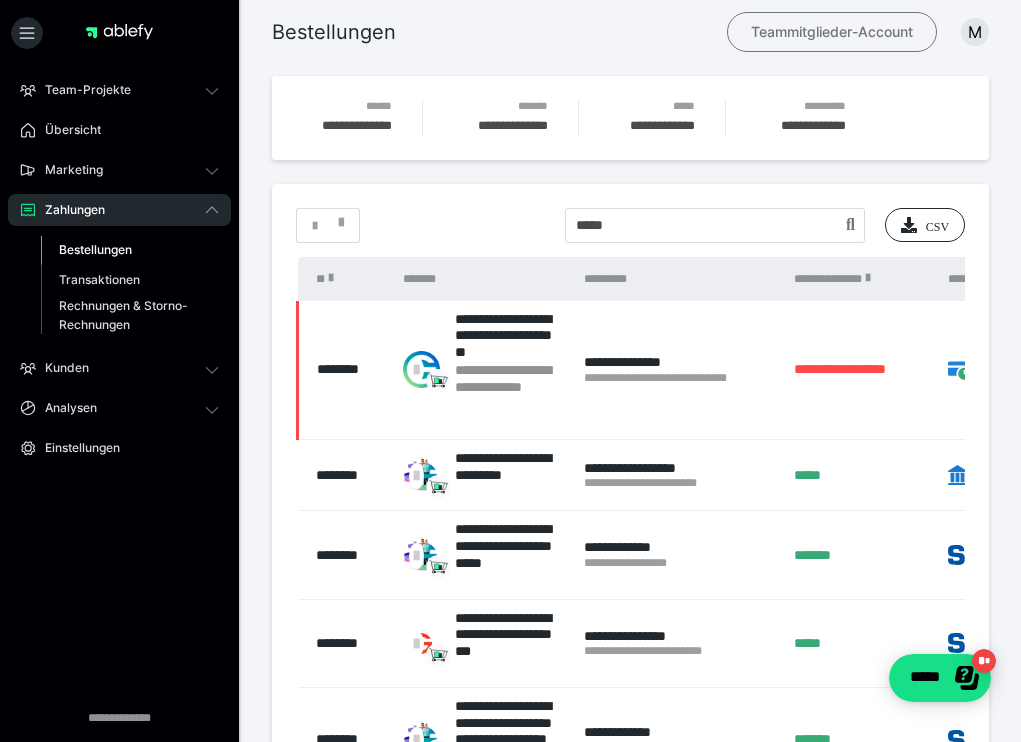 click on "Teammitglieder-Account" at bounding box center (832, 32) 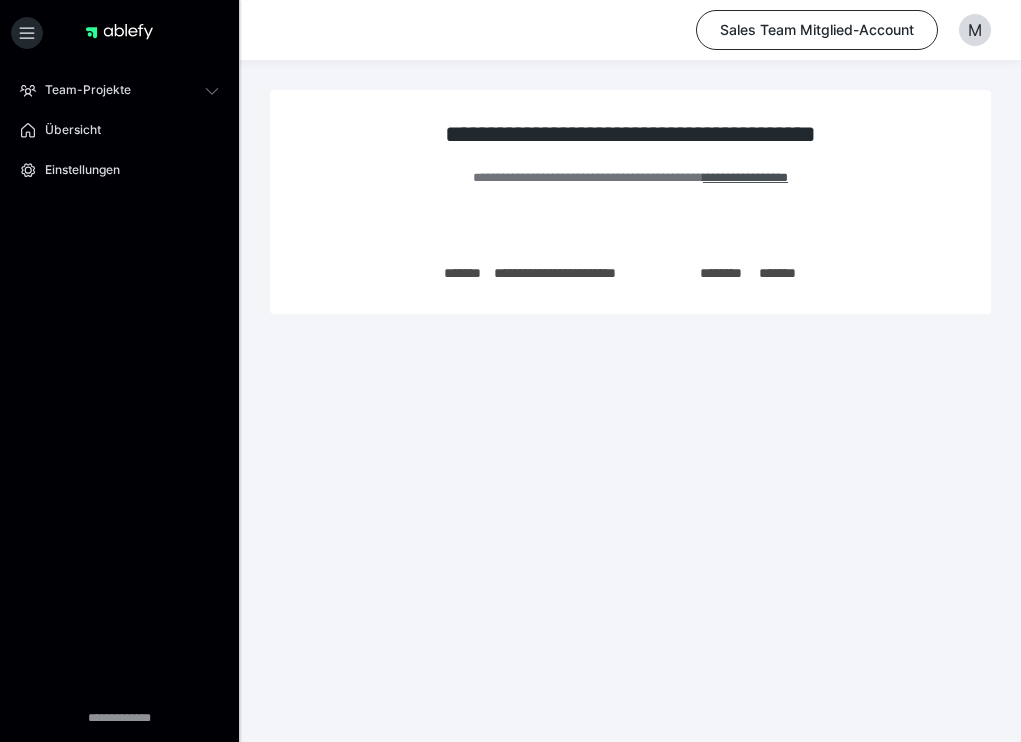 scroll, scrollTop: 0, scrollLeft: 0, axis: both 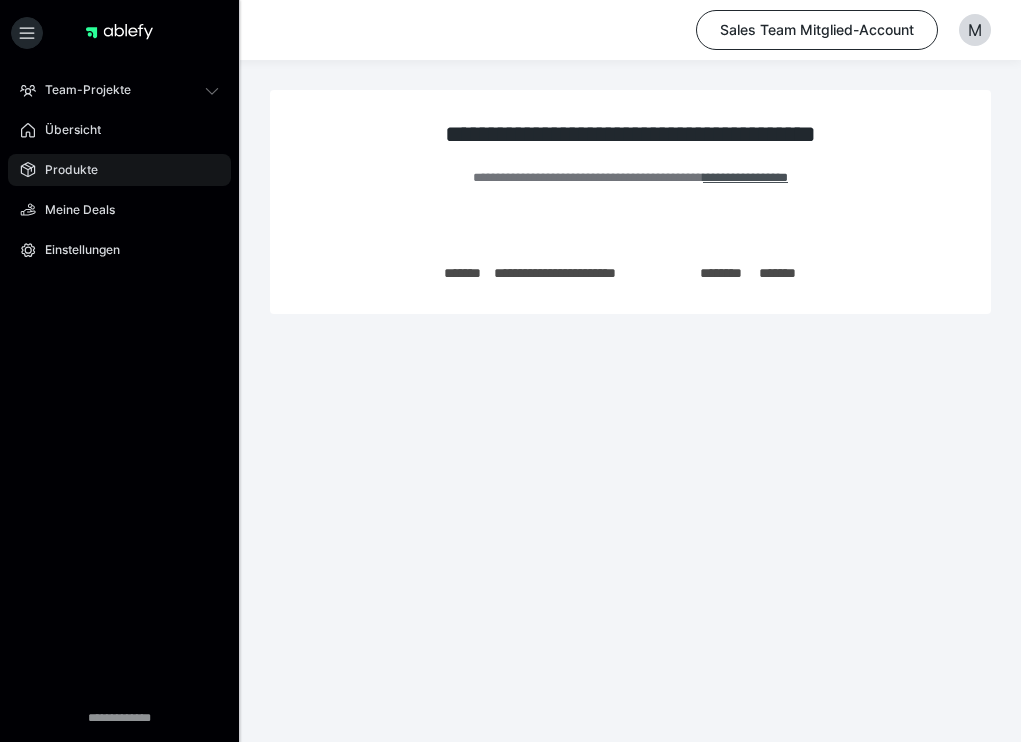 click on "Produkte" at bounding box center (64, 170) 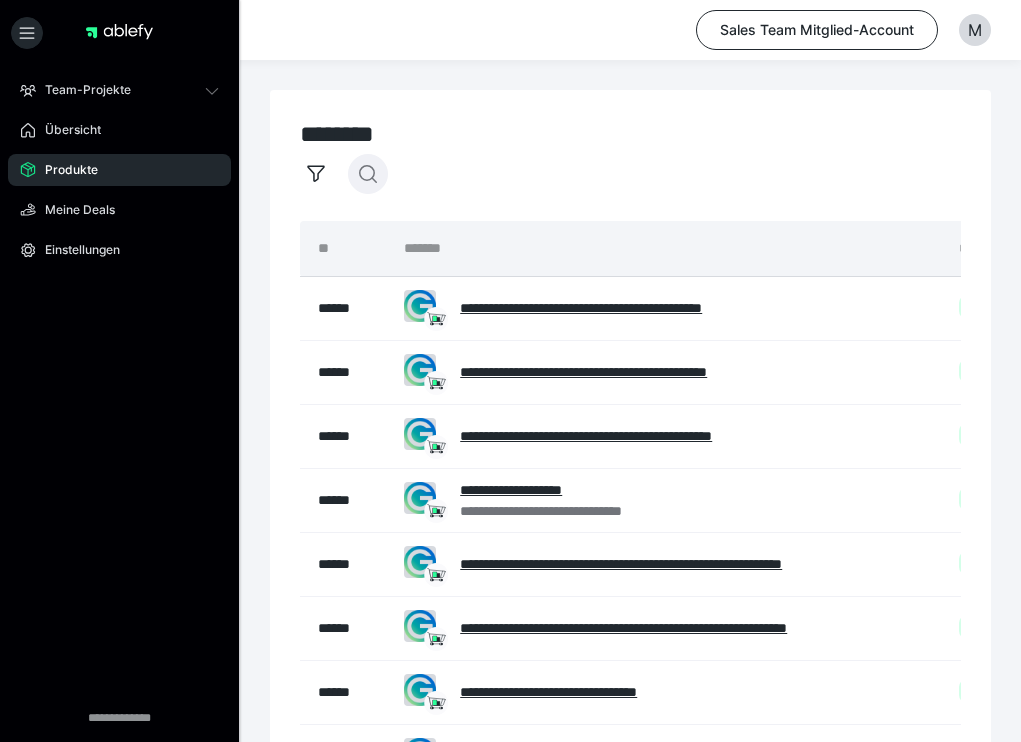 click 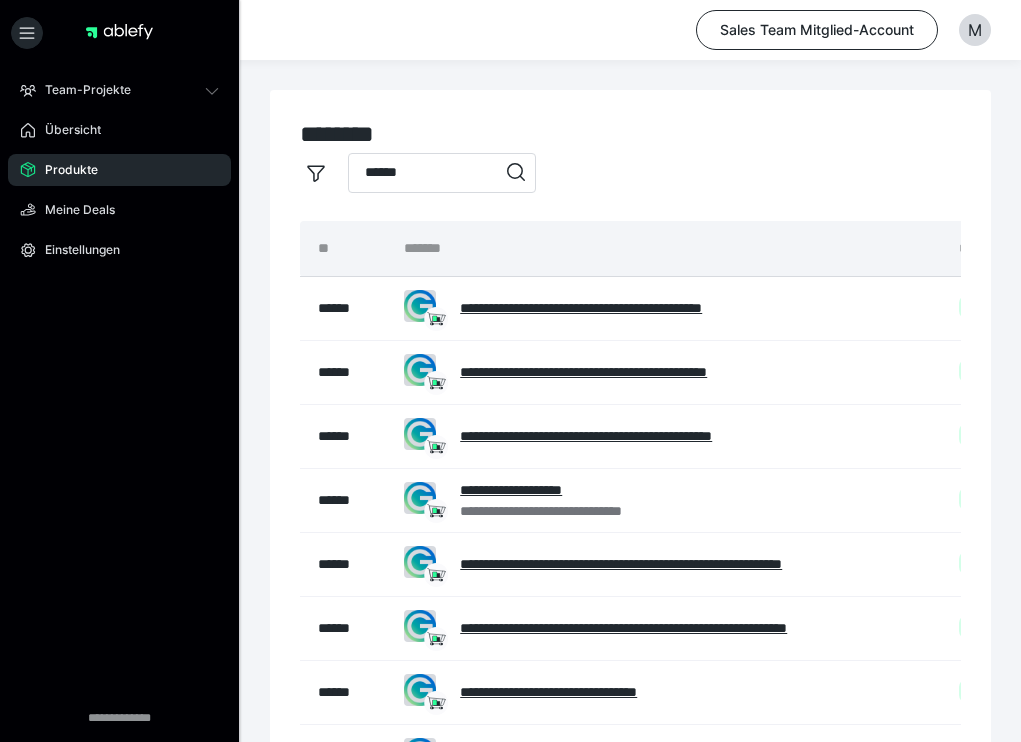 type on "******" 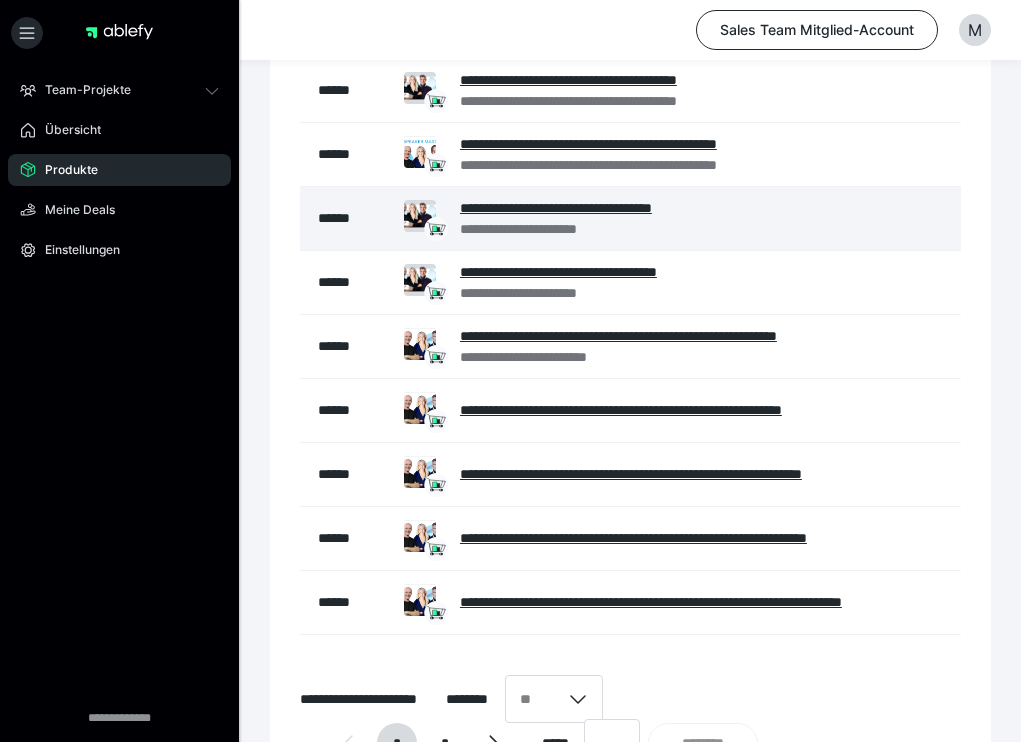 scroll, scrollTop: 295, scrollLeft: 0, axis: vertical 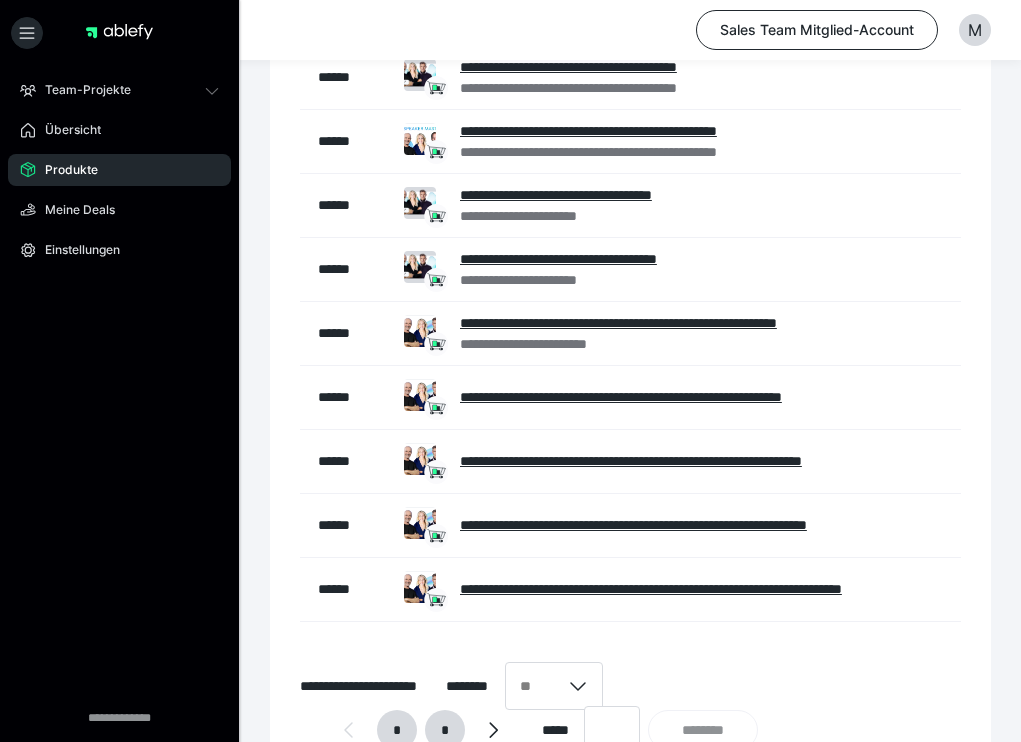 click on "*" at bounding box center [445, 730] 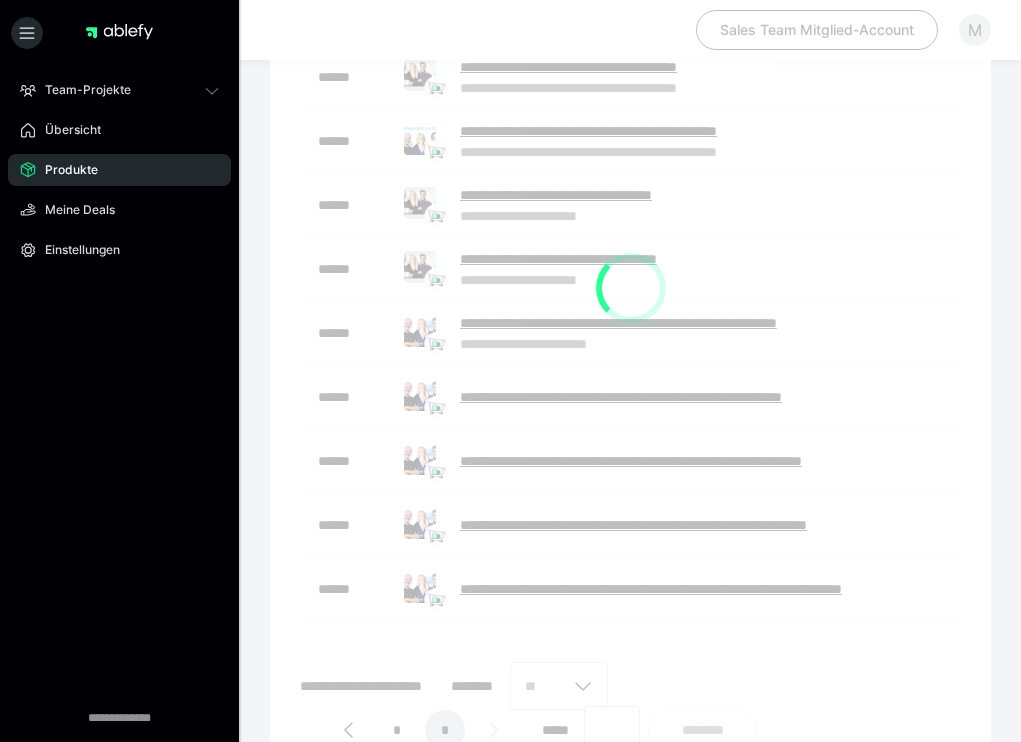 scroll, scrollTop: 15, scrollLeft: 0, axis: vertical 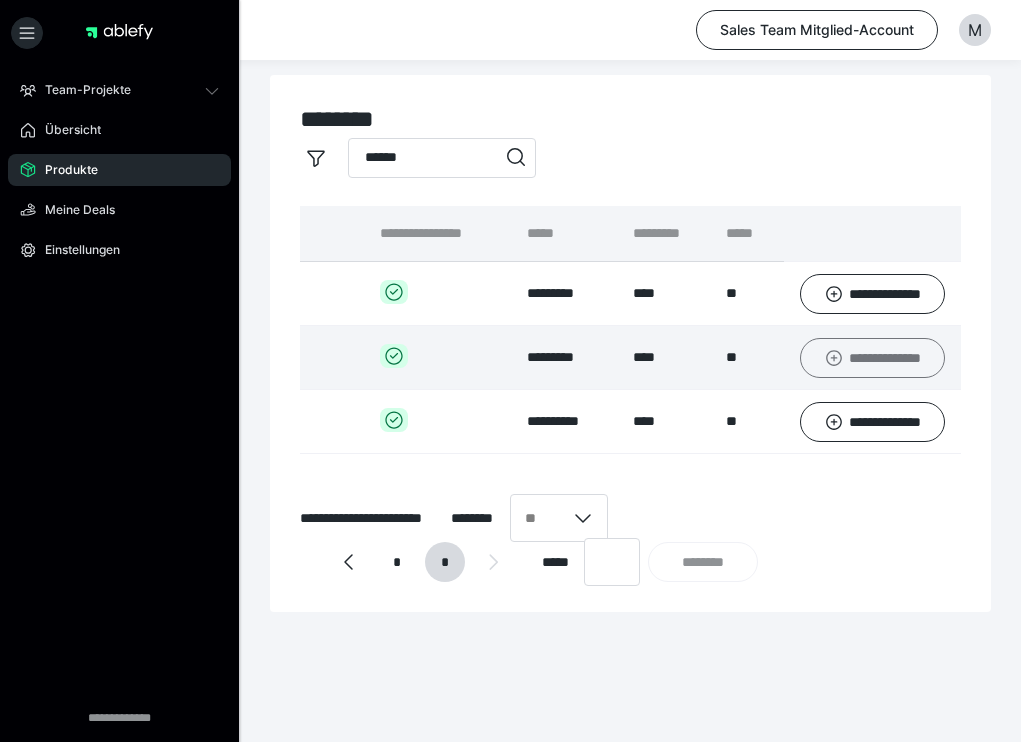 click on "**********" at bounding box center (873, 358) 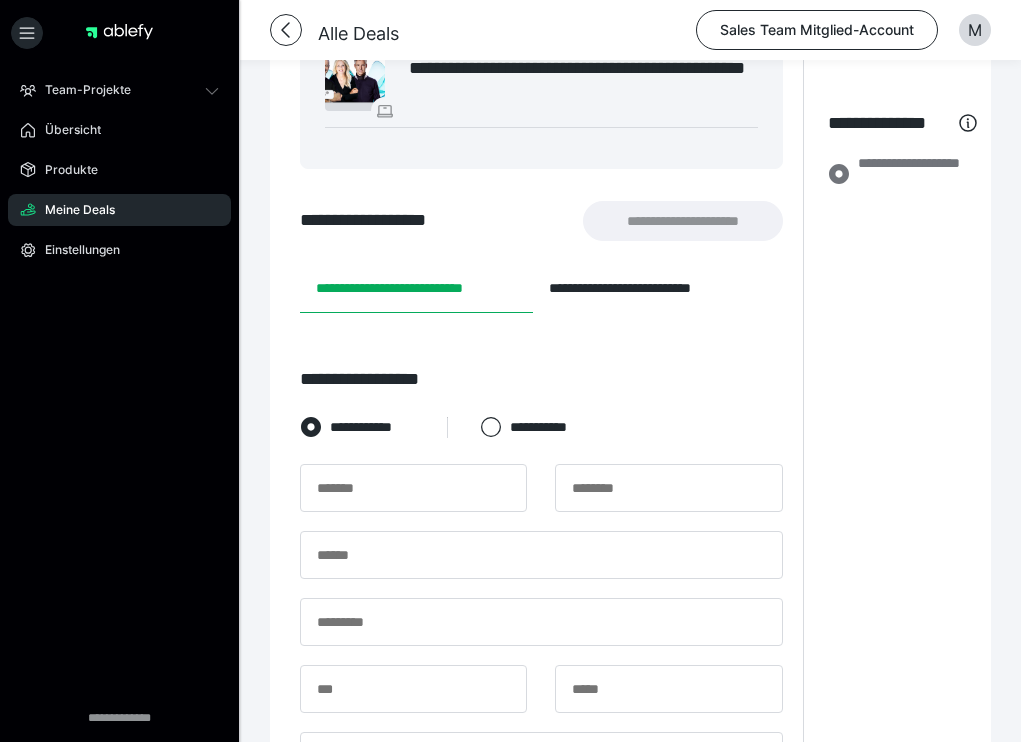 scroll, scrollTop: 199, scrollLeft: 0, axis: vertical 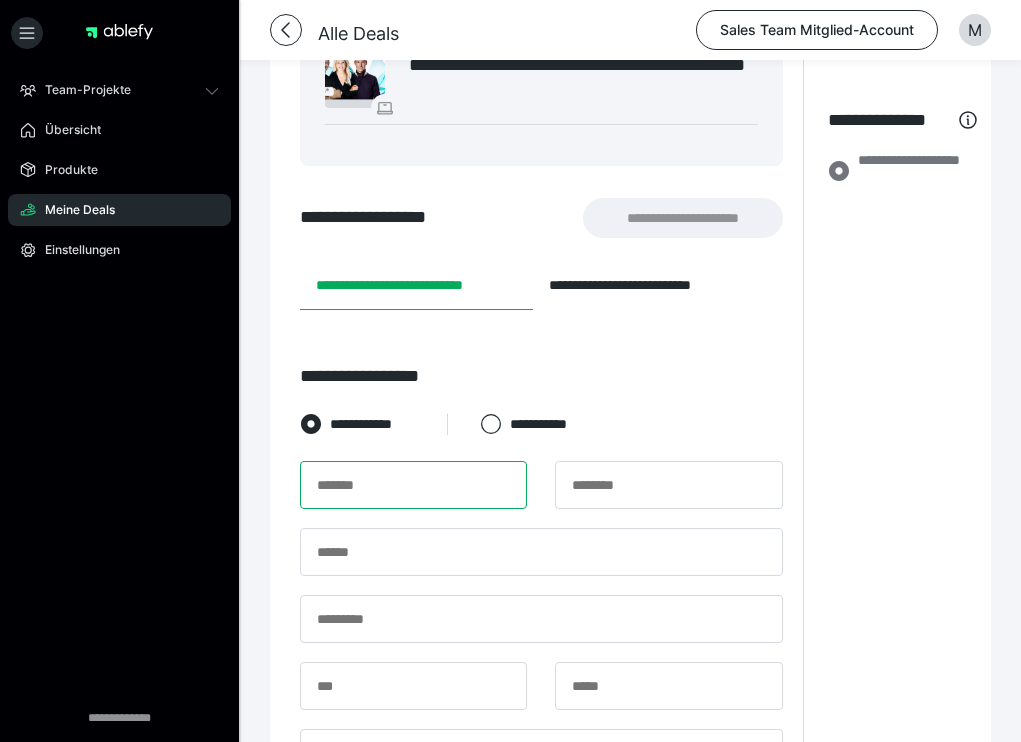click at bounding box center (413, 485) 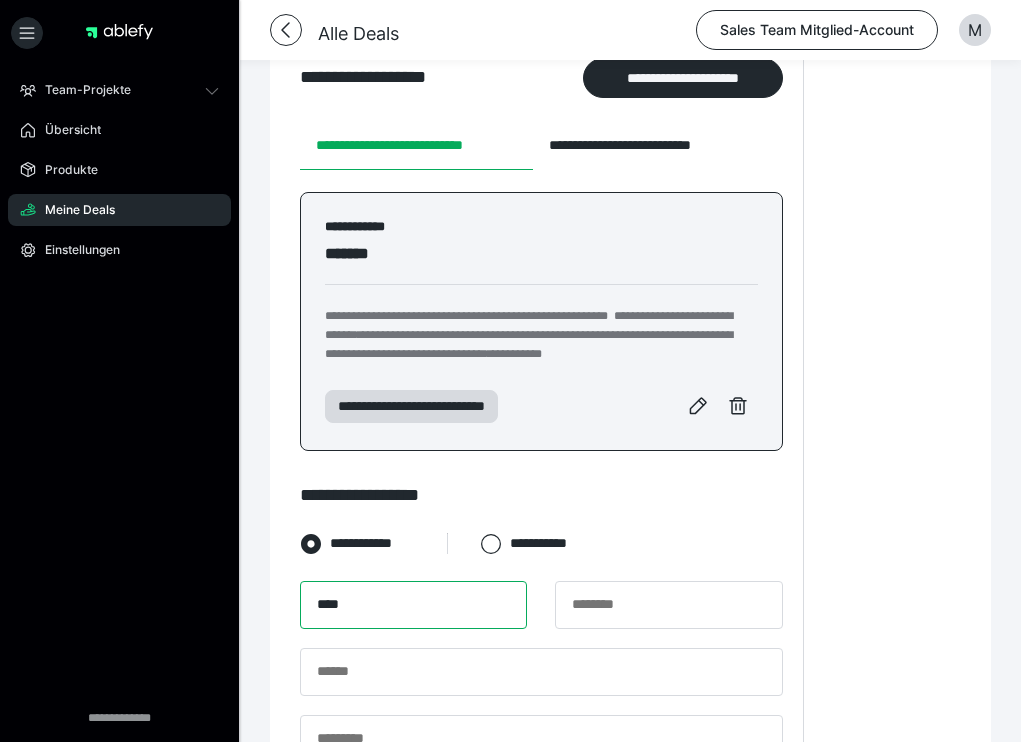scroll, scrollTop: 375, scrollLeft: 0, axis: vertical 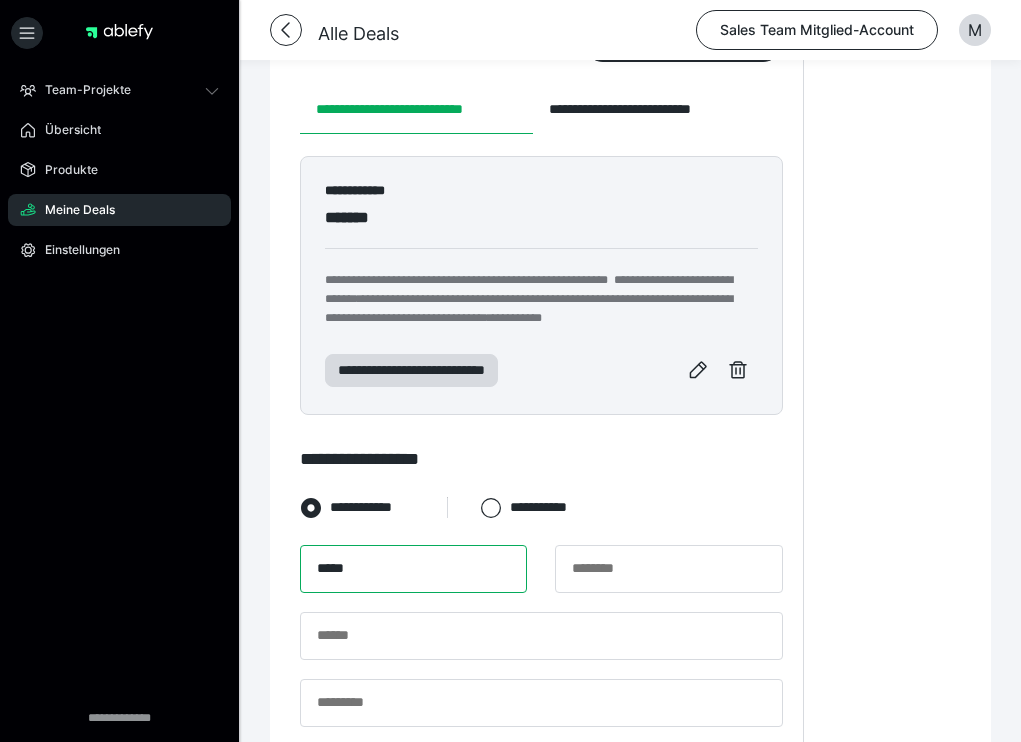 type on "*****" 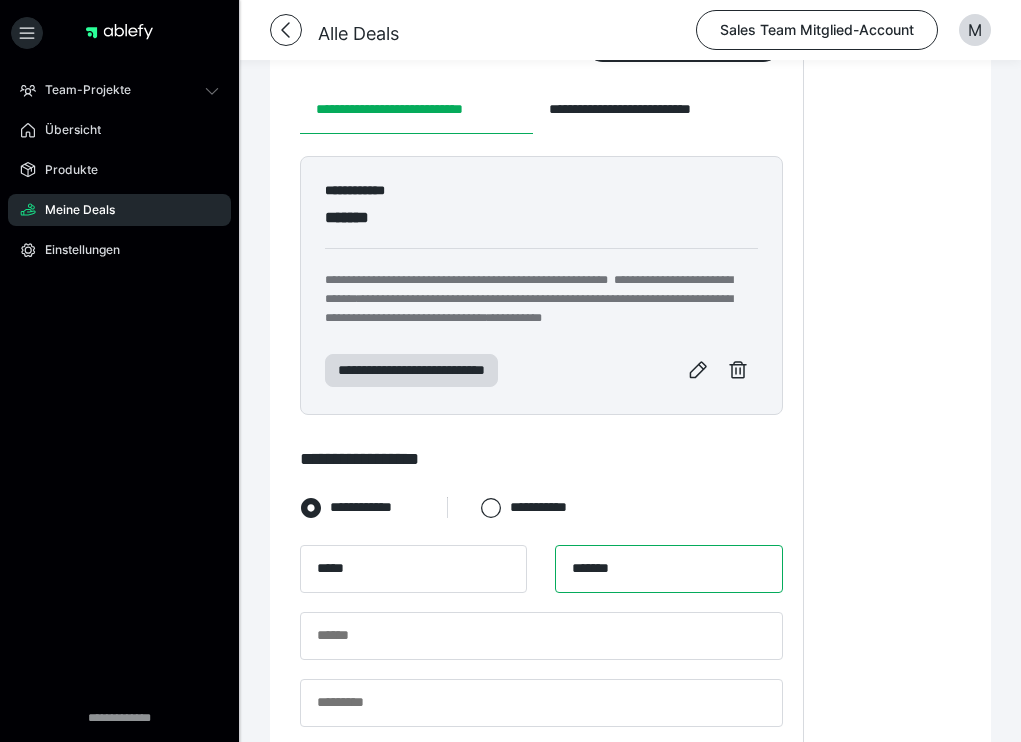 type on "*******" 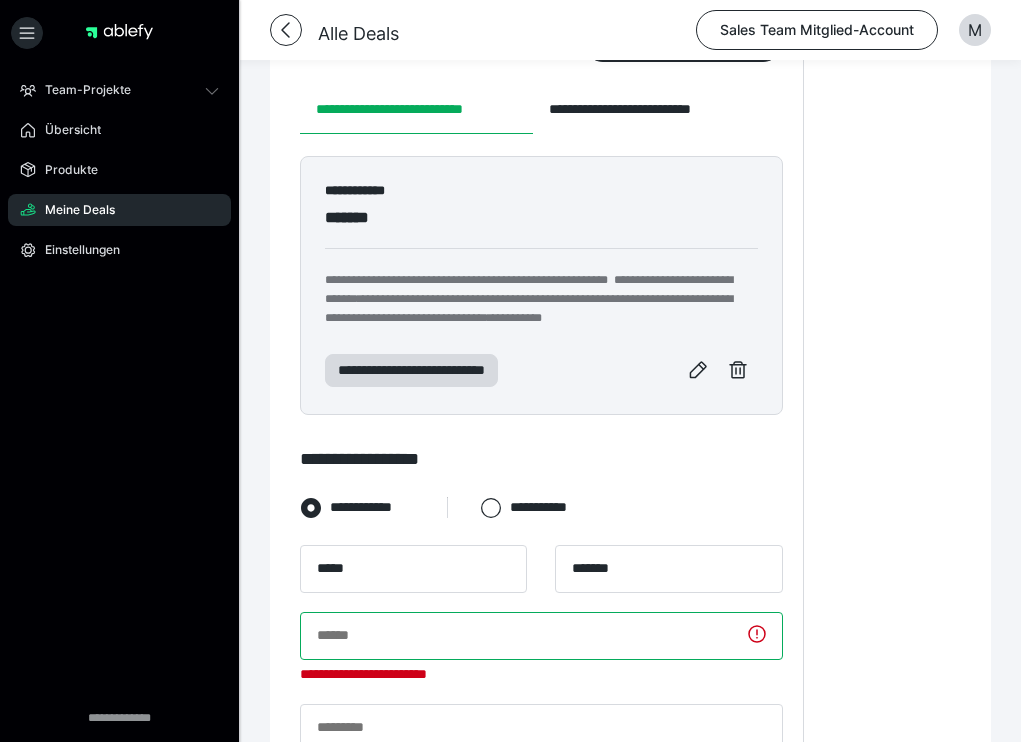 paste on "**********" 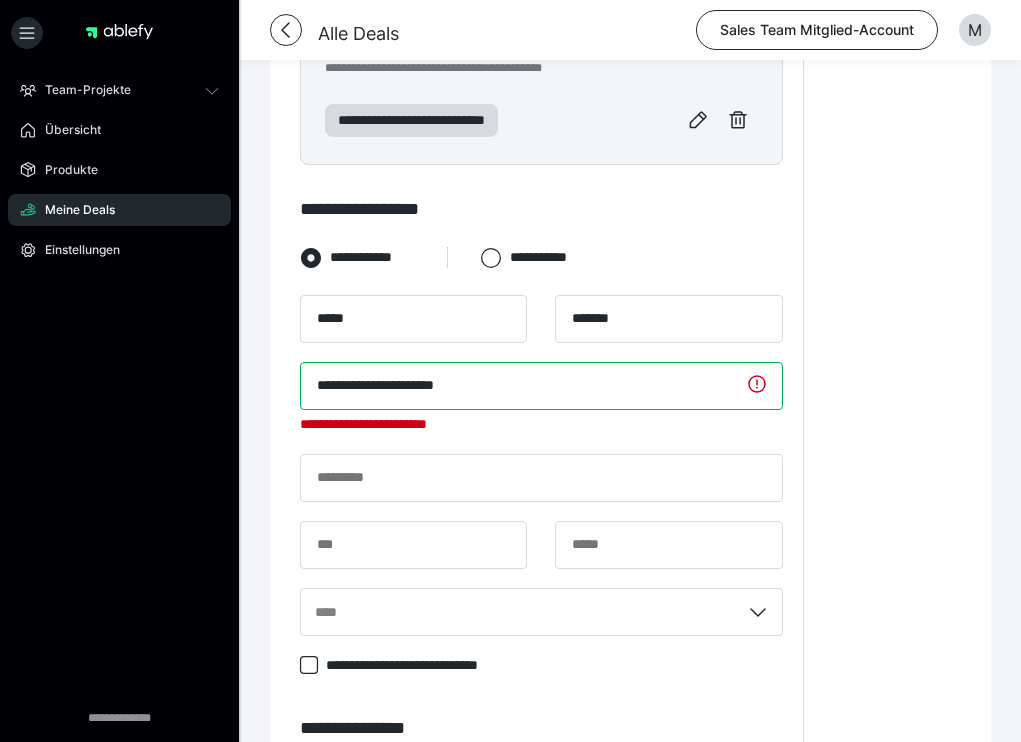 scroll, scrollTop: 655, scrollLeft: 0, axis: vertical 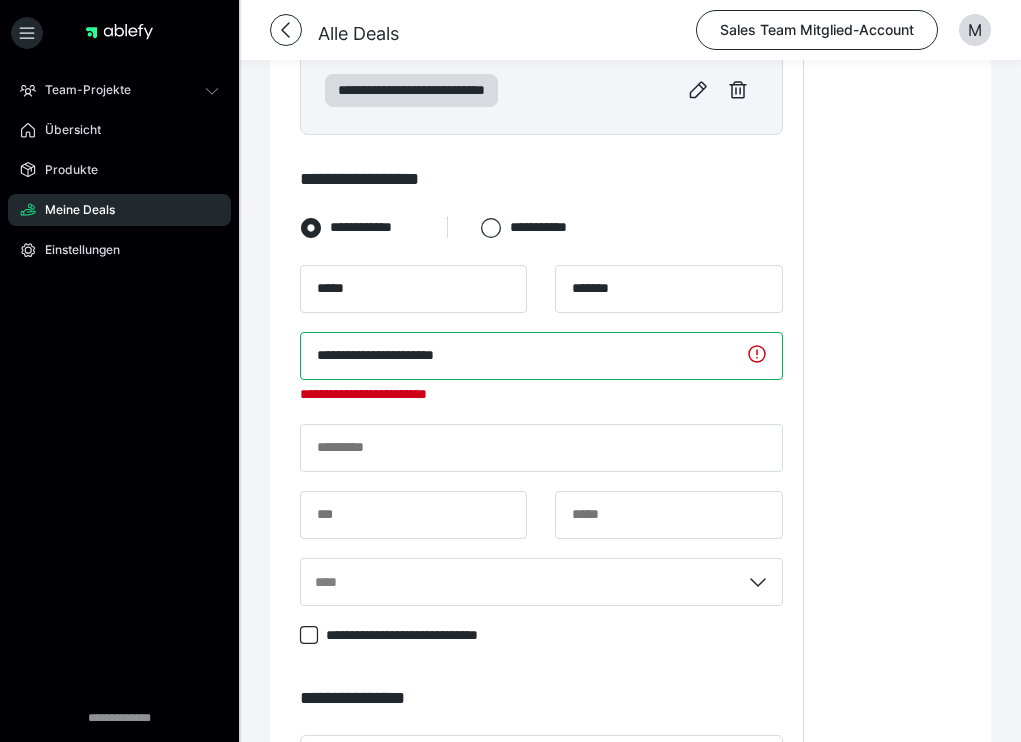 type on "**********" 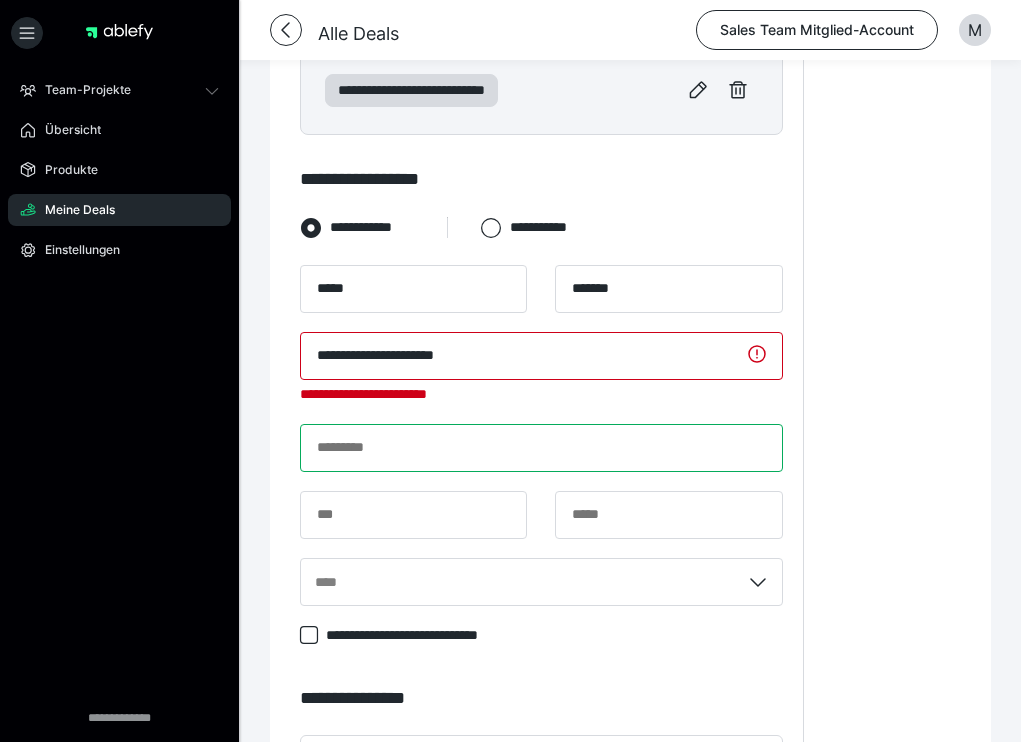 click on "**********" at bounding box center [541, 445] 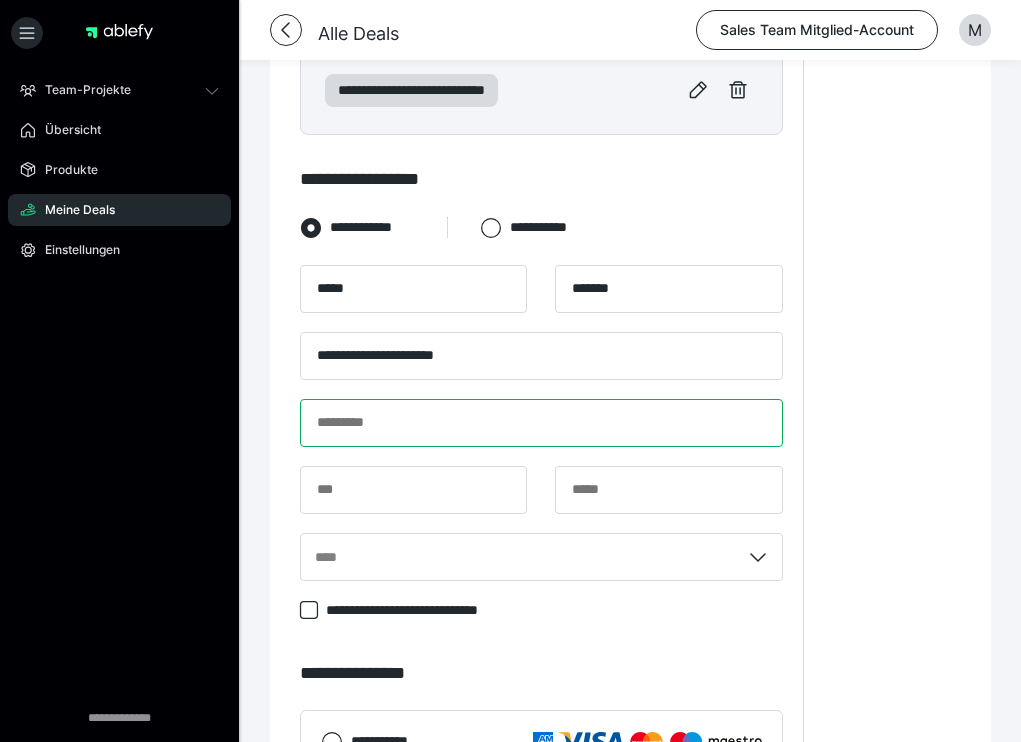paste on "**********" 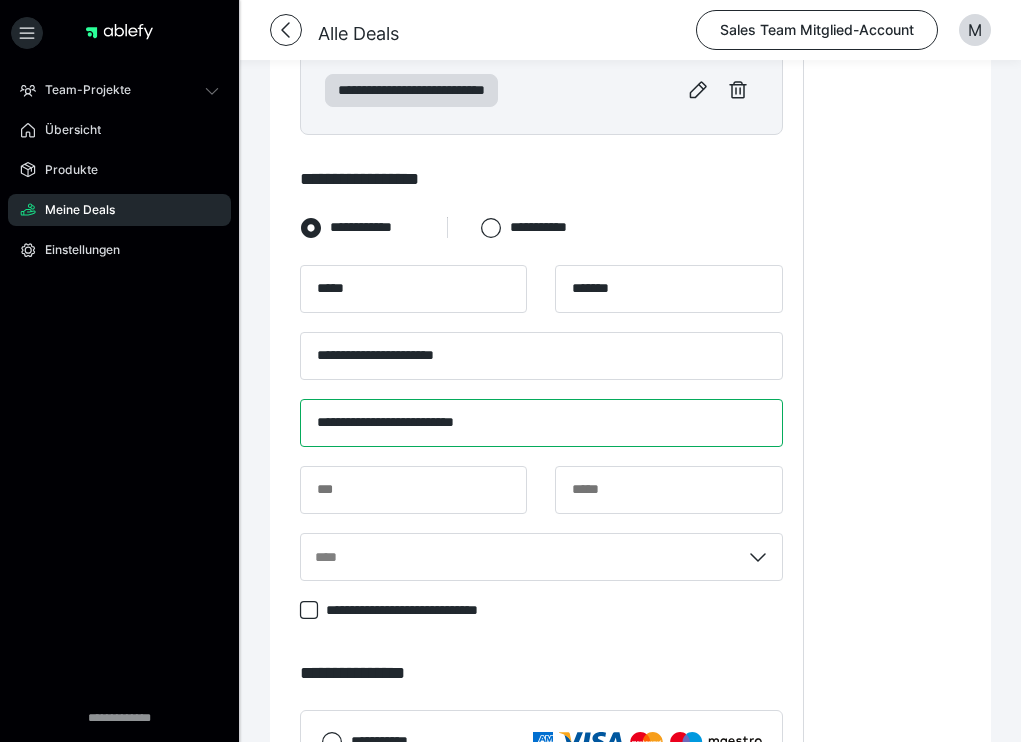 drag, startPoint x: 461, startPoint y: 422, endPoint x: 422, endPoint y: 419, distance: 39.115215 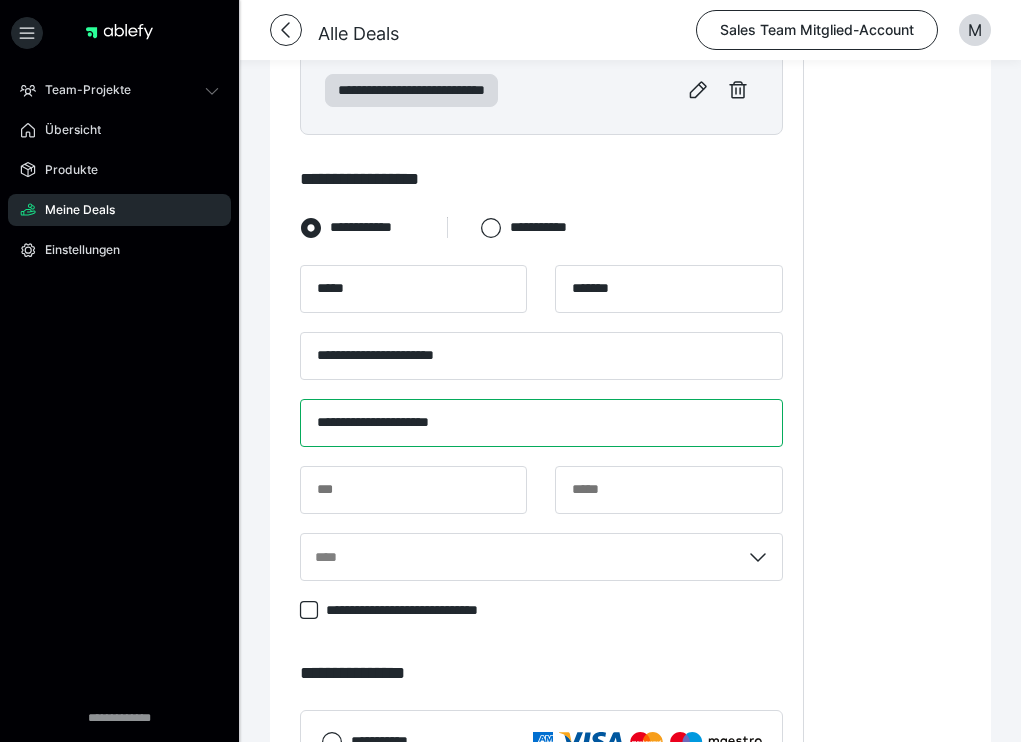 type on "**********" 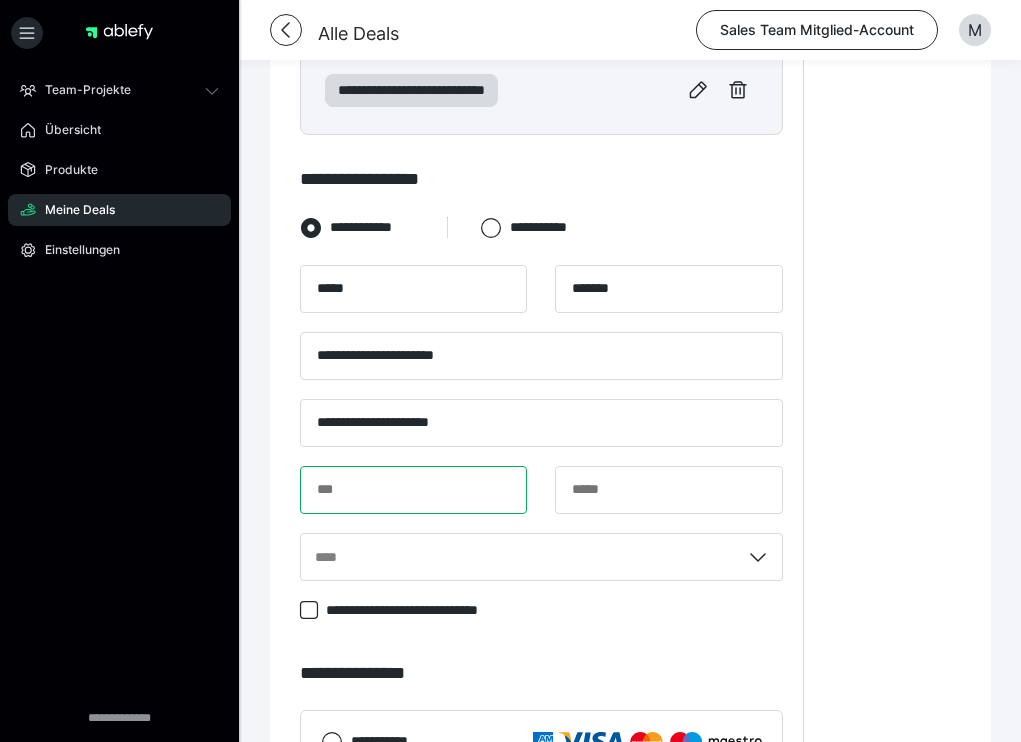 click at bounding box center [413, 490] 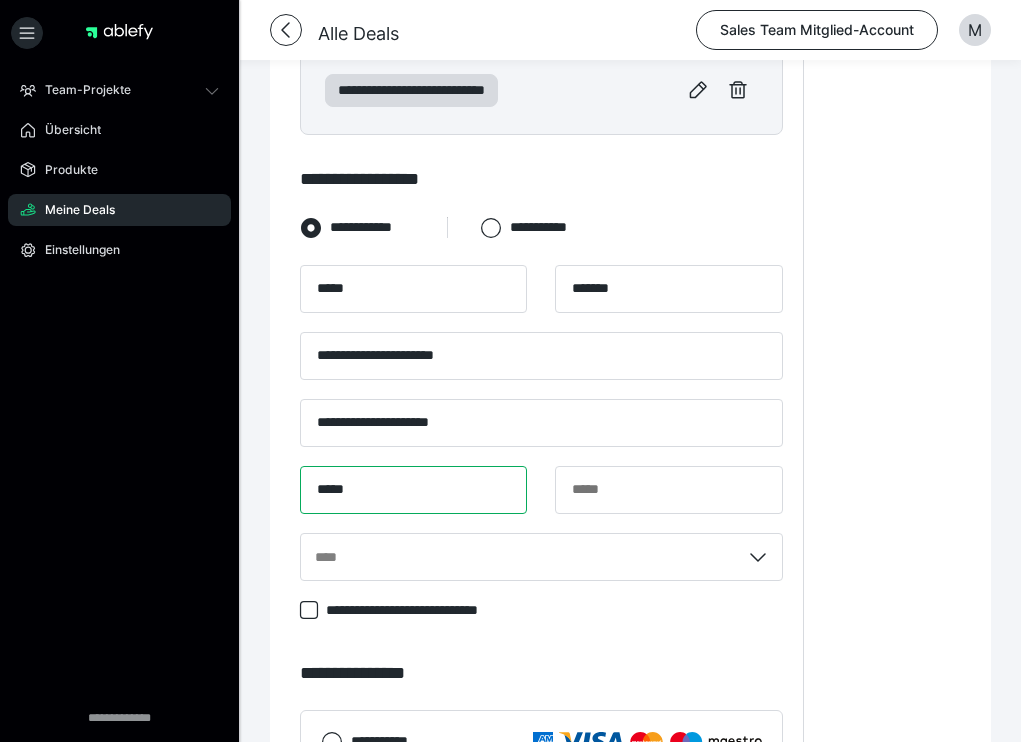 type on "*****" 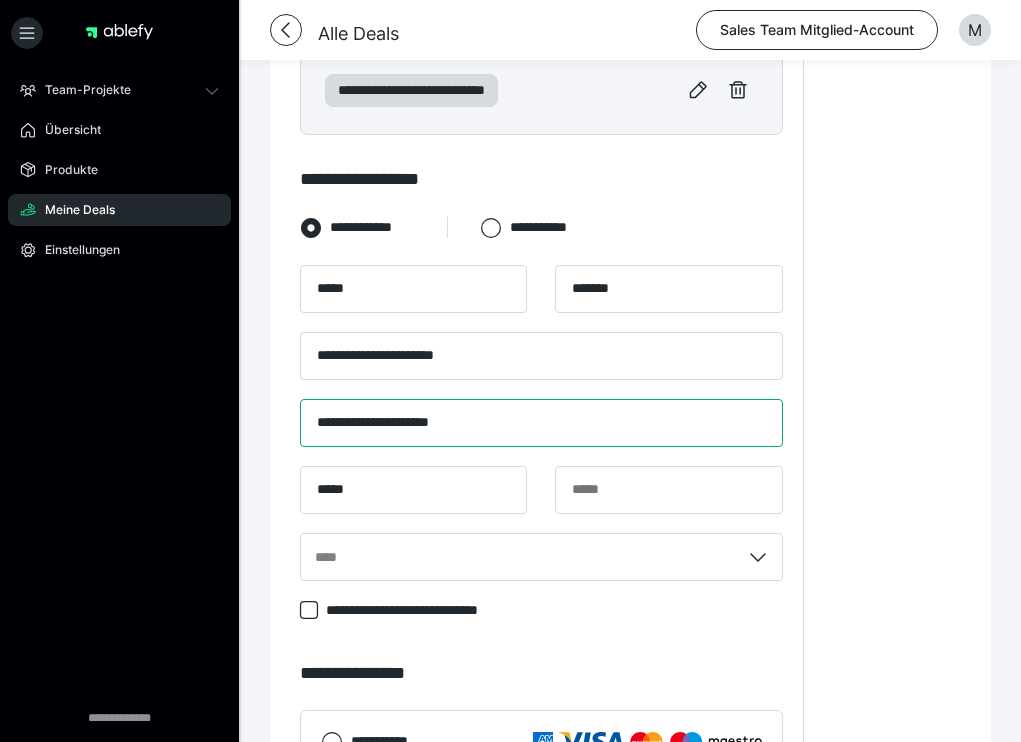 drag, startPoint x: 478, startPoint y: 415, endPoint x: 429, endPoint y: 415, distance: 49 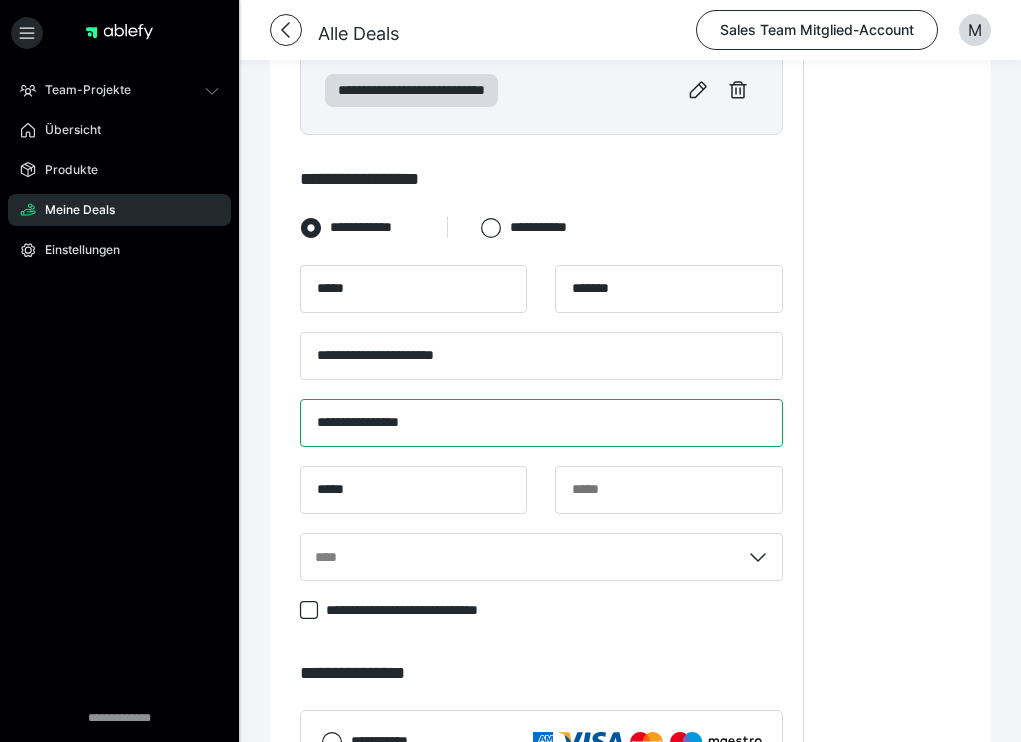 type on "**********" 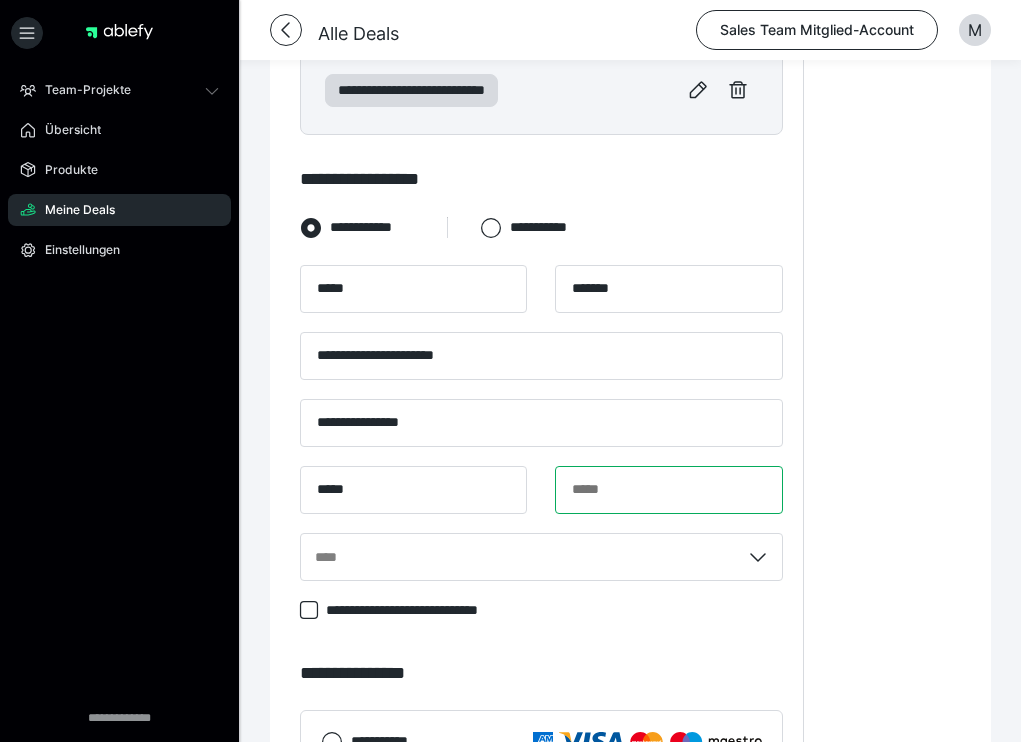 click at bounding box center (668, 490) 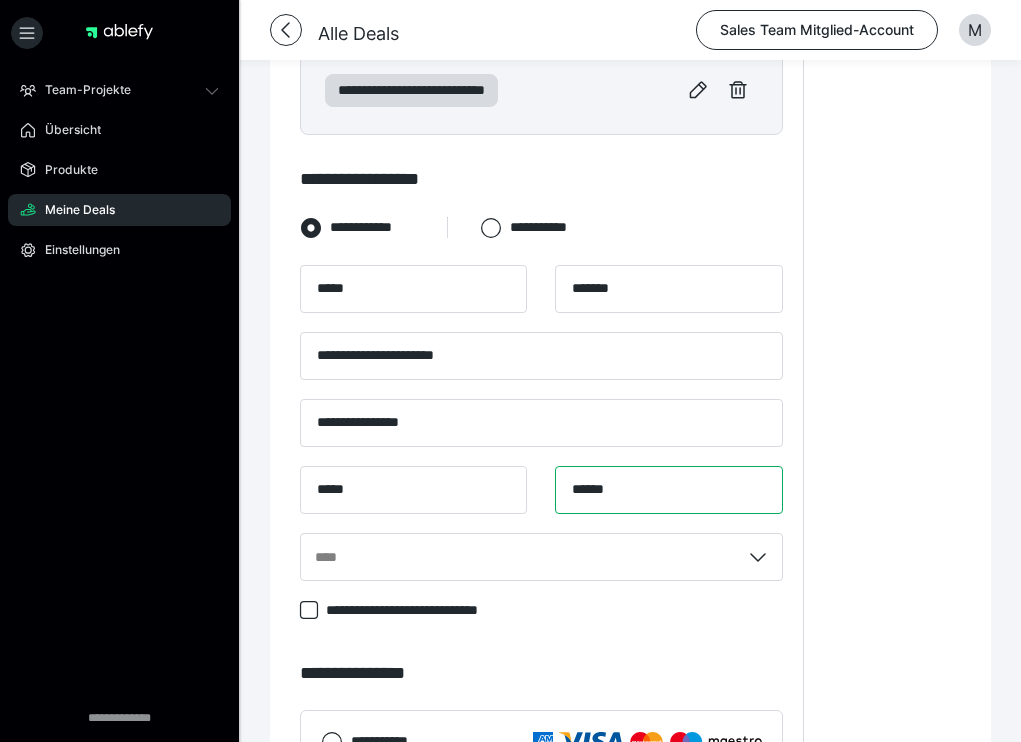type on "******" 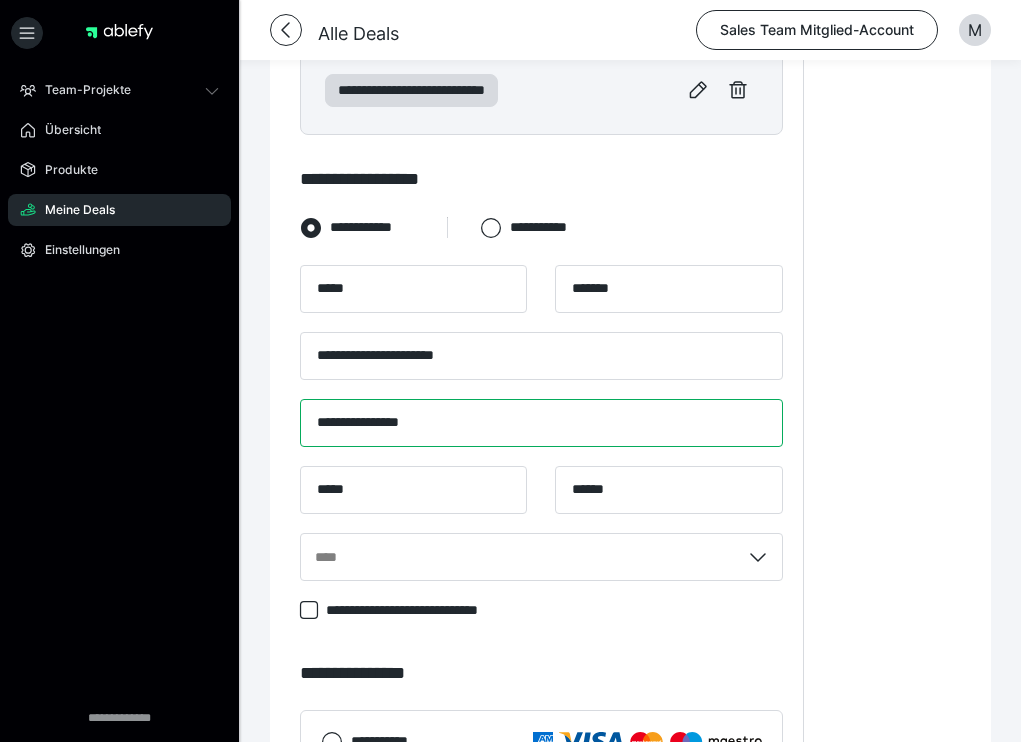 click on "**********" at bounding box center (541, 423) 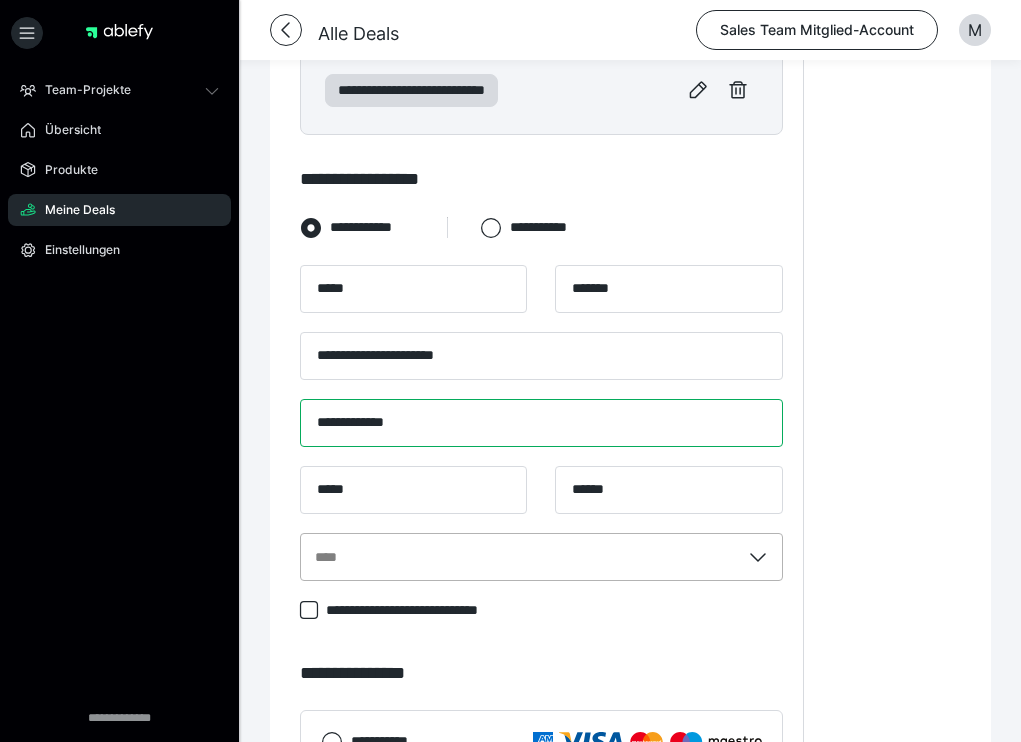 type on "**********" 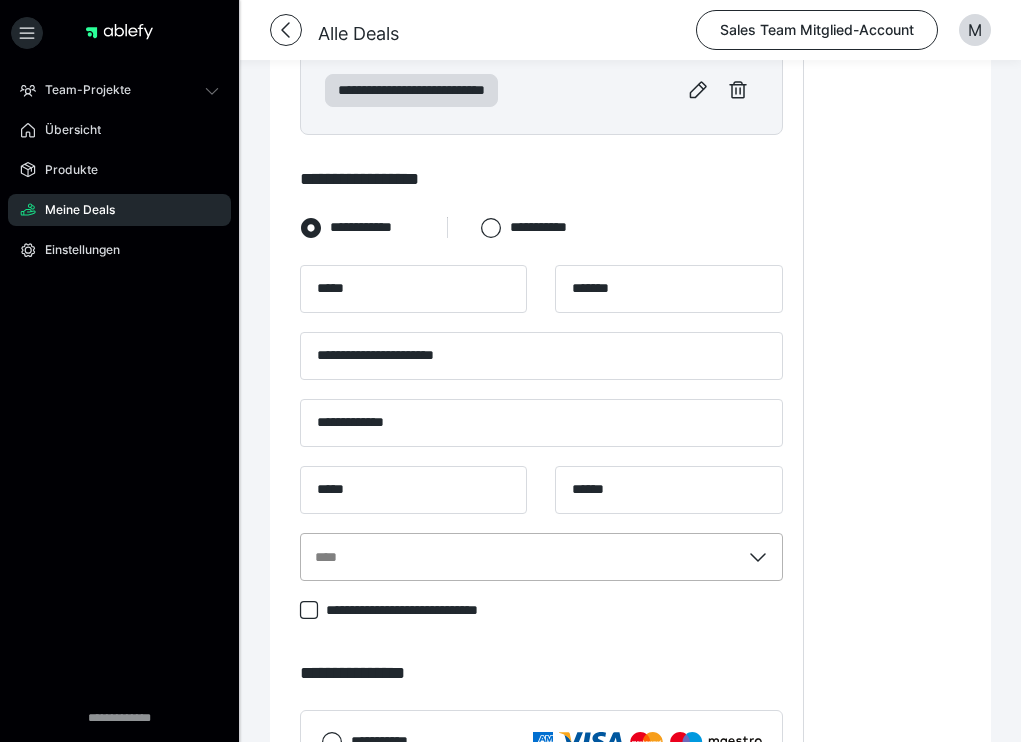 click on "****" at bounding box center [541, 557] 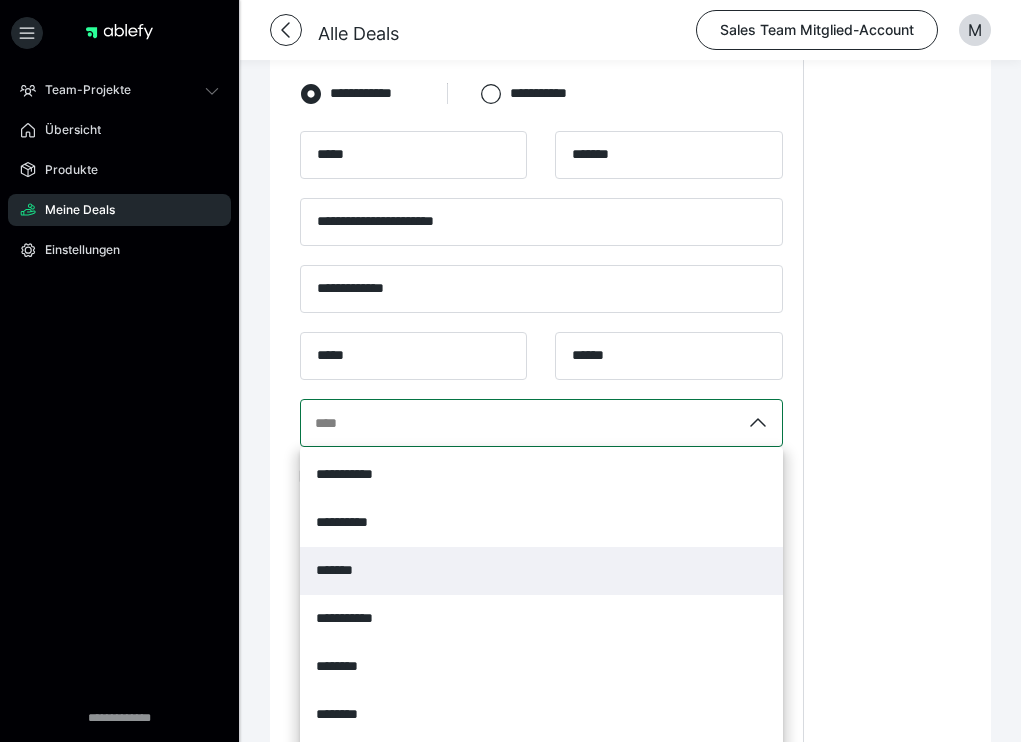 scroll, scrollTop: 801, scrollLeft: 0, axis: vertical 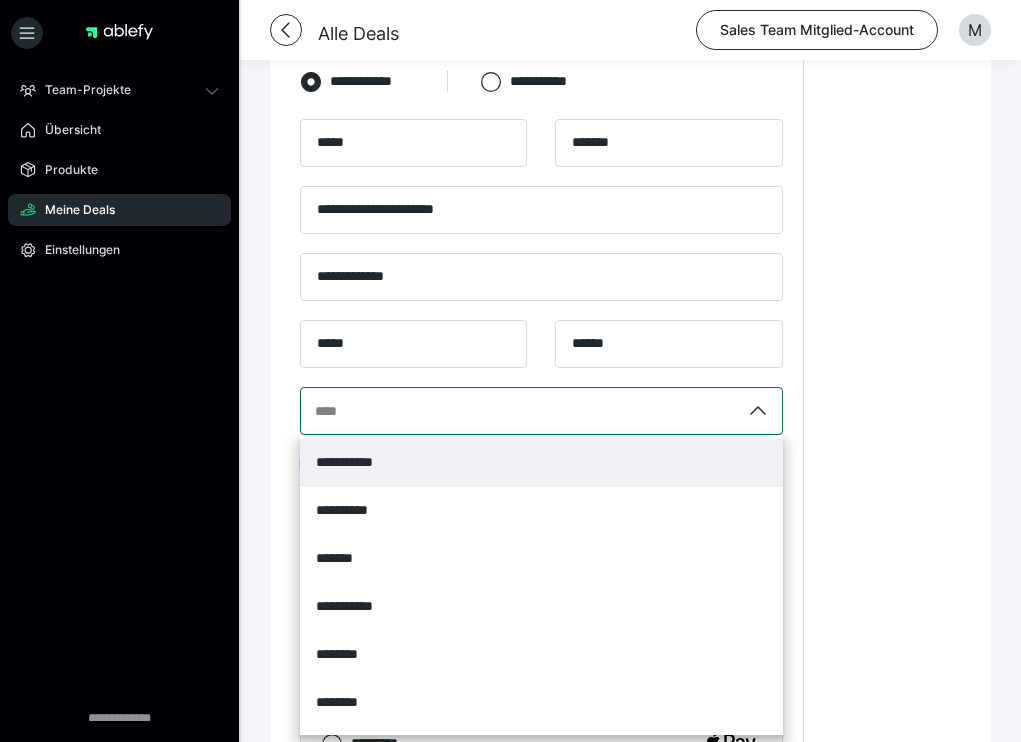 click on "**********" at bounding box center [541, 463] 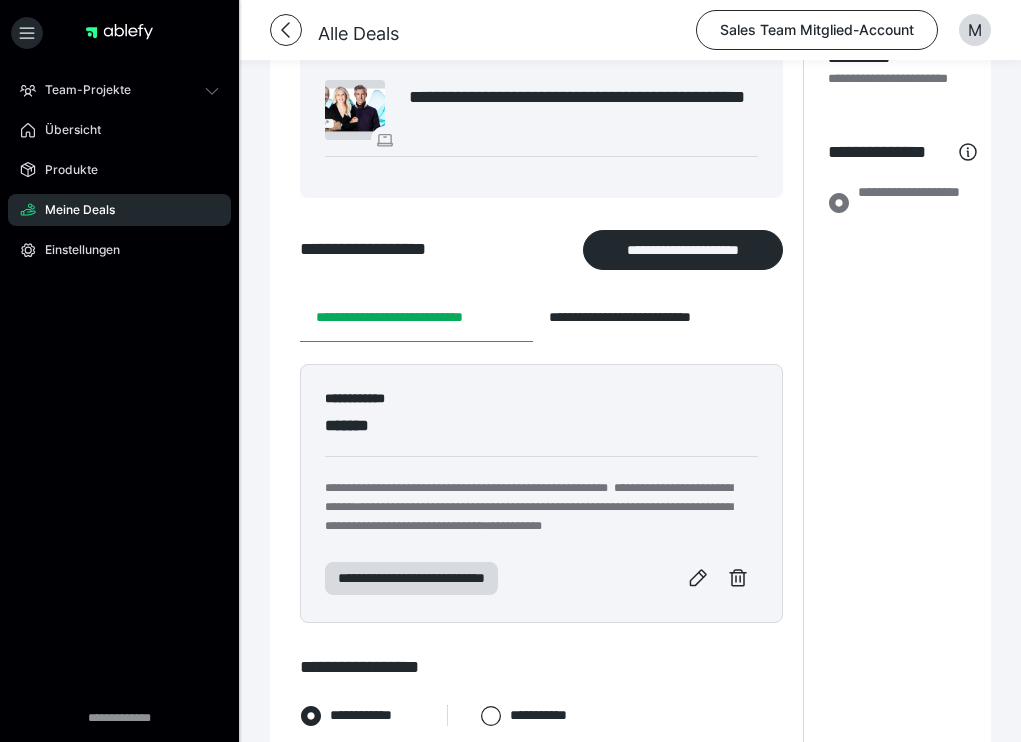 scroll, scrollTop: 159, scrollLeft: 0, axis: vertical 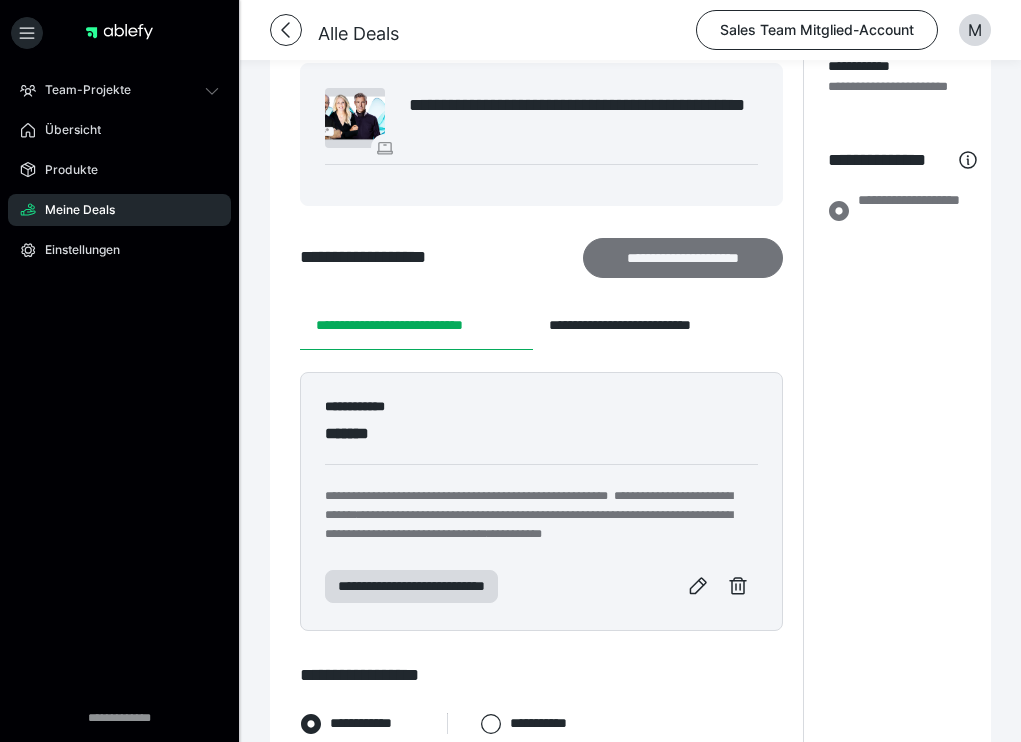 click on "**********" at bounding box center [683, 258] 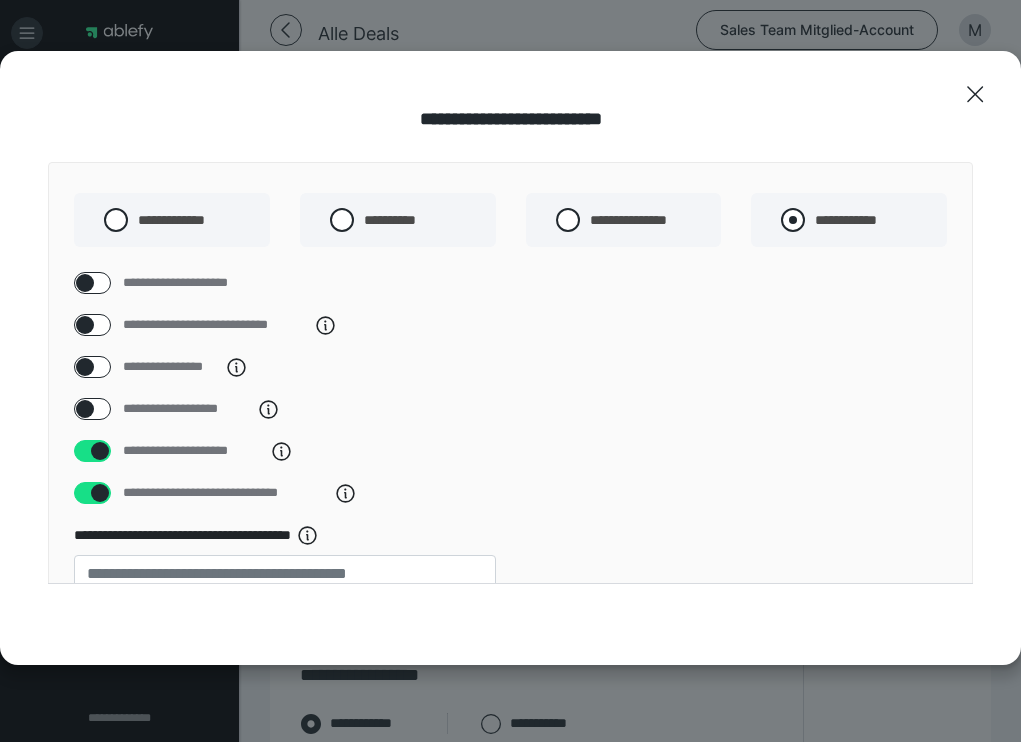 click at bounding box center [793, 220] 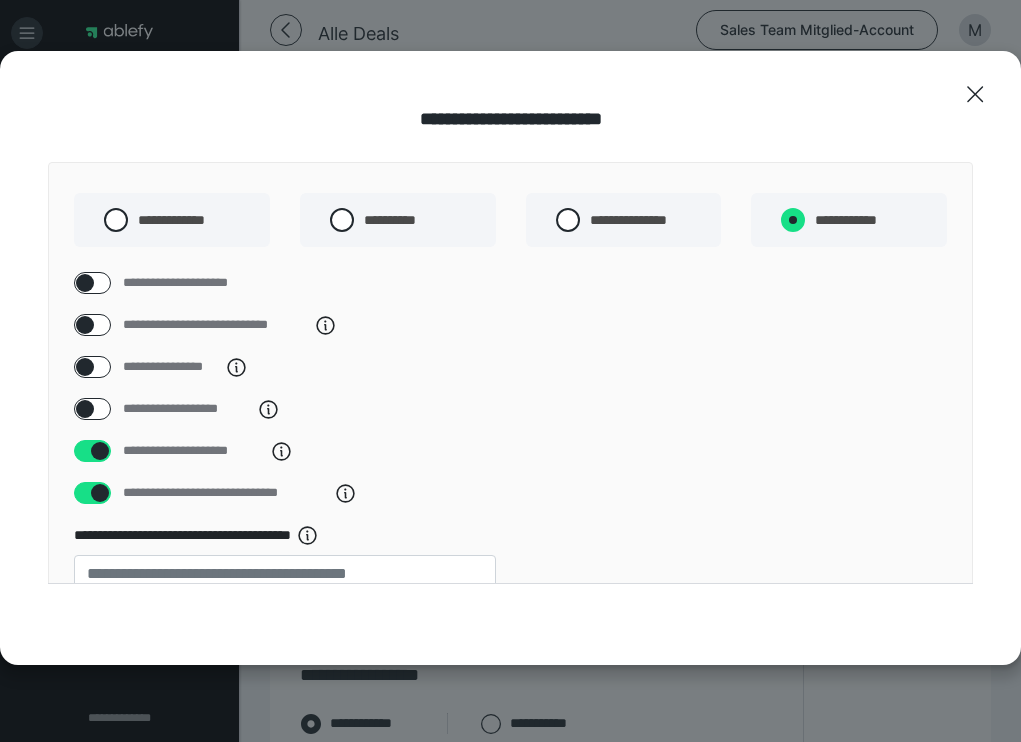 radio on "****" 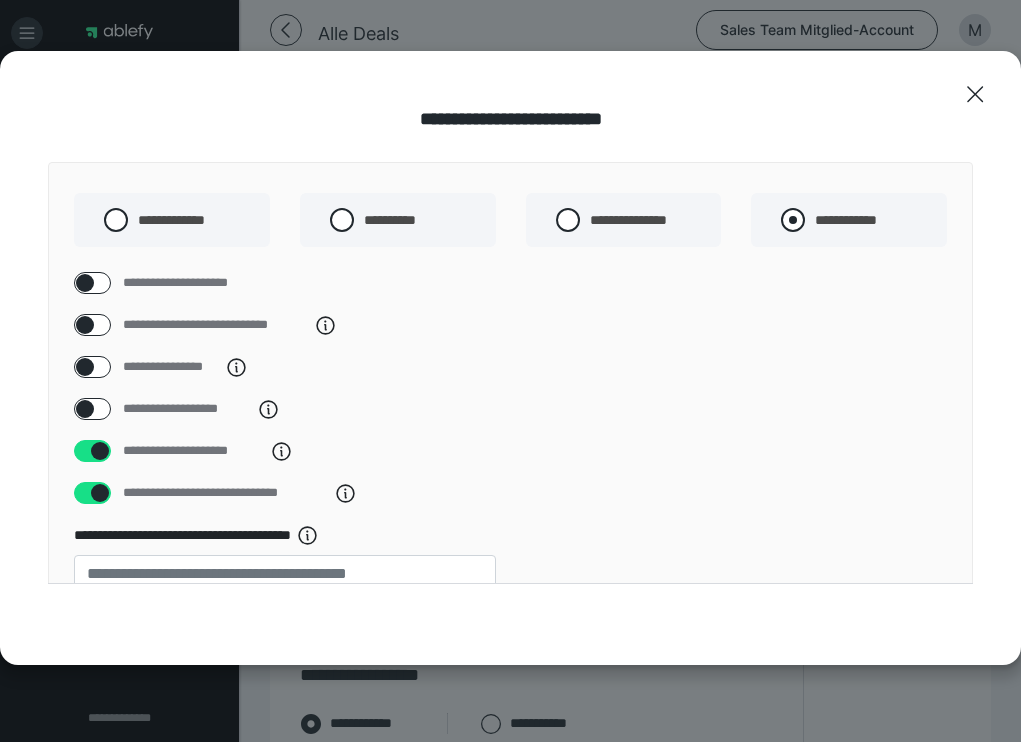 radio on "*****" 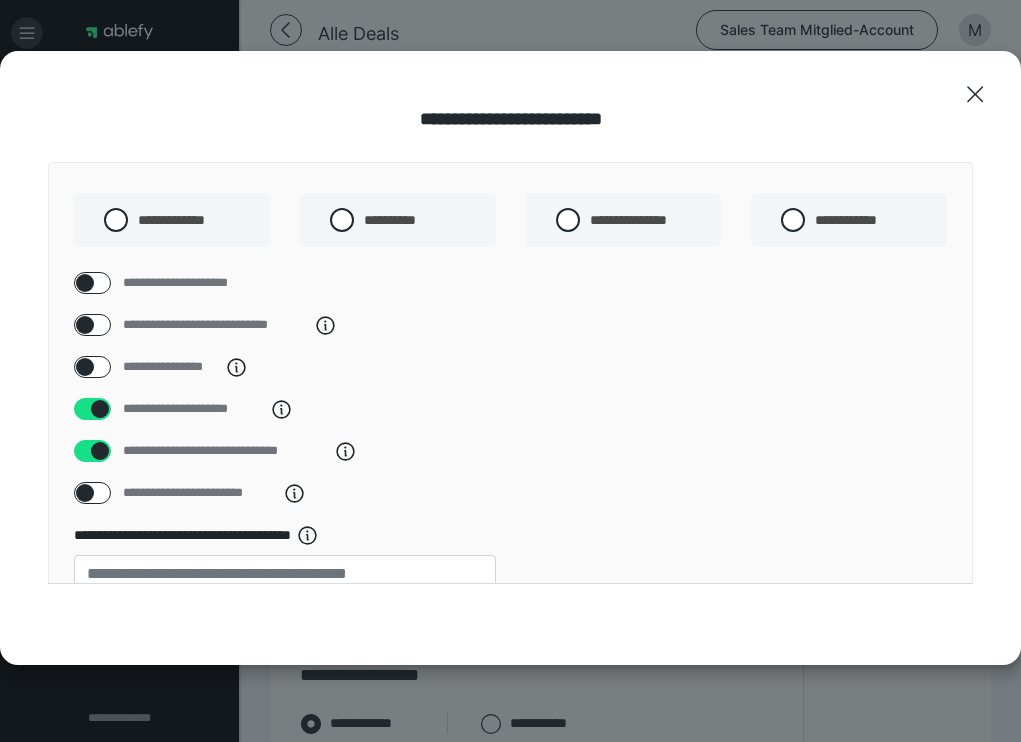 click at bounding box center (100, 451) 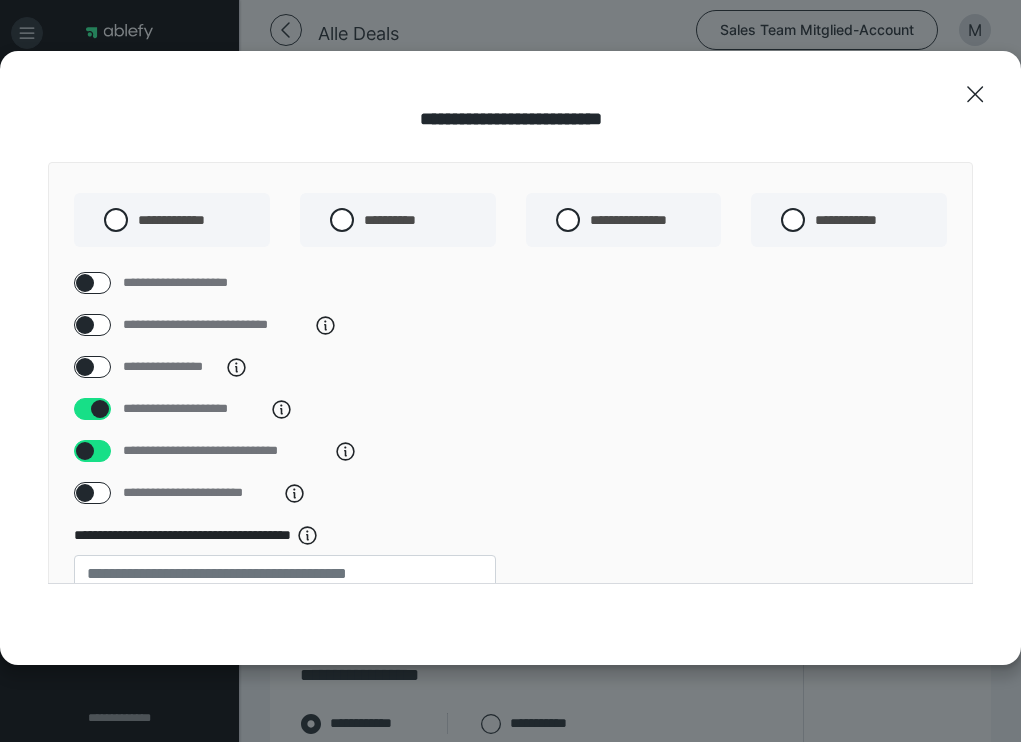 checkbox on "*****" 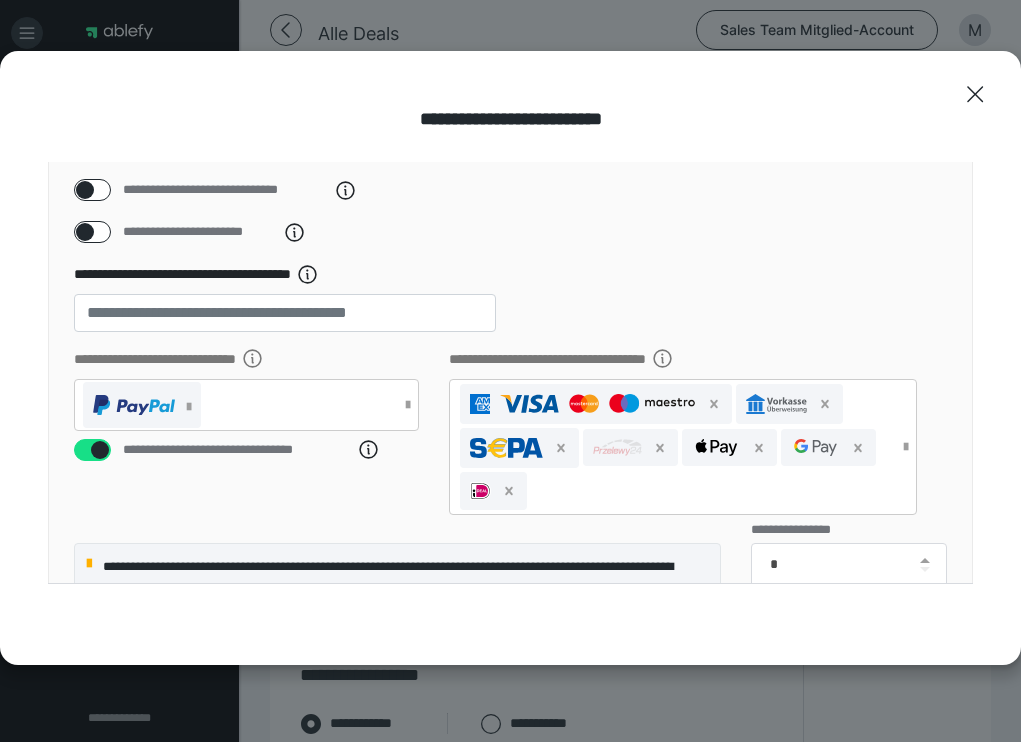 scroll, scrollTop: 265, scrollLeft: 0, axis: vertical 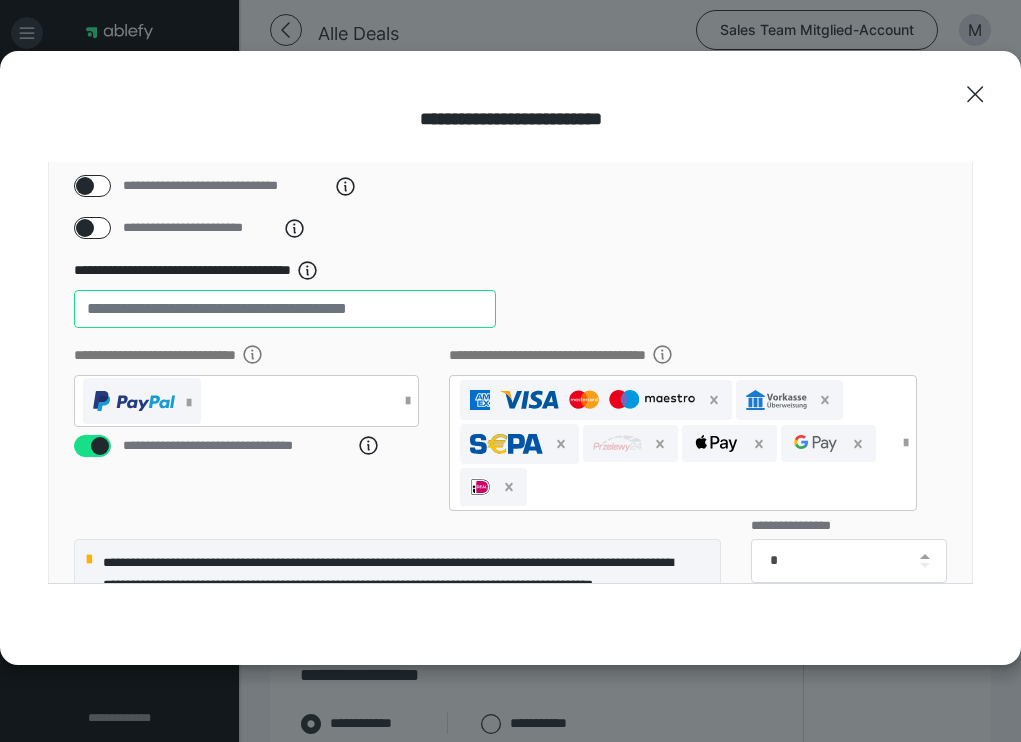 click on "**" at bounding box center (285, 309) 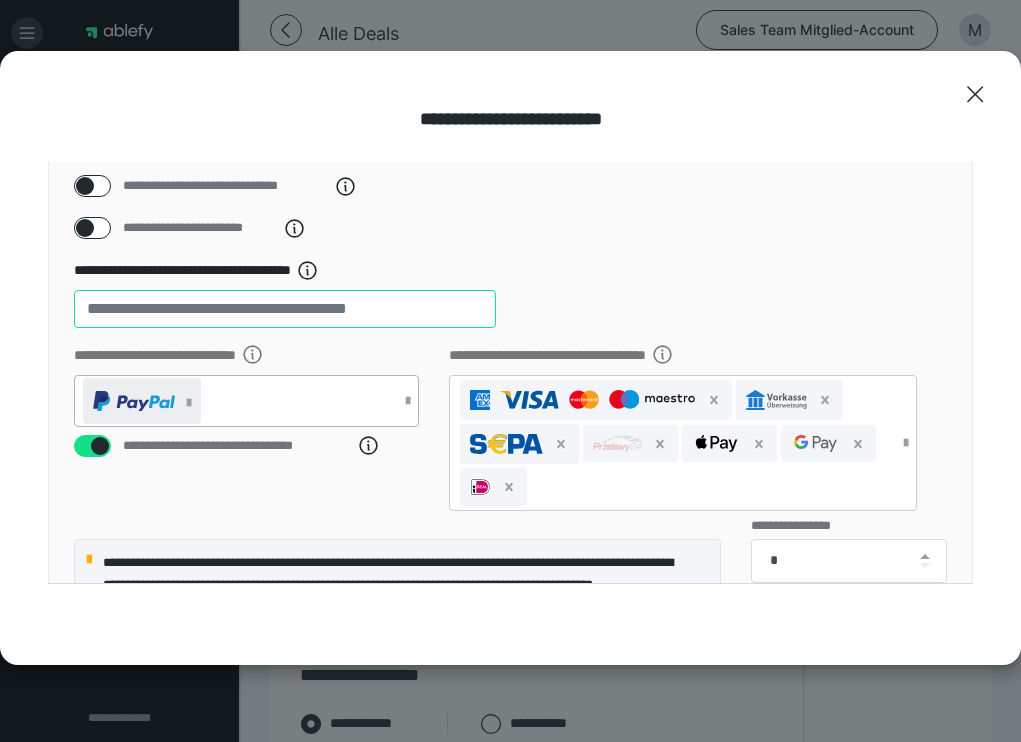 type on "**" 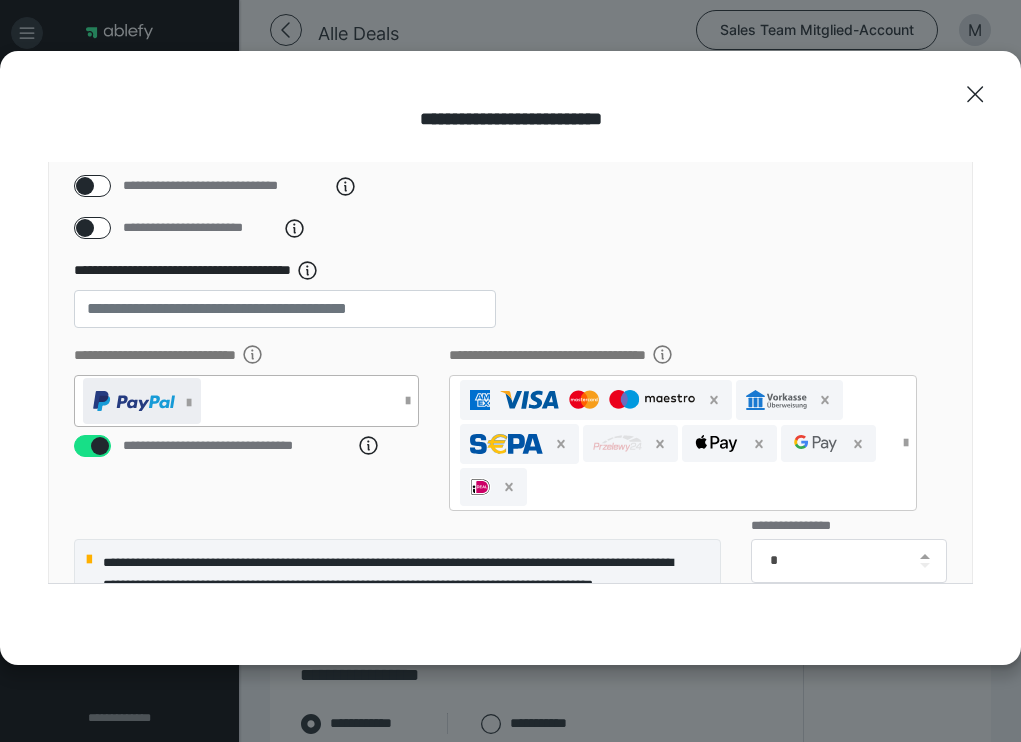 click at bounding box center [189, 403] 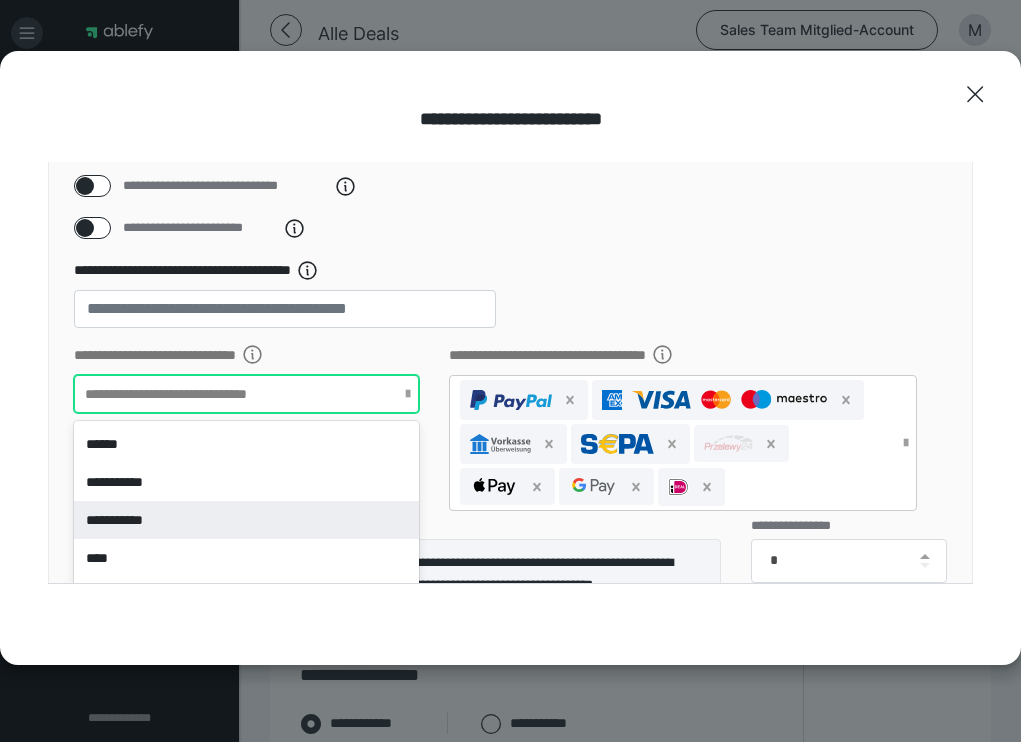 click on "**********" at bounding box center [246, 520] 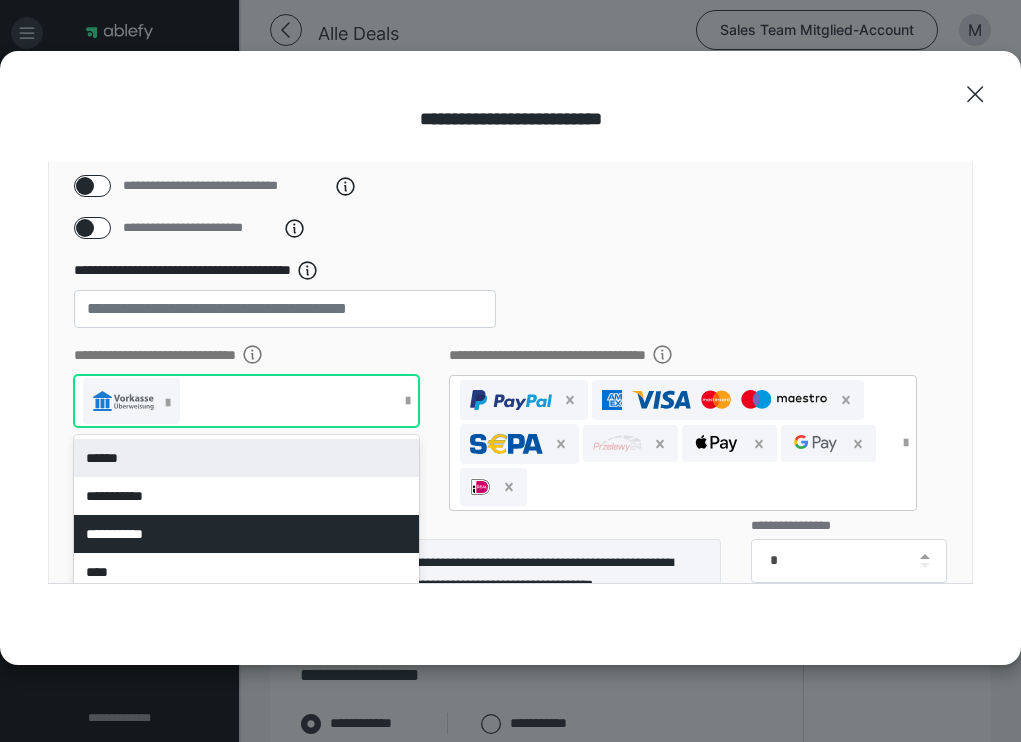 click on "**********" at bounding box center (510, 301) 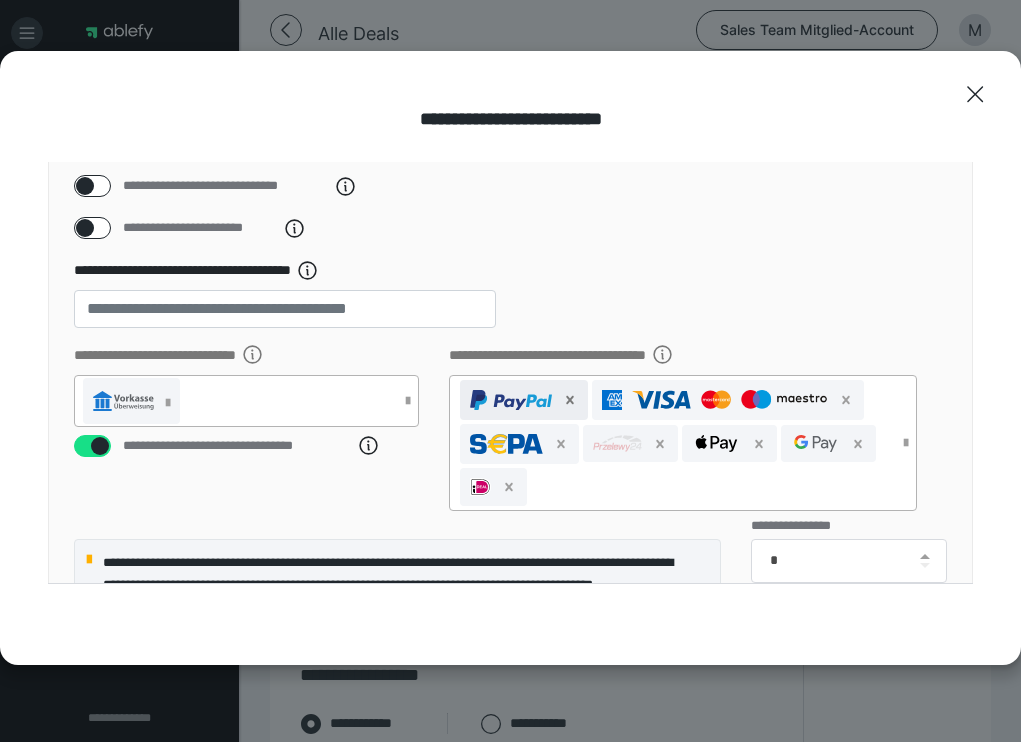 click 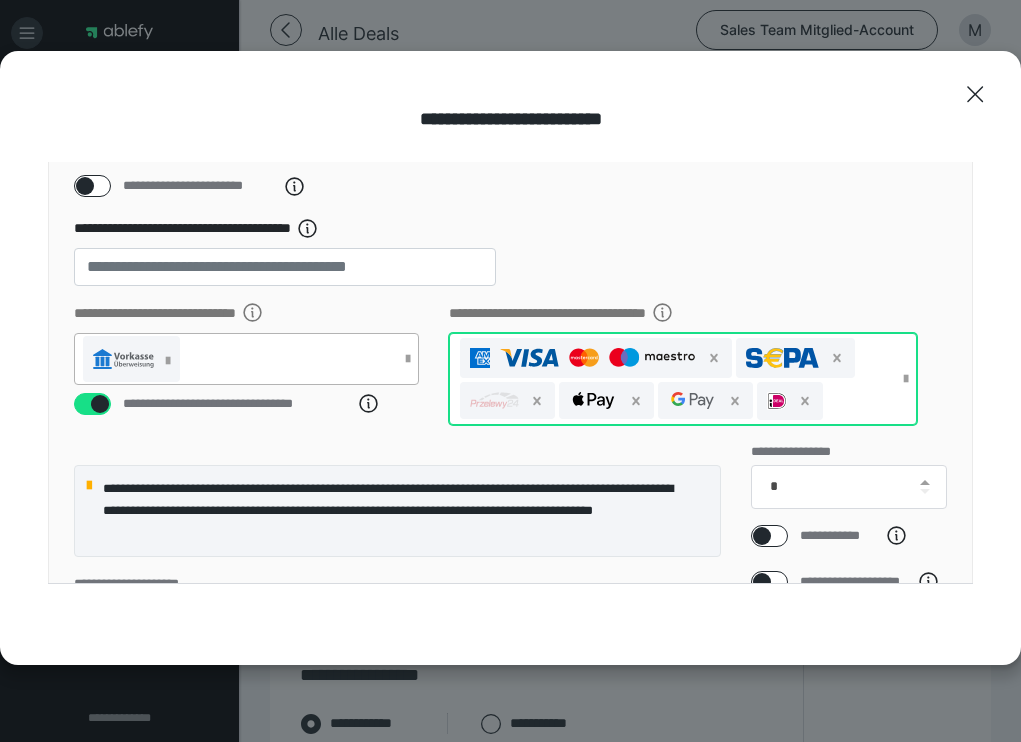scroll, scrollTop: 222, scrollLeft: 0, axis: vertical 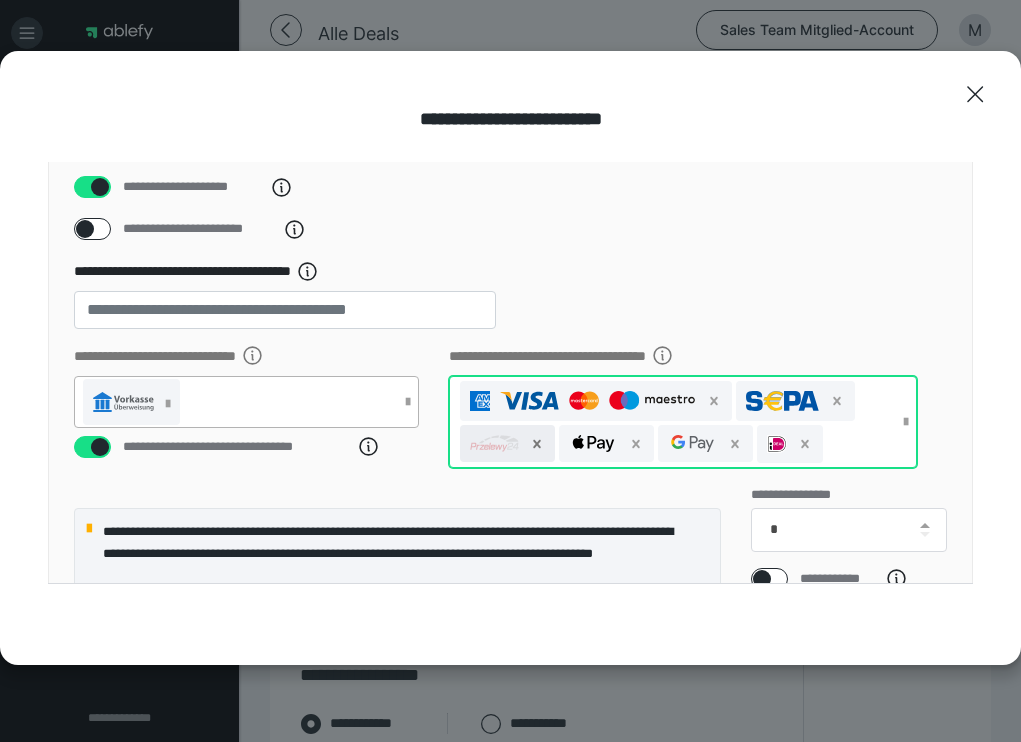 click 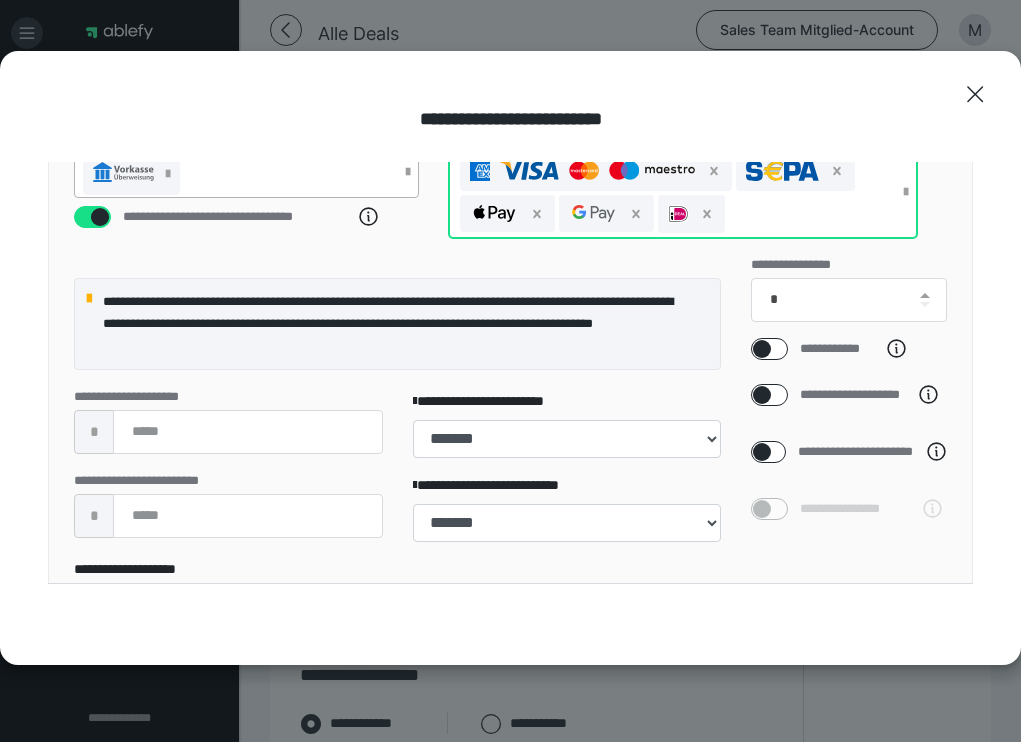 scroll, scrollTop: 453, scrollLeft: 0, axis: vertical 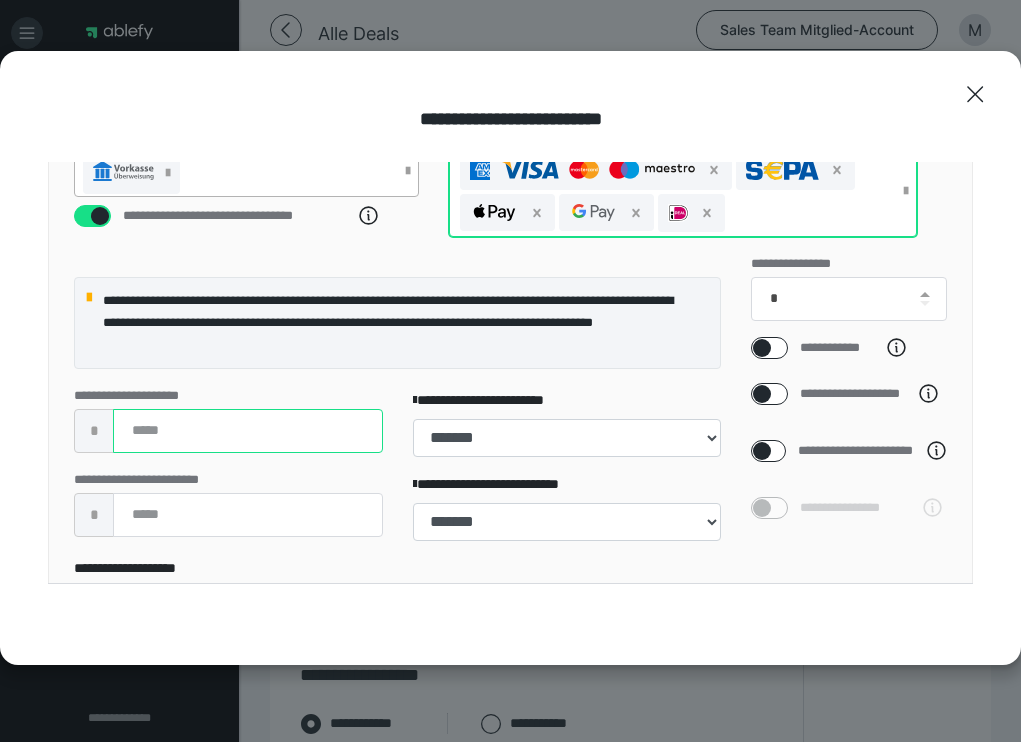 click at bounding box center [248, 431] 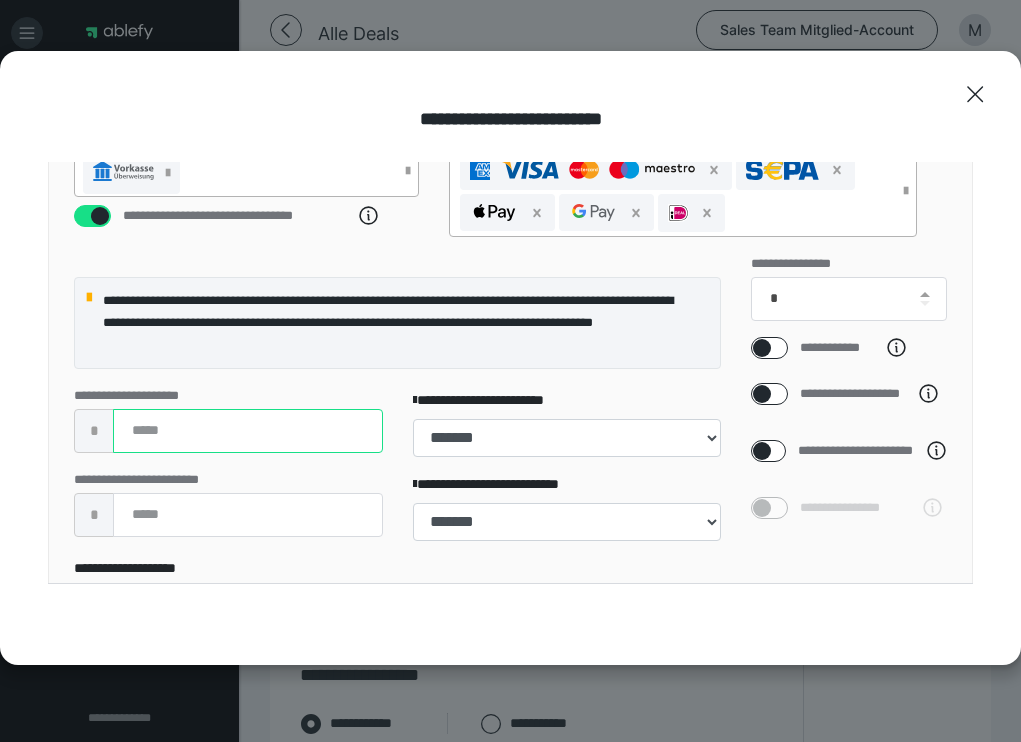 type on "******" 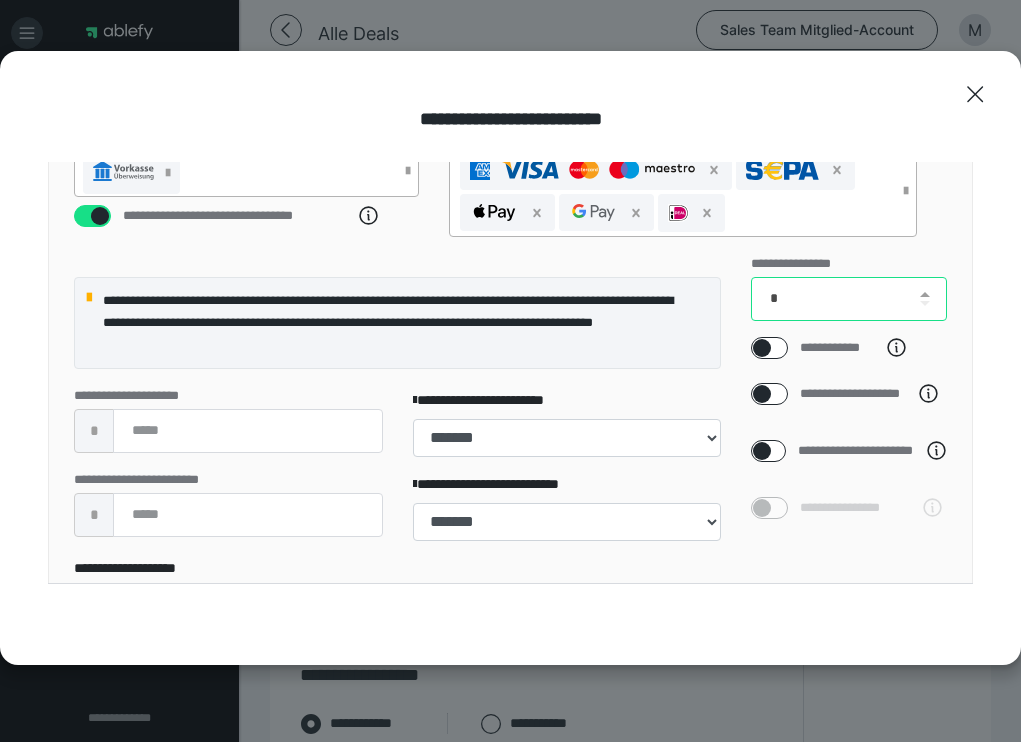 click on "*" at bounding box center (849, 299) 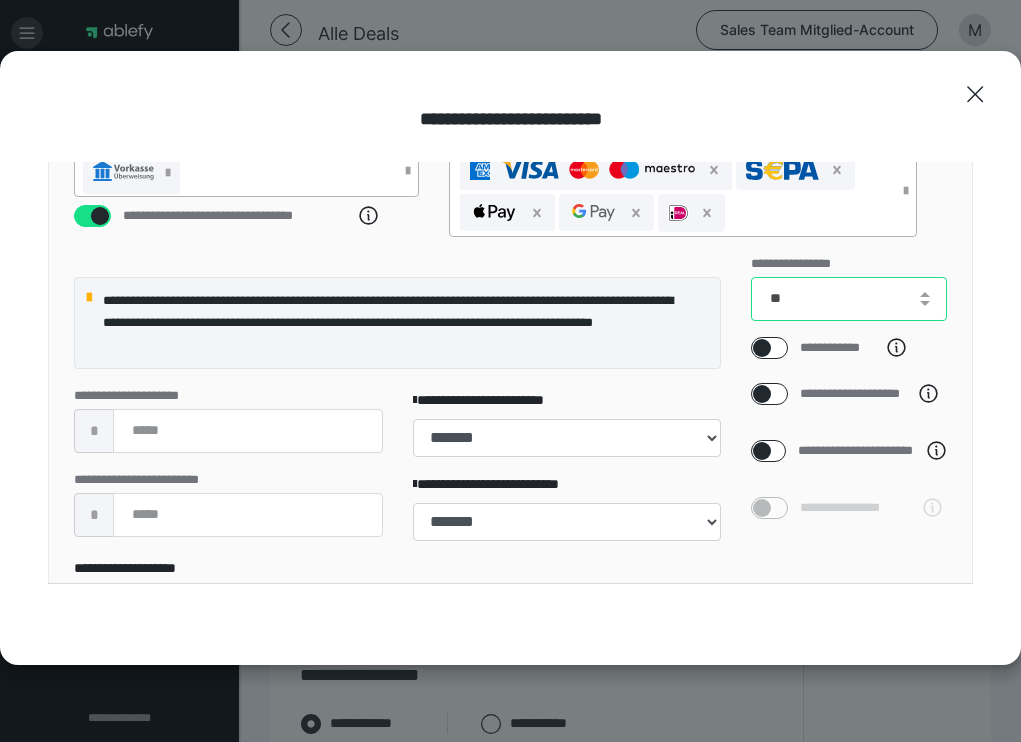type on "**" 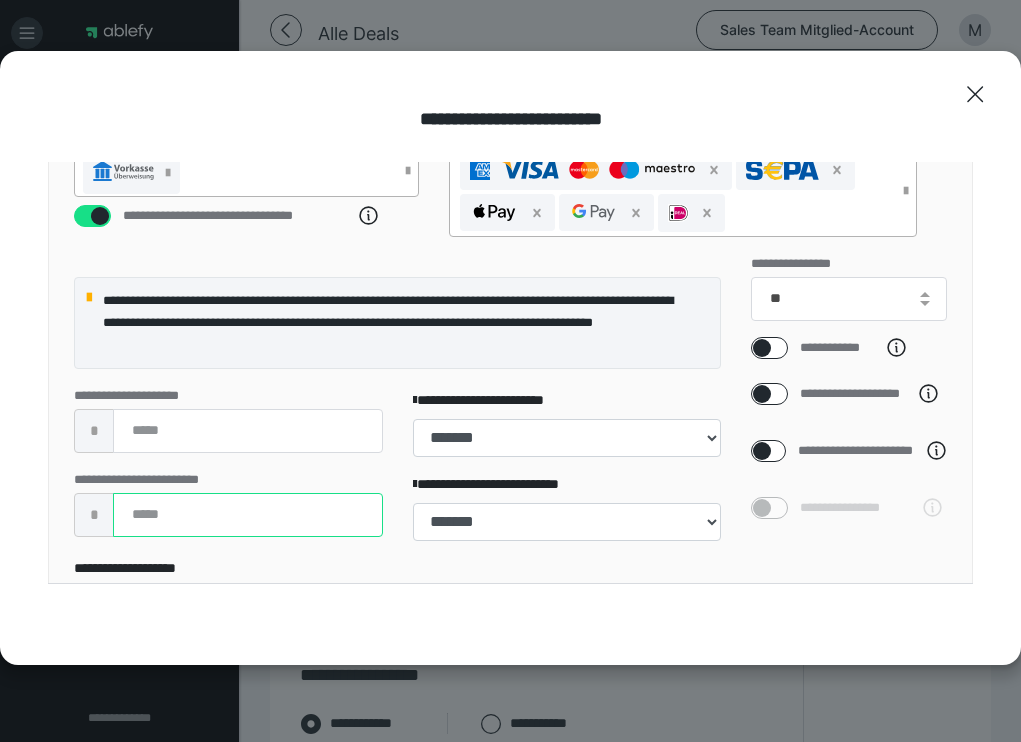 click at bounding box center (248, 515) 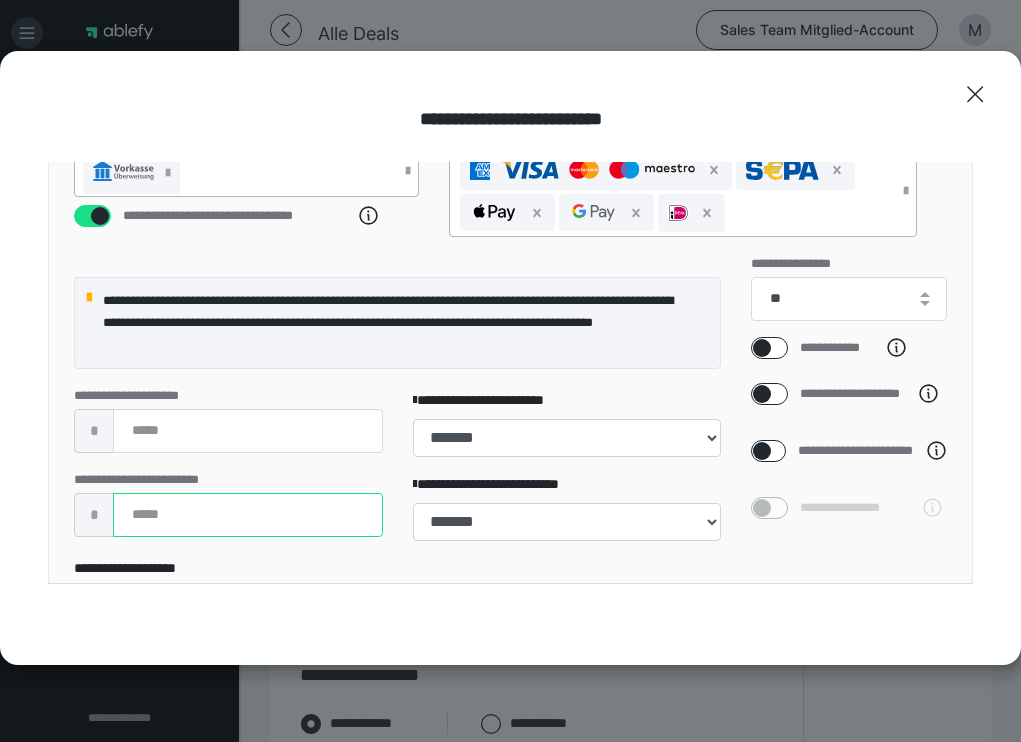 type on "******" 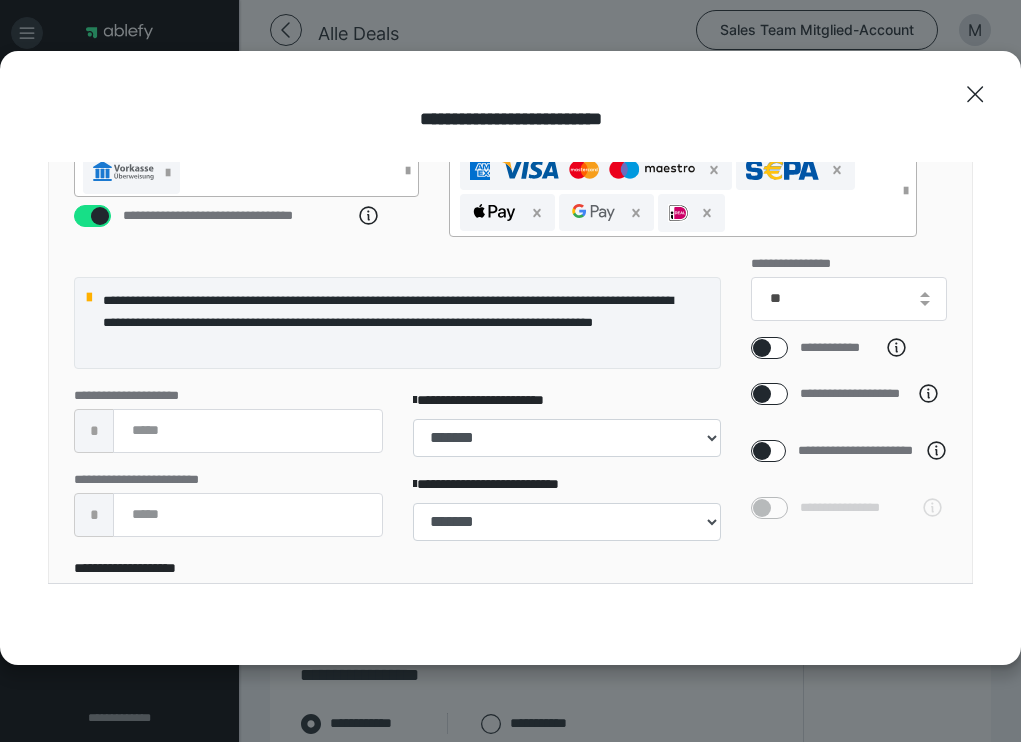 click on "**********" at bounding box center (567, 515) 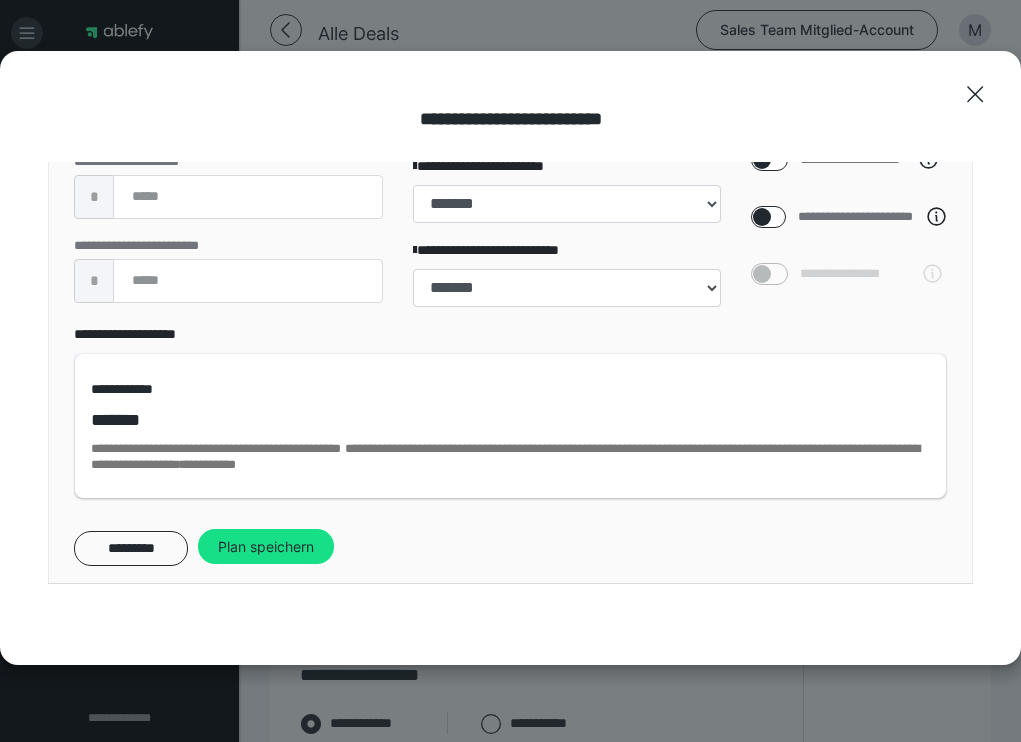 scroll, scrollTop: 691, scrollLeft: 0, axis: vertical 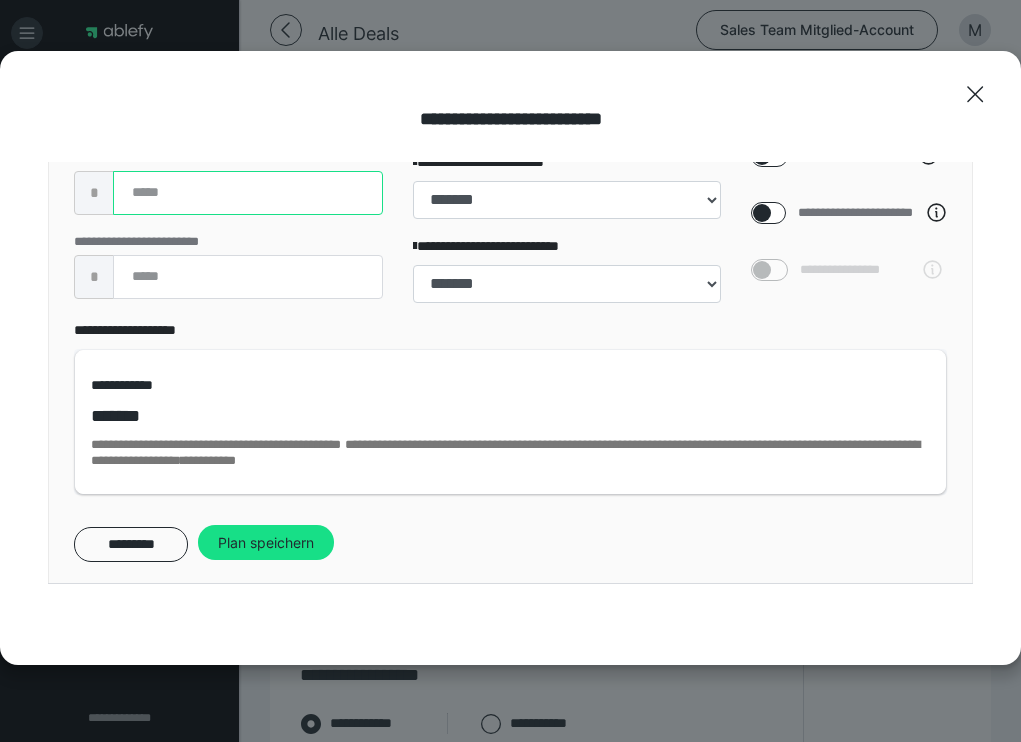 click on "******" at bounding box center (248, 193) 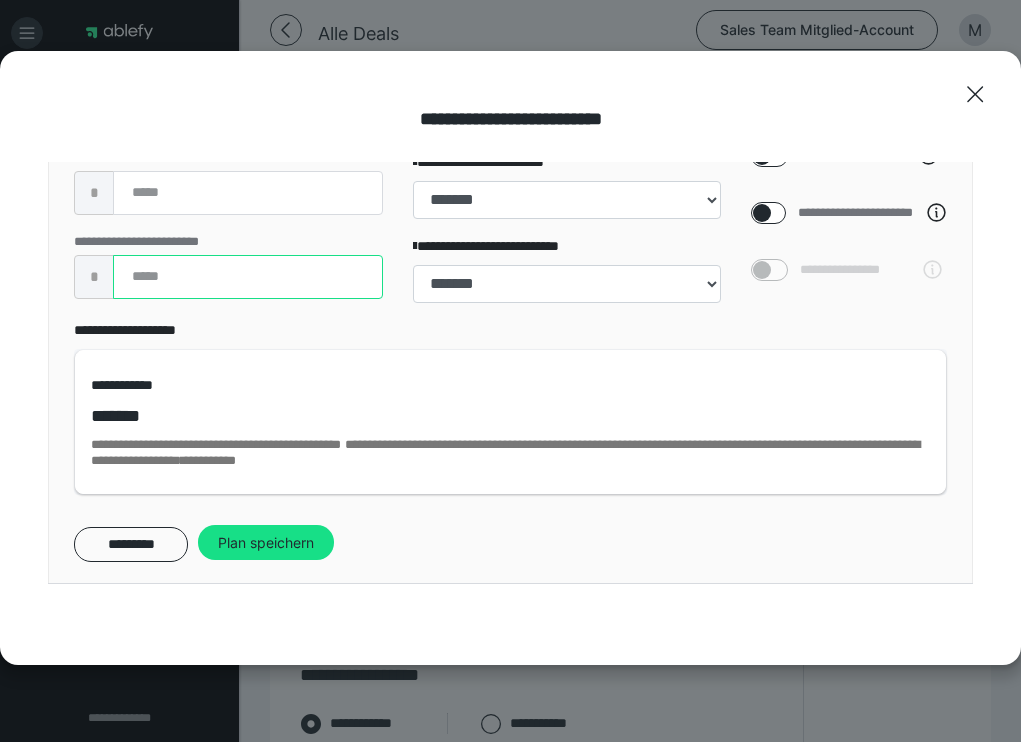 click on "******" at bounding box center (248, 277) 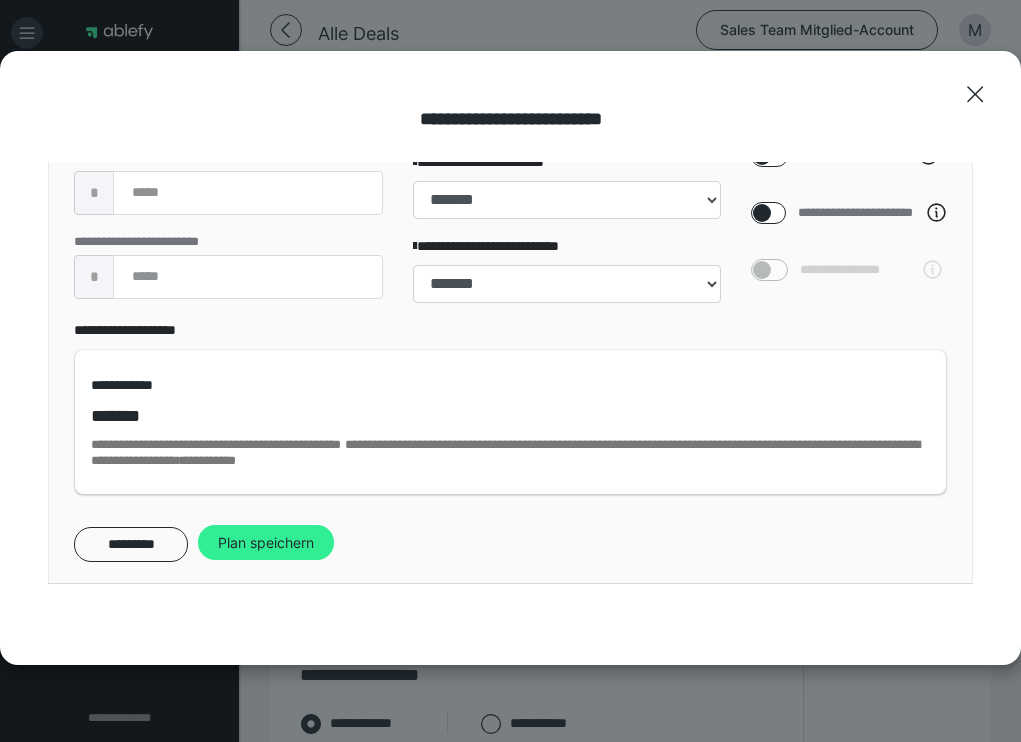 click on "Plan speichern" at bounding box center (266, 543) 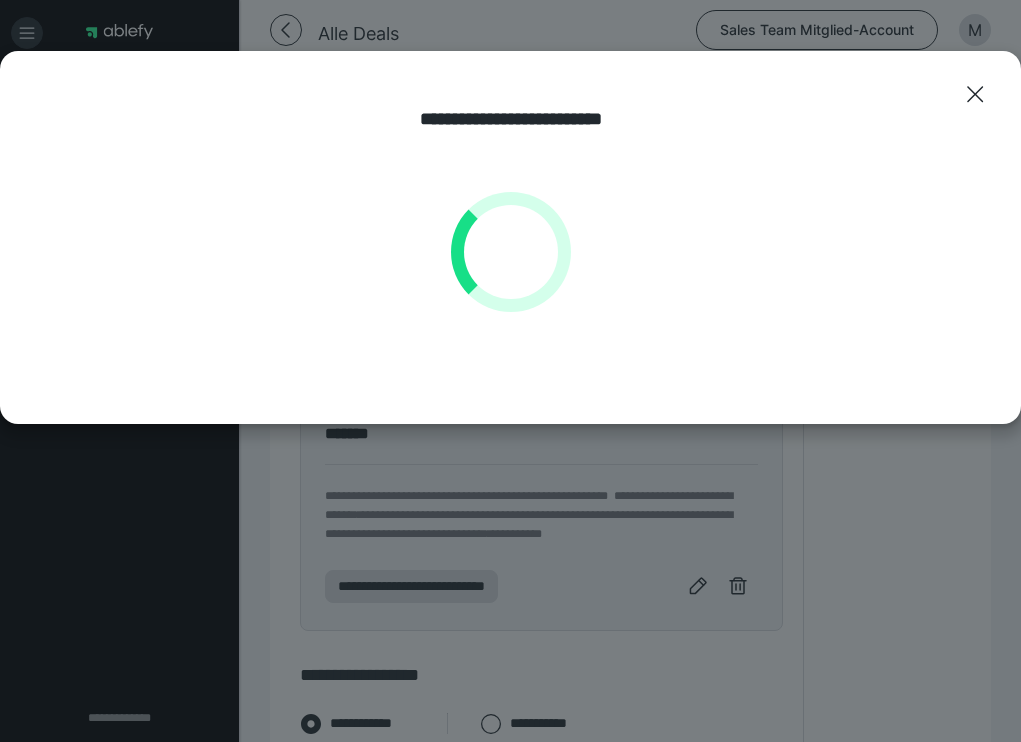 scroll, scrollTop: 0, scrollLeft: 0, axis: both 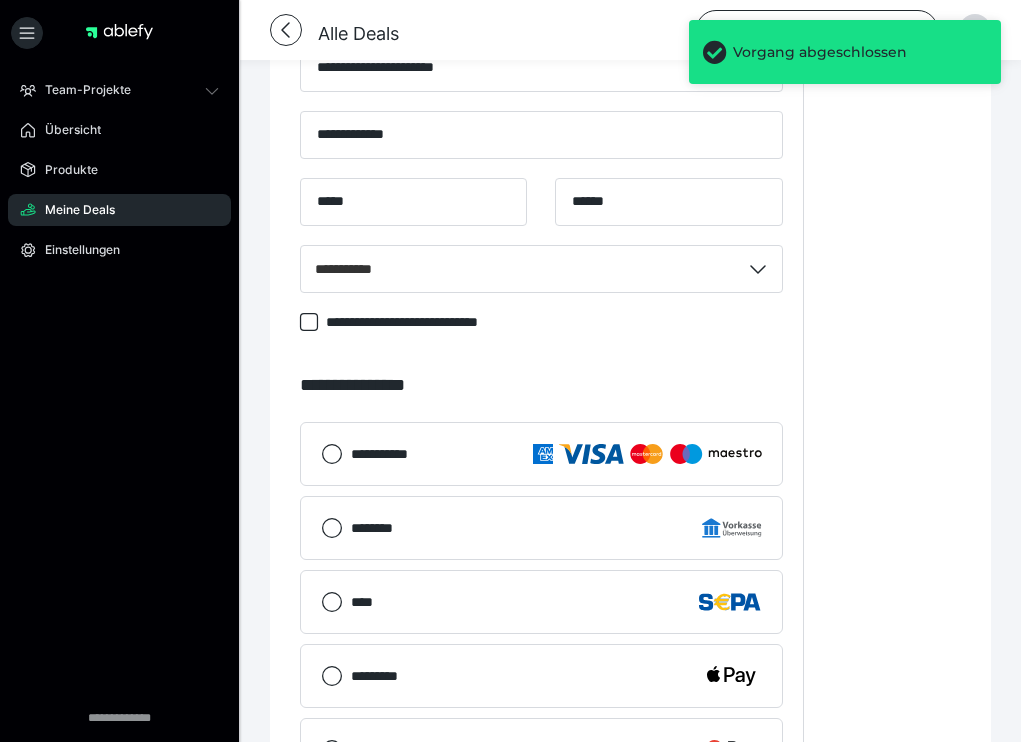 click 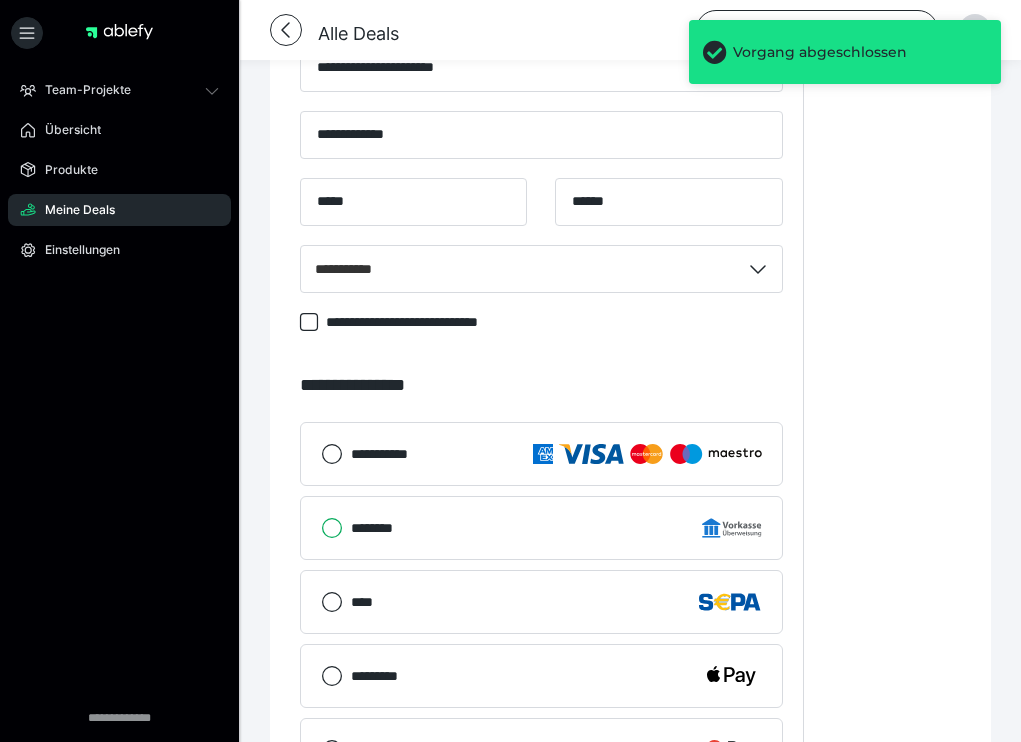click on "********" at bounding box center (321, 528) 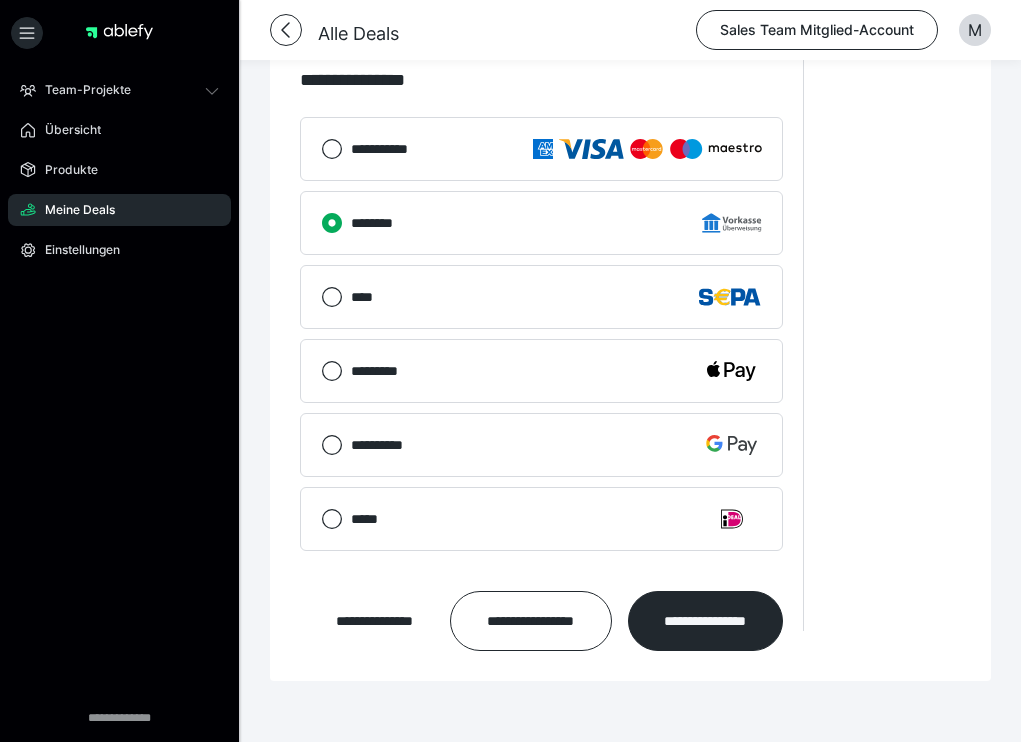 scroll, scrollTop: 1540, scrollLeft: 0, axis: vertical 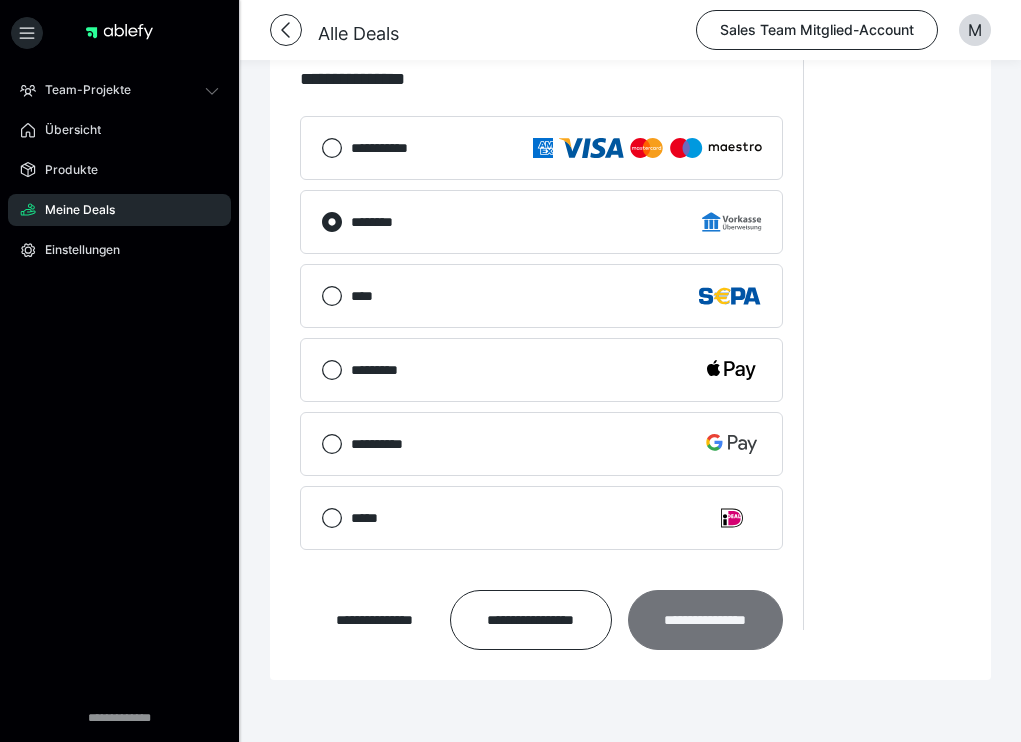 click on "**********" at bounding box center (705, 620) 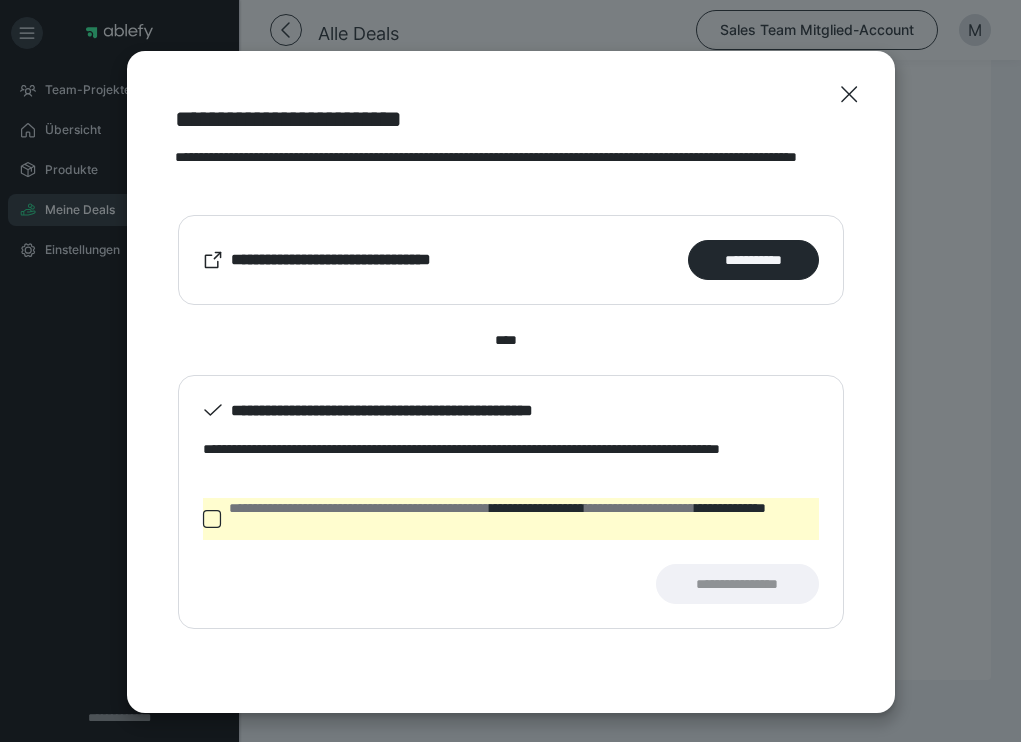 click 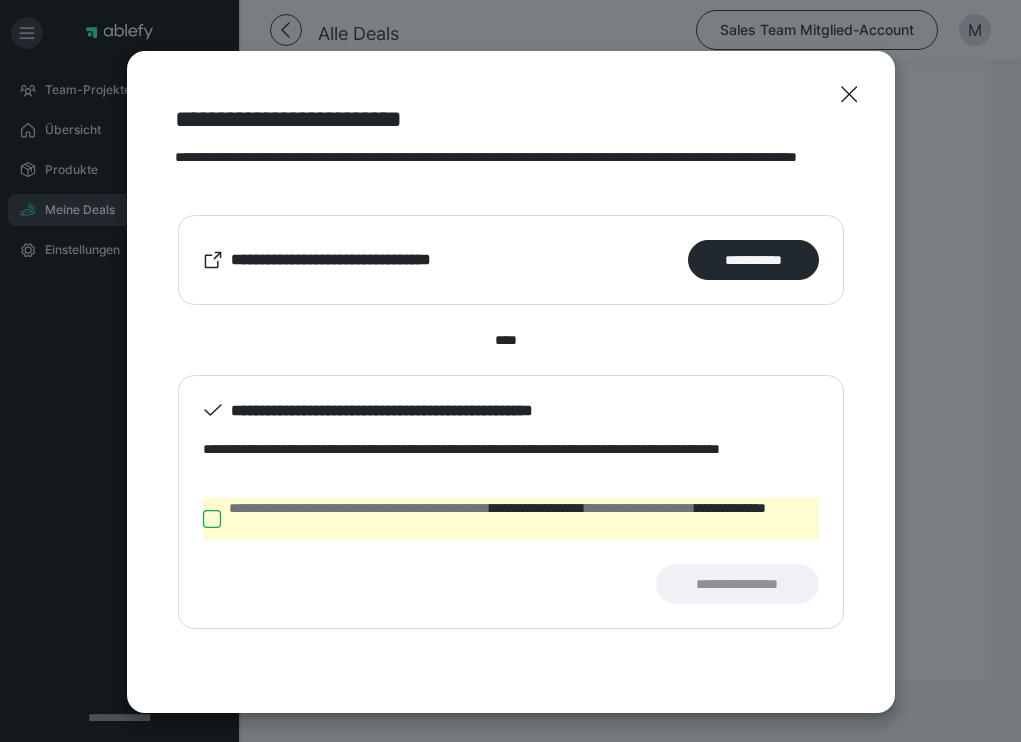 click on "**********" at bounding box center [203, 519] 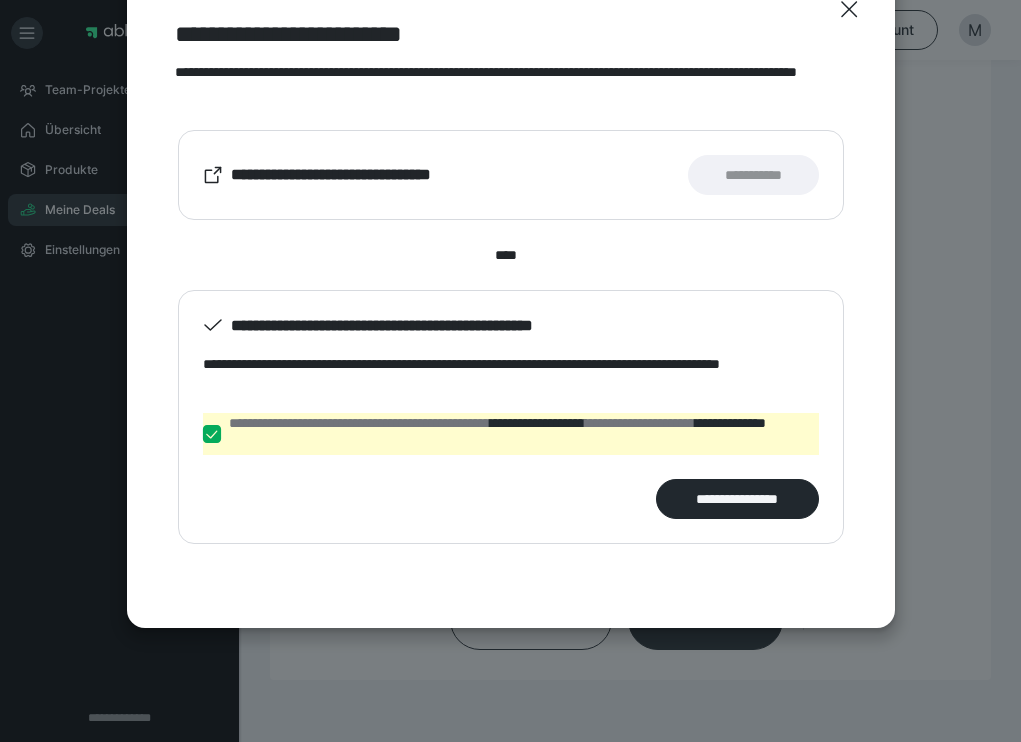 scroll, scrollTop: 83, scrollLeft: 0, axis: vertical 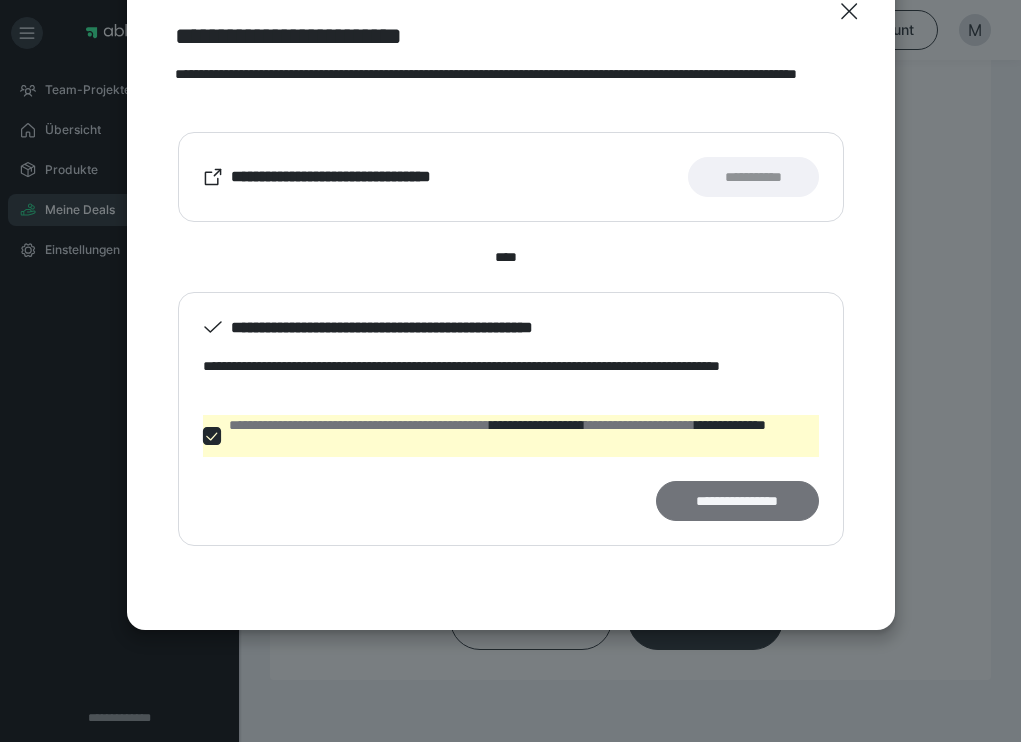 click on "**********" at bounding box center [737, 501] 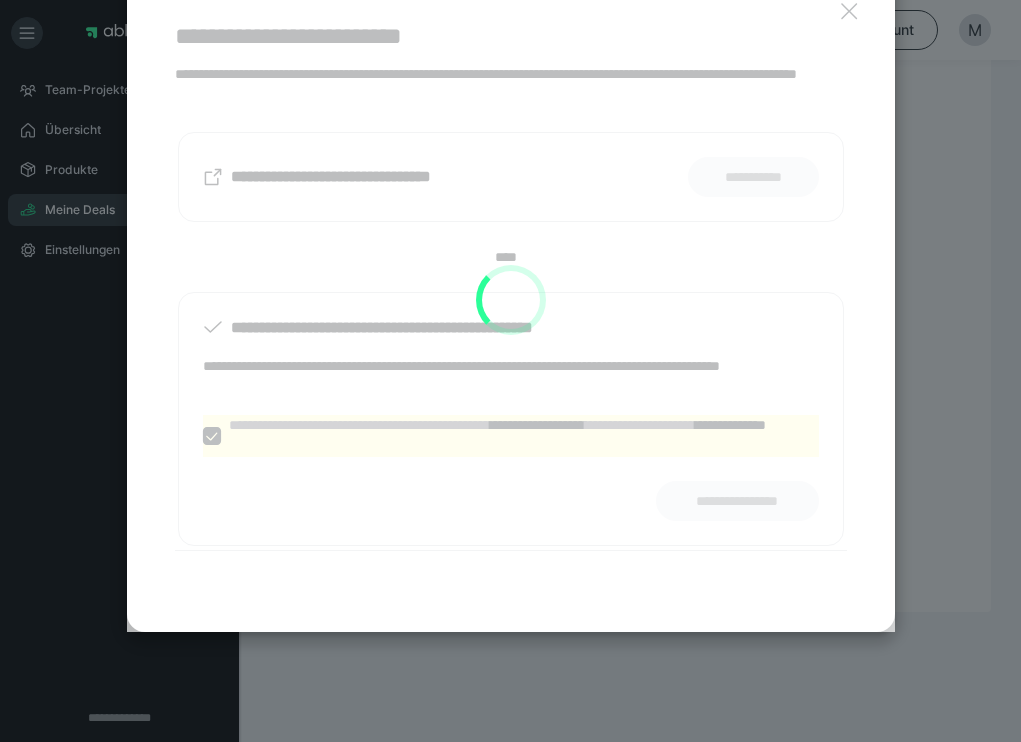 scroll, scrollTop: 1142, scrollLeft: 0, axis: vertical 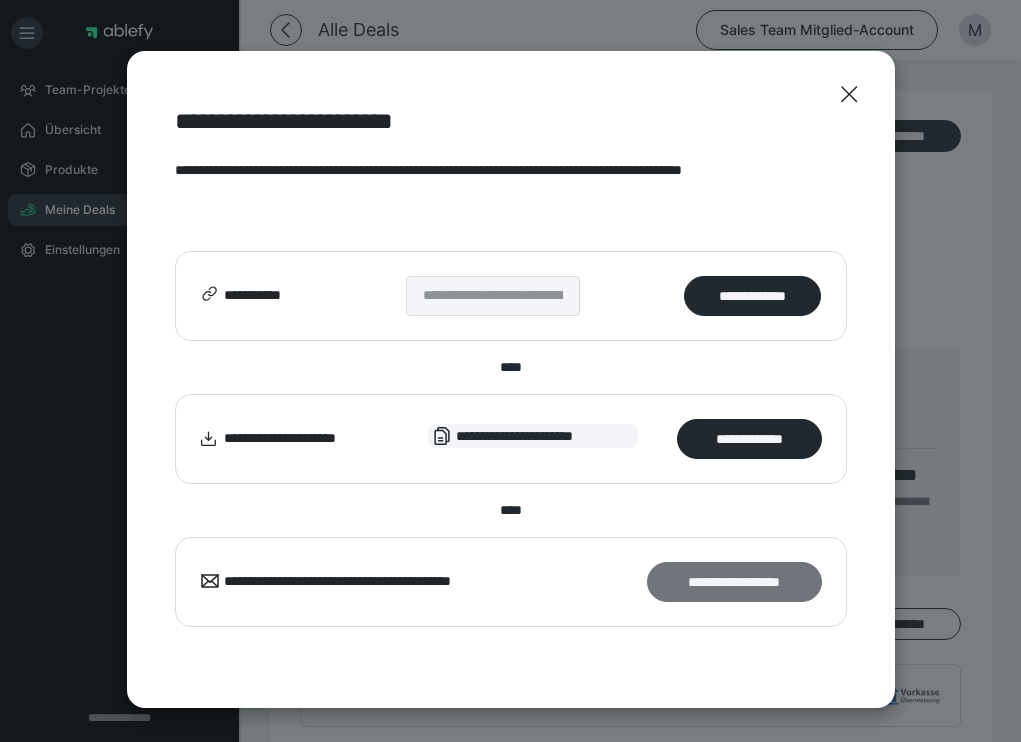 click on "**********" at bounding box center (734, 582) 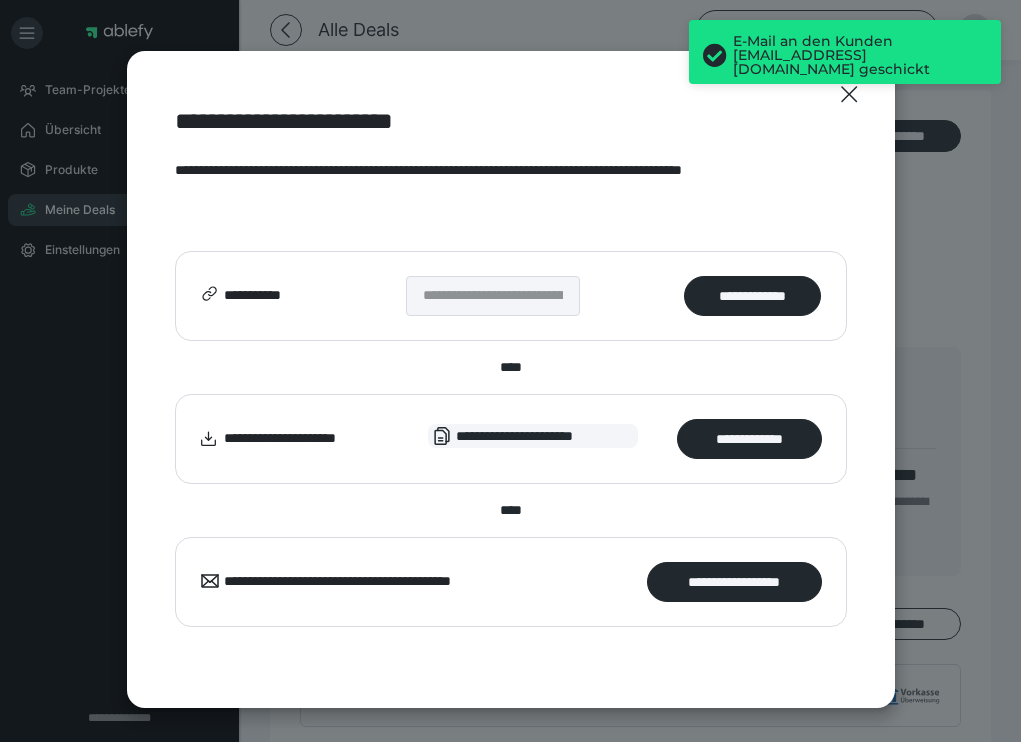 click on "E-Mail an den Kunden sa.steiner257@gmail.com geschickt" at bounding box center [845, 60] 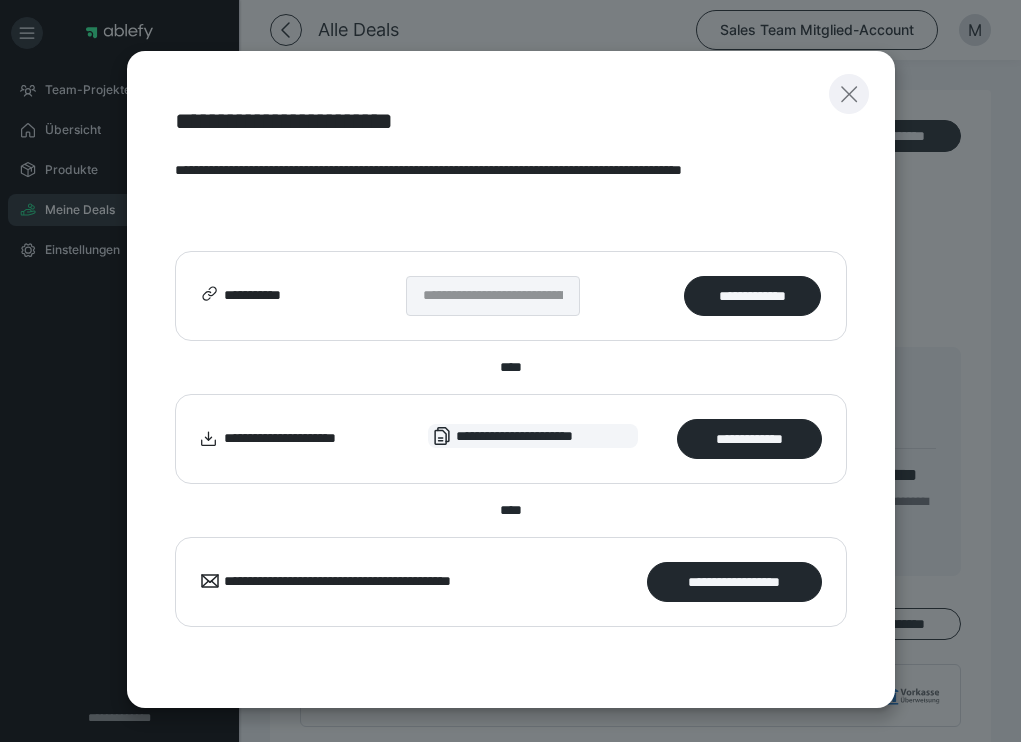 click 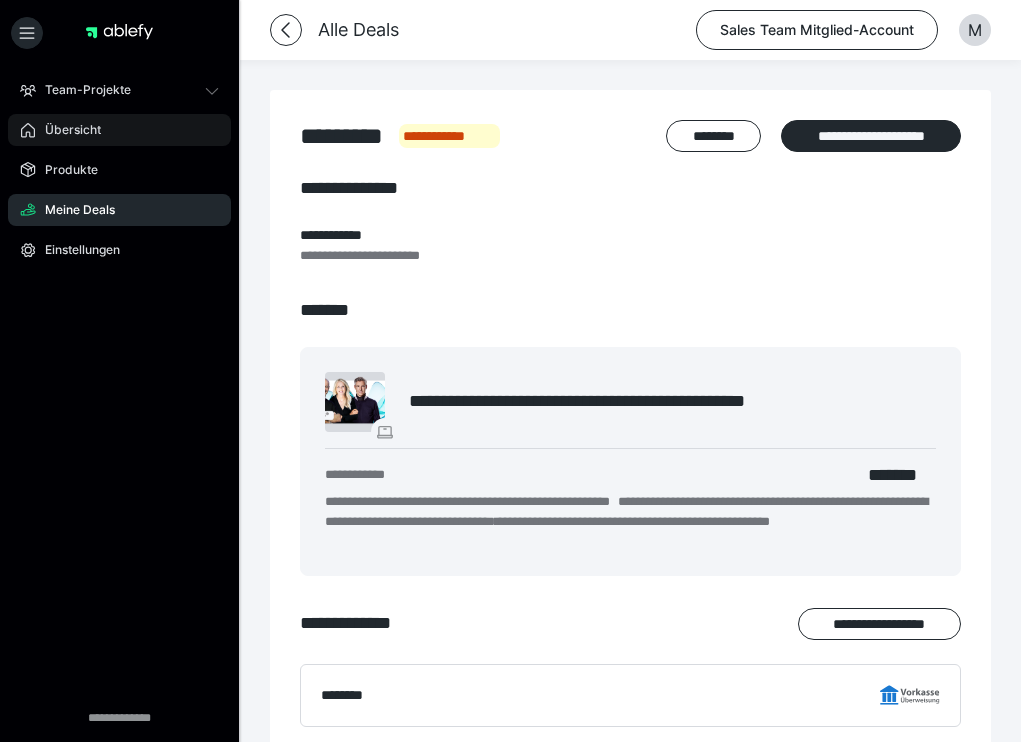 click on "Übersicht" at bounding box center [66, 130] 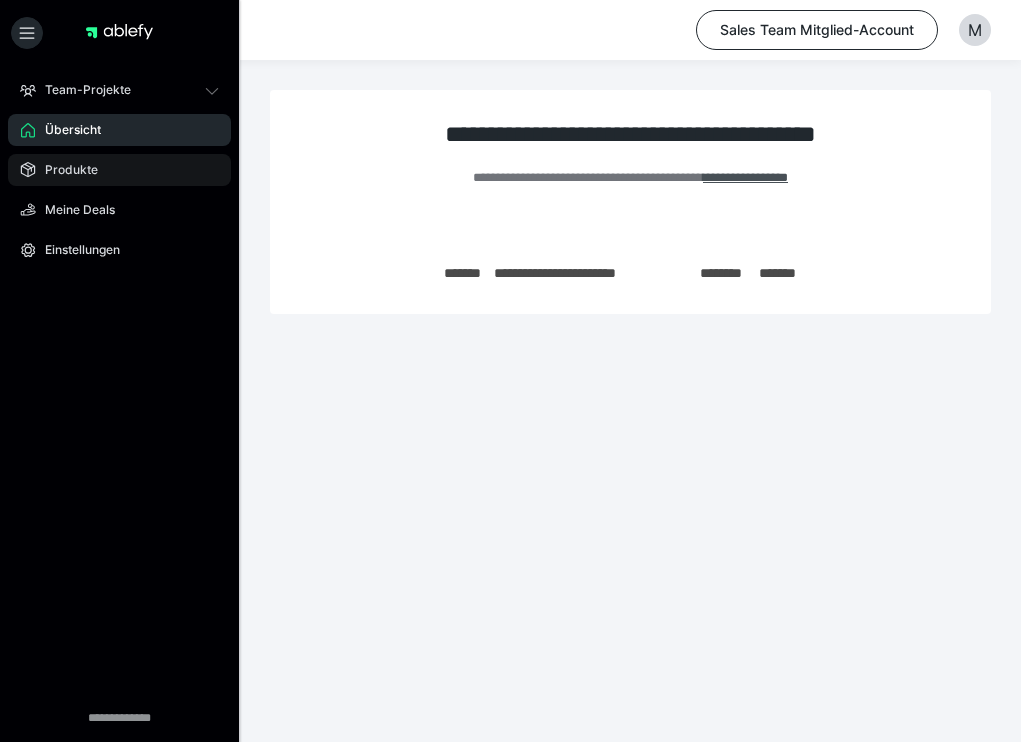 click on "Produkte" at bounding box center (119, 170) 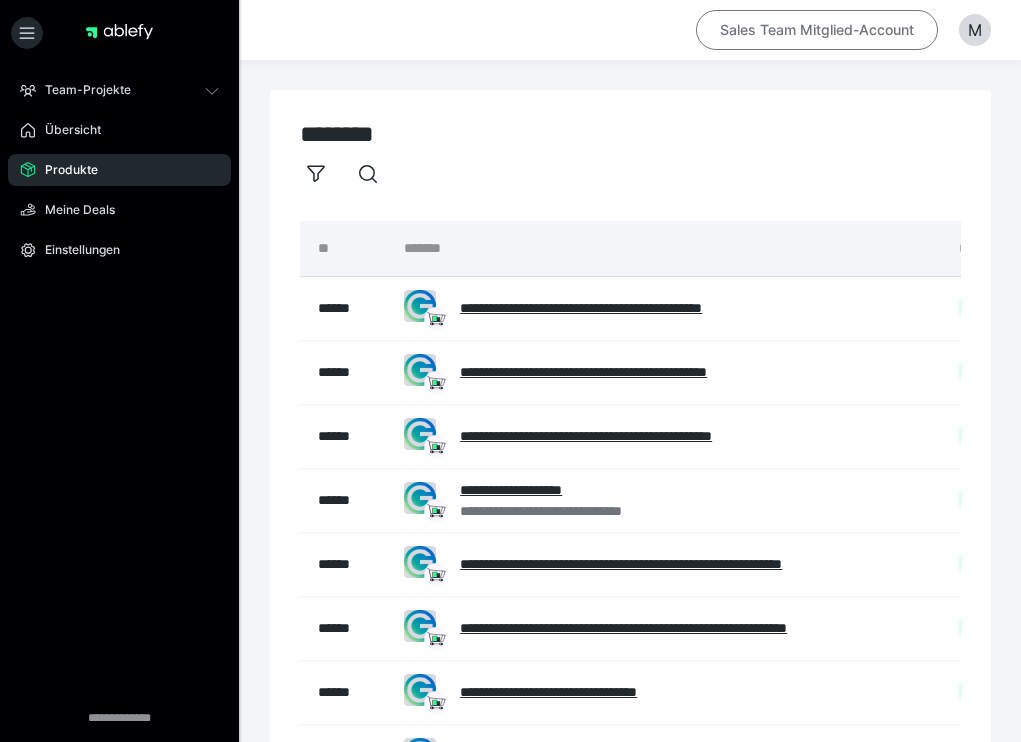 click on "Sales Team Mitglied-Account" at bounding box center [817, 30] 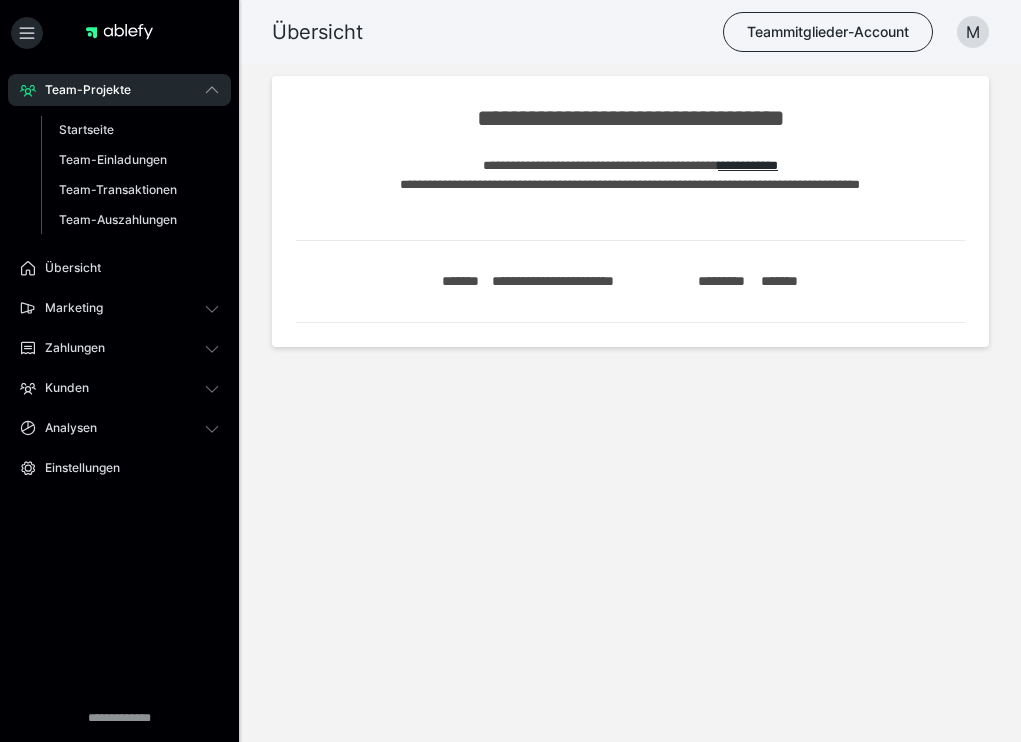 scroll, scrollTop: 0, scrollLeft: 0, axis: both 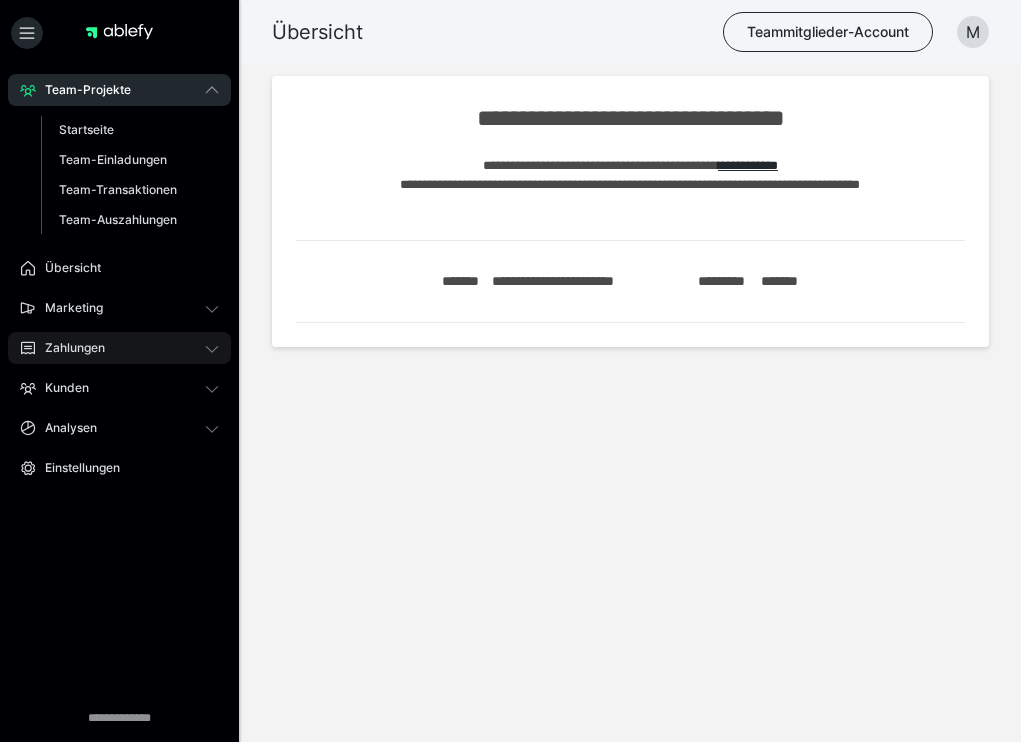 click on "Zahlungen" at bounding box center [119, 348] 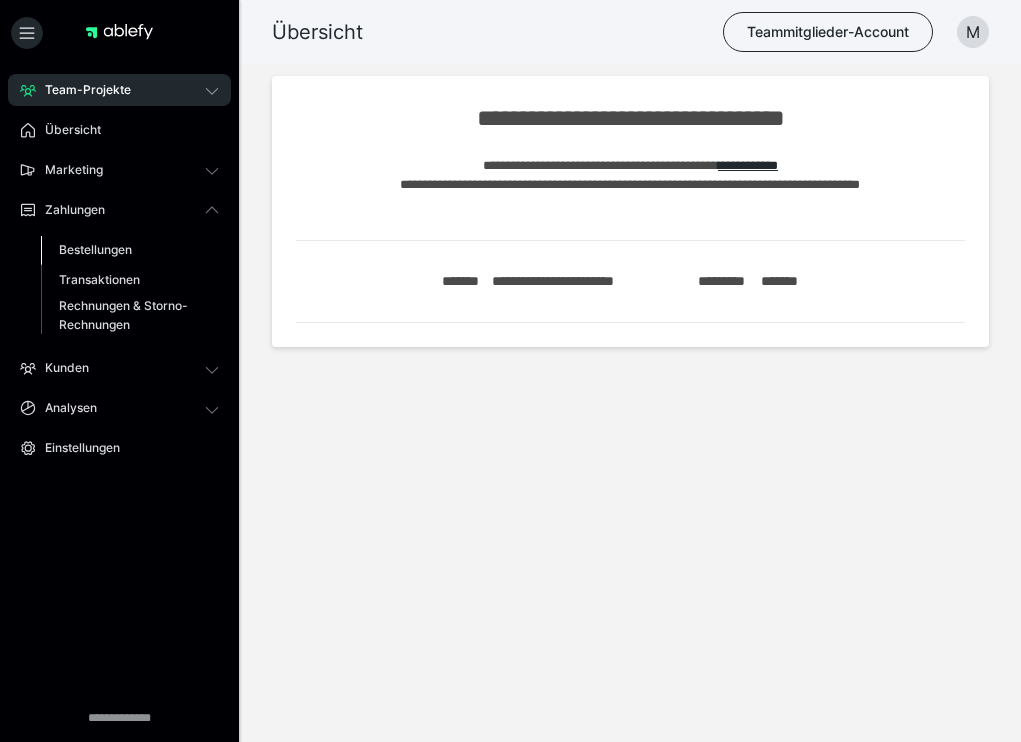 click on "Bestellungen" at bounding box center [95, 249] 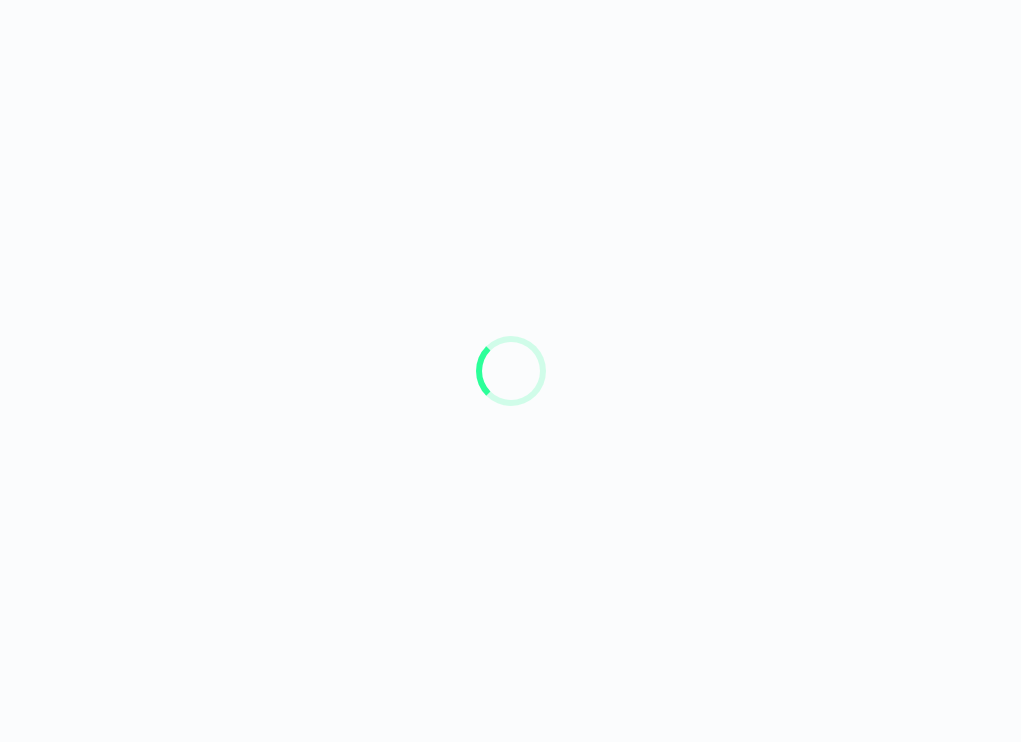 scroll, scrollTop: 0, scrollLeft: 0, axis: both 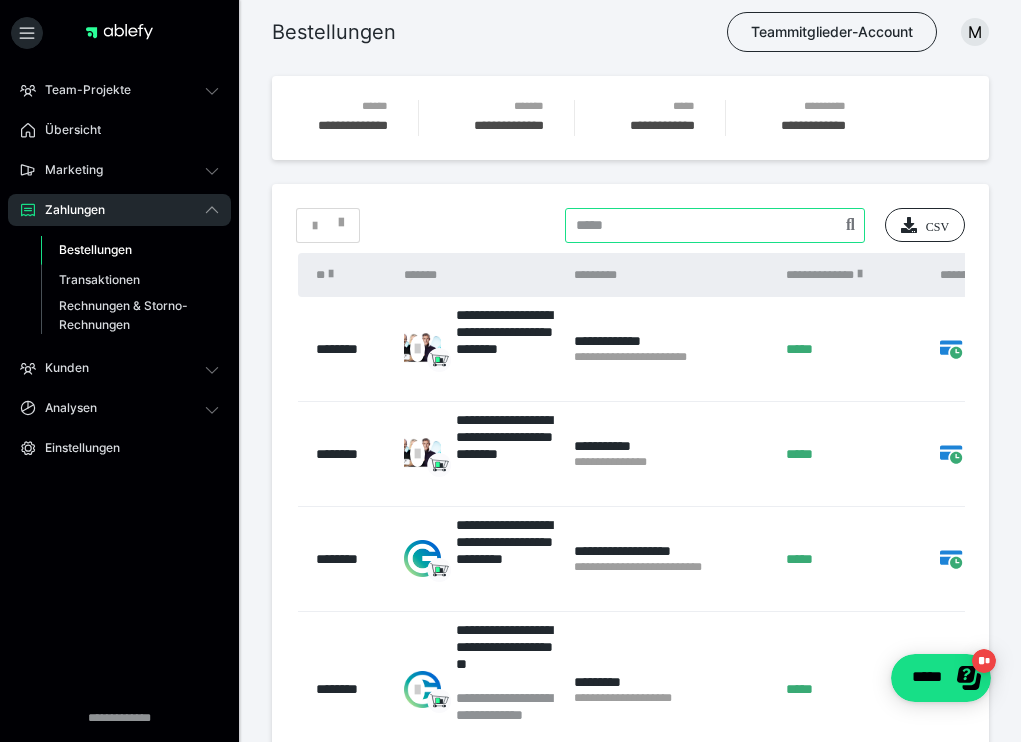 click at bounding box center [715, 225] 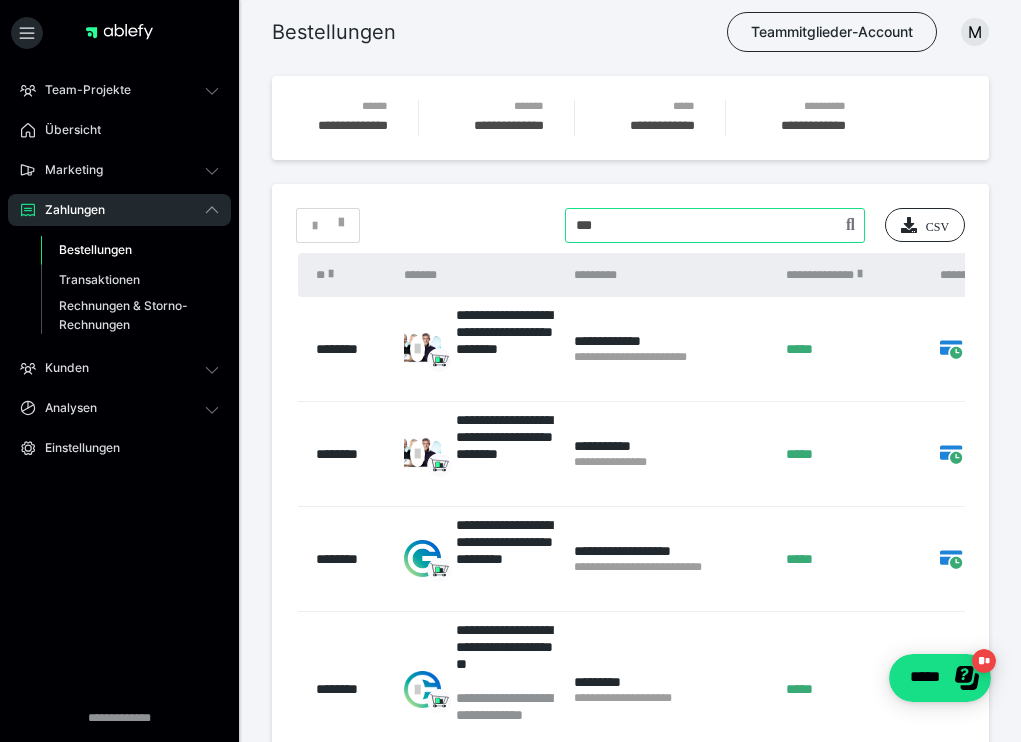 type on "***" 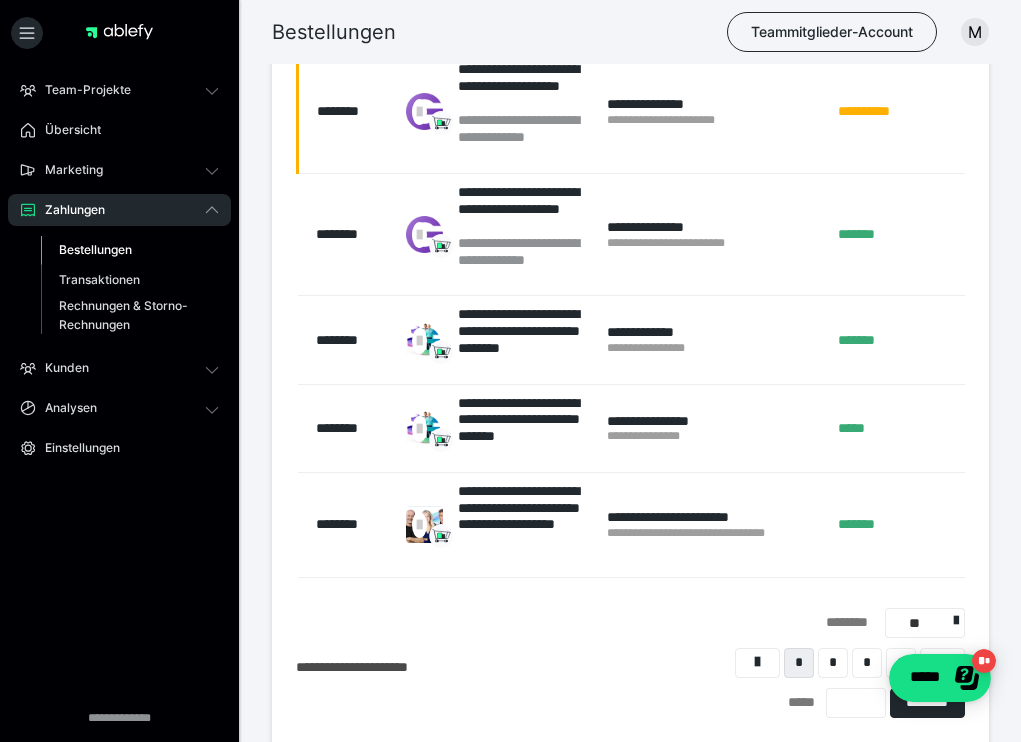 scroll, scrollTop: 783, scrollLeft: 0, axis: vertical 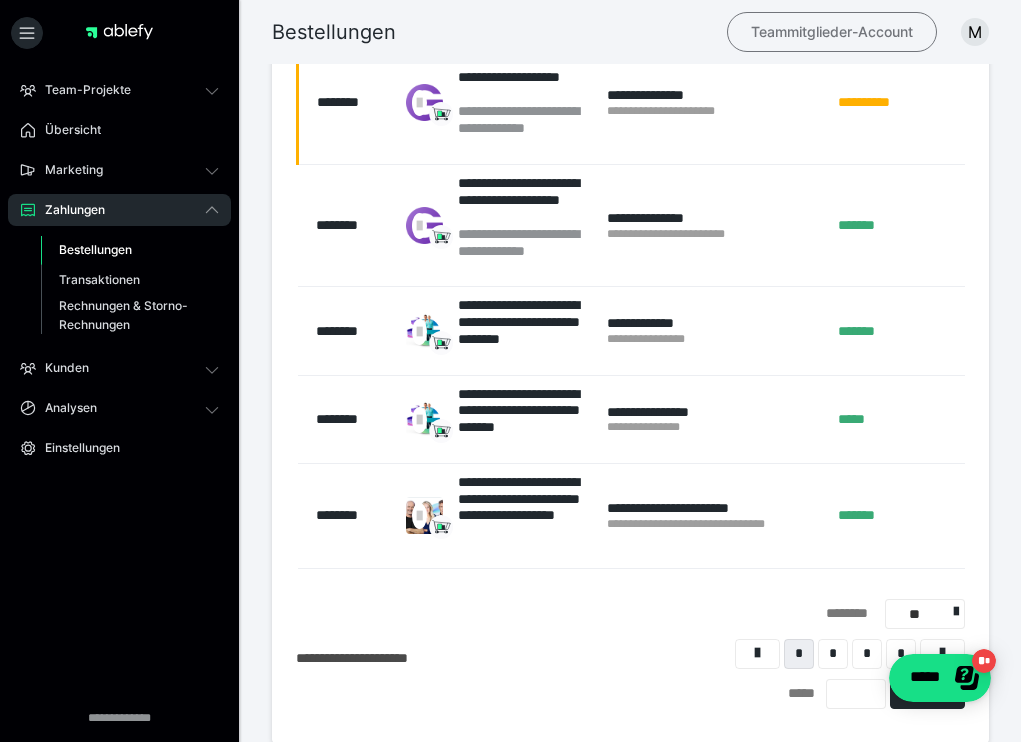click on "Teammitglieder-Account" at bounding box center [832, 32] 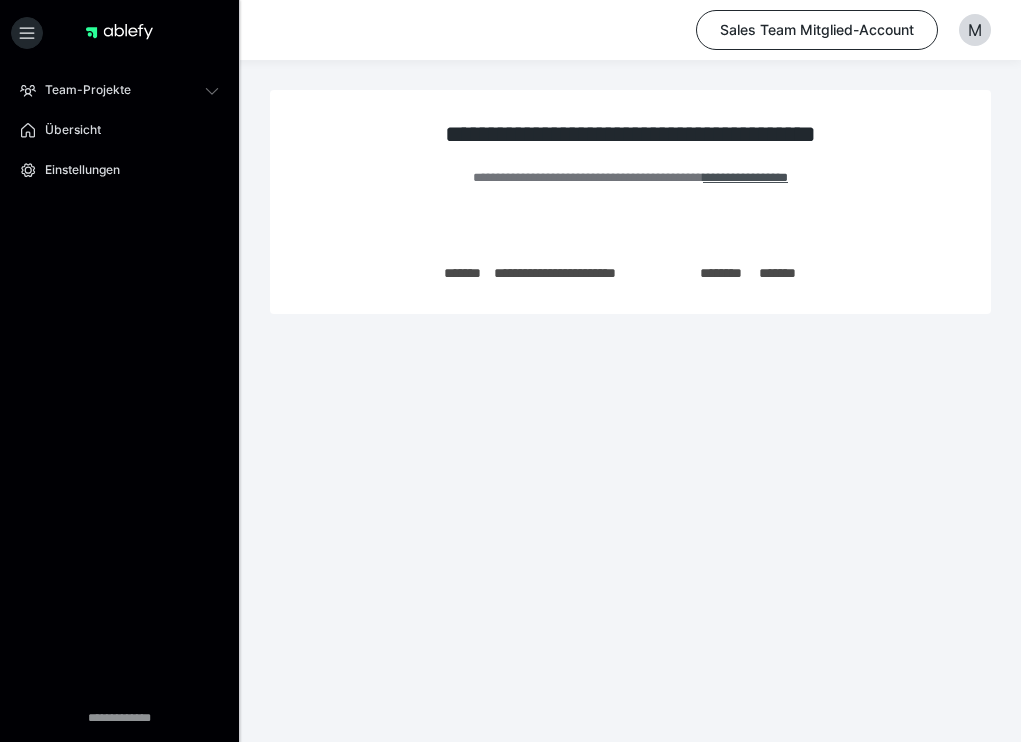 scroll, scrollTop: 0, scrollLeft: 0, axis: both 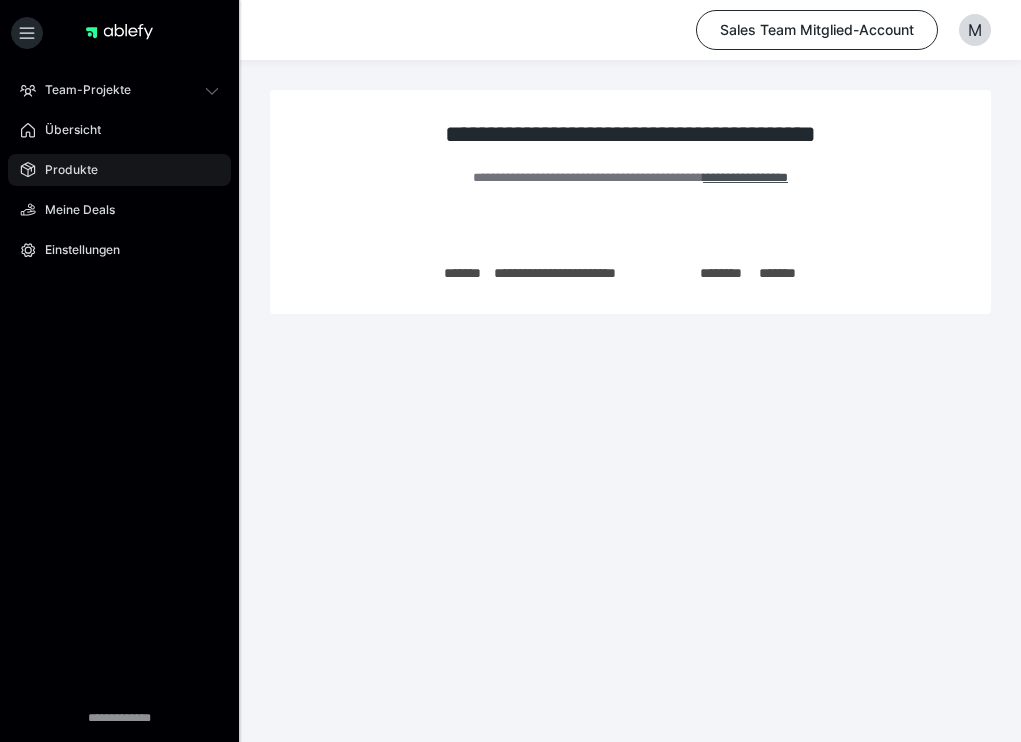 click on "Produkte" at bounding box center [64, 170] 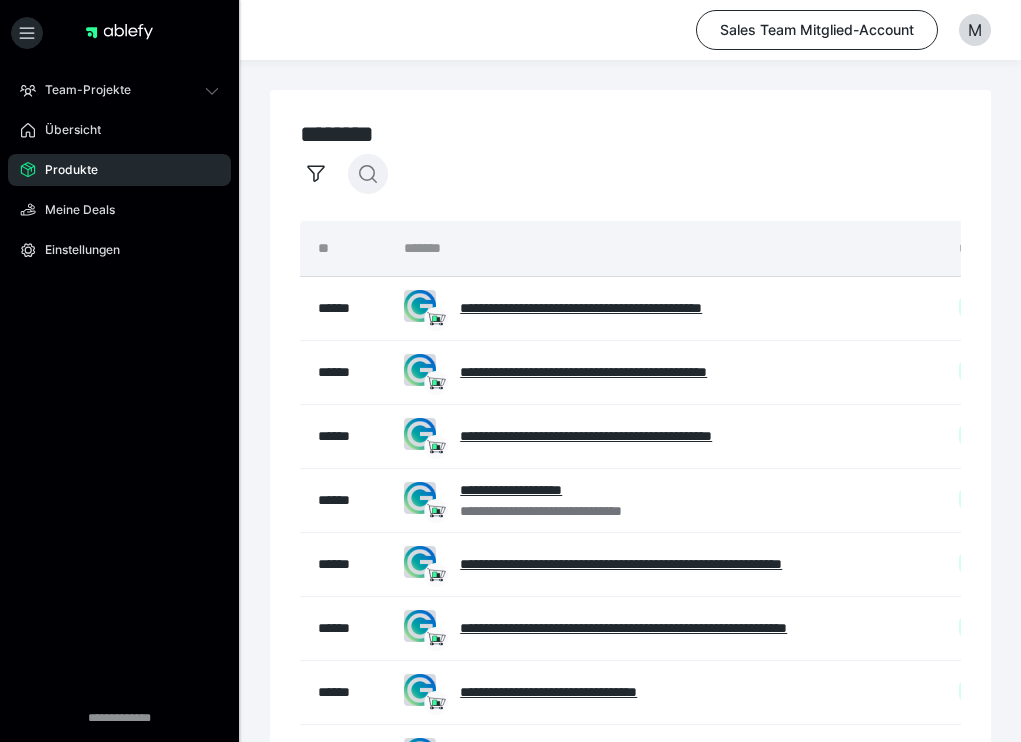 click at bounding box center [368, 174] 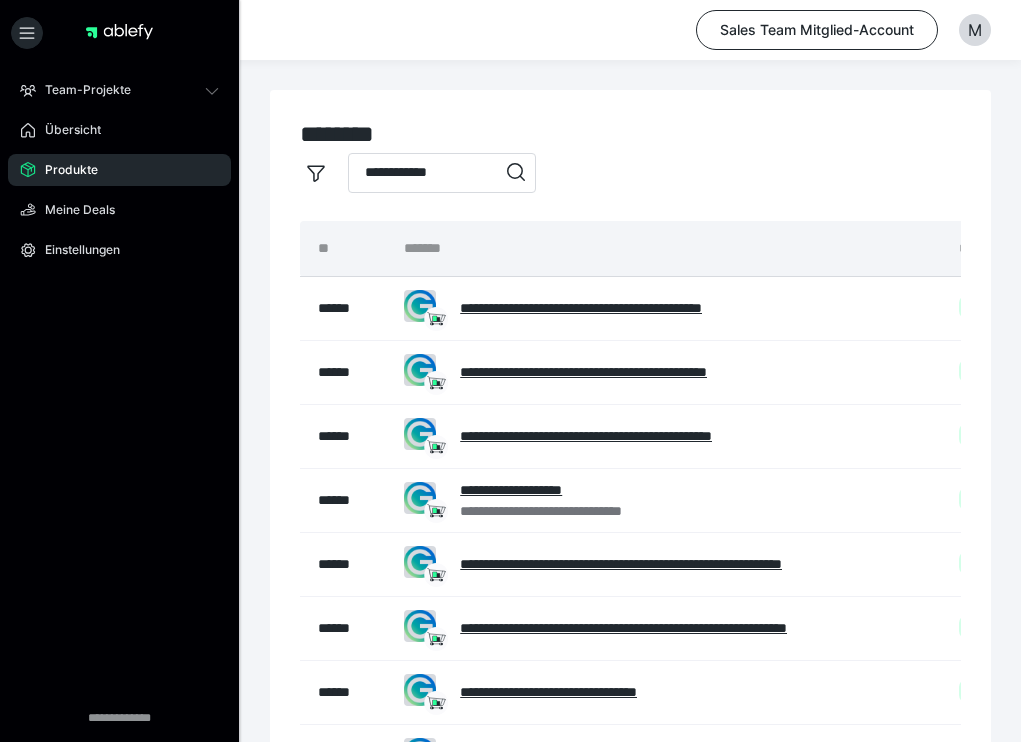type on "**********" 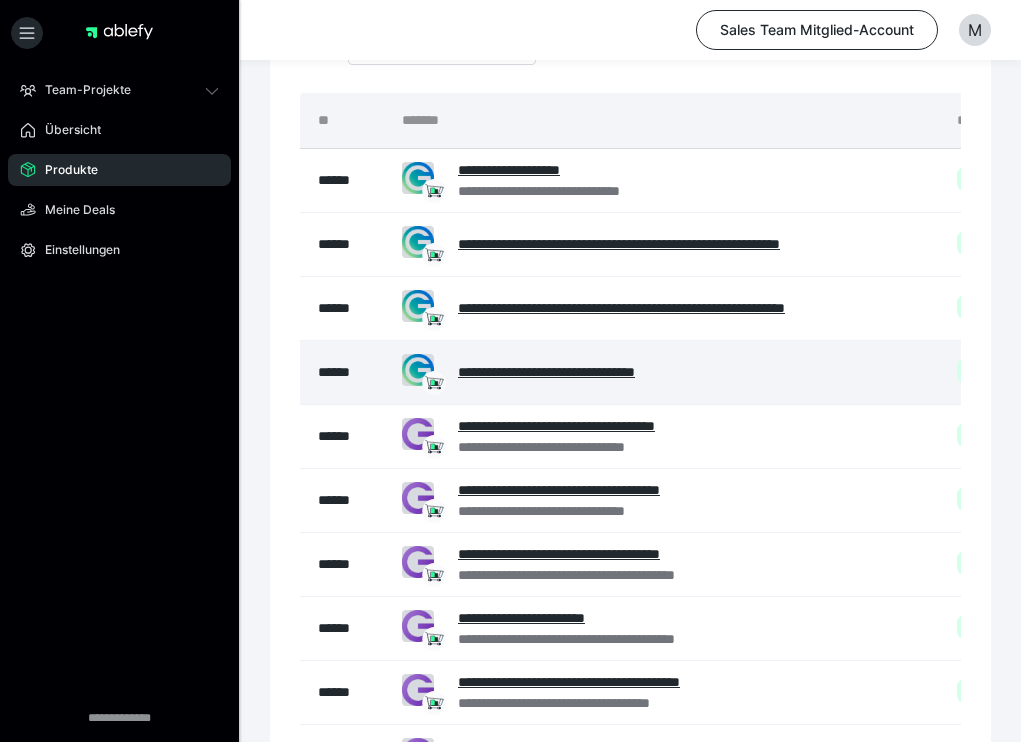 scroll, scrollTop: 136, scrollLeft: 0, axis: vertical 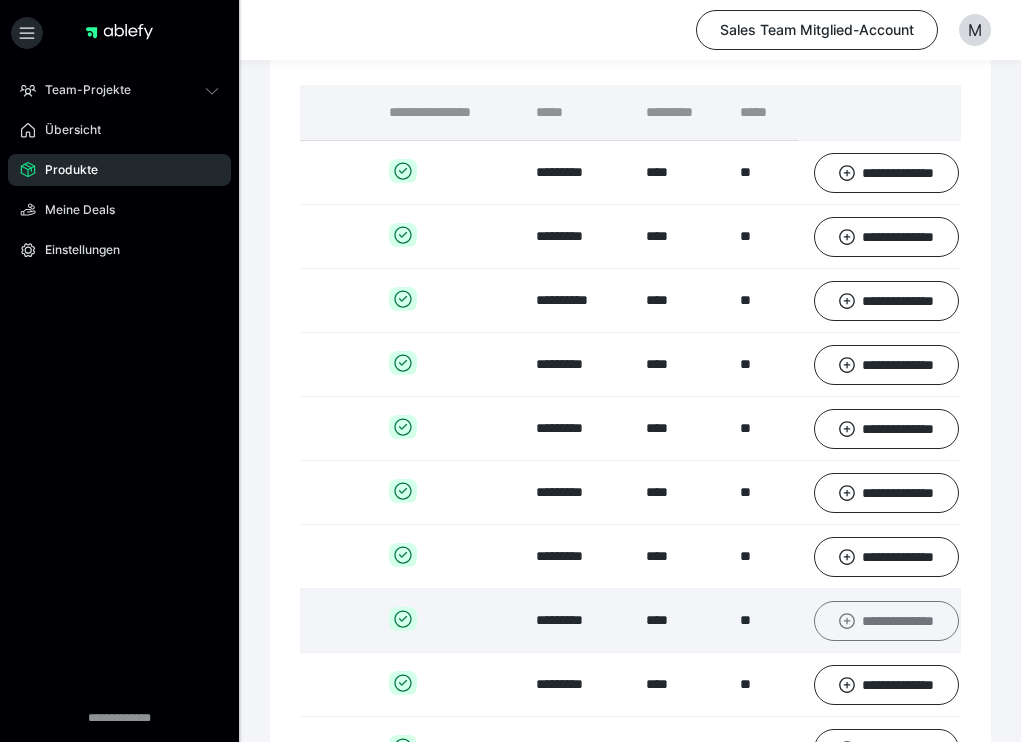 click on "**********" at bounding box center [887, 621] 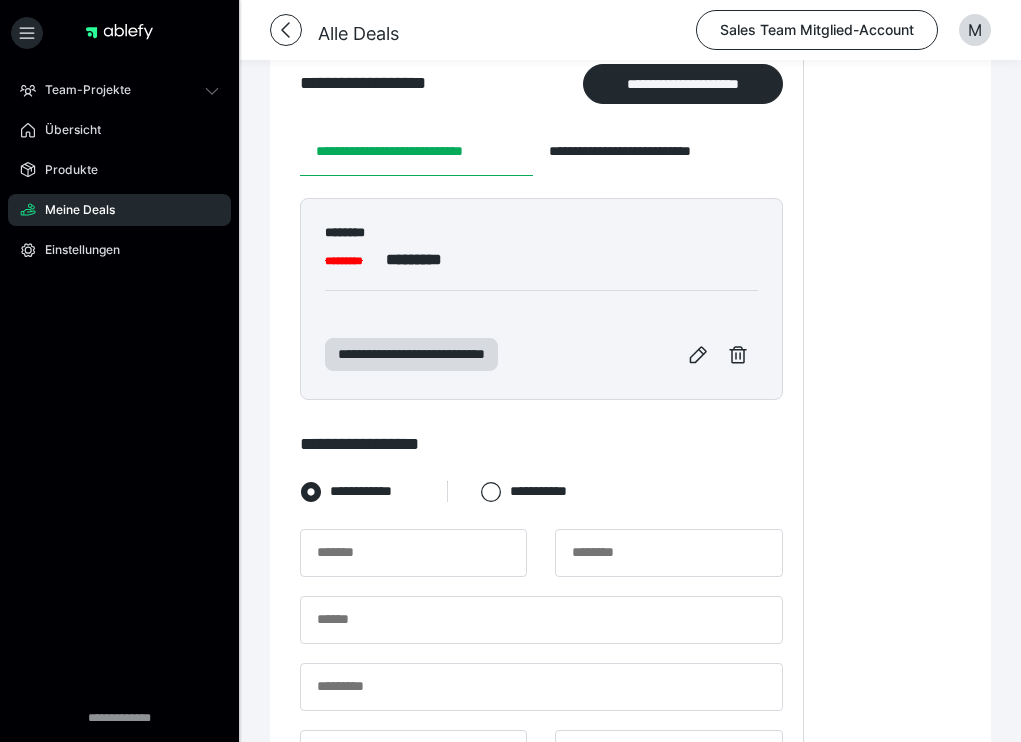 scroll, scrollTop: 337, scrollLeft: 0, axis: vertical 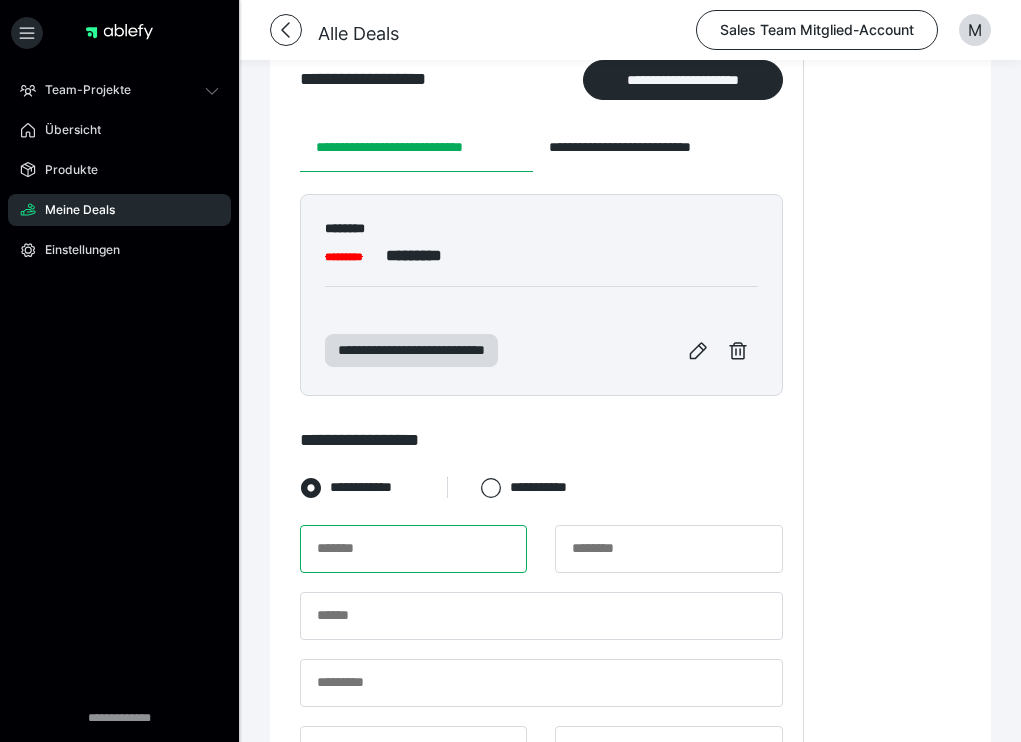 click at bounding box center (413, 549) 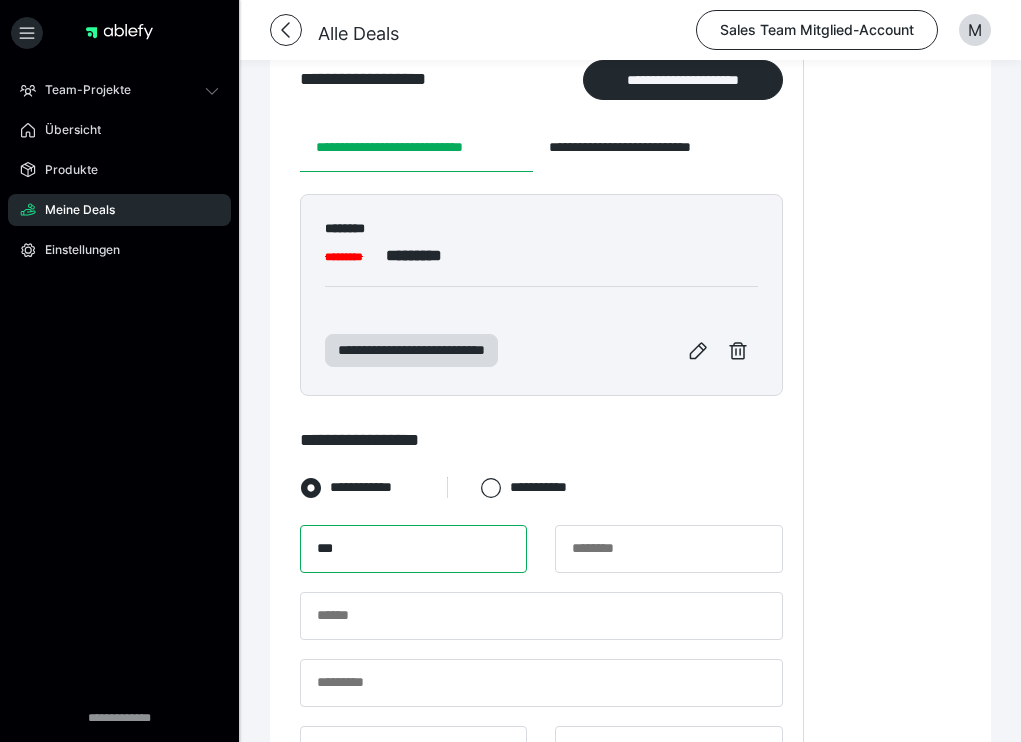 type on "***" 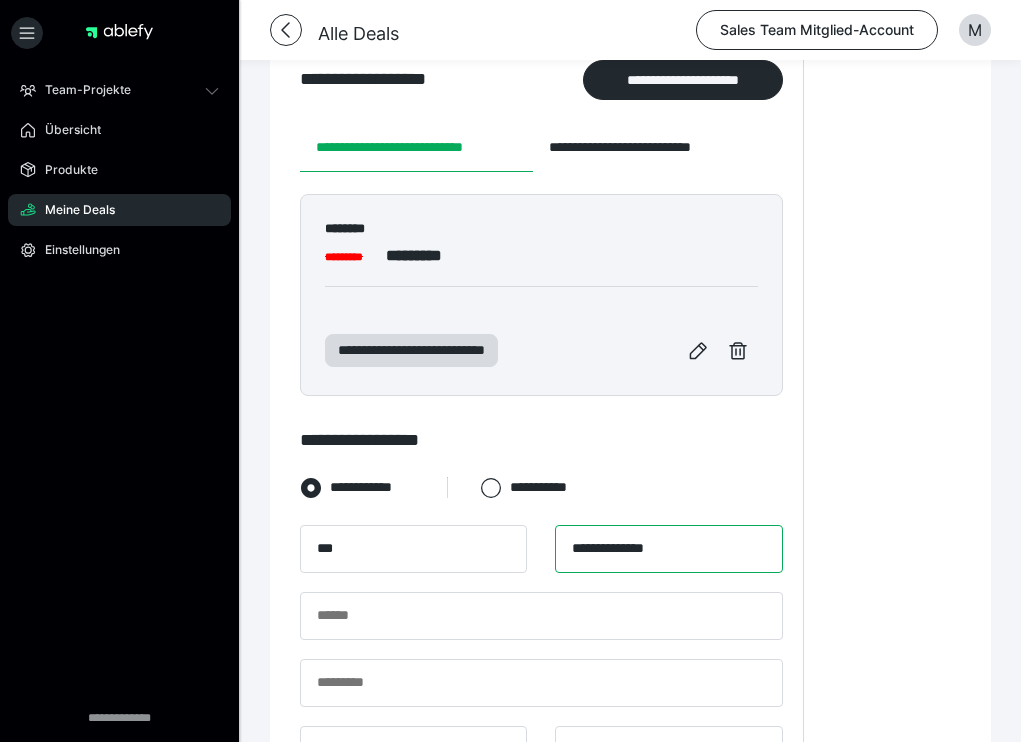type on "**********" 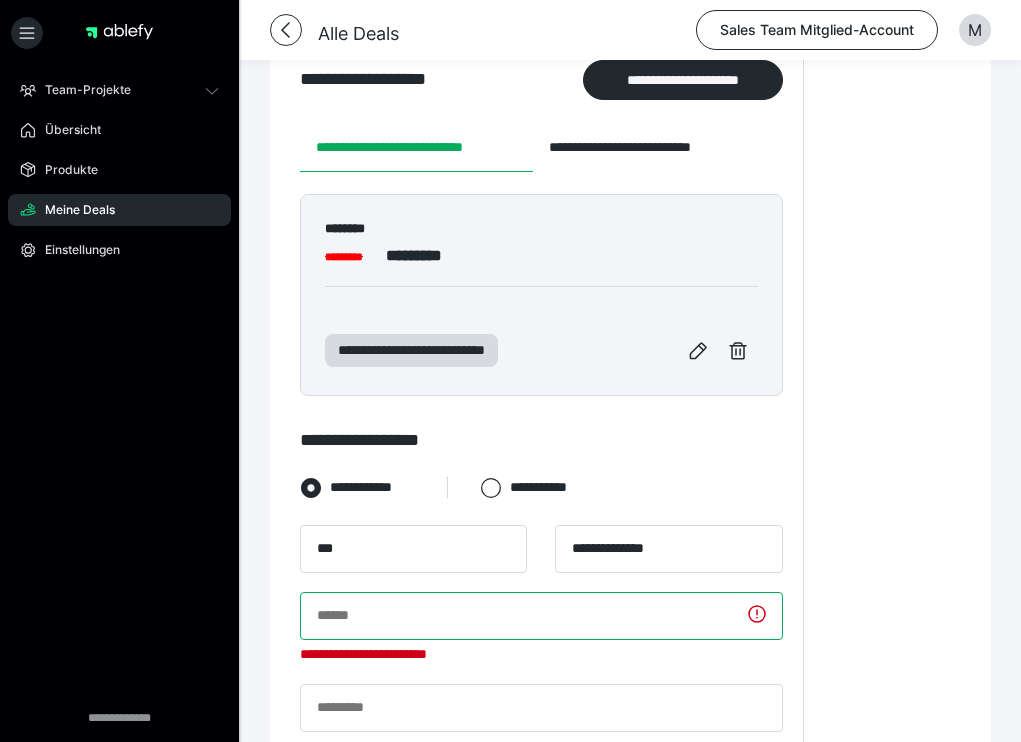 paste on "**********" 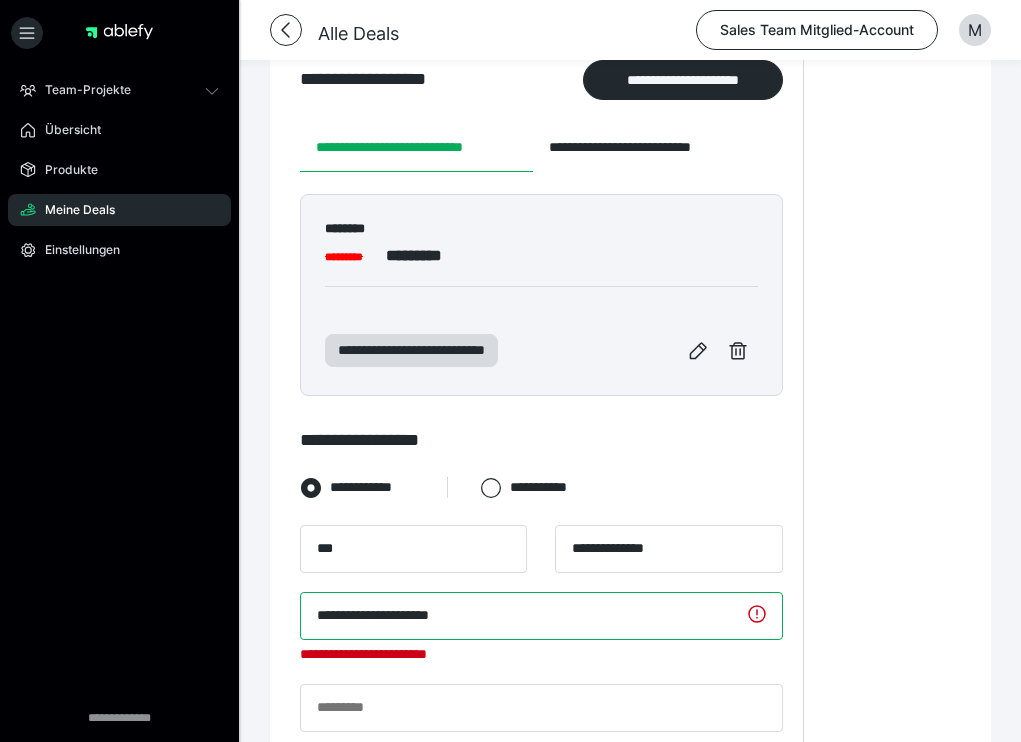 click on "**********" at bounding box center [541, 616] 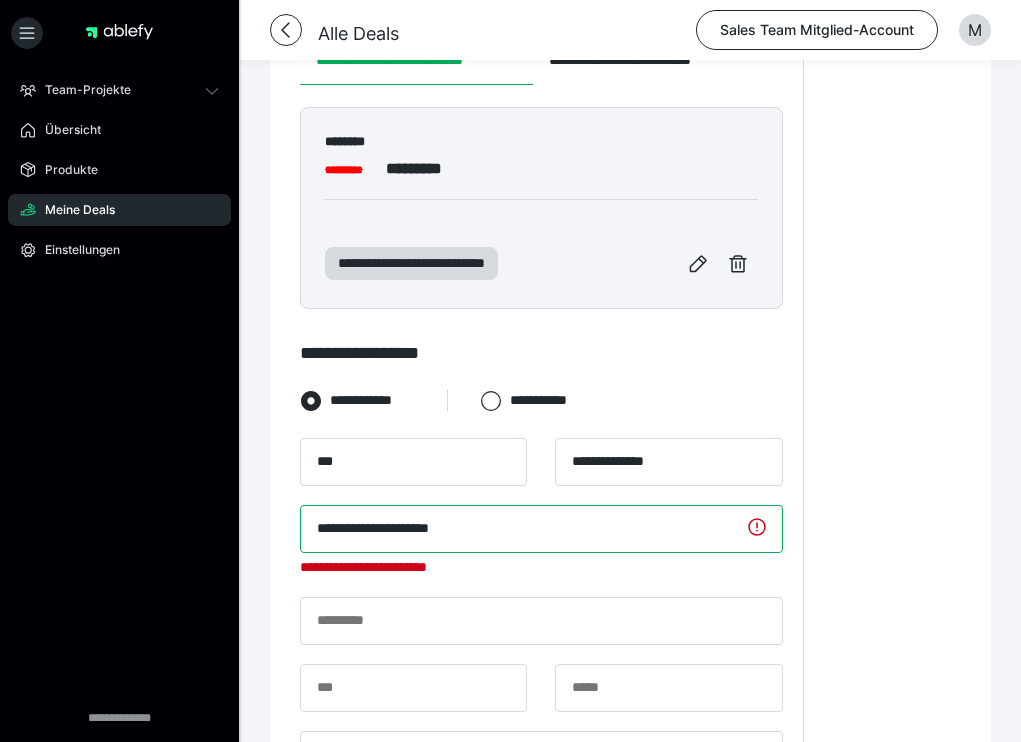 scroll, scrollTop: 426, scrollLeft: 0, axis: vertical 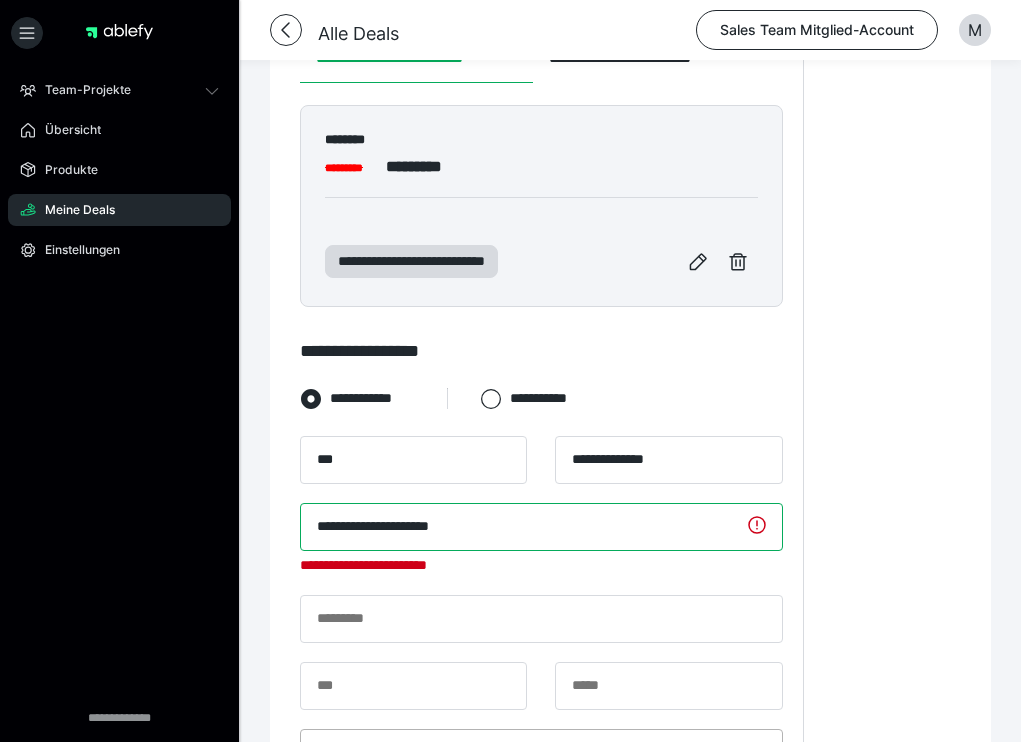 type on "**********" 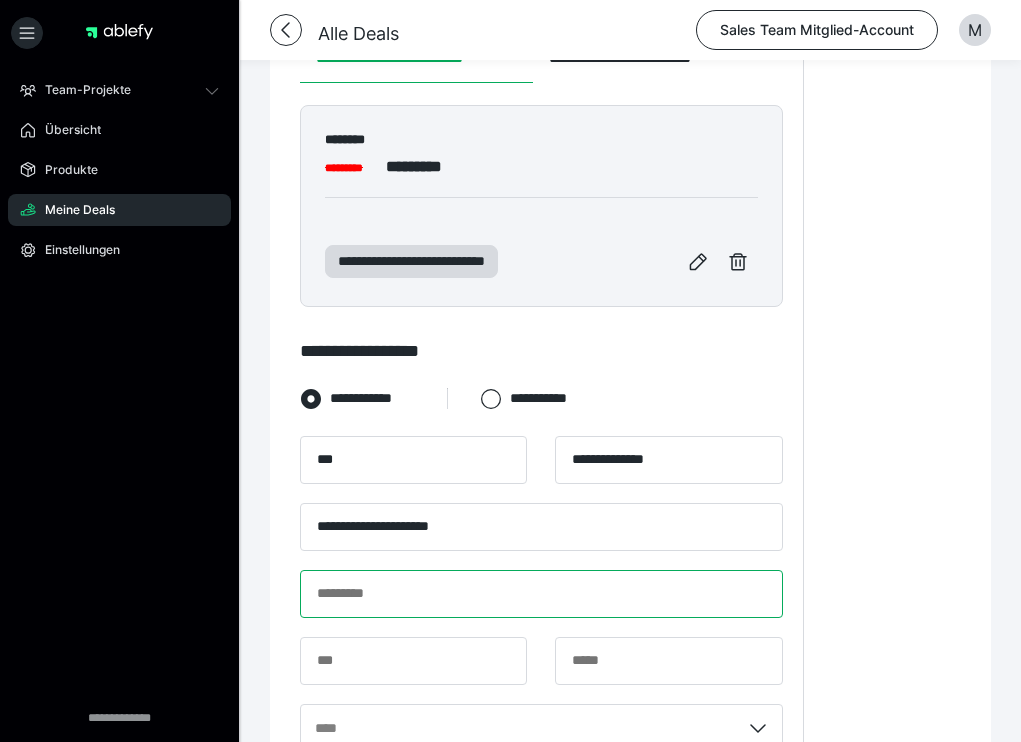 click at bounding box center (541, 594) 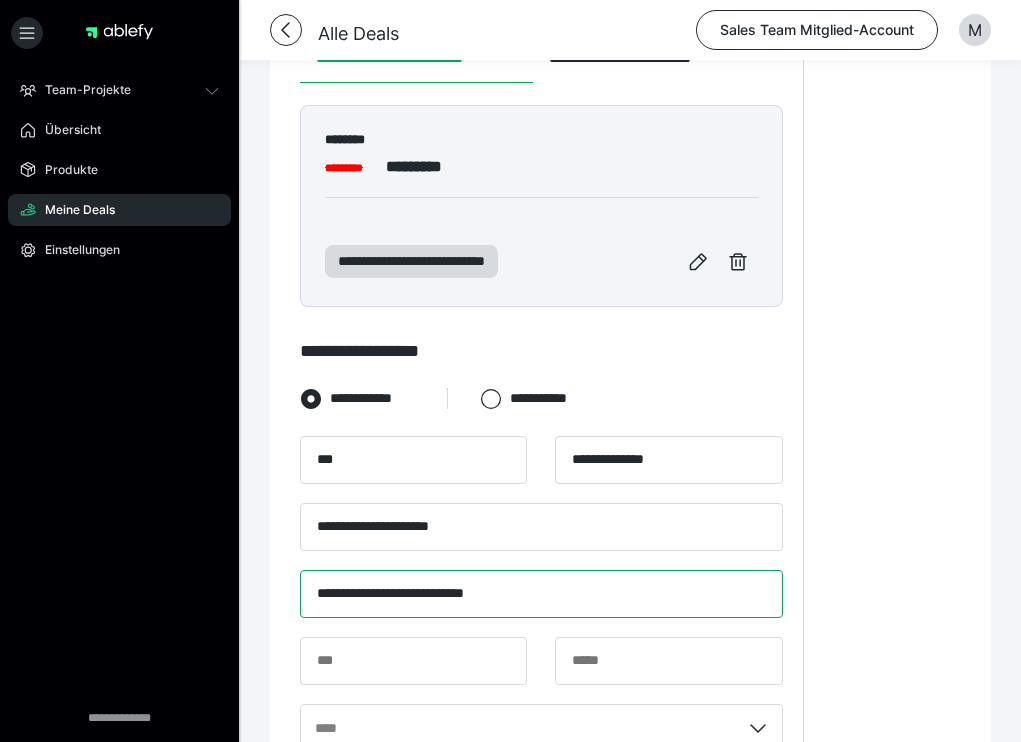 drag, startPoint x: 471, startPoint y: 592, endPoint x: 428, endPoint y: 591, distance: 43.011627 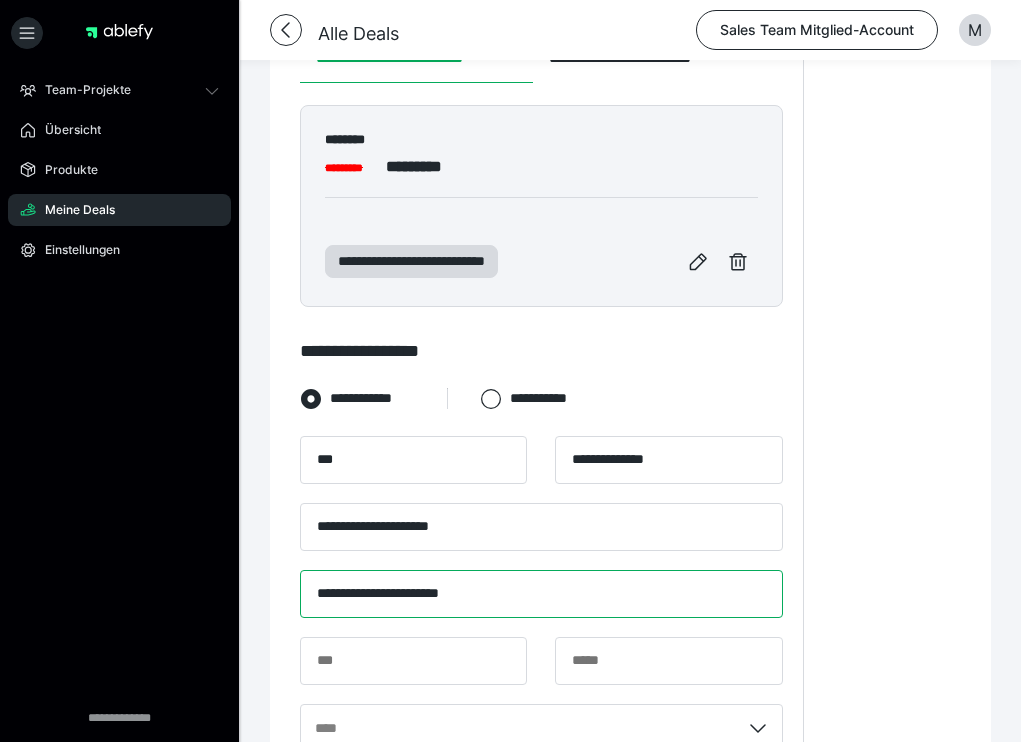 type on "**********" 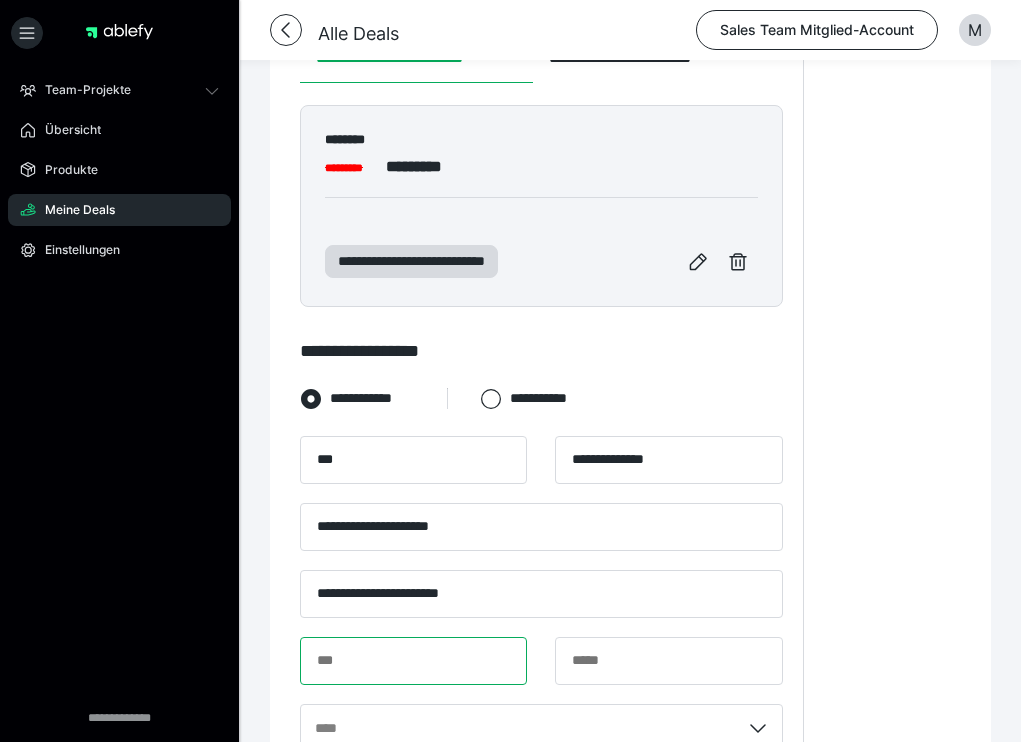 click at bounding box center (413, 661) 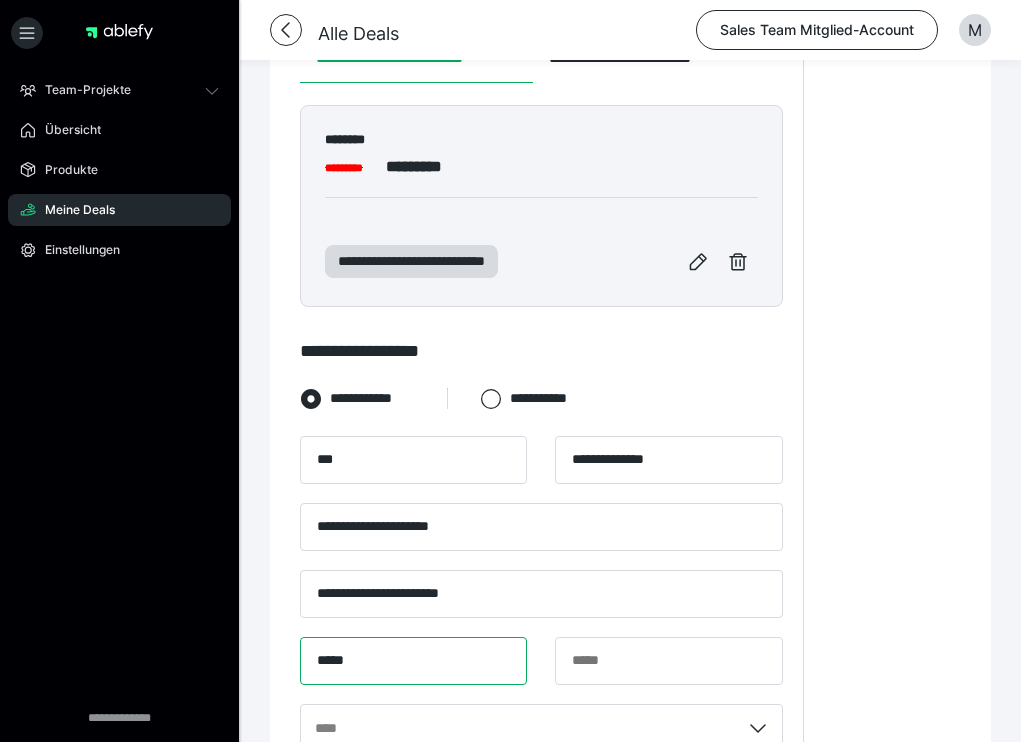 type on "*****" 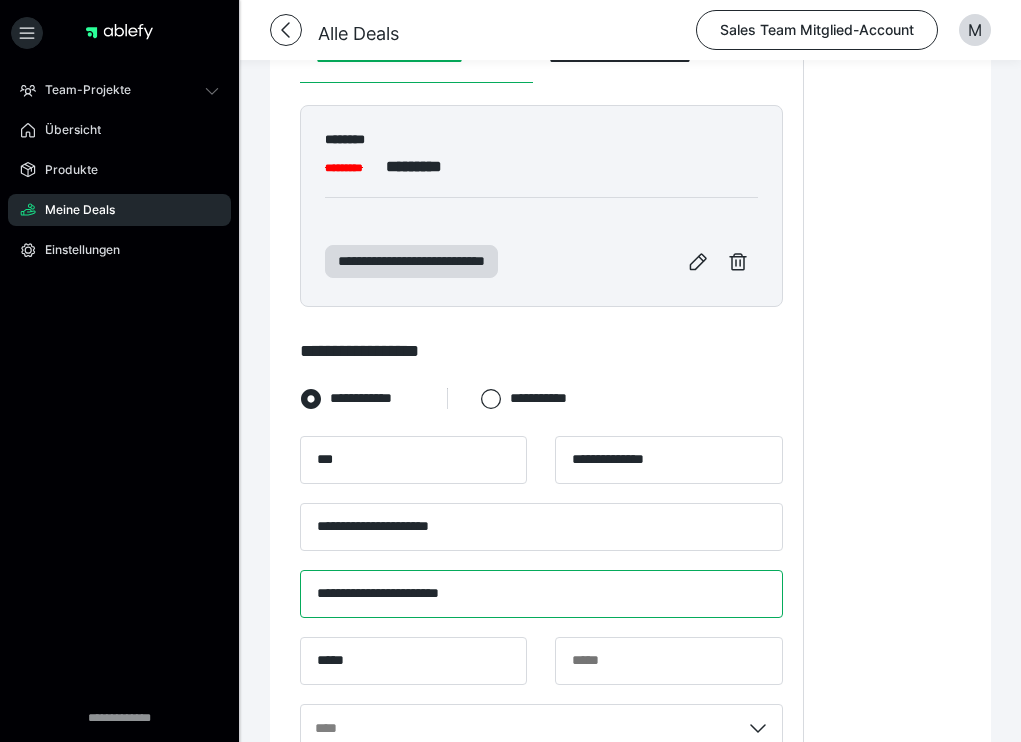 drag, startPoint x: 518, startPoint y: 595, endPoint x: 432, endPoint y: 592, distance: 86.05231 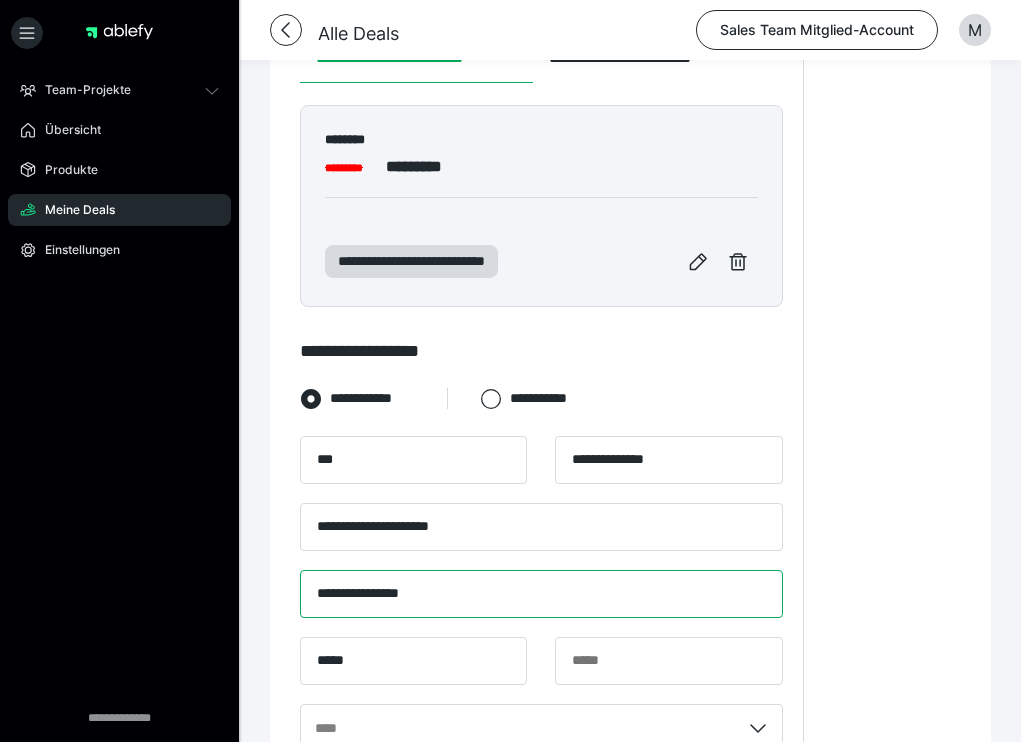 type on "**********" 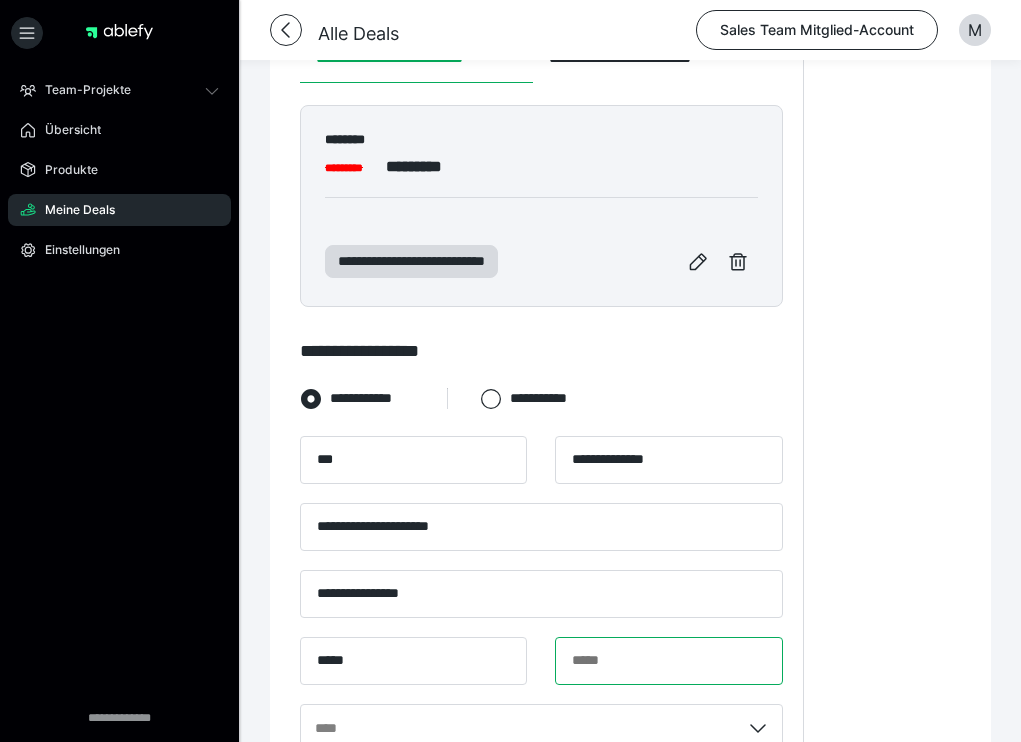 click at bounding box center [668, 661] 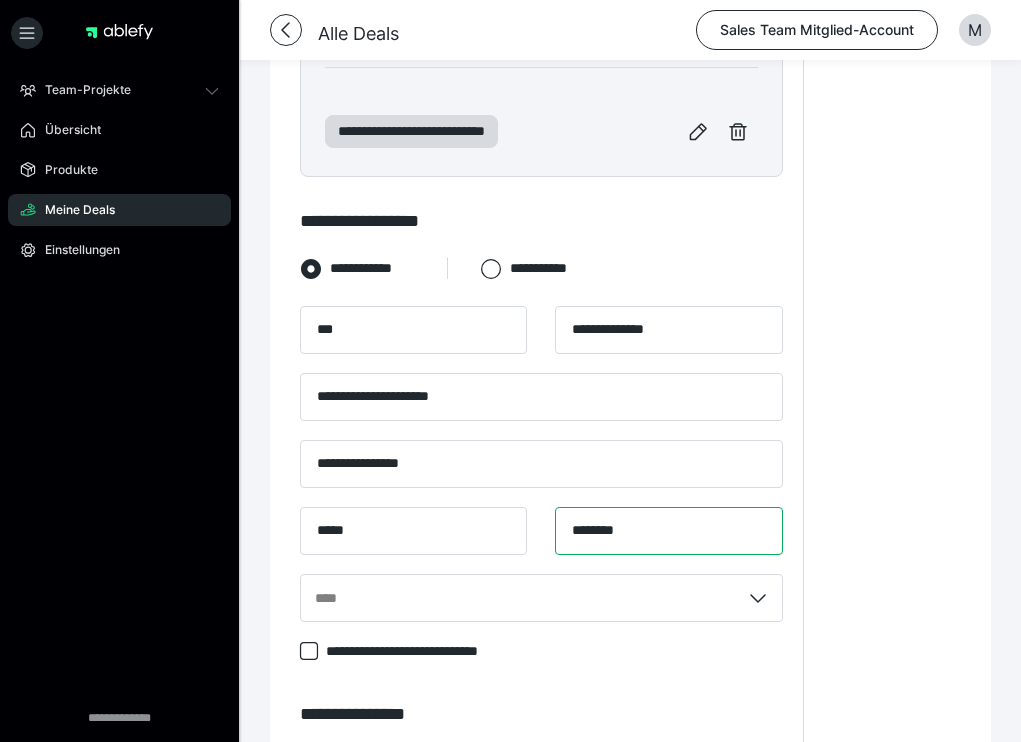 scroll, scrollTop: 558, scrollLeft: 0, axis: vertical 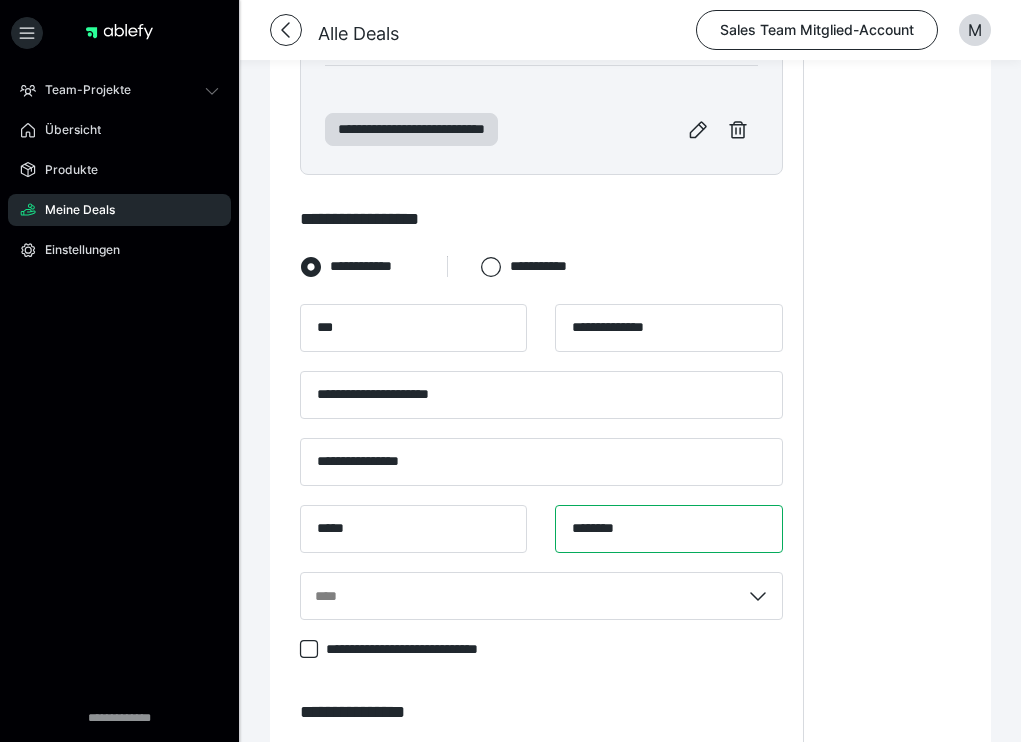 type on "********" 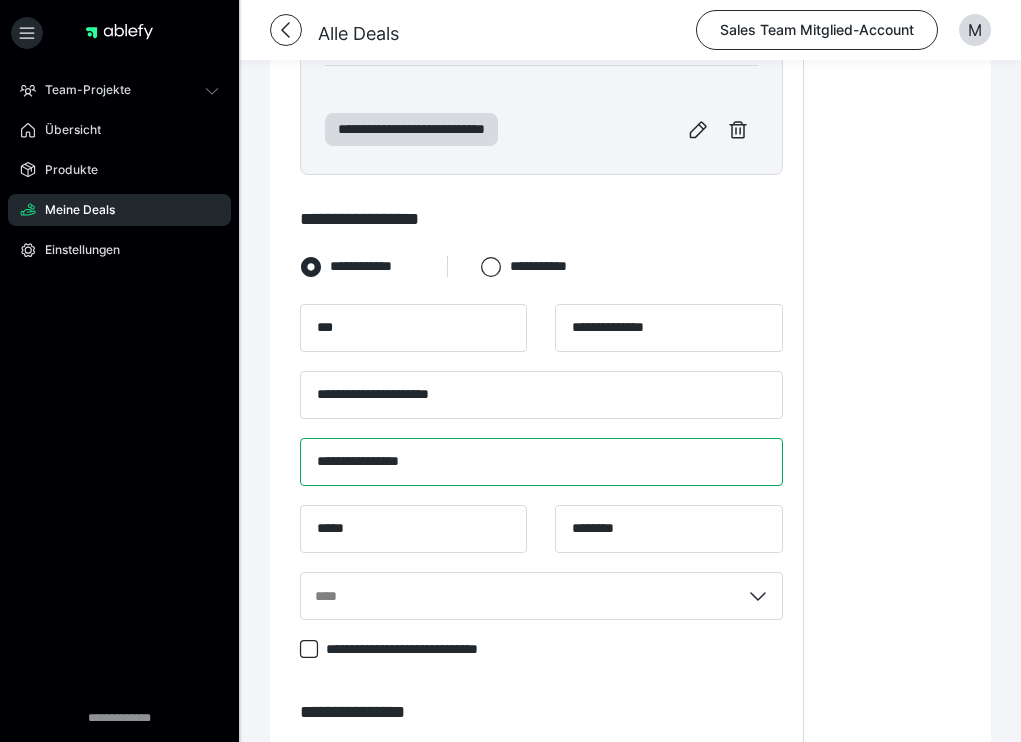 click on "**********" at bounding box center (541, 462) 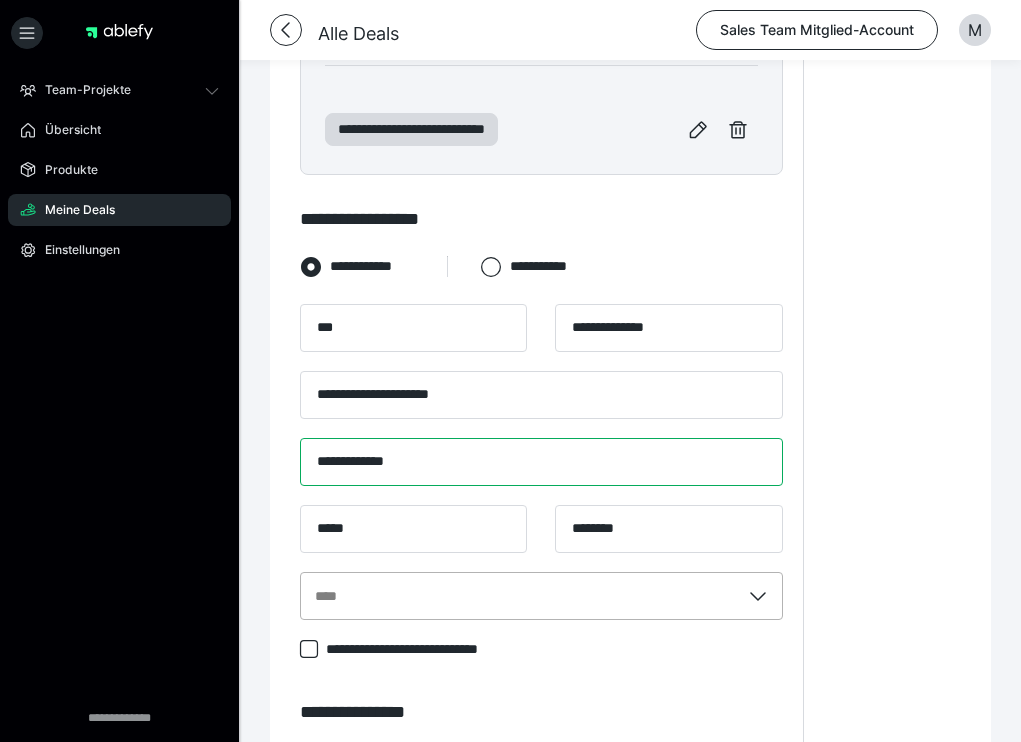 type on "**********" 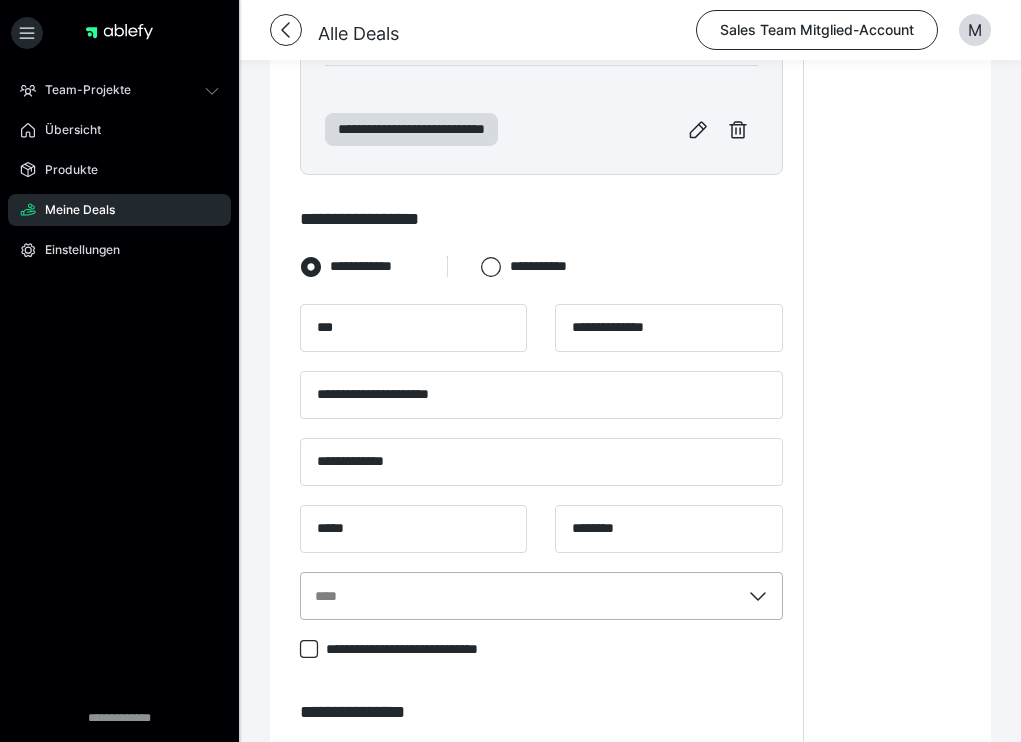 click on "****" at bounding box center [541, 596] 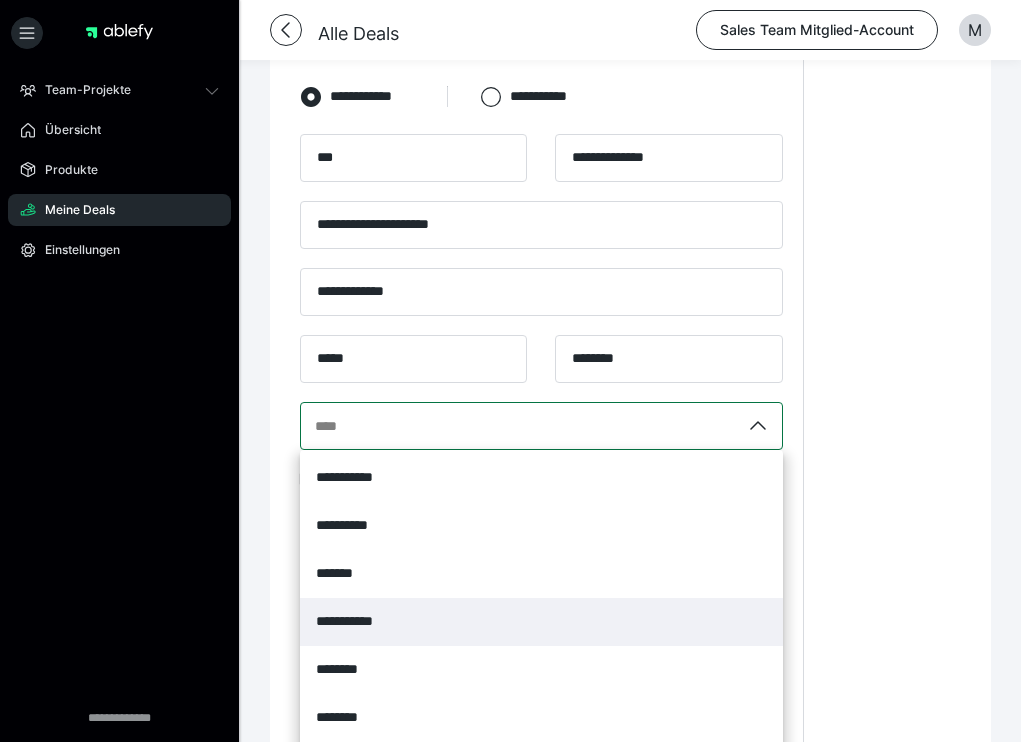 scroll, scrollTop: 743, scrollLeft: 0, axis: vertical 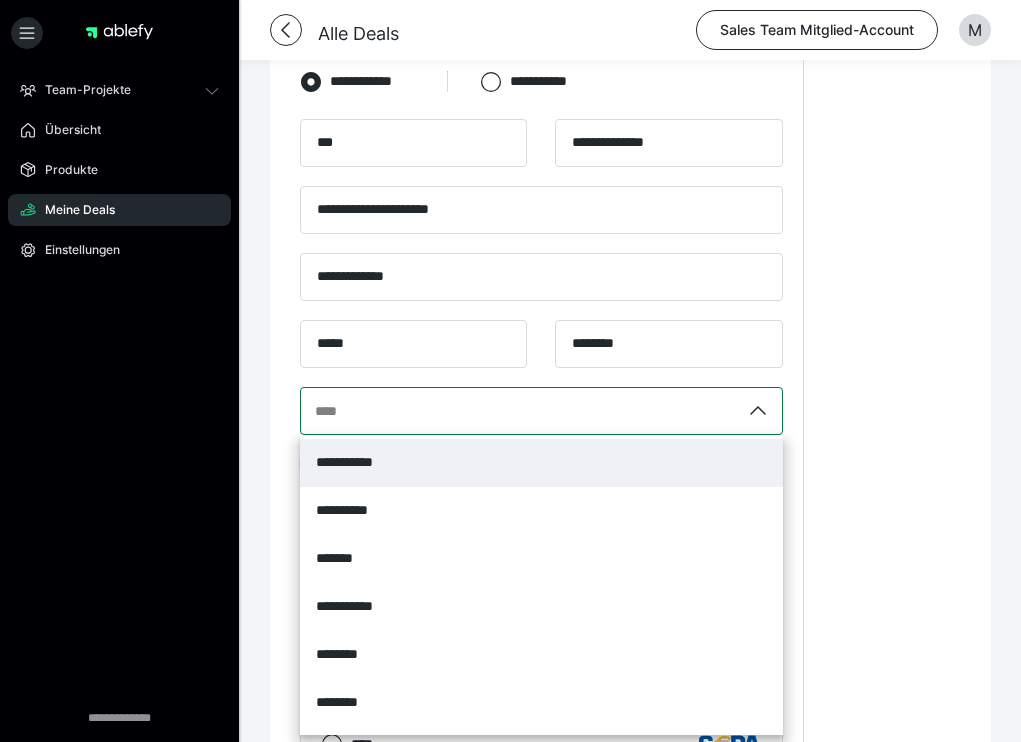 click on "**********" at bounding box center (541, 463) 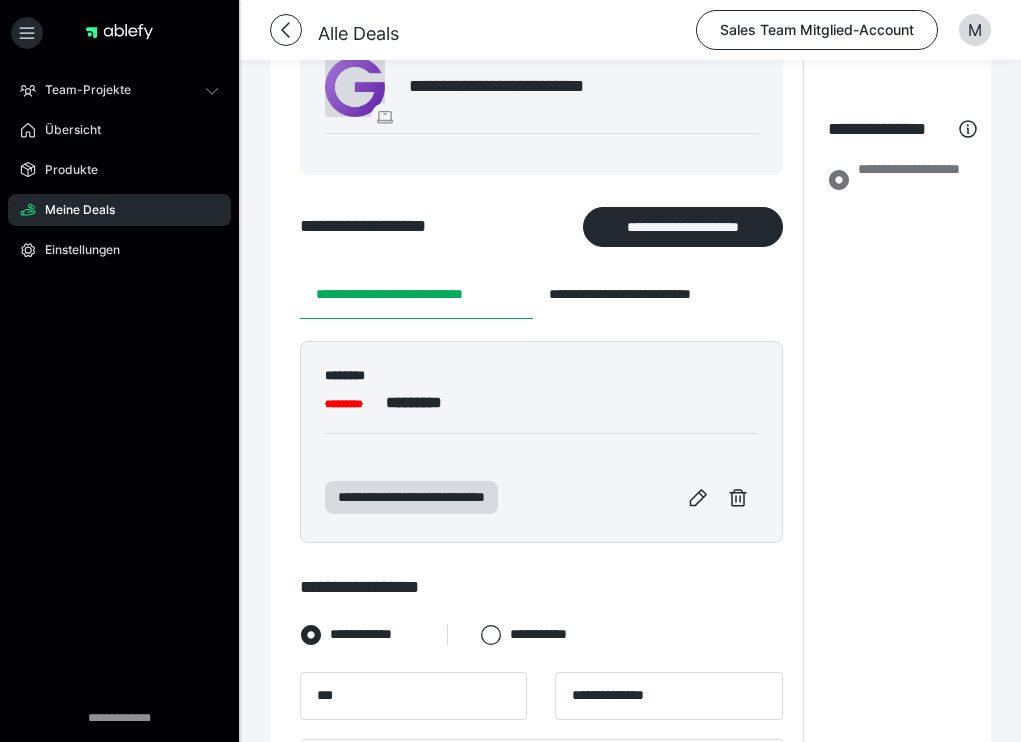scroll, scrollTop: 152, scrollLeft: 0, axis: vertical 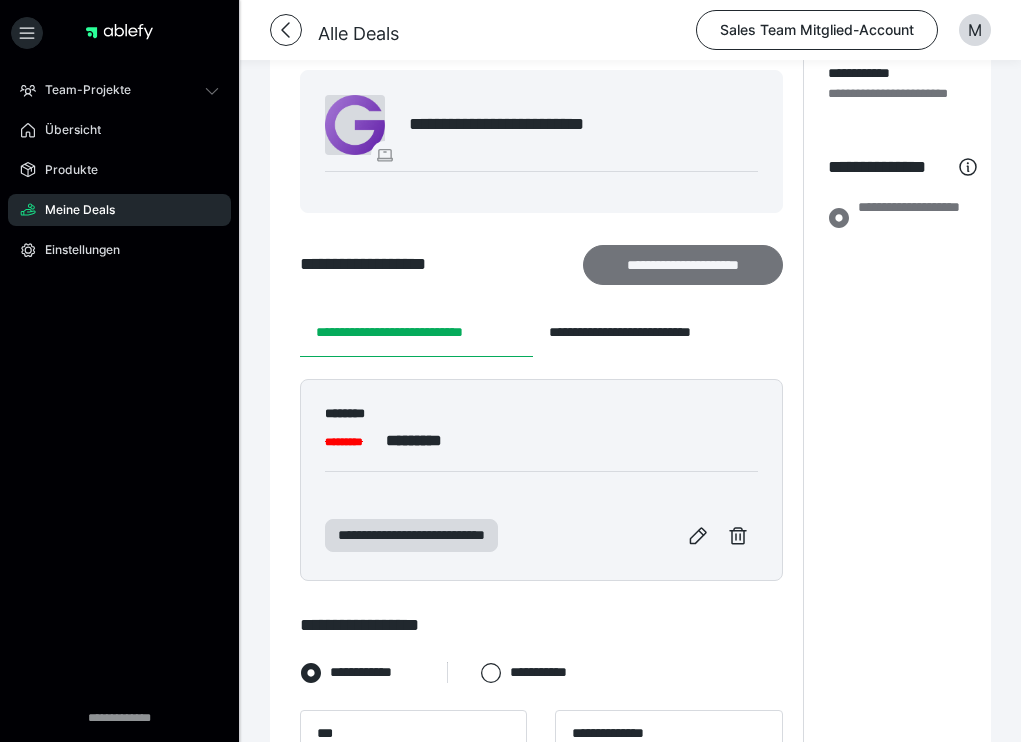 click on "**********" at bounding box center (683, 265) 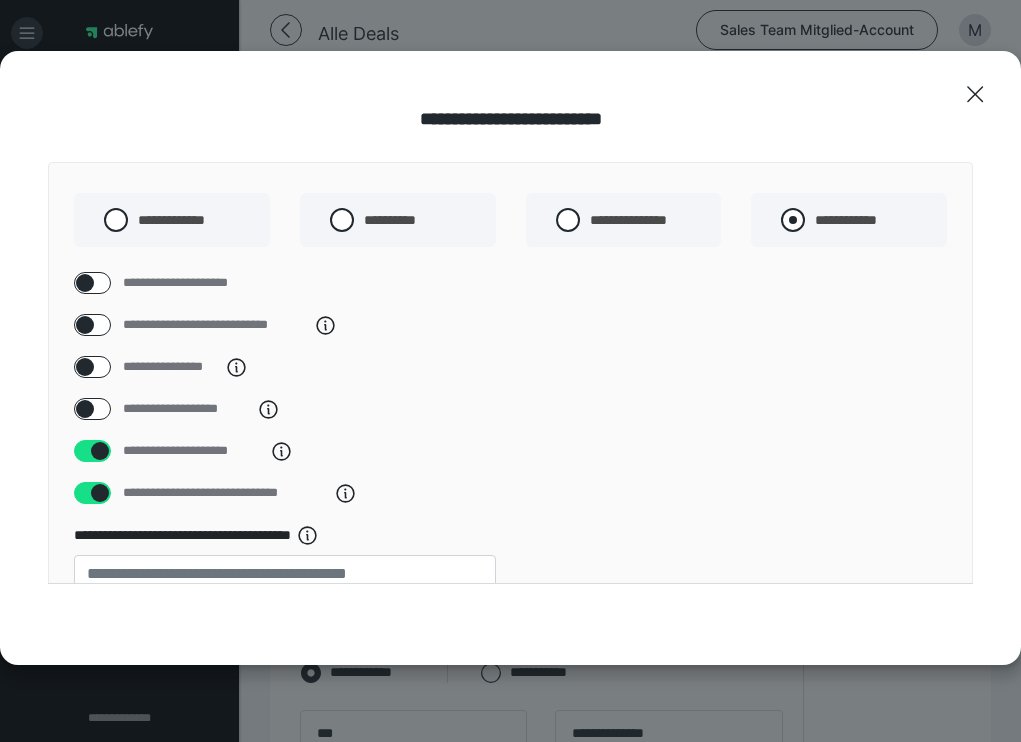 click at bounding box center (793, 220) 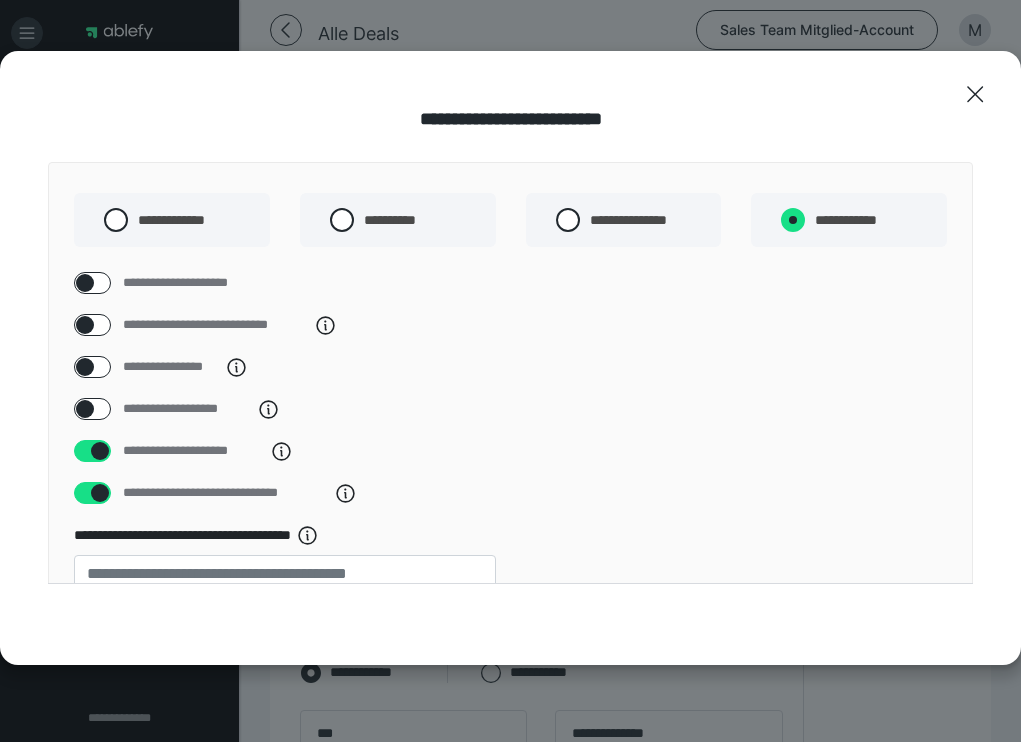 radio on "****" 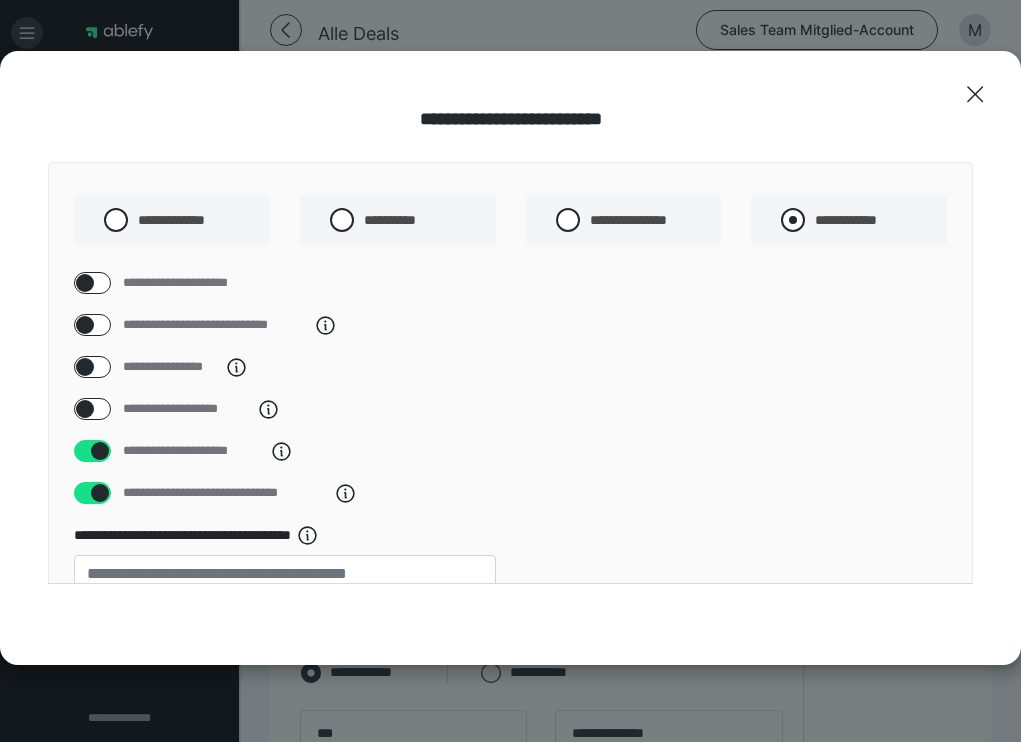radio on "*****" 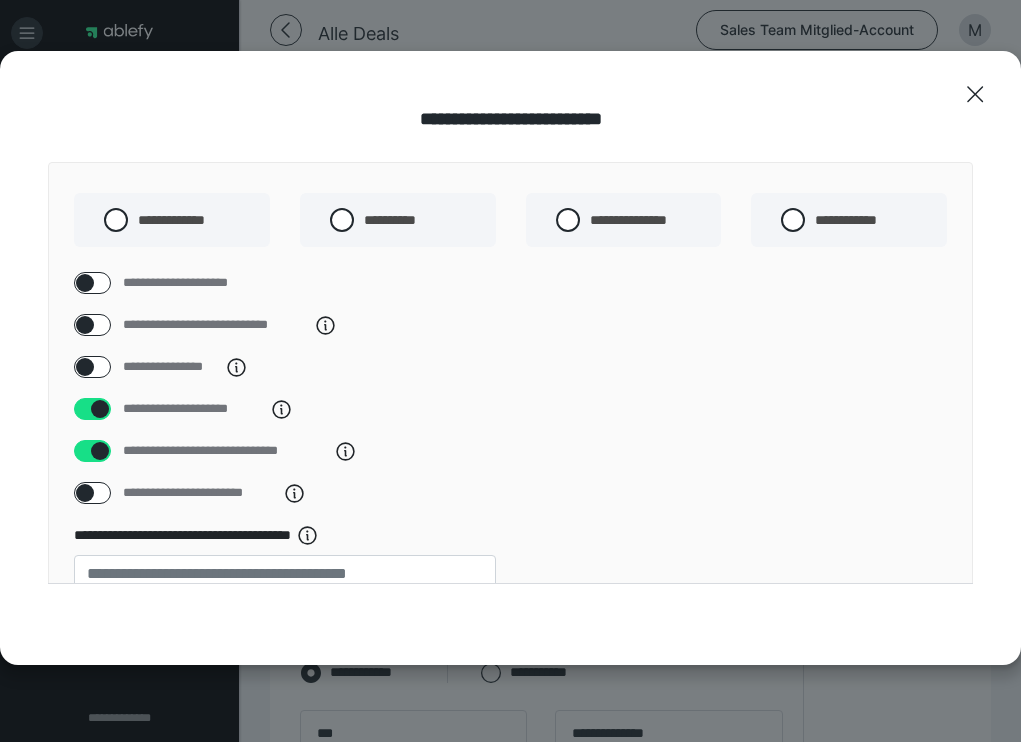 click at bounding box center [100, 451] 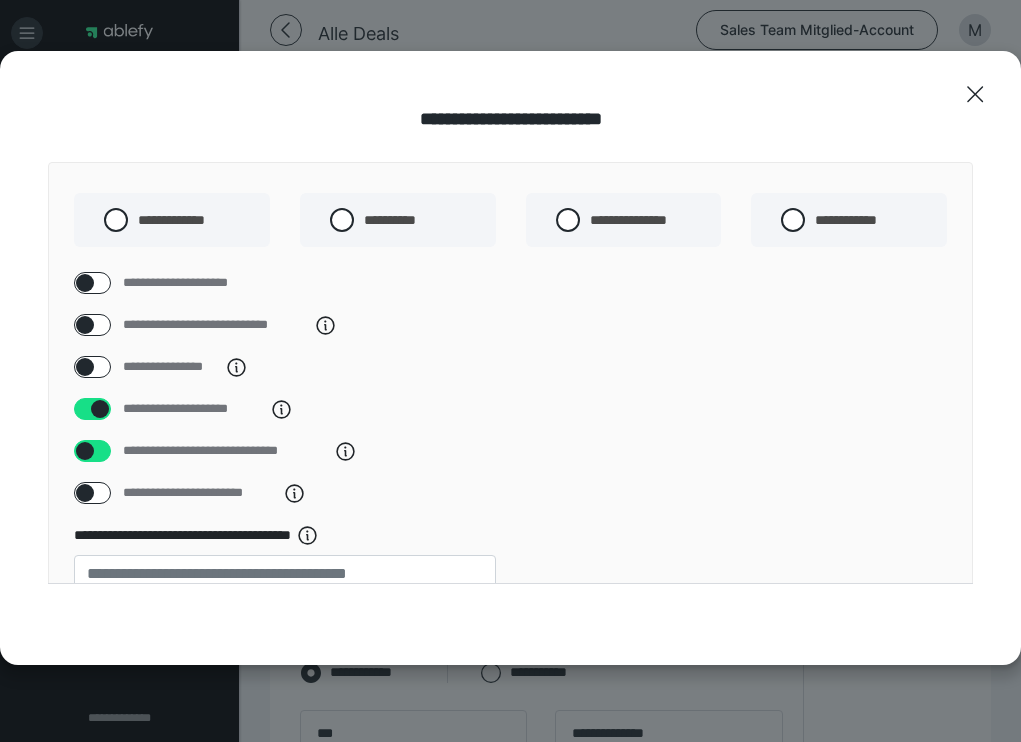 checkbox on "*****" 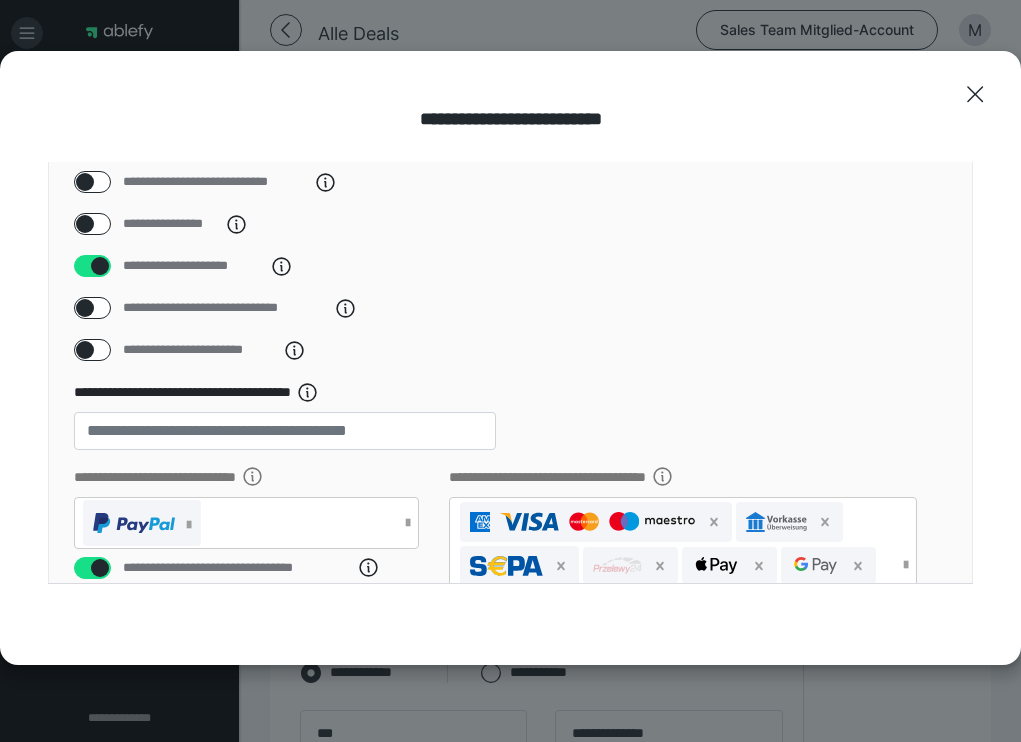 scroll, scrollTop: 164, scrollLeft: 0, axis: vertical 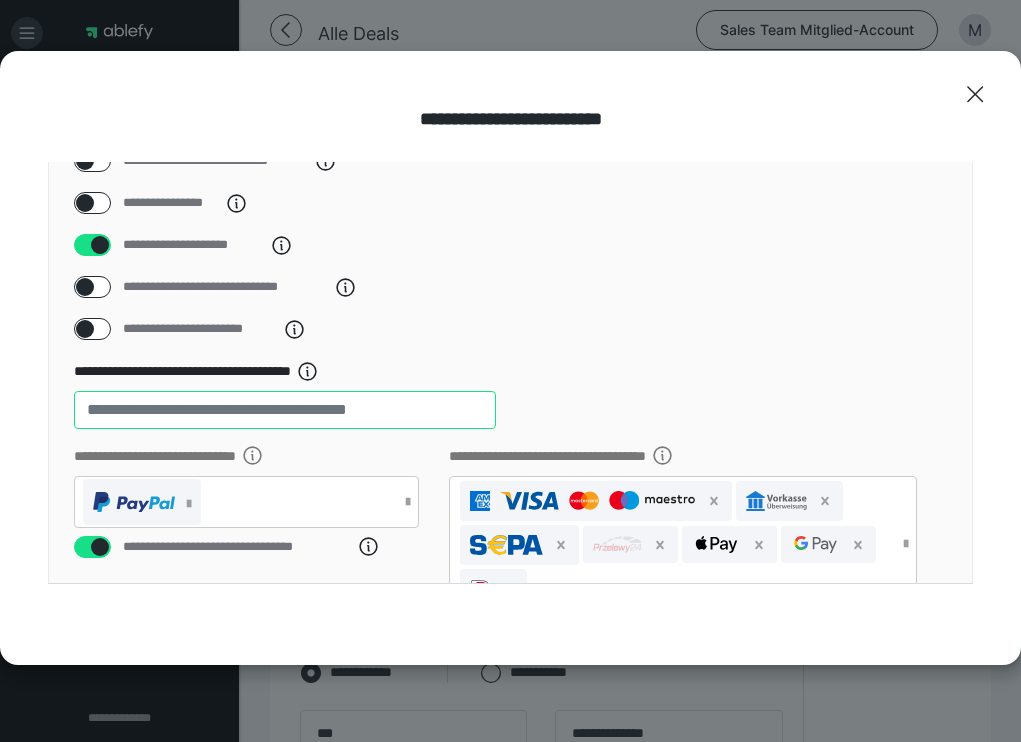 click on "**" at bounding box center [285, 410] 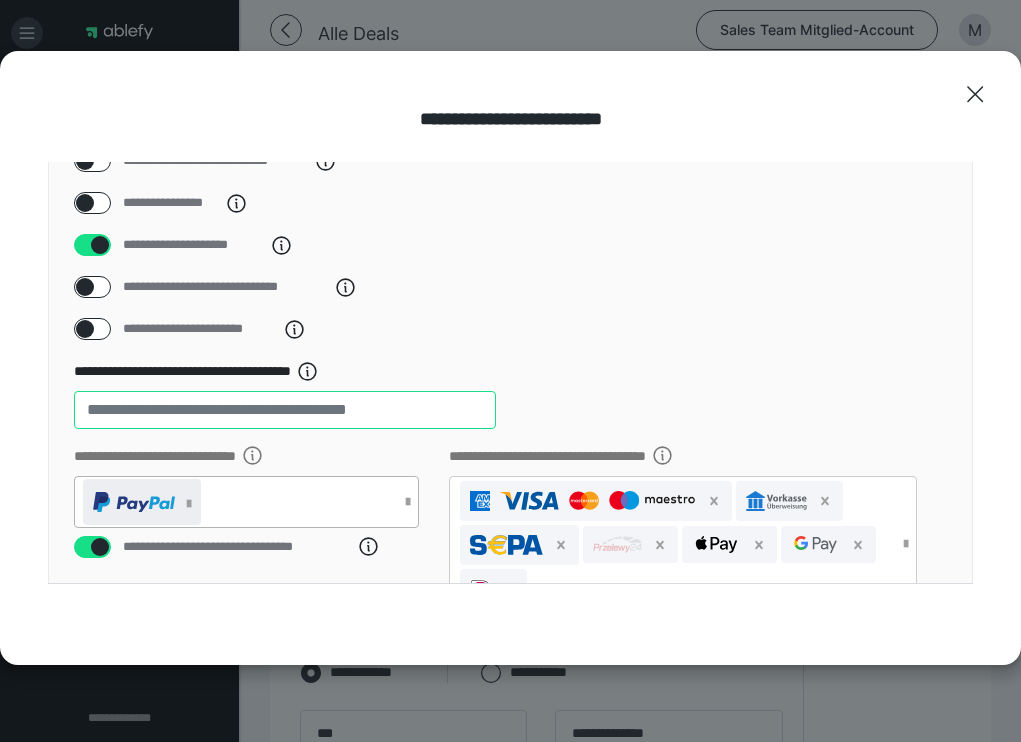 type on "**" 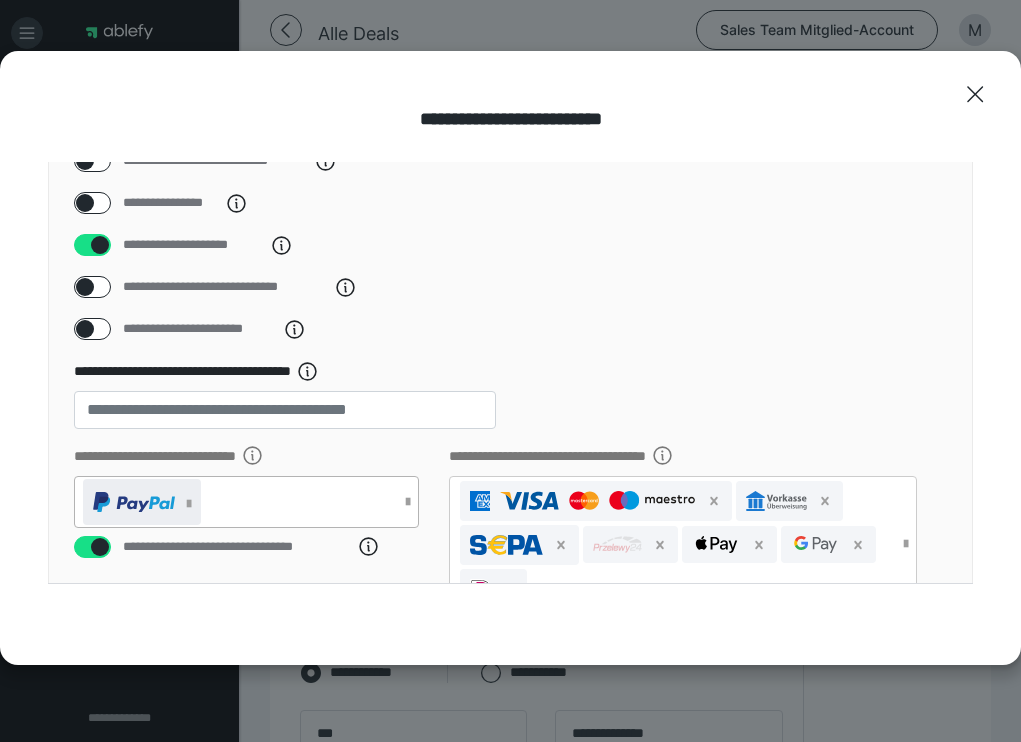 click at bounding box center [142, 502] 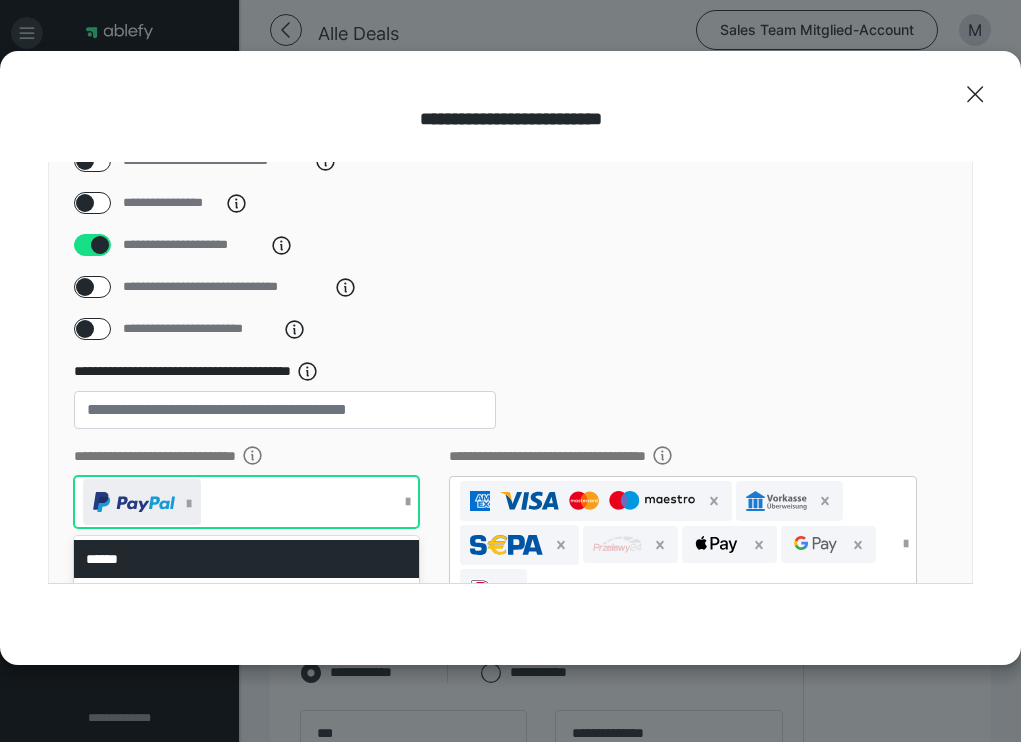 scroll, scrollTop: 102, scrollLeft: 0, axis: vertical 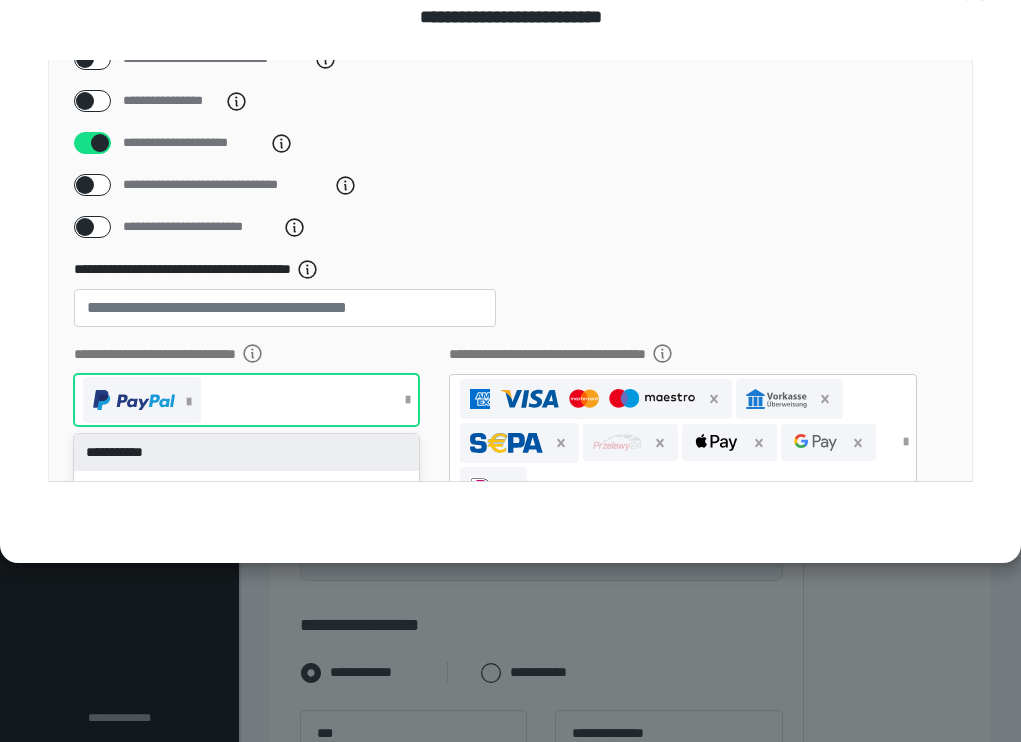 click on "**********" at bounding box center [246, 452] 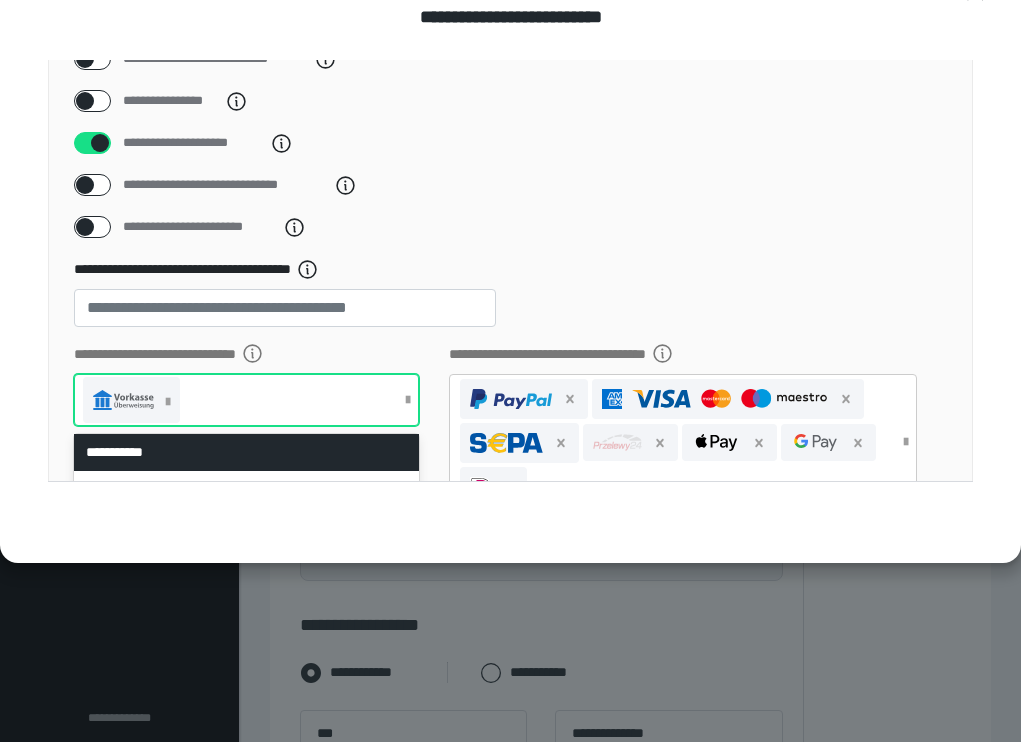 click on "**********" at bounding box center [510, 500] 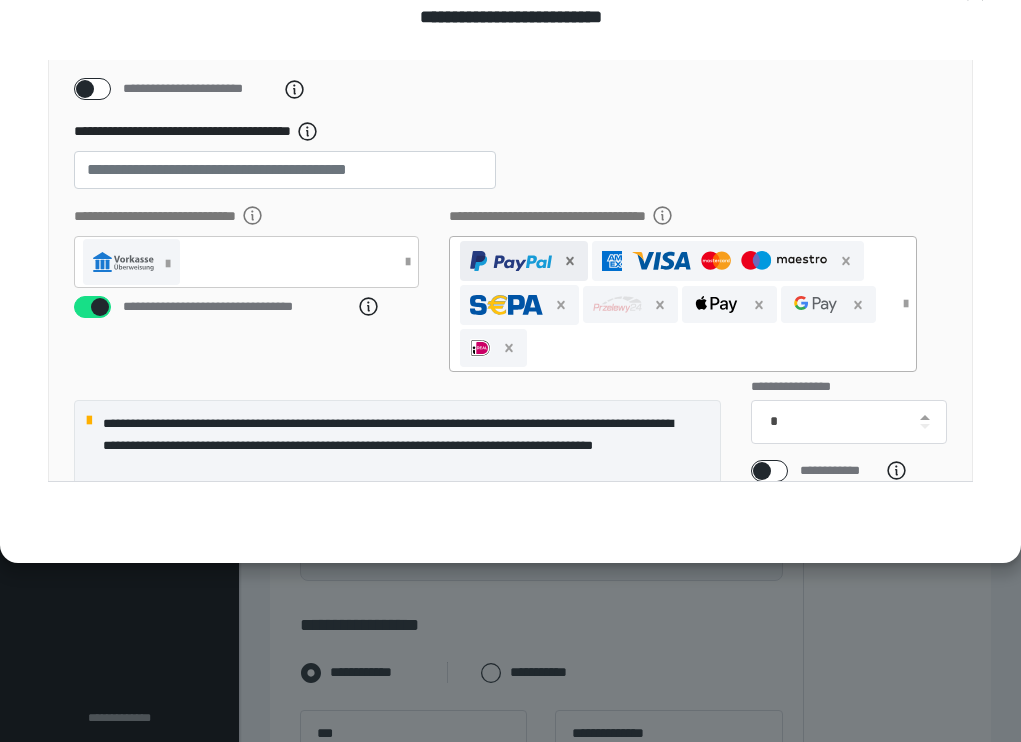 click 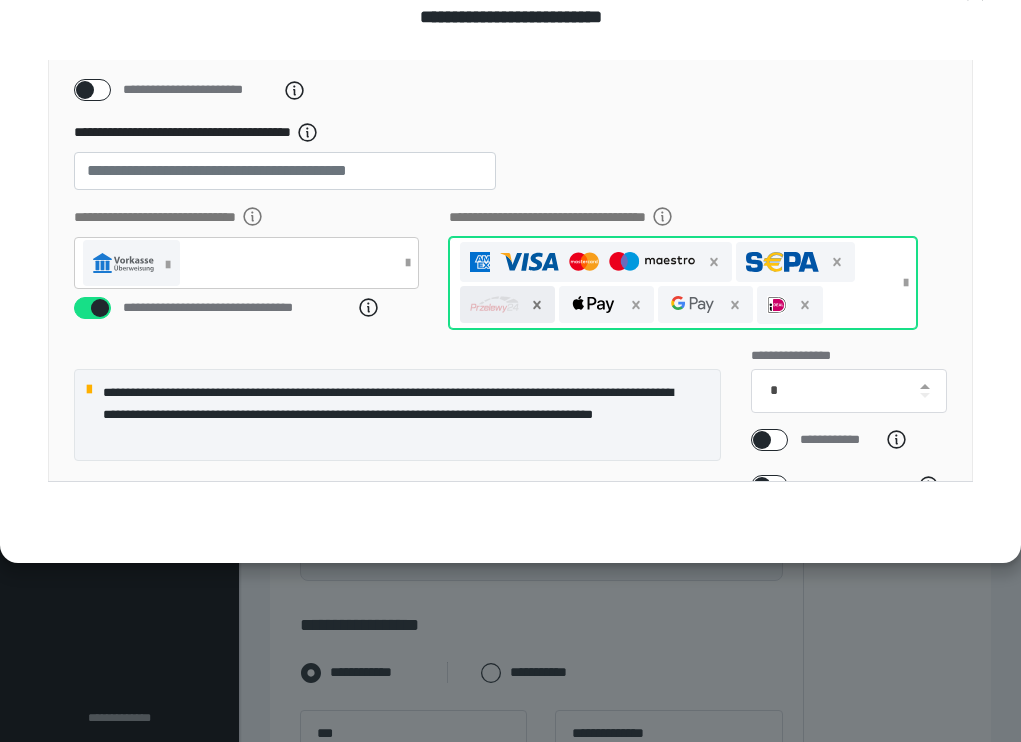 click 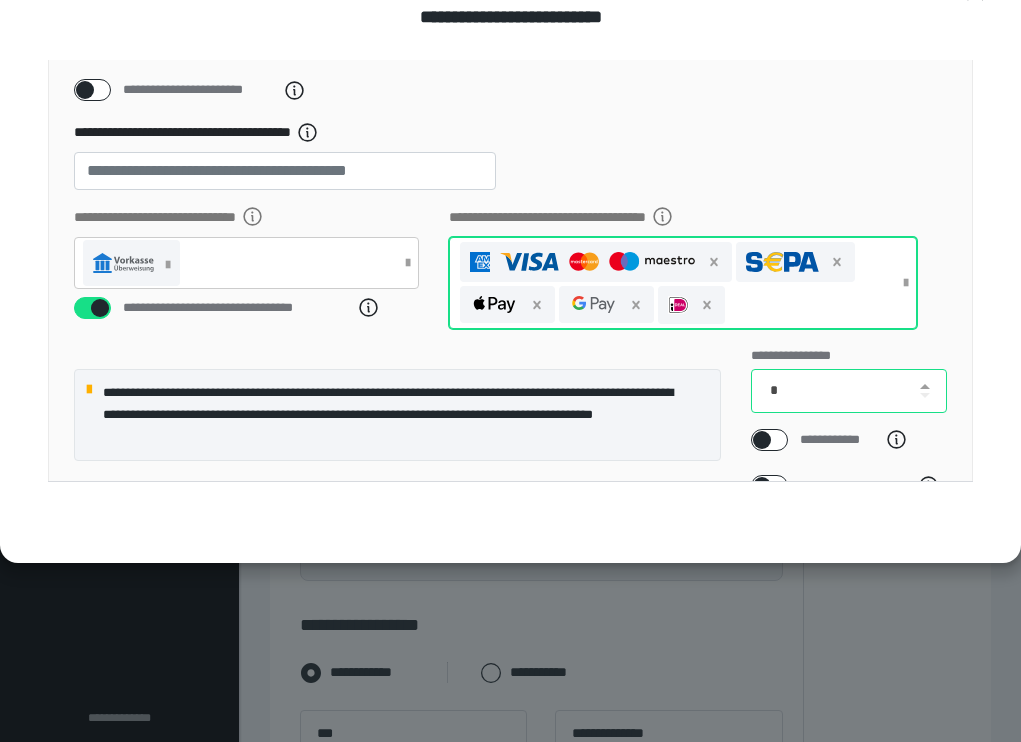 click on "*" at bounding box center (849, 391) 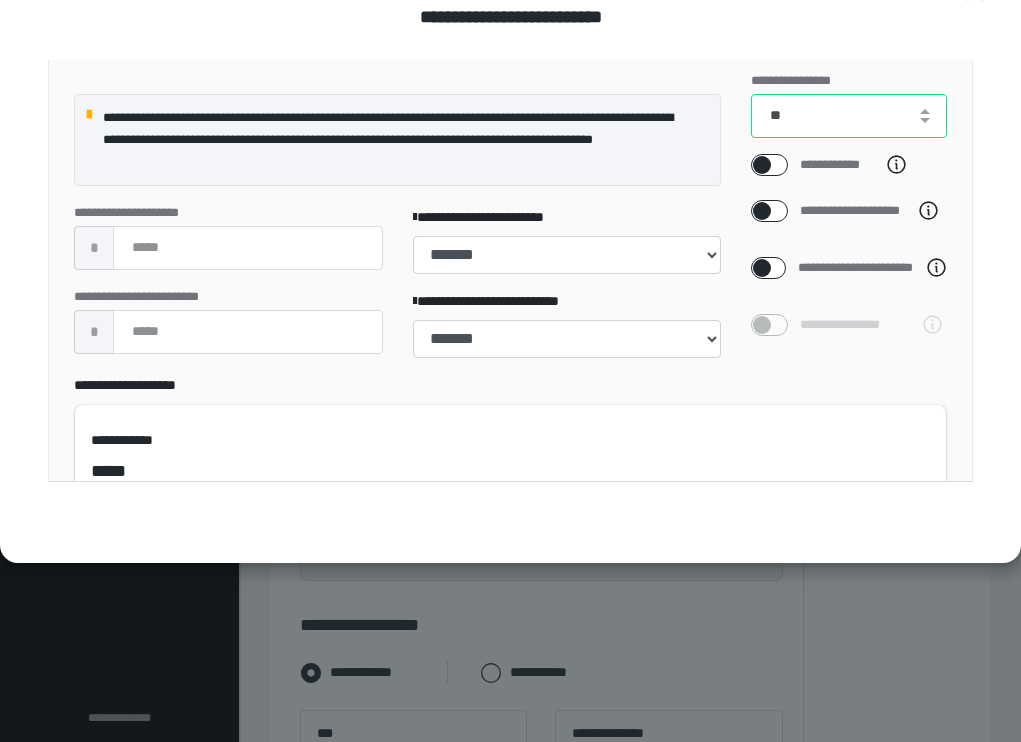 scroll, scrollTop: 539, scrollLeft: 0, axis: vertical 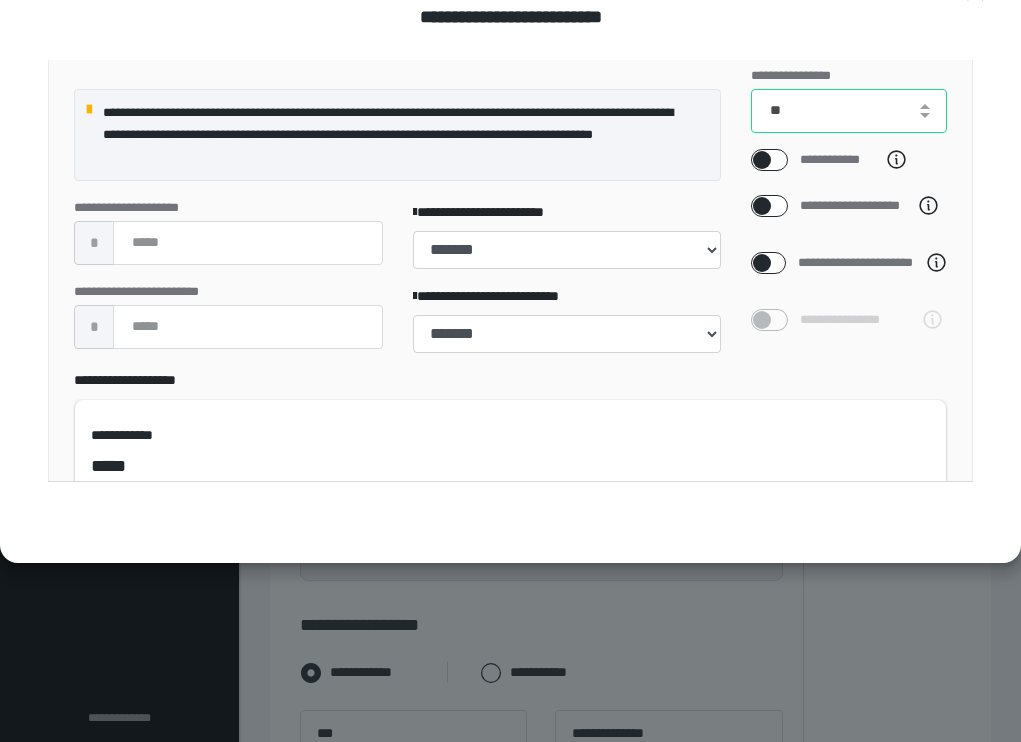 type on "**" 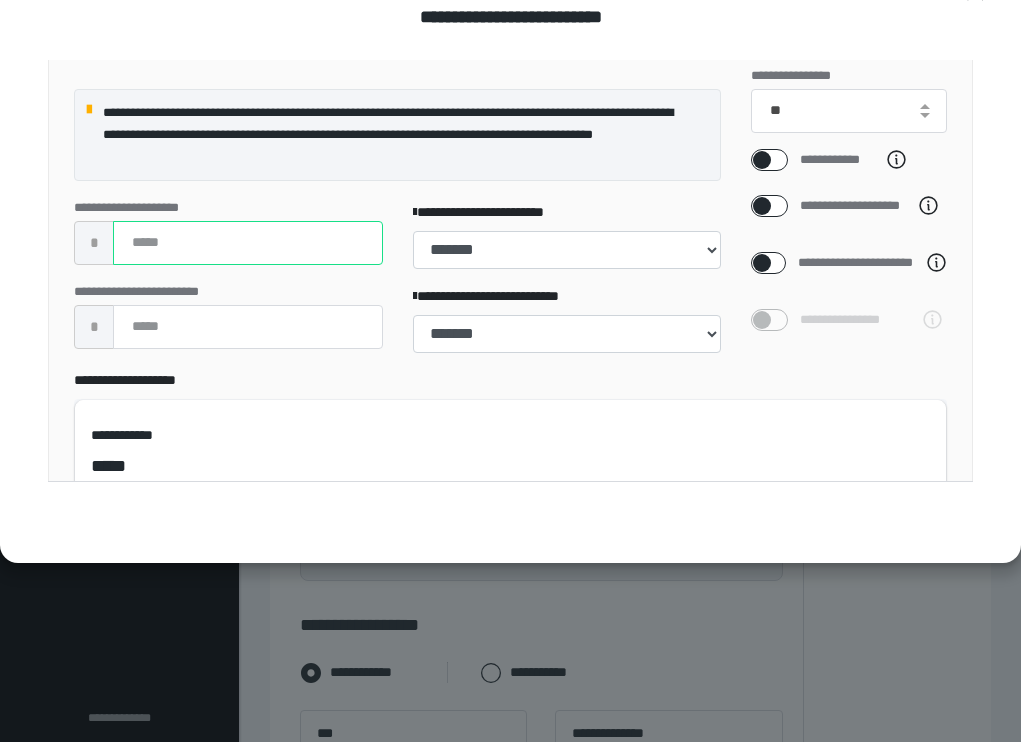 click at bounding box center [248, 243] 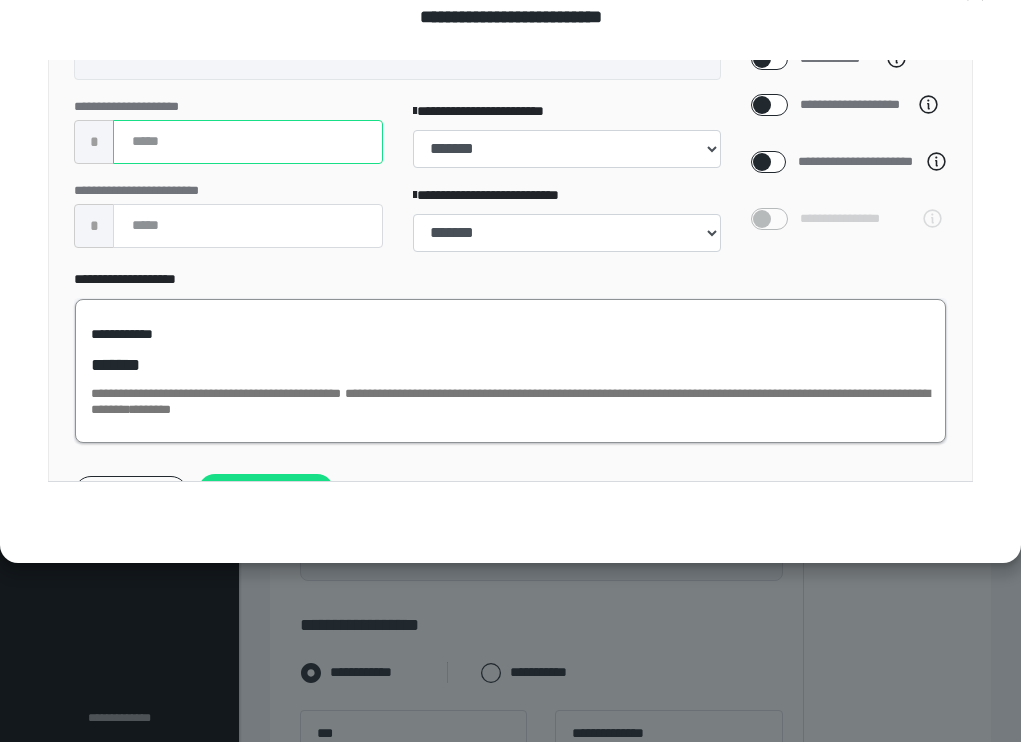 scroll, scrollTop: 702, scrollLeft: 0, axis: vertical 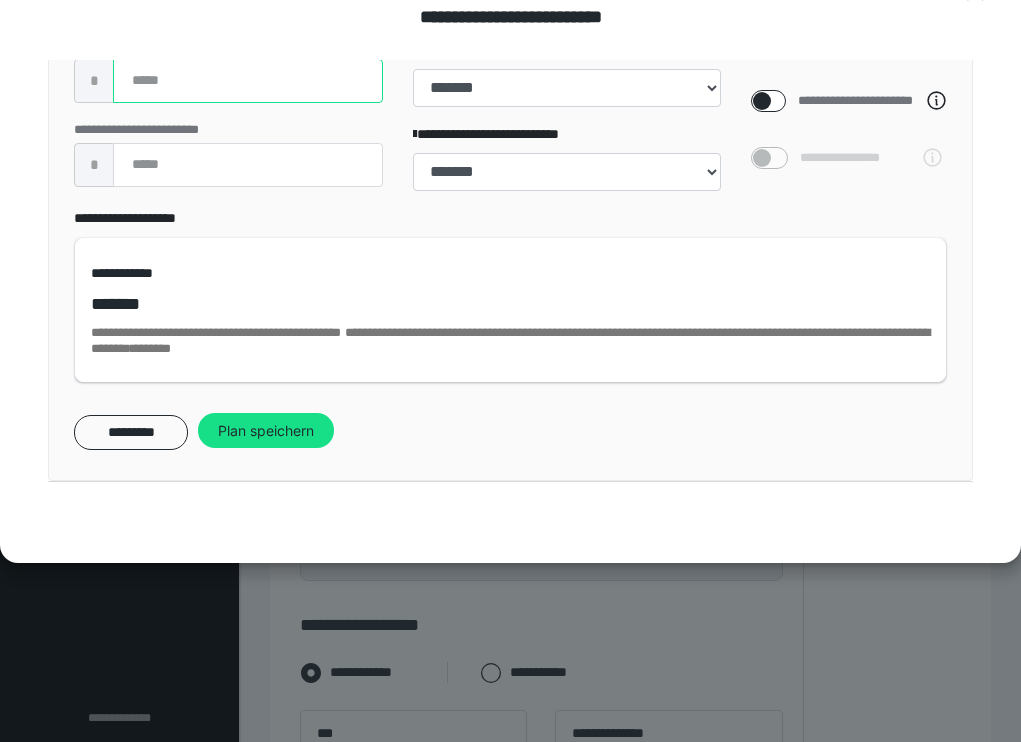 type on "***" 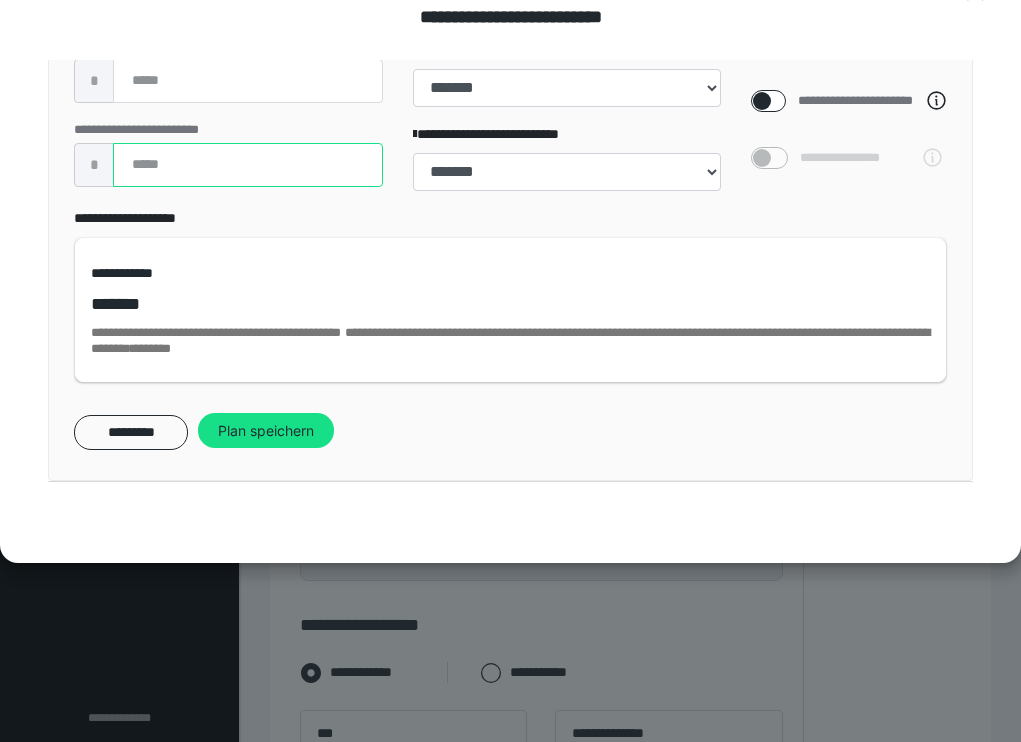 click at bounding box center (248, 165) 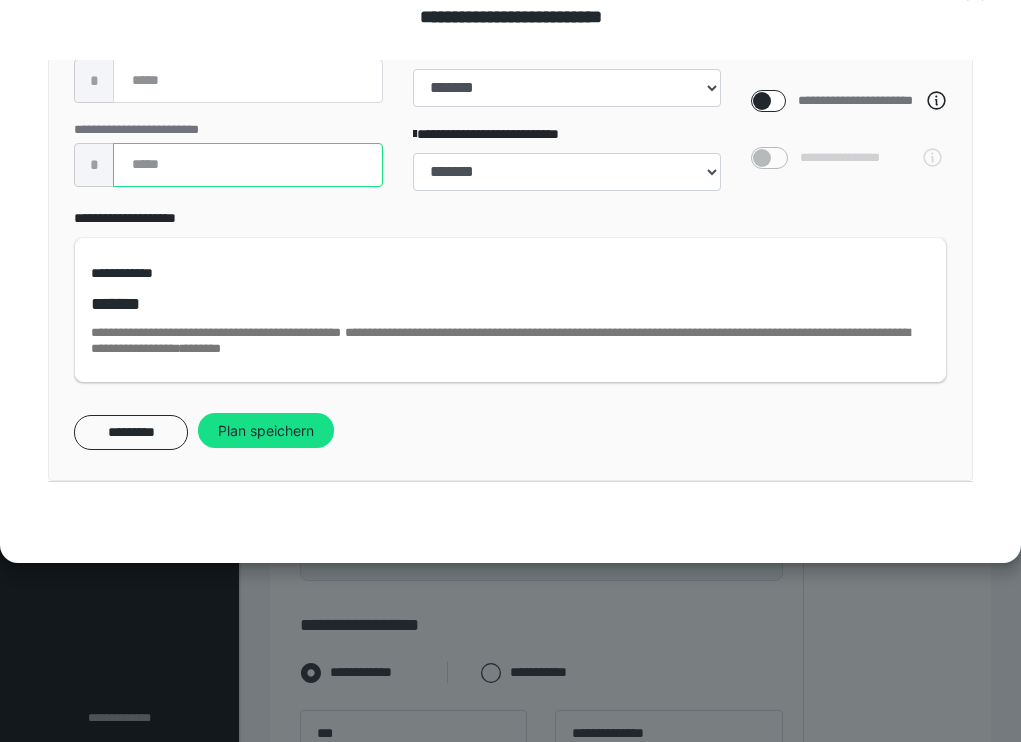 type on "***" 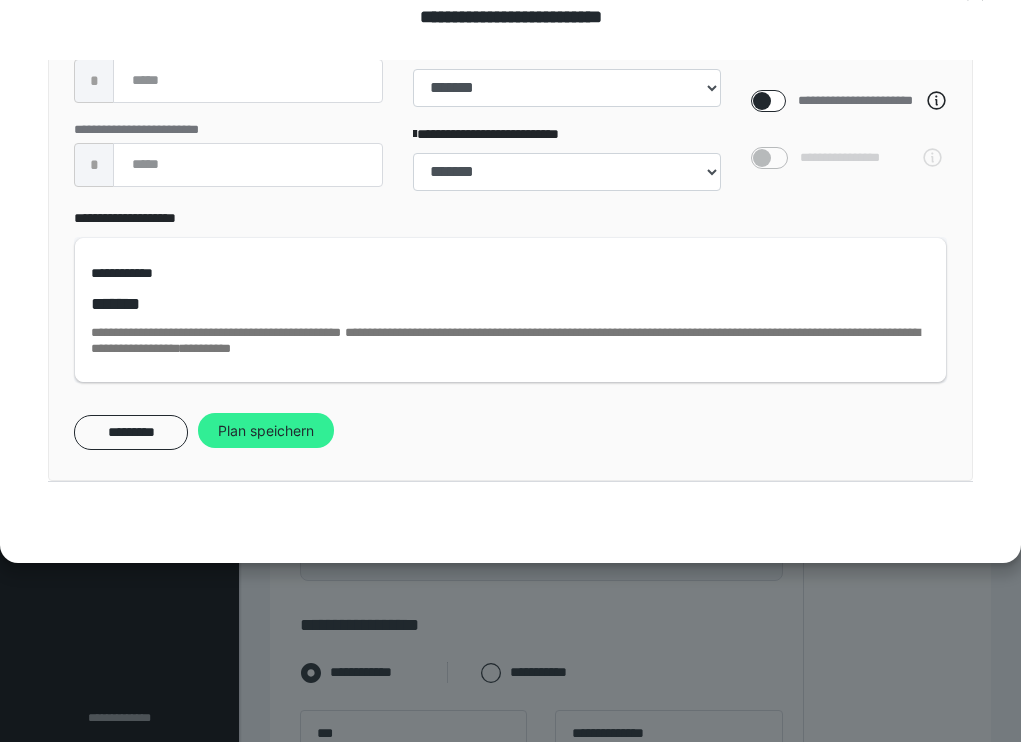 click on "Plan speichern" at bounding box center [266, 431] 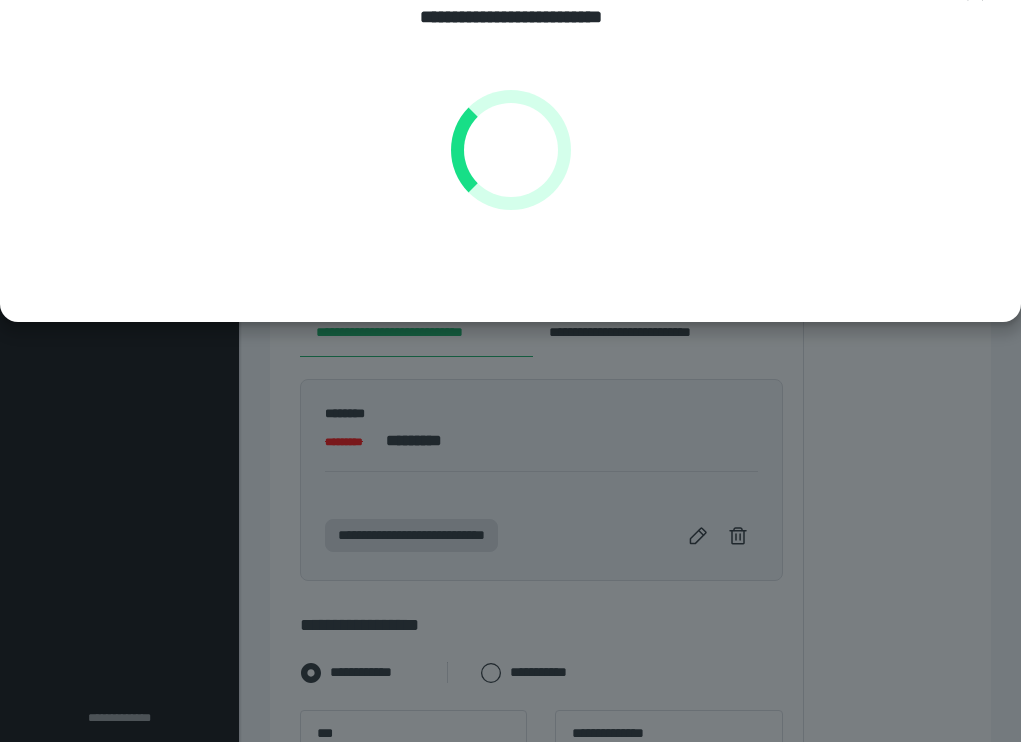 scroll, scrollTop: 0, scrollLeft: 0, axis: both 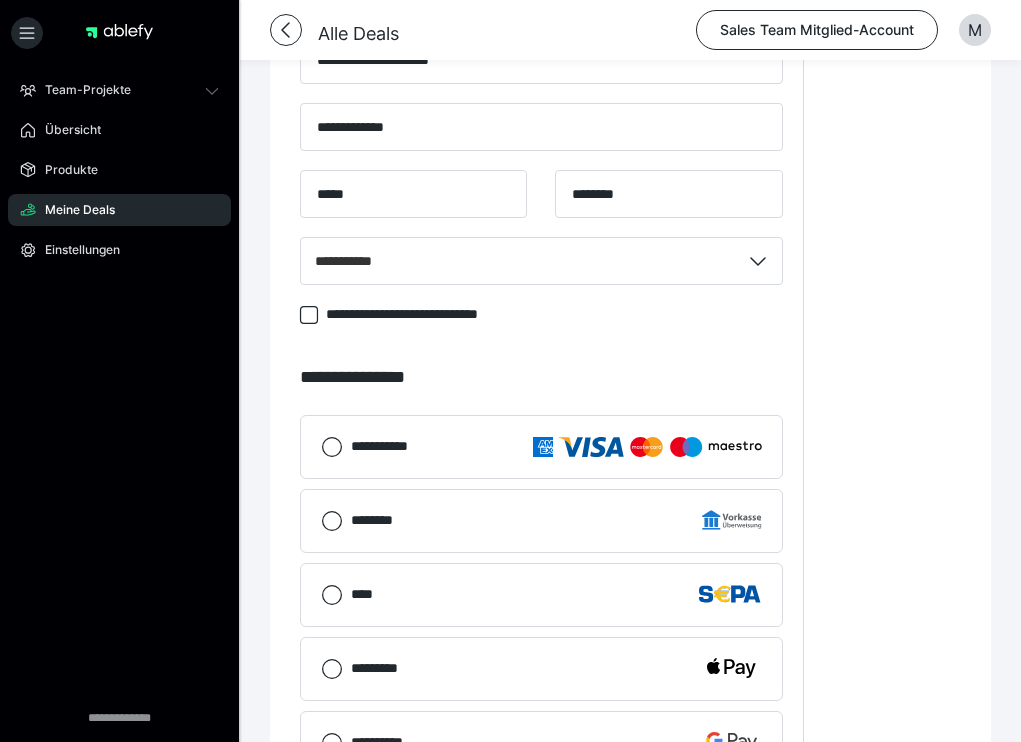 click 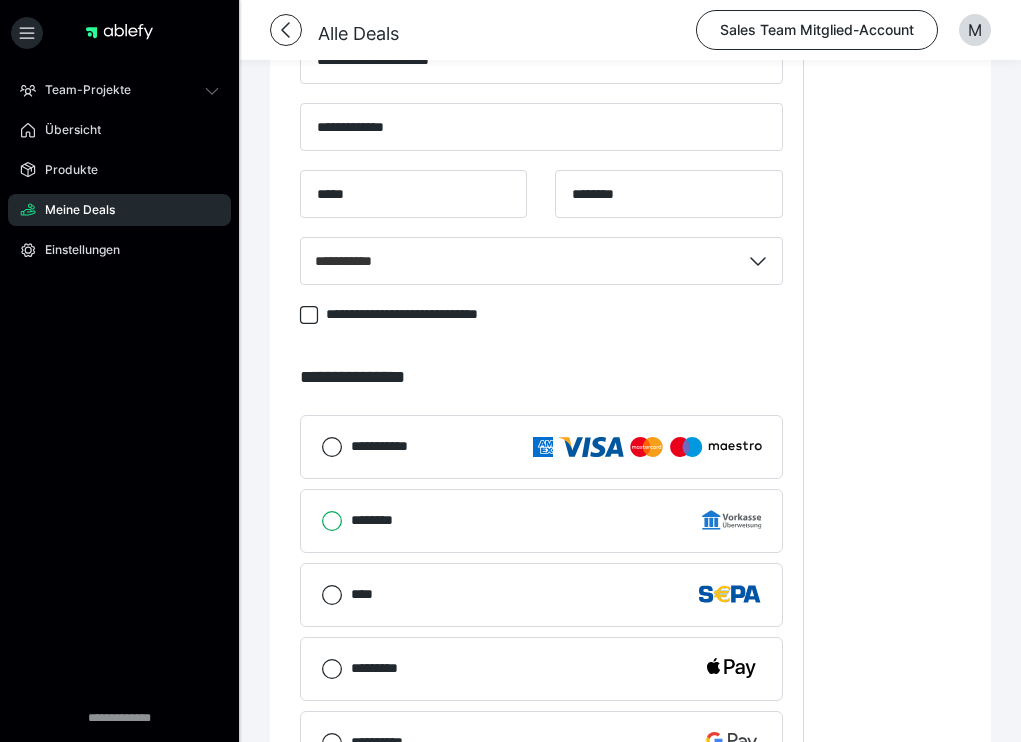 click on "********" at bounding box center [321, 521] 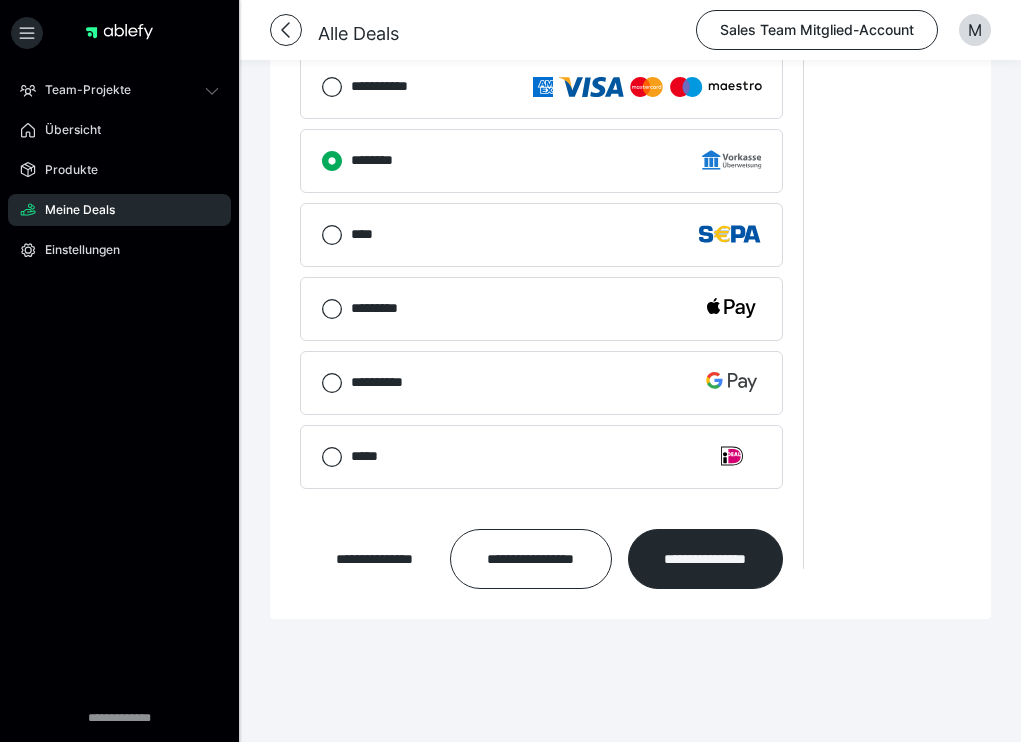 scroll, scrollTop: 1550, scrollLeft: 0, axis: vertical 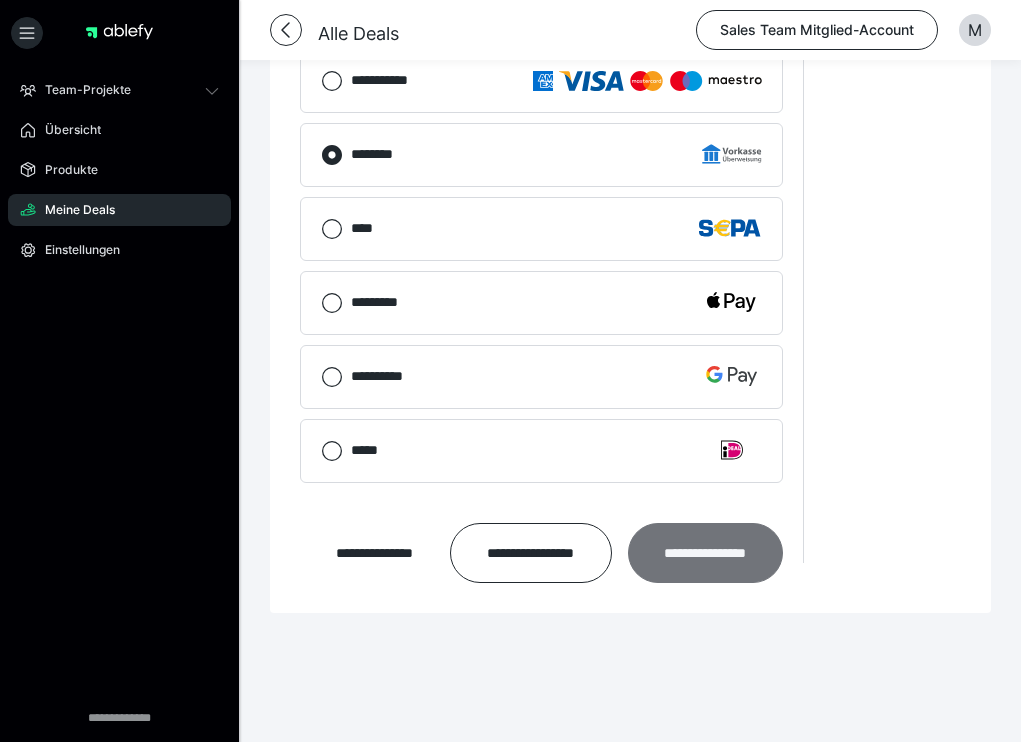 click on "**********" at bounding box center [705, 553] 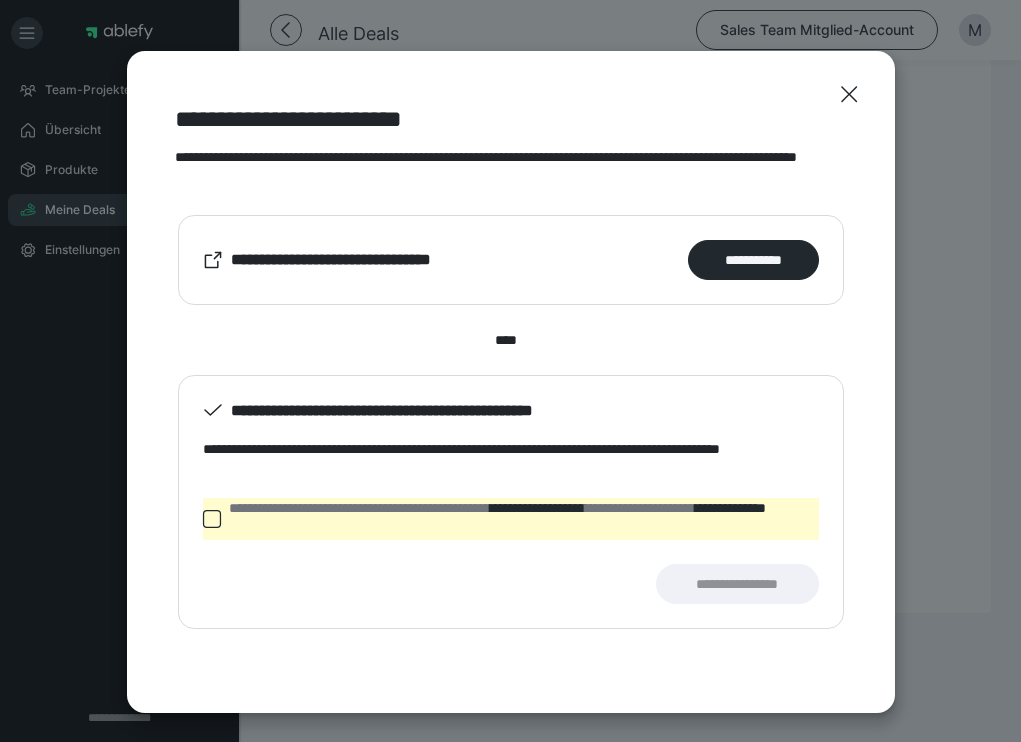 click 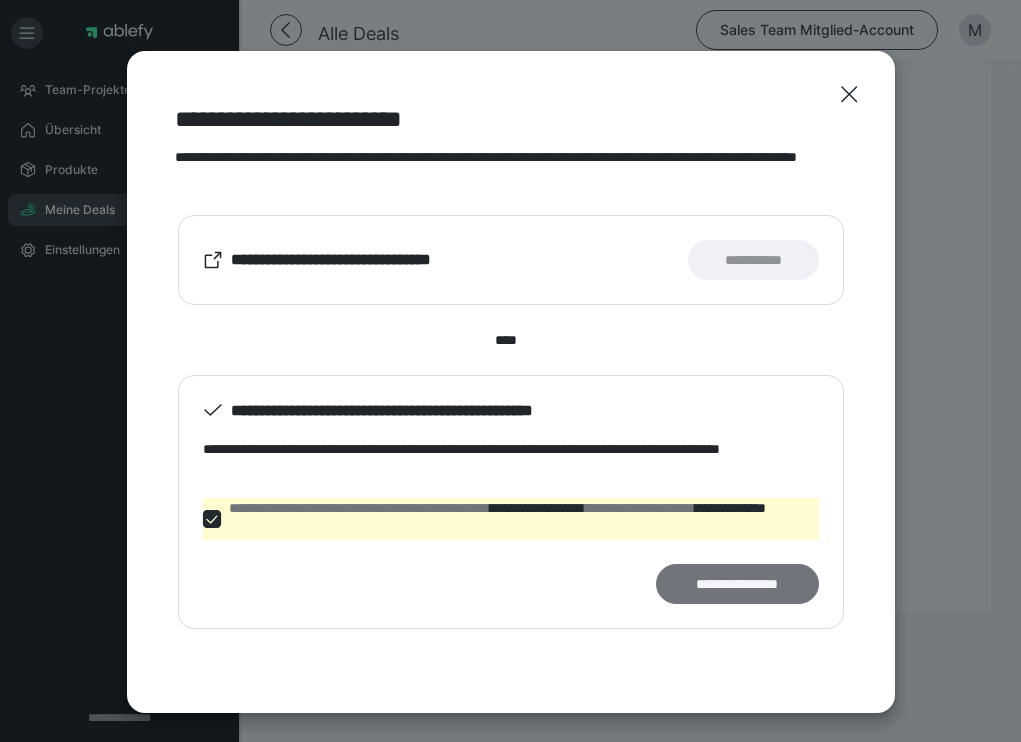 click on "**********" at bounding box center [737, 584] 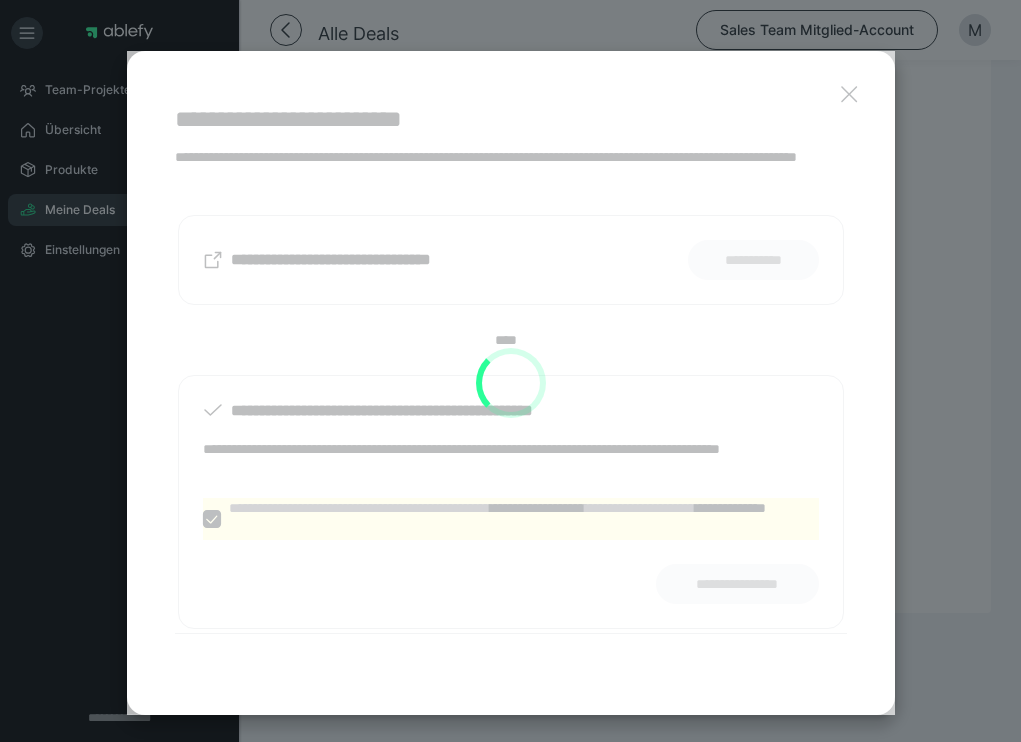 scroll, scrollTop: 1084, scrollLeft: 0, axis: vertical 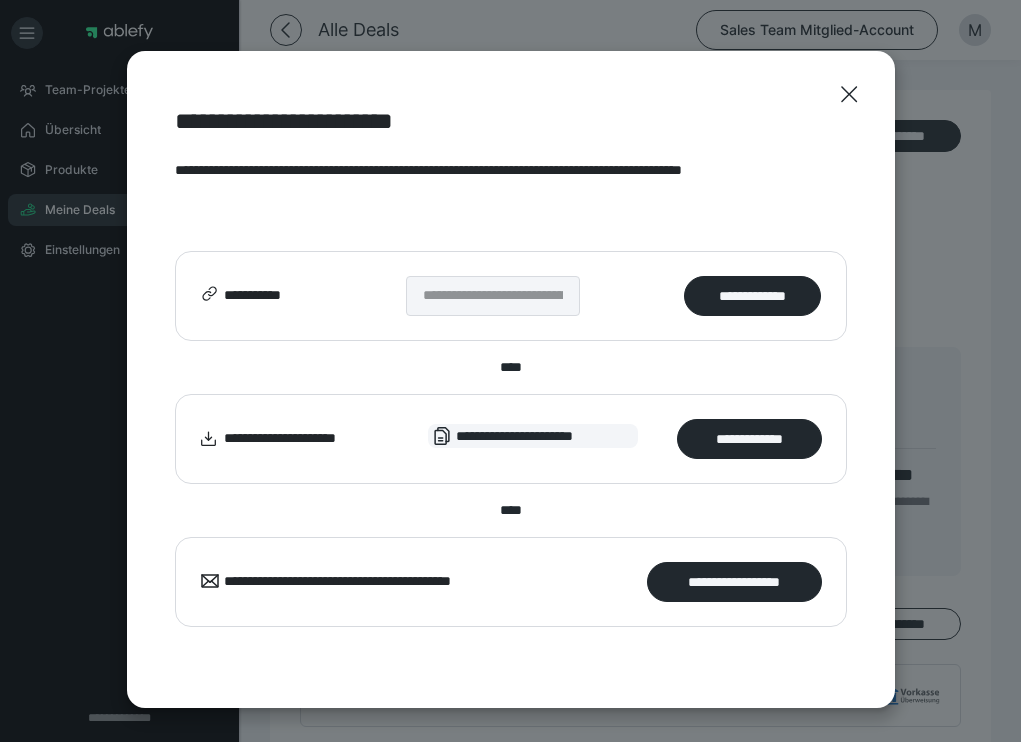click on "**********" at bounding box center [734, 582] 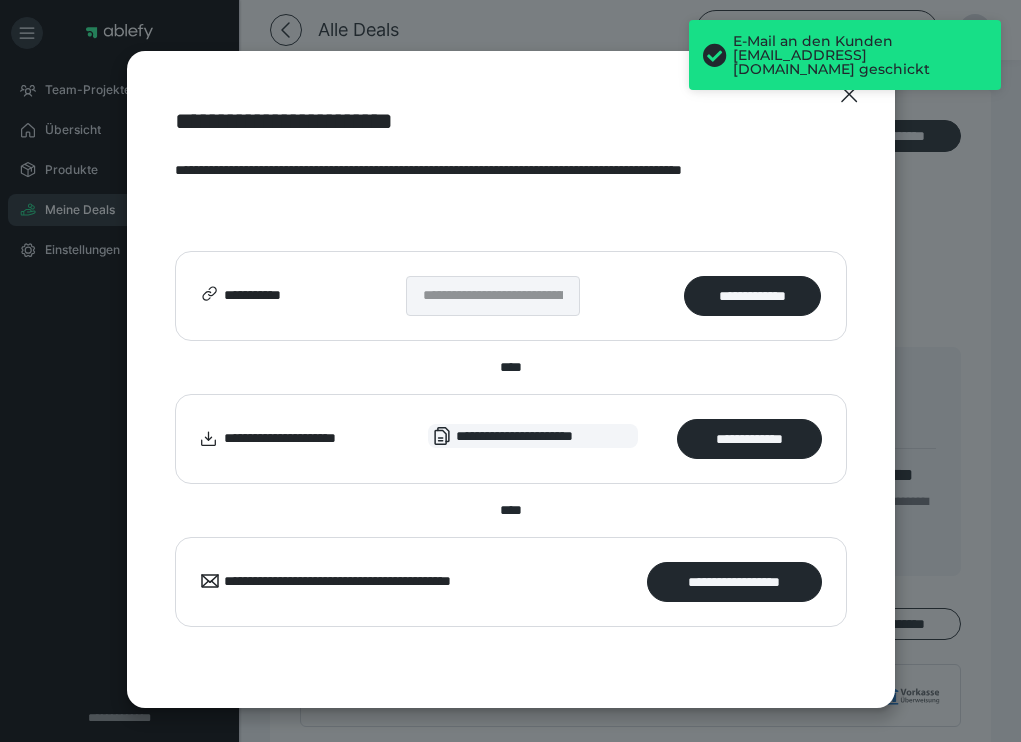 click on "E-Mail an den Kunden aufherzwegen@gmail.com geschickt" at bounding box center (845, 63) 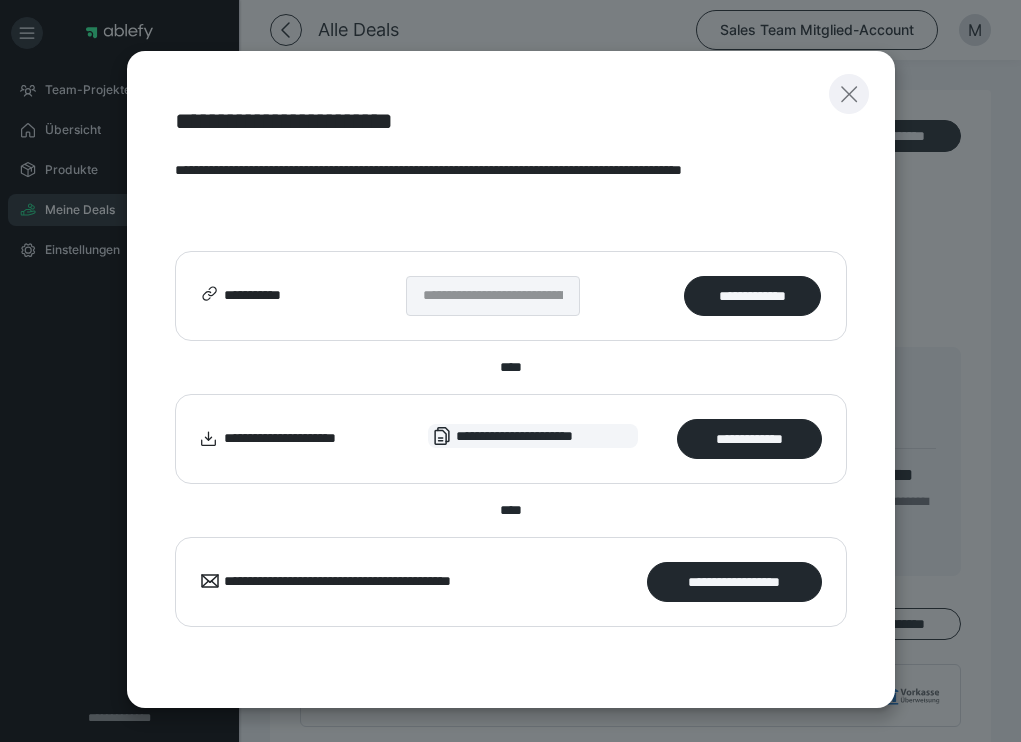 click 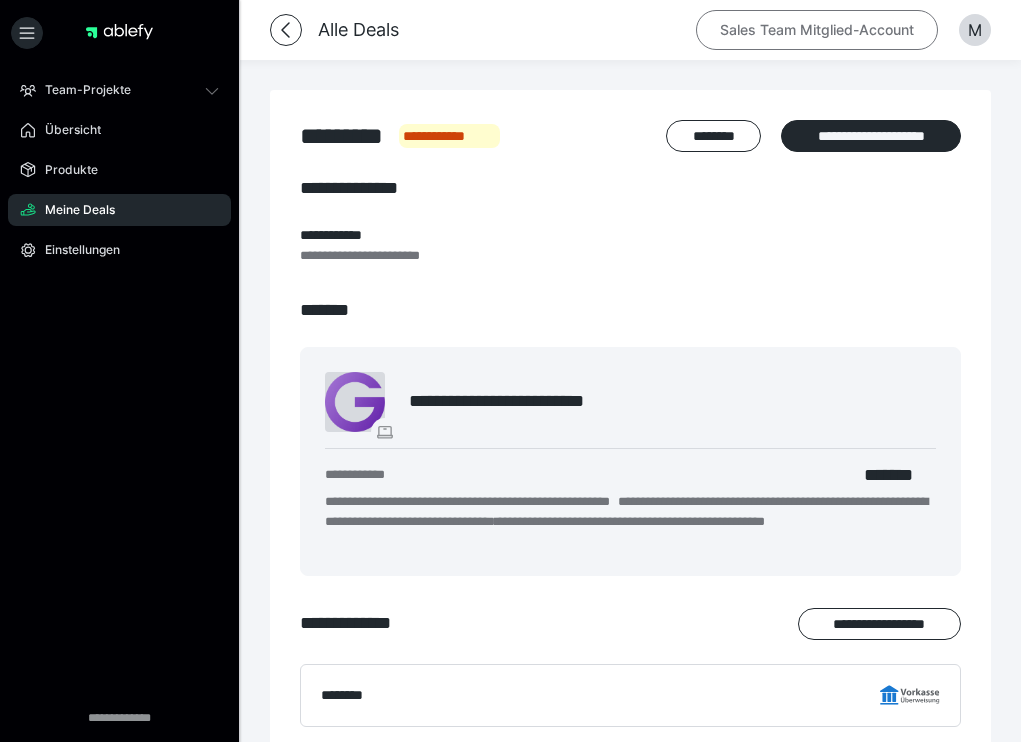 click on "Sales Team Mitglied-Account" at bounding box center (817, 30) 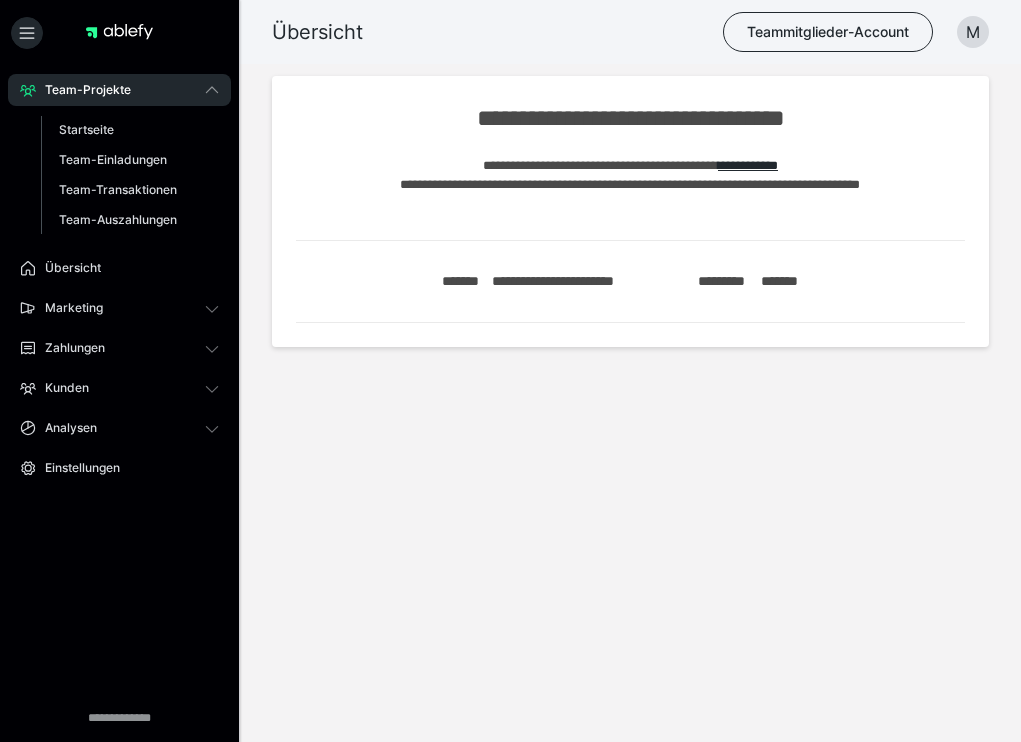 scroll, scrollTop: 0, scrollLeft: 0, axis: both 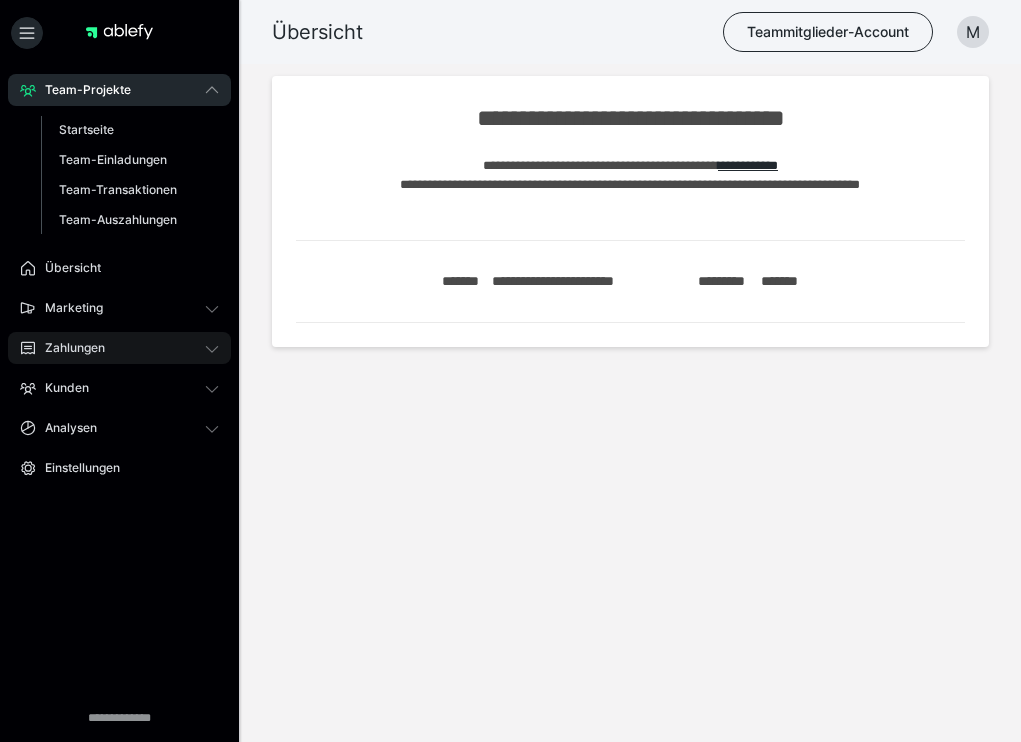 click on "Zahlungen" at bounding box center (68, 348) 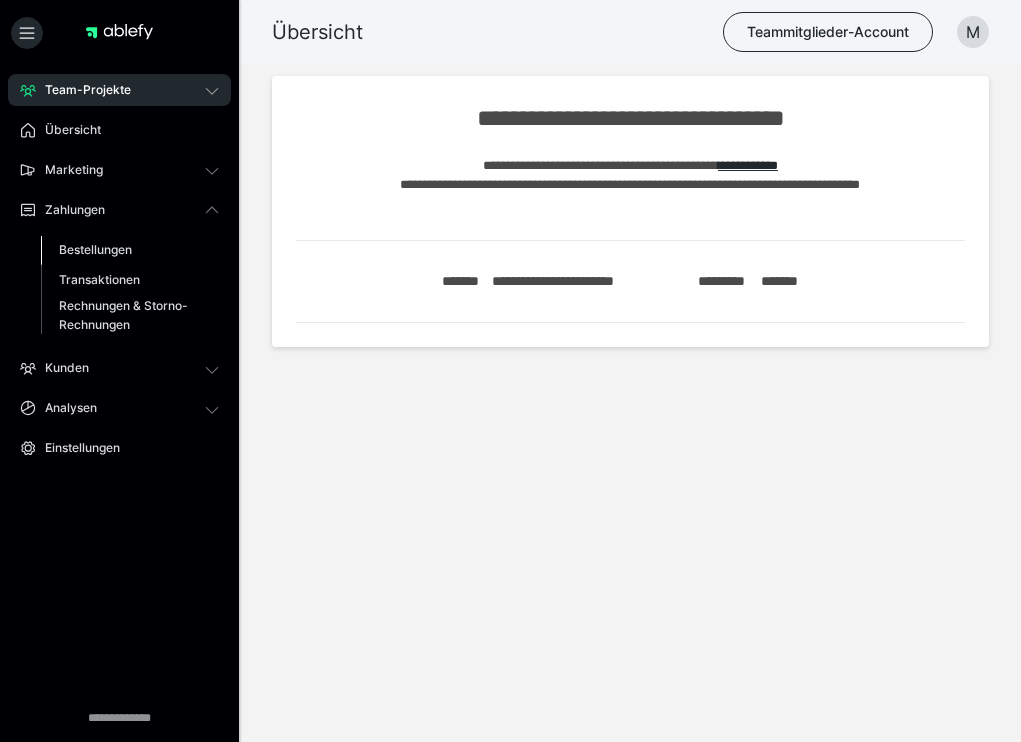 click on "Bestellungen" at bounding box center [95, 249] 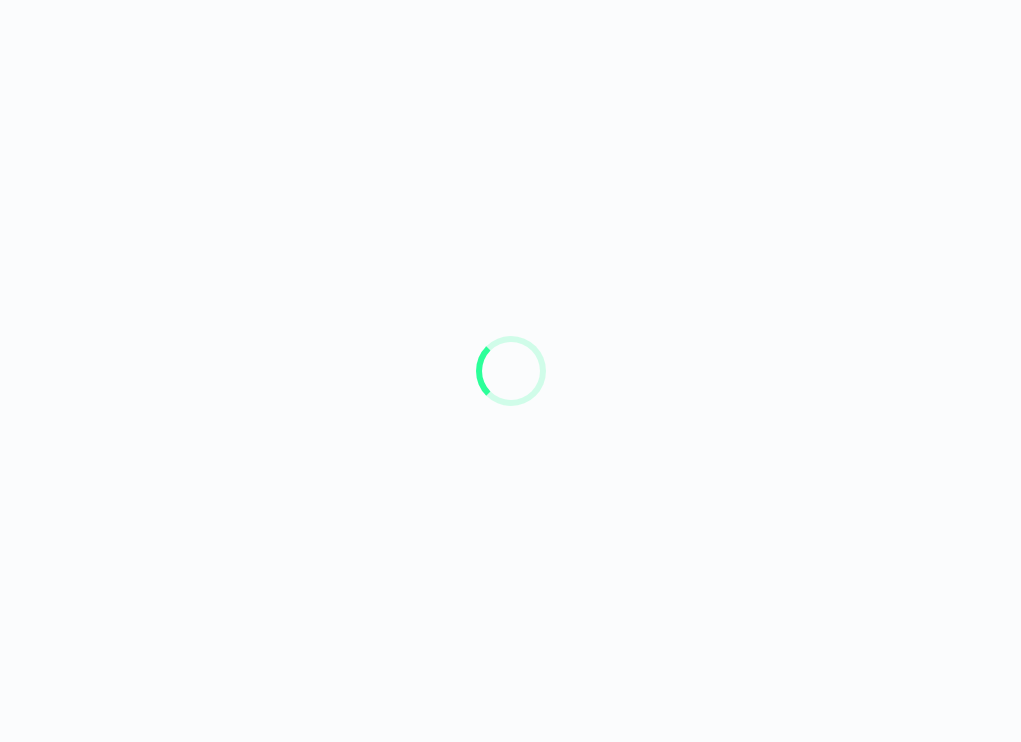 scroll, scrollTop: 0, scrollLeft: 0, axis: both 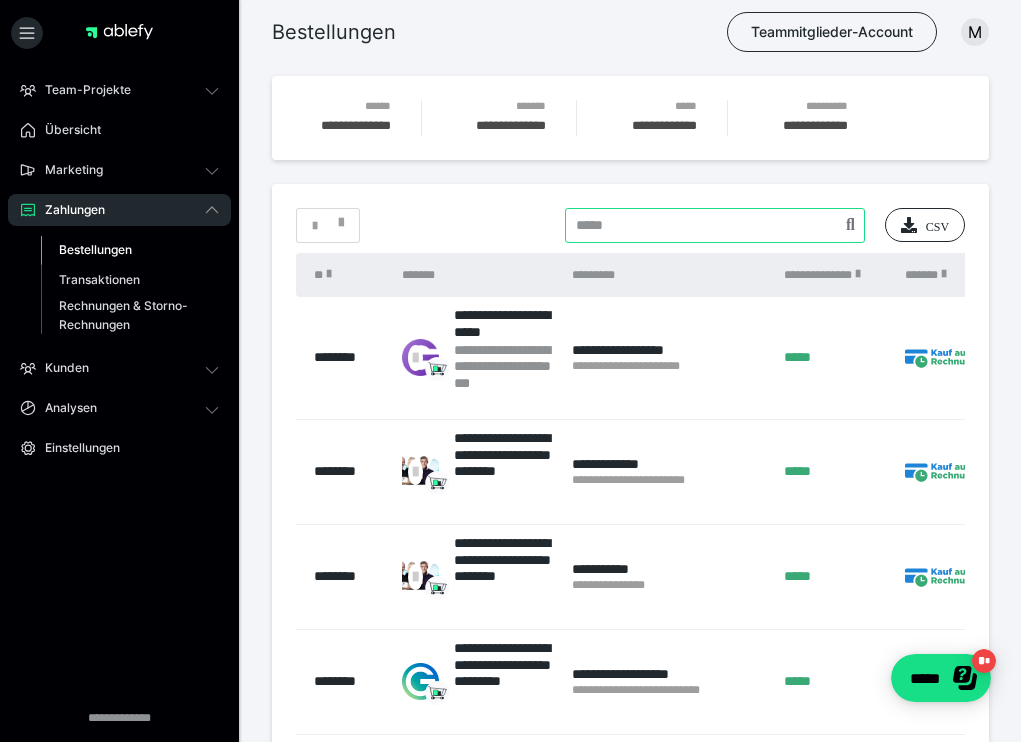 click at bounding box center (715, 225) 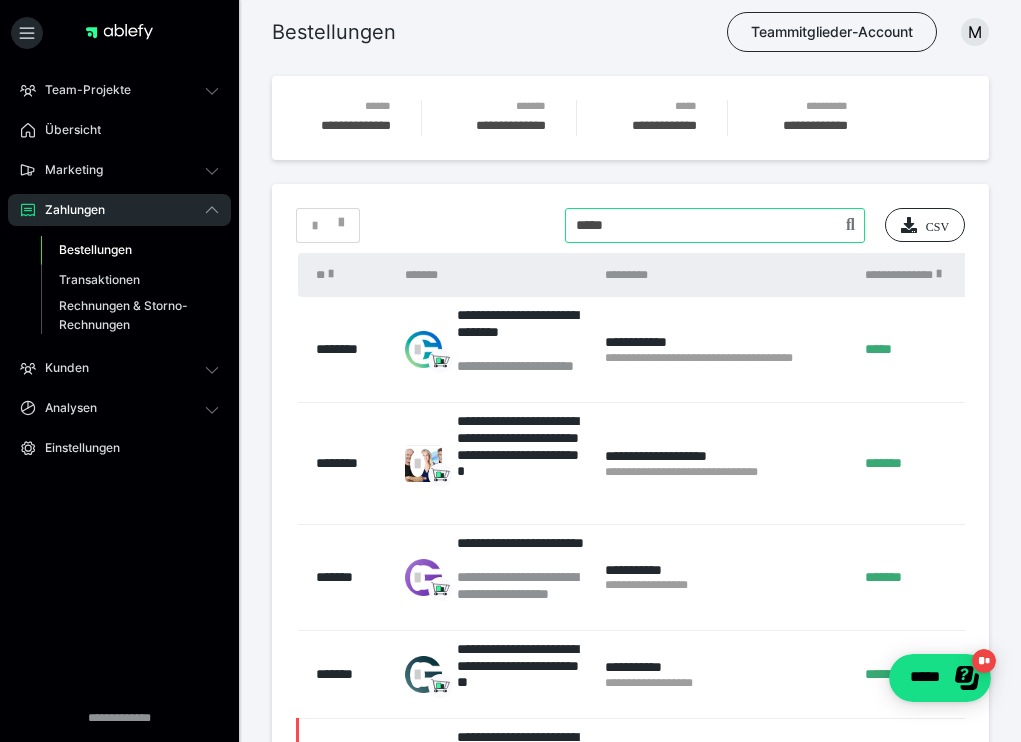 click at bounding box center (715, 225) 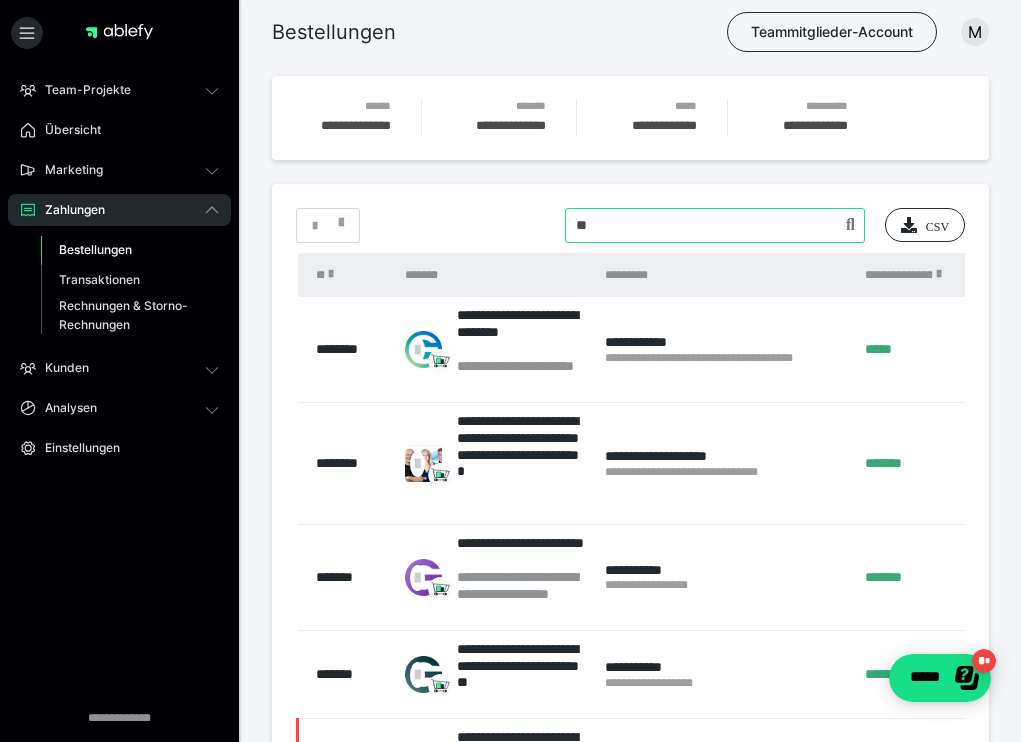 type on "*" 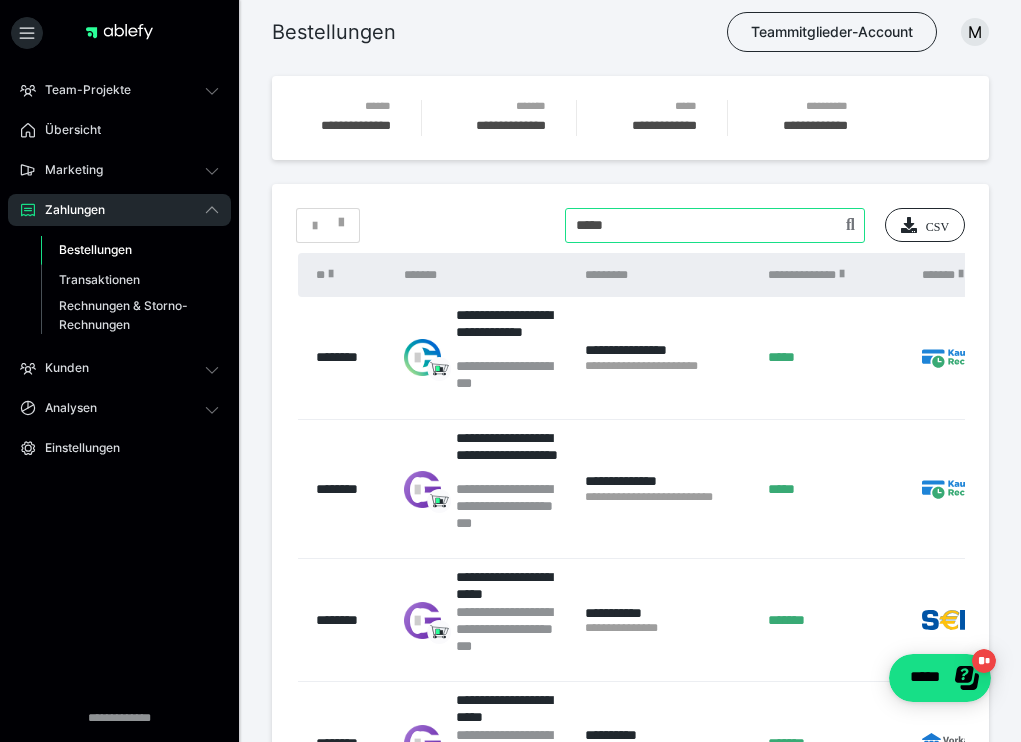 drag, startPoint x: 660, startPoint y: 224, endPoint x: 497, endPoint y: 214, distance: 163.30646 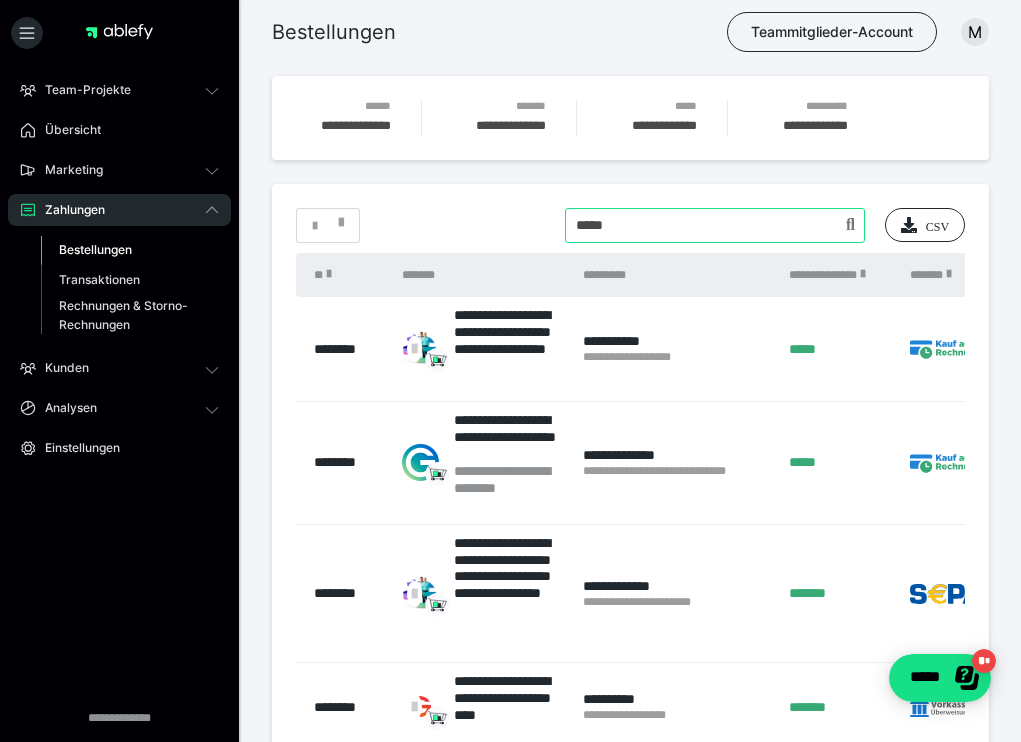 drag, startPoint x: 713, startPoint y: 221, endPoint x: 496, endPoint y: 214, distance: 217.11287 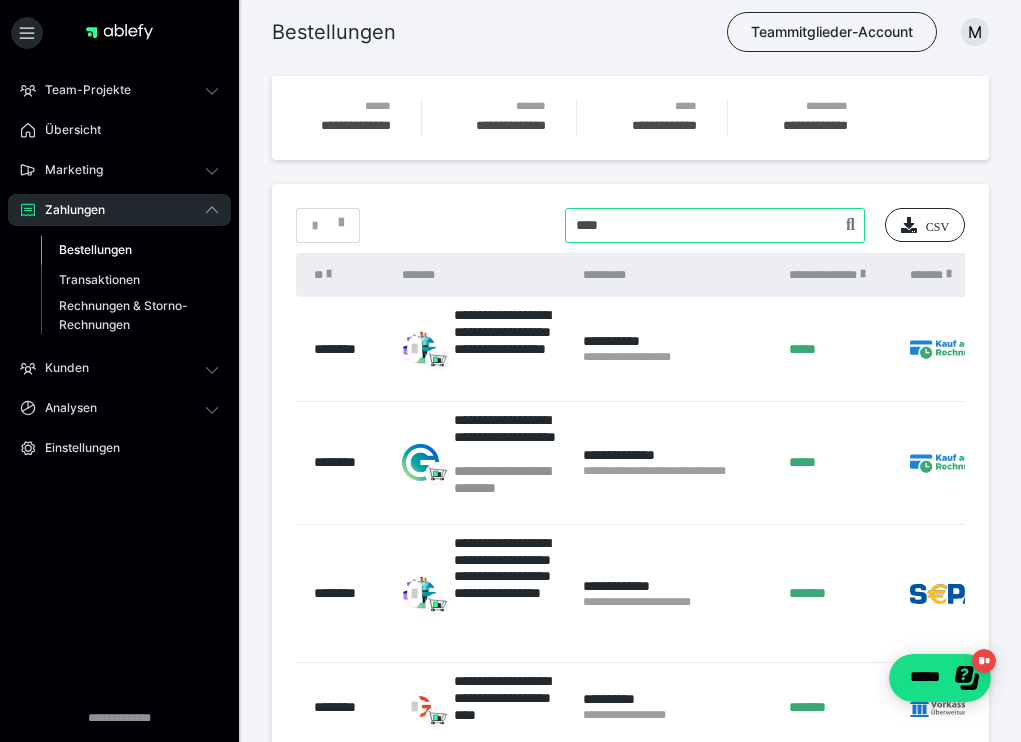 type on "****" 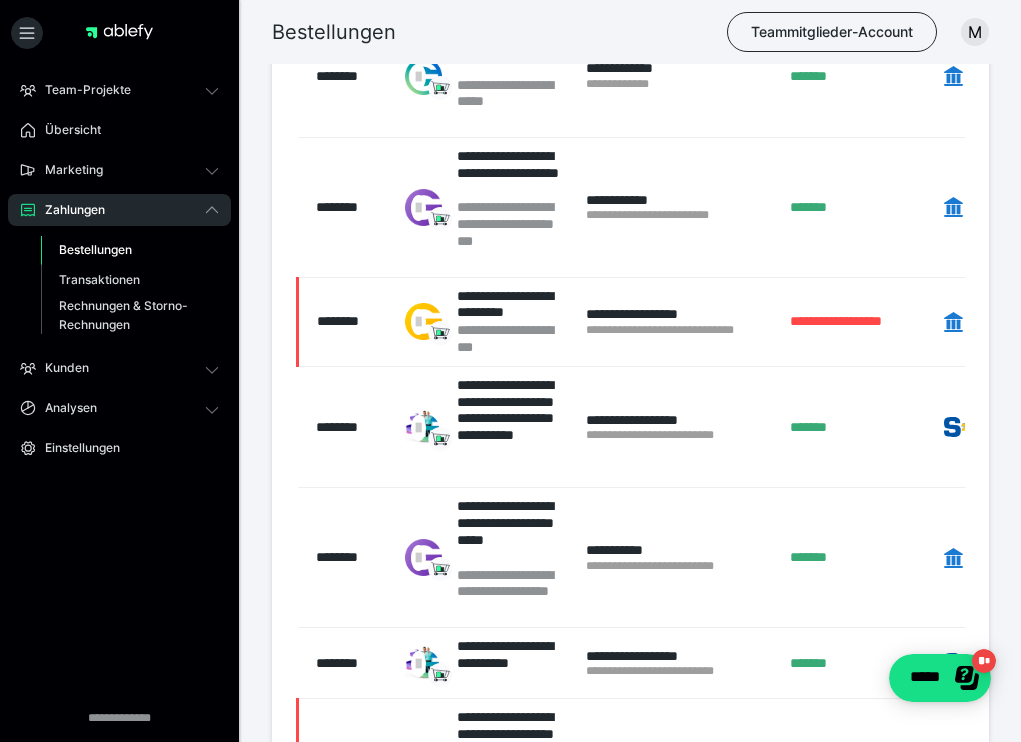 scroll, scrollTop: 0, scrollLeft: 0, axis: both 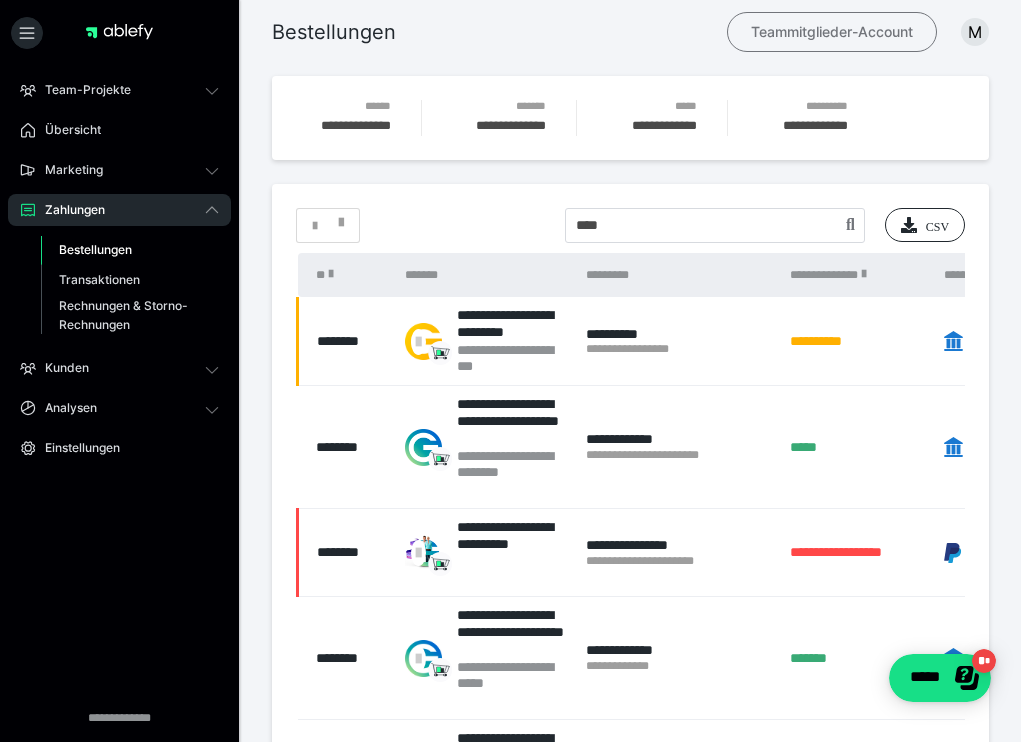 click on "Teammitglieder-Account" at bounding box center (832, 32) 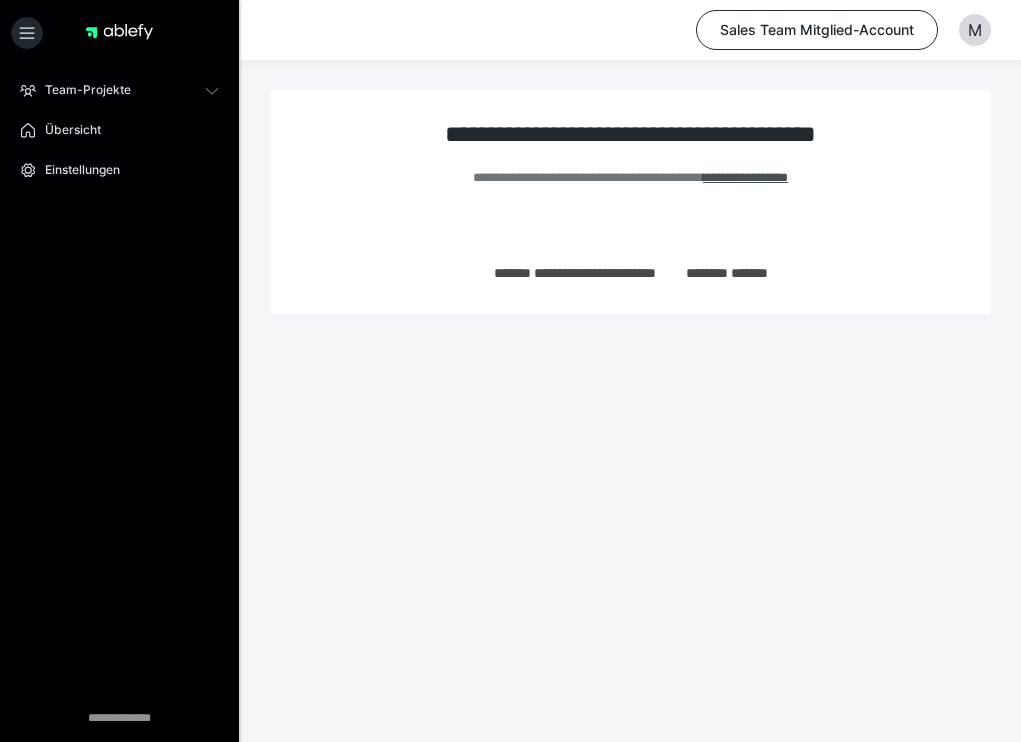 scroll, scrollTop: 0, scrollLeft: 0, axis: both 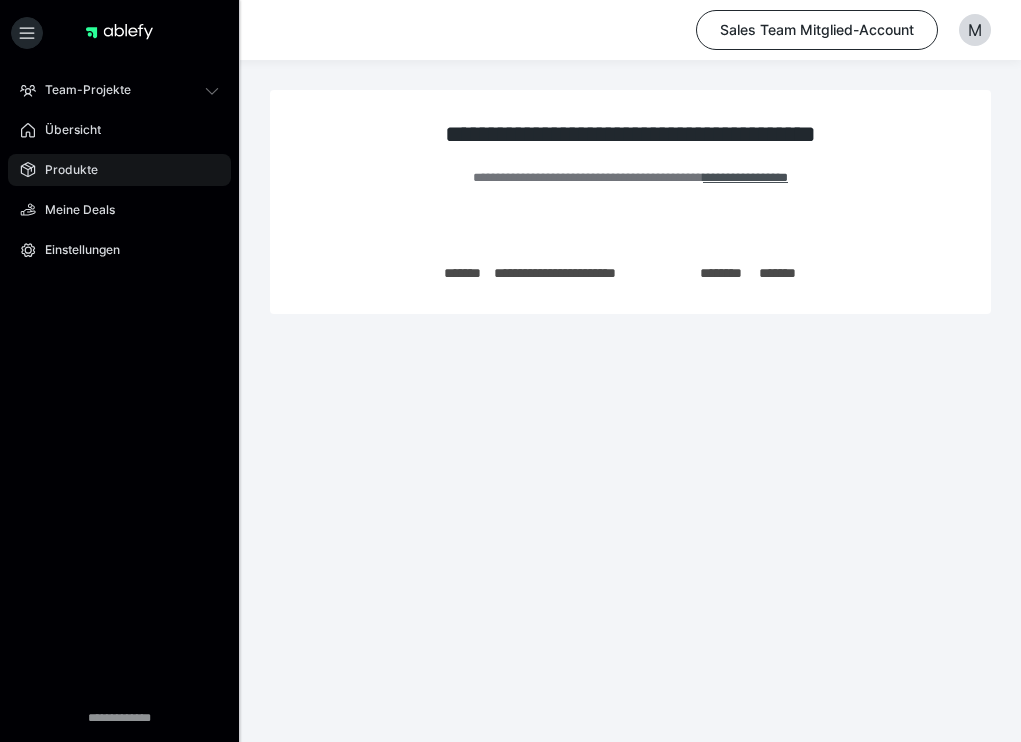 click on "Produkte" at bounding box center [64, 170] 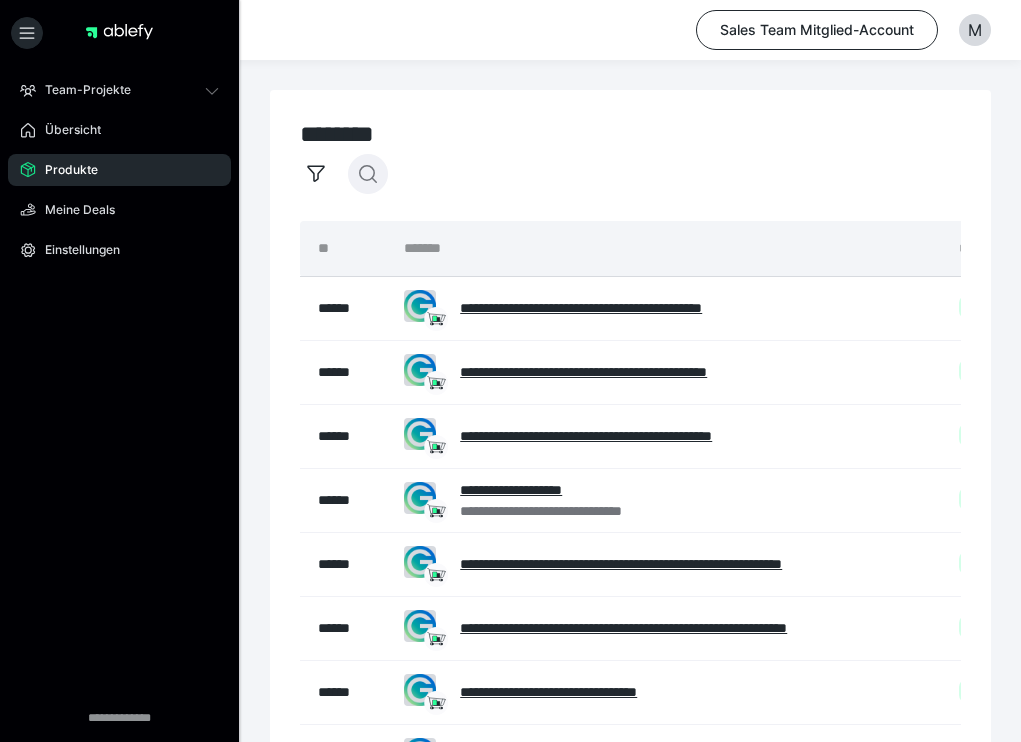 click 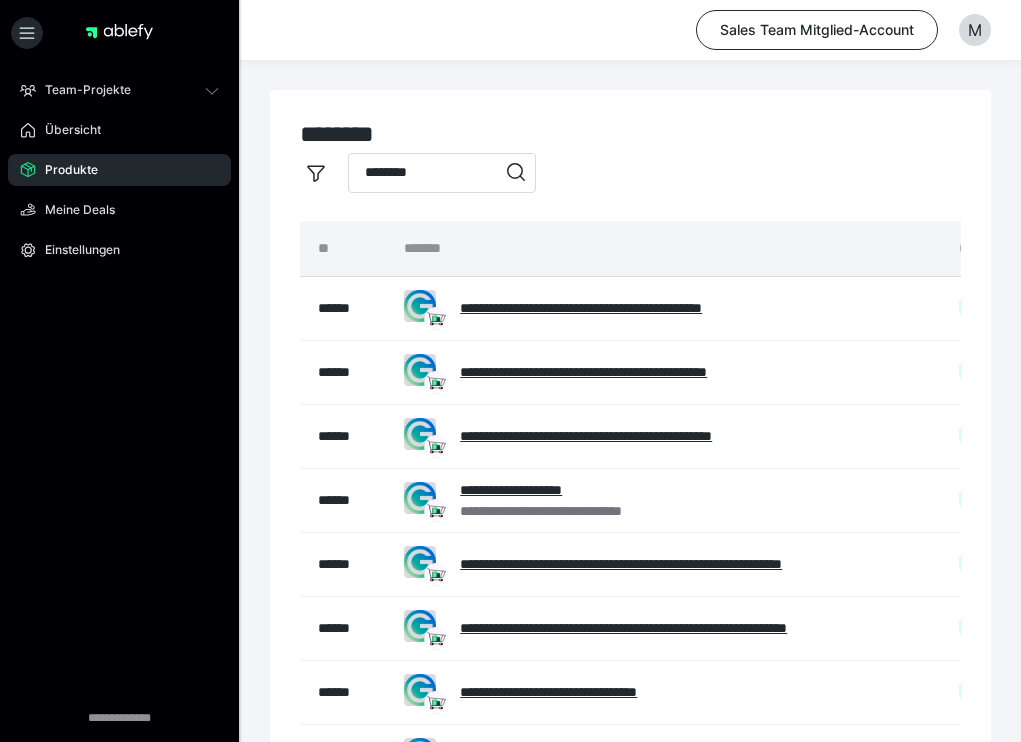 type on "********" 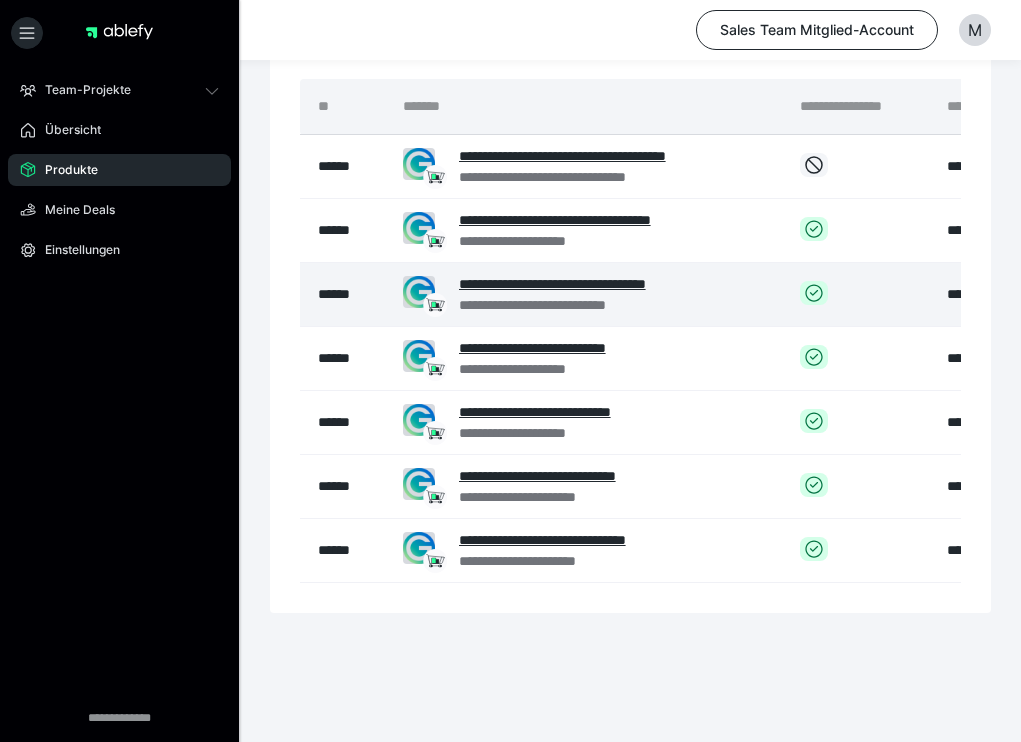 scroll, scrollTop: 143, scrollLeft: 0, axis: vertical 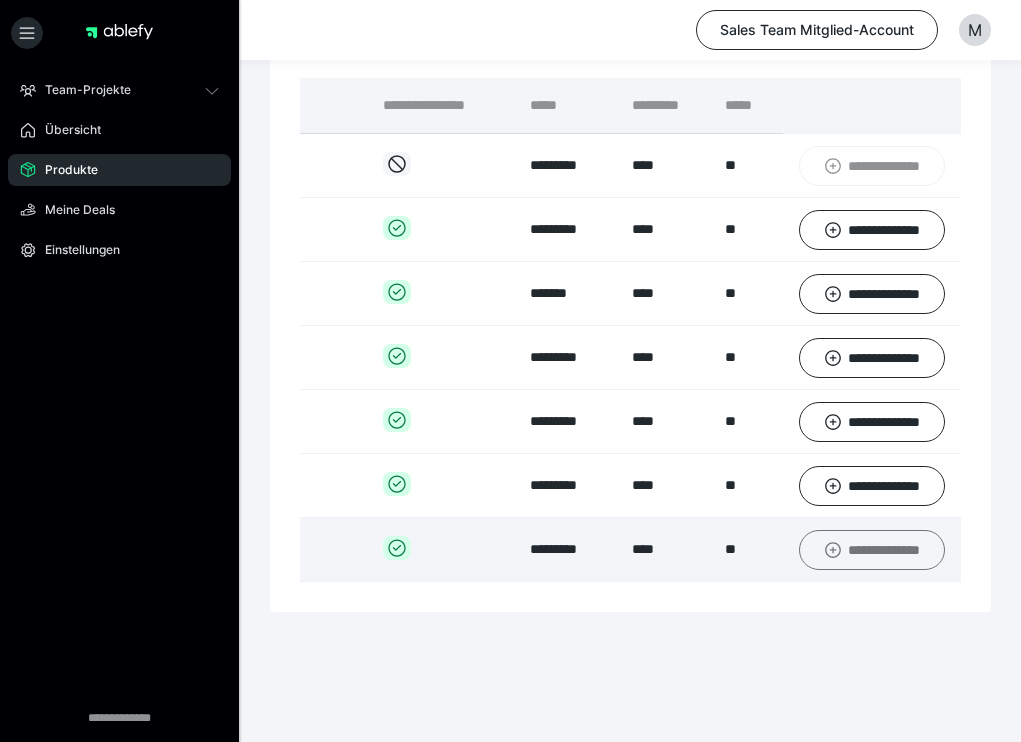 click on "**********" at bounding box center [872, 550] 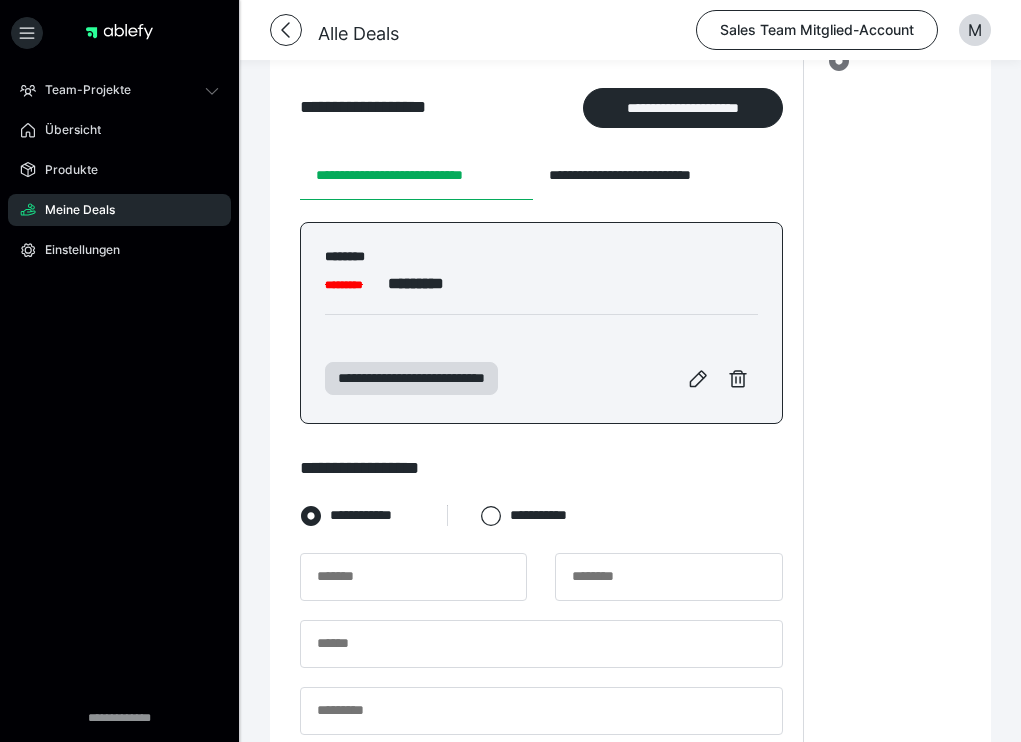 scroll, scrollTop: 311, scrollLeft: 0, axis: vertical 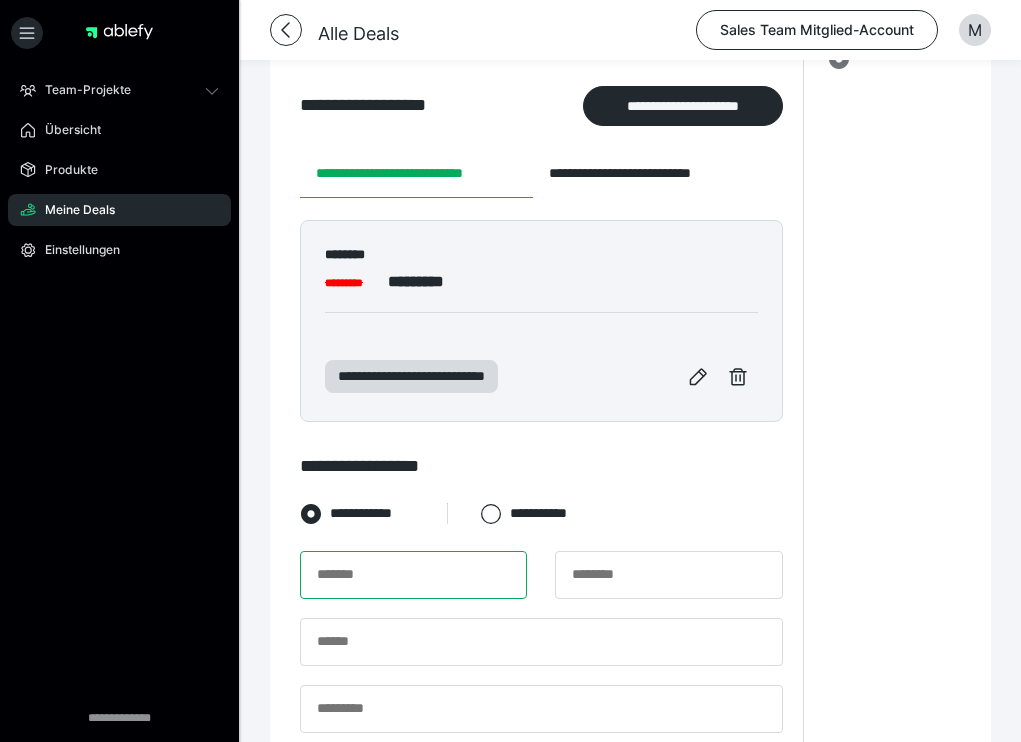 click at bounding box center (413, 575) 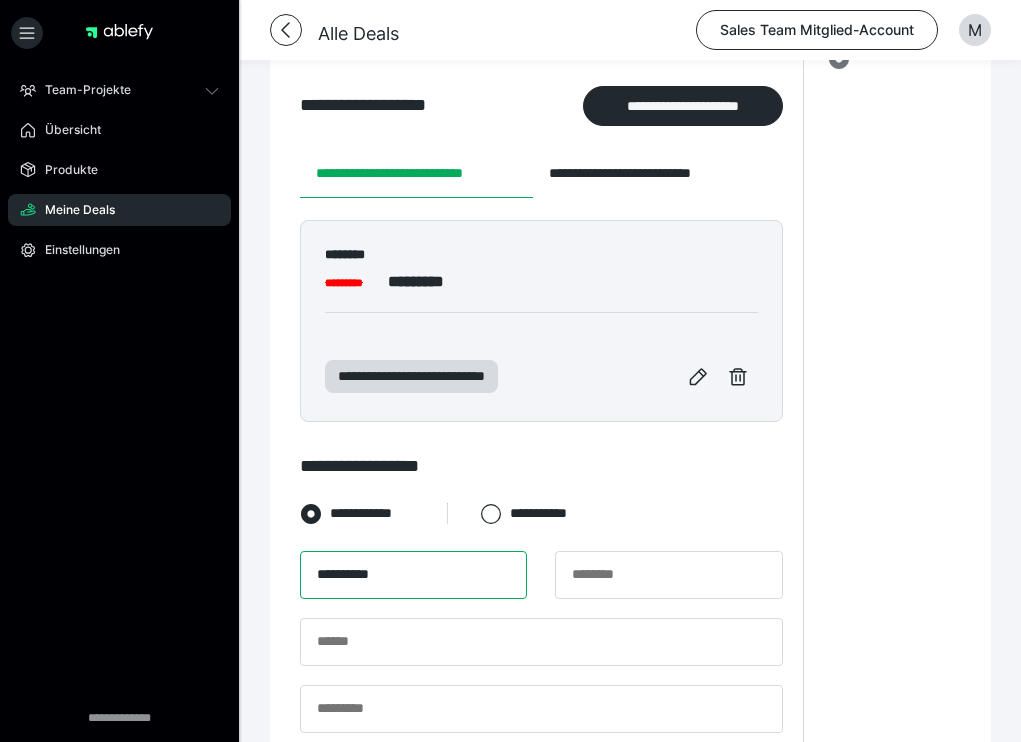 type on "**********" 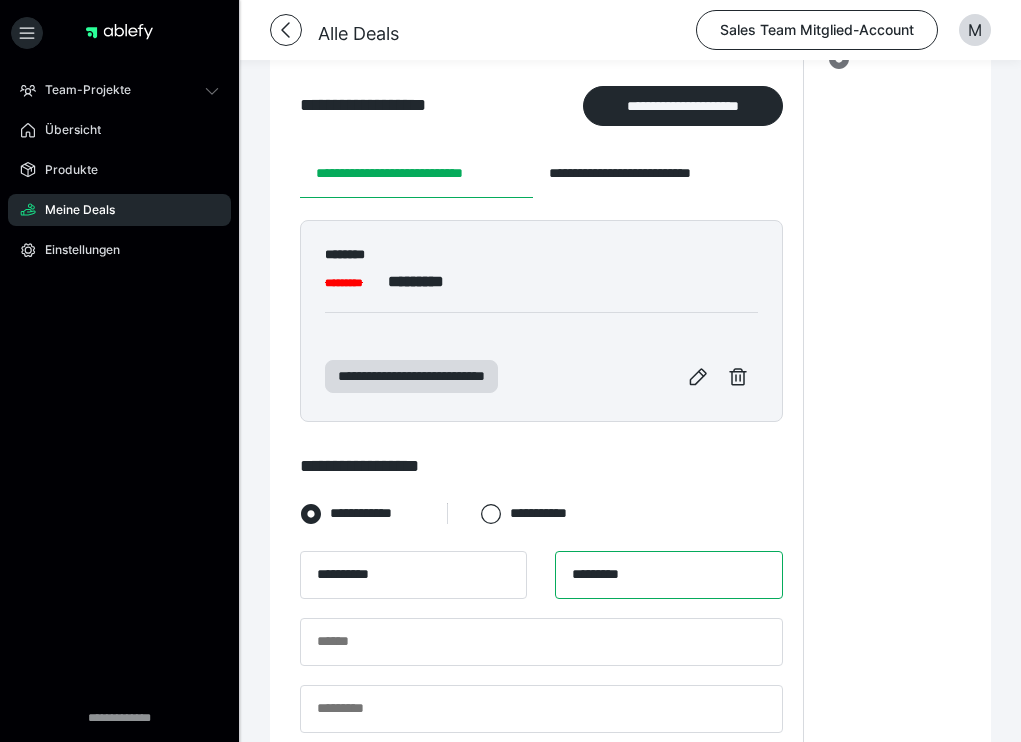 type on "*********" 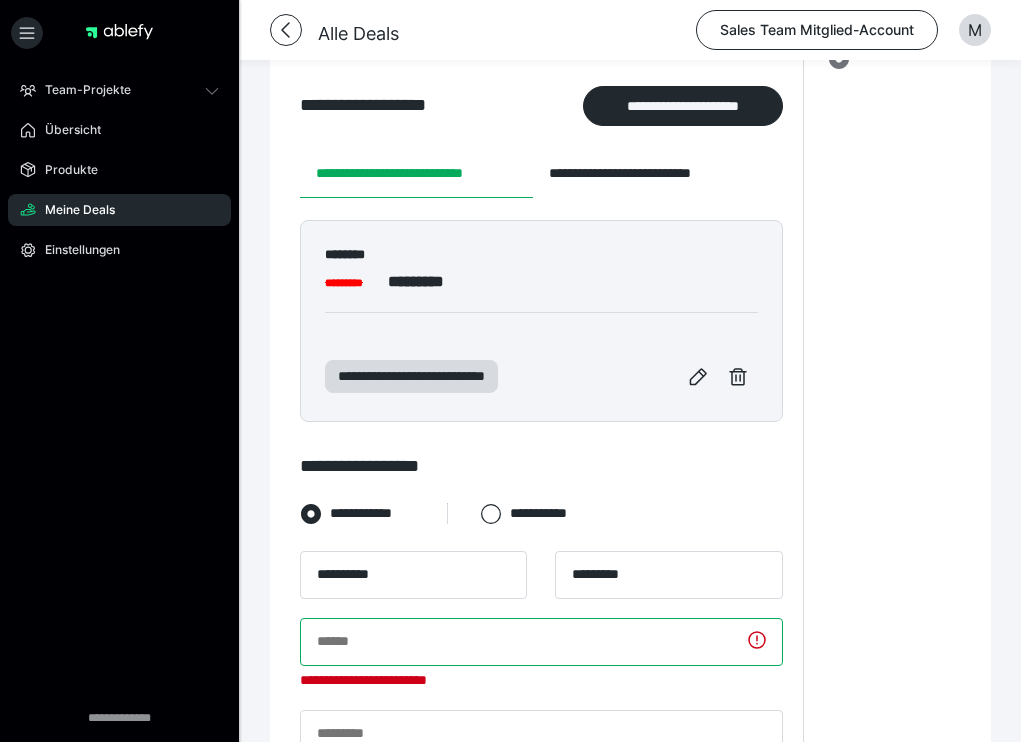 paste on "**********" 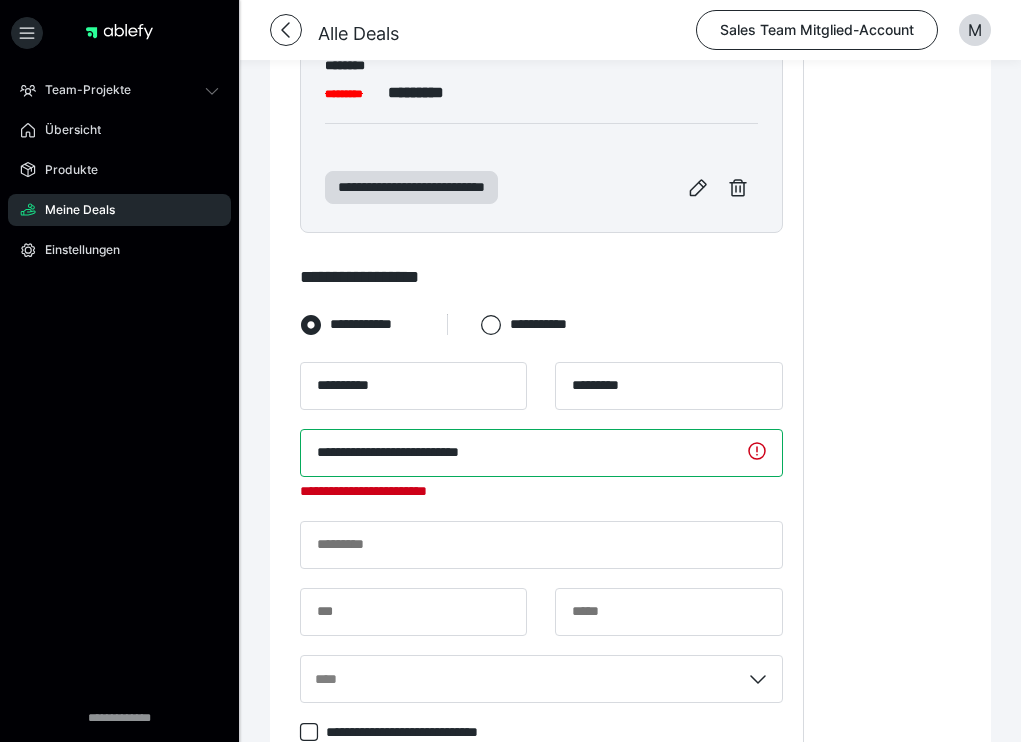 scroll, scrollTop: 502, scrollLeft: 0, axis: vertical 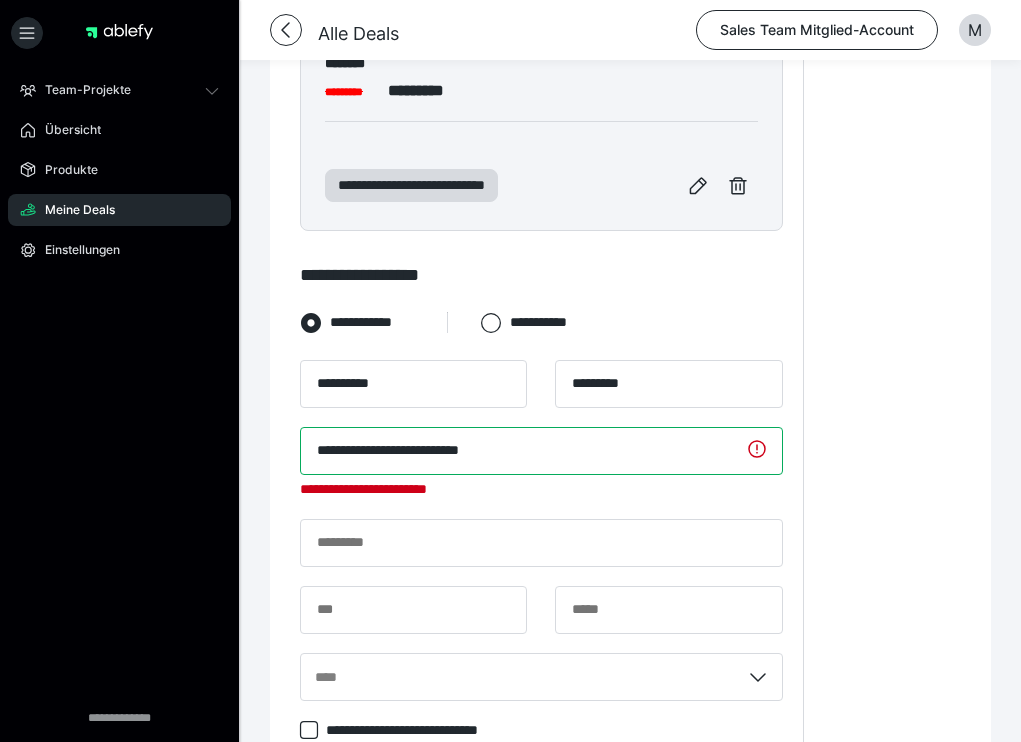 type on "**********" 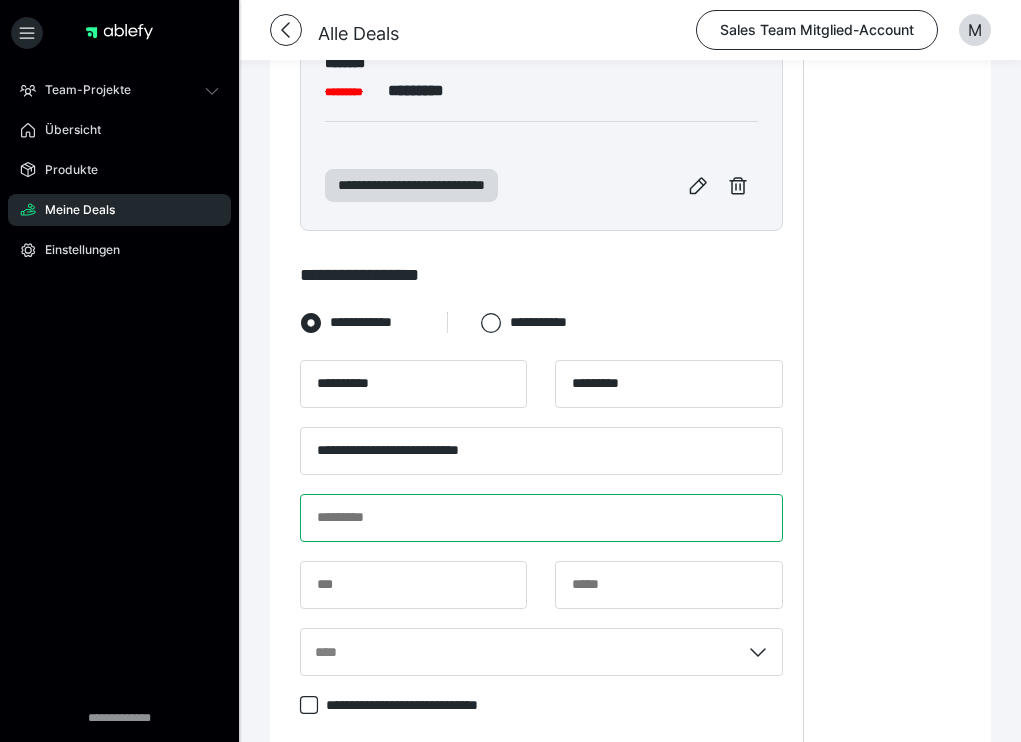 click at bounding box center [541, 518] 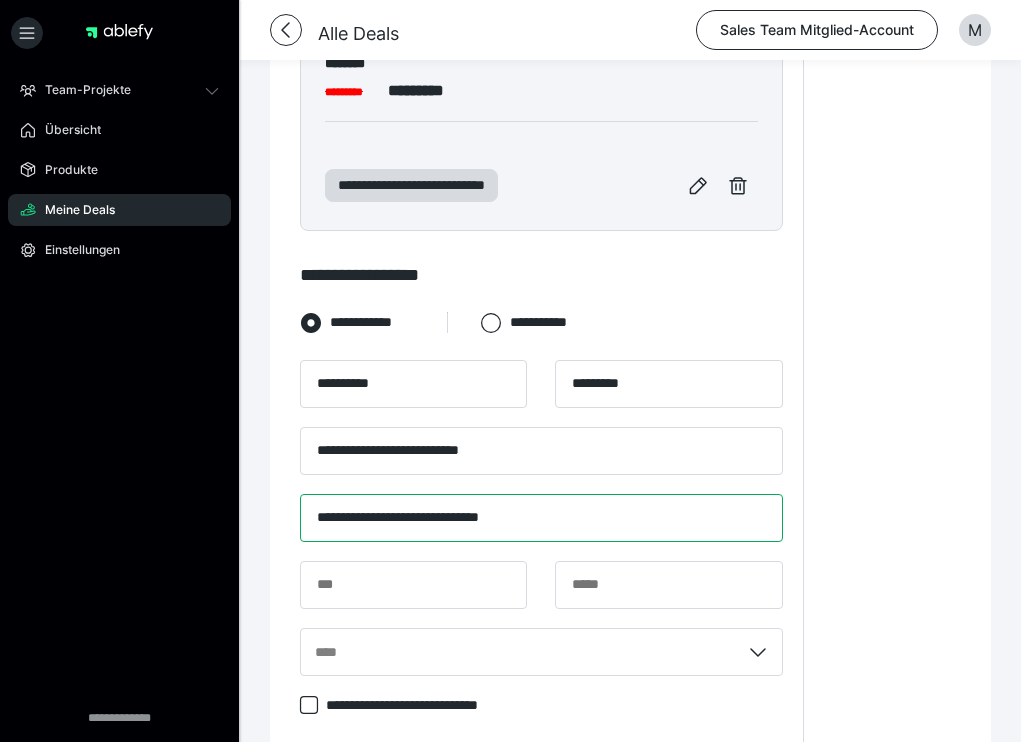 drag, startPoint x: 449, startPoint y: 516, endPoint x: 409, endPoint y: 514, distance: 40.04997 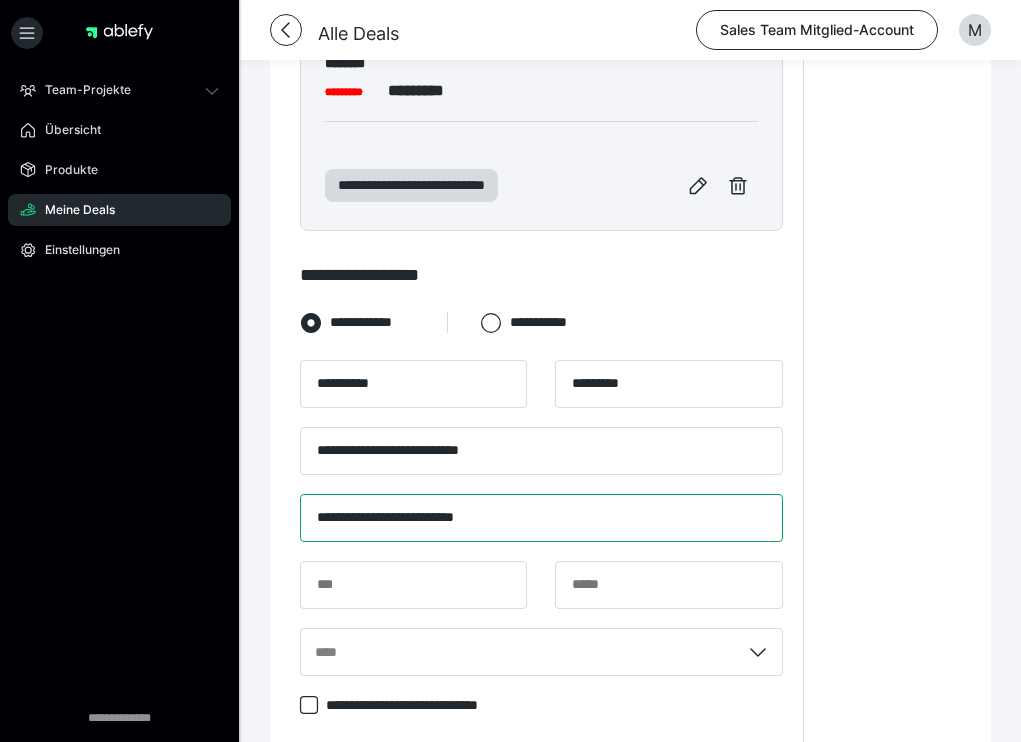 type on "**********" 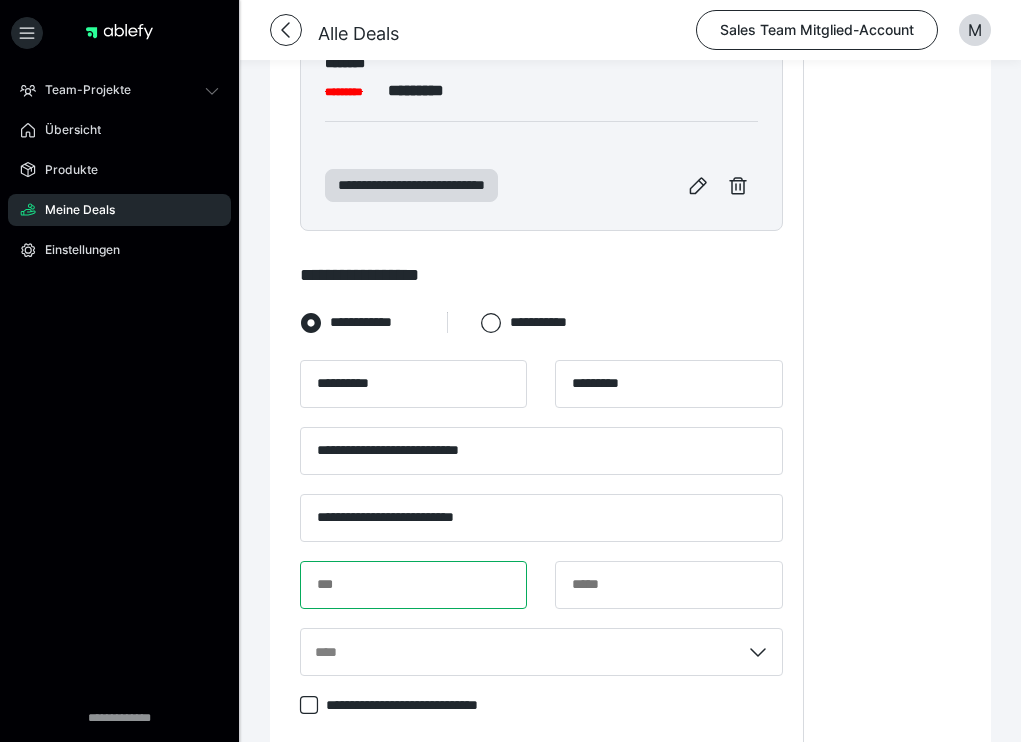 click at bounding box center [413, 585] 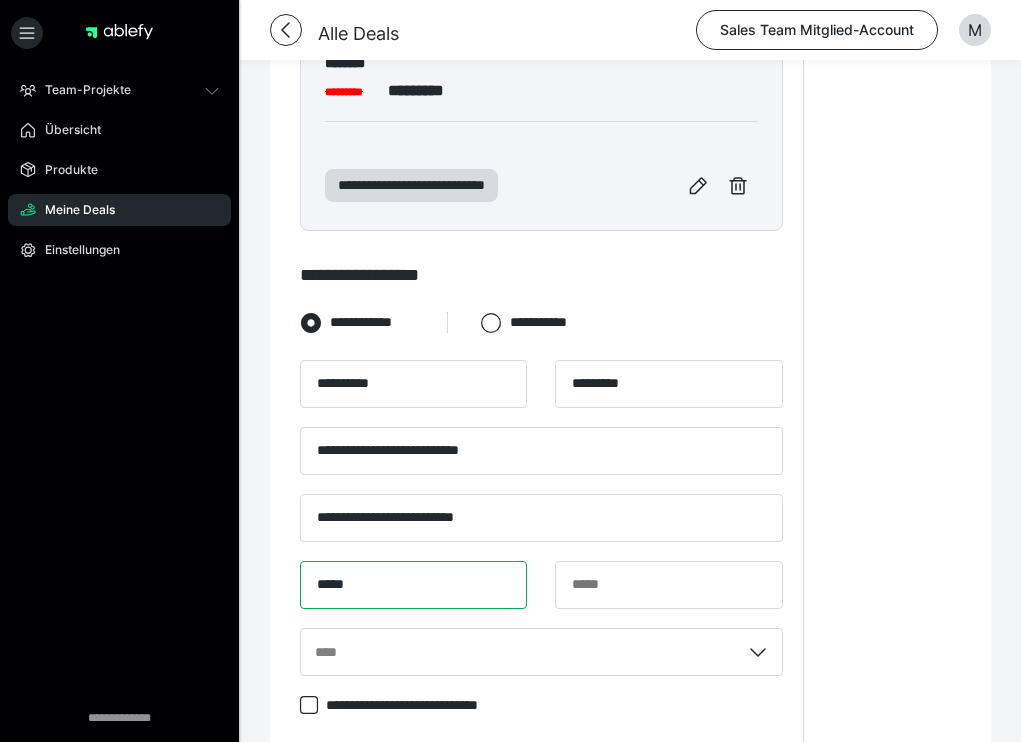 type on "*****" 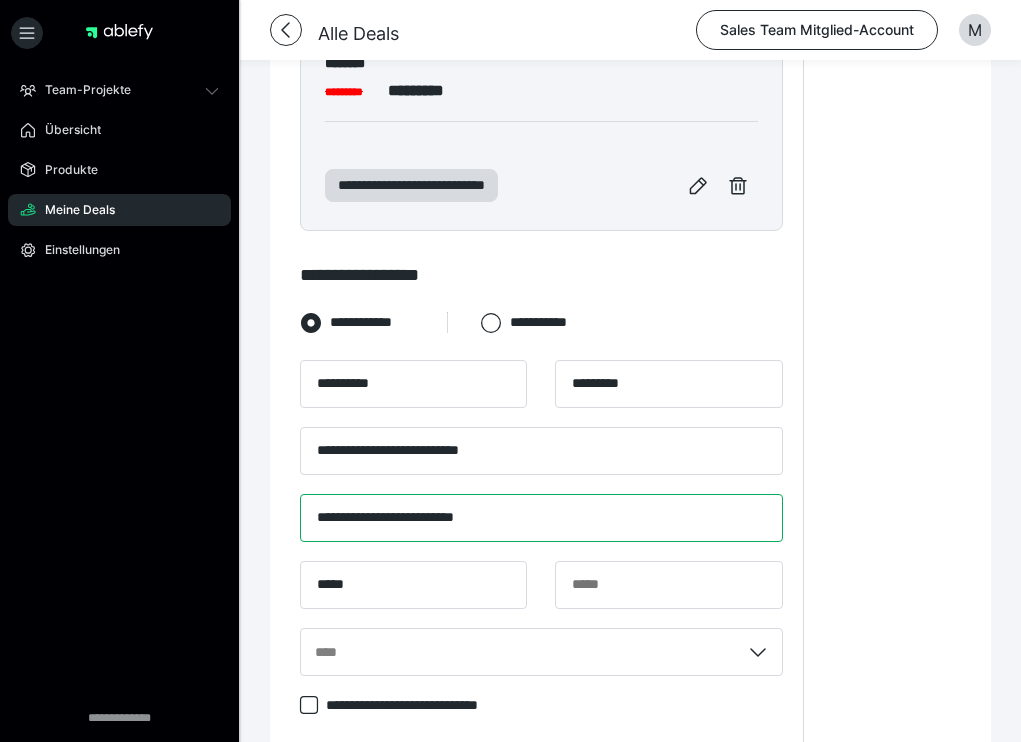 drag, startPoint x: 509, startPoint y: 518, endPoint x: 410, endPoint y: 517, distance: 99.00505 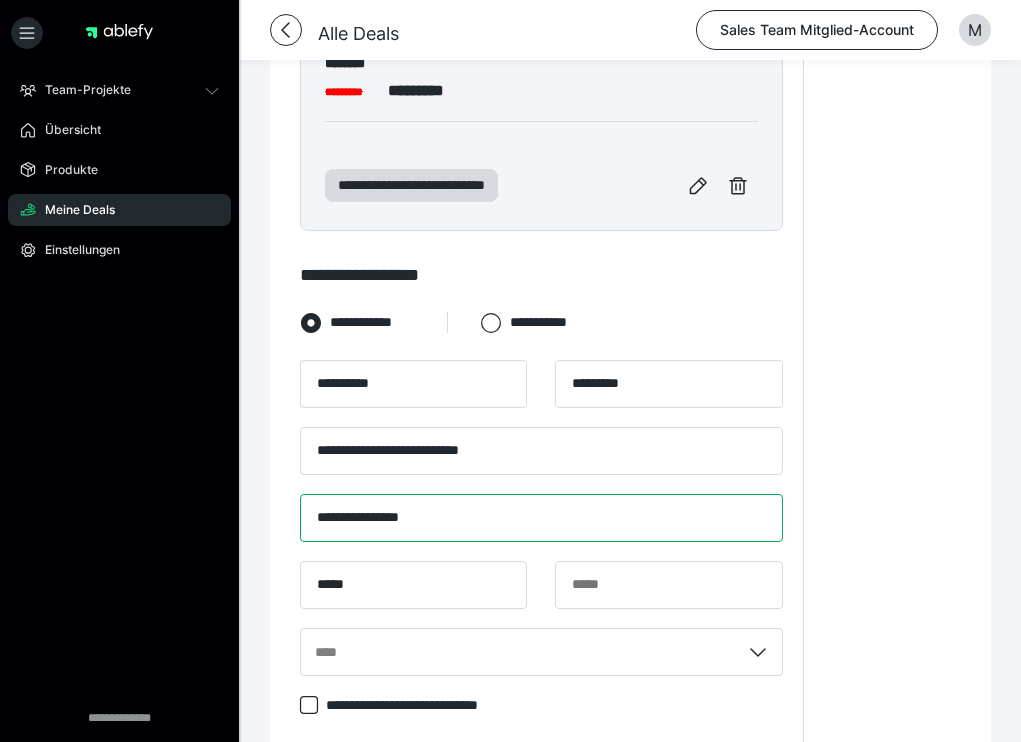 type on "**********" 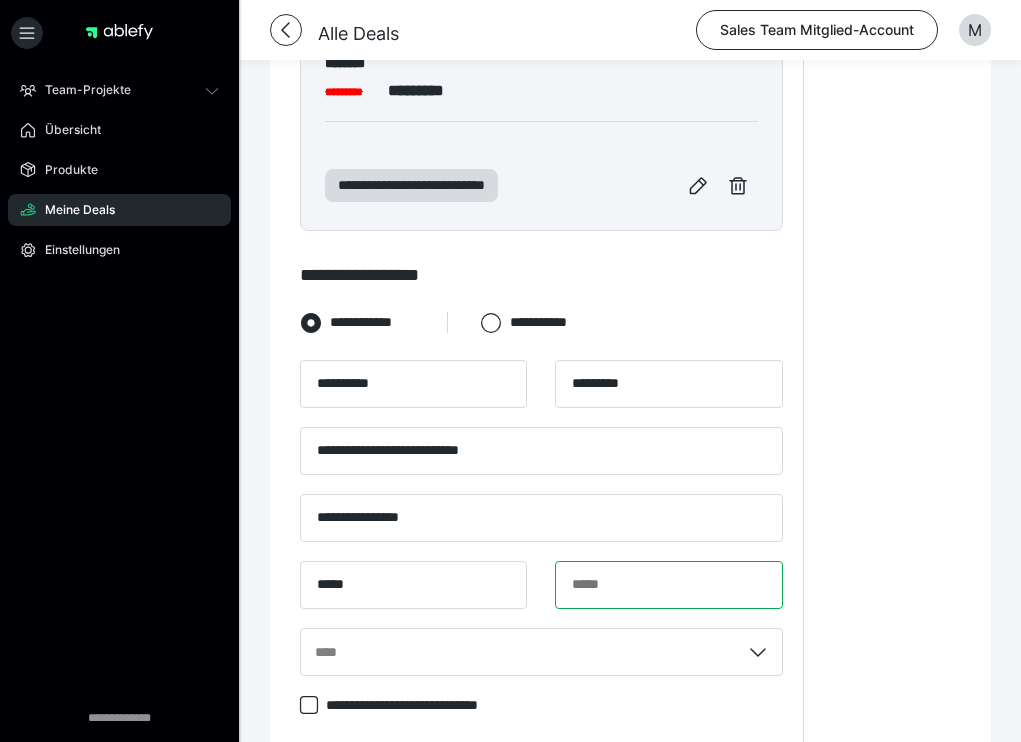 click at bounding box center [668, 585] 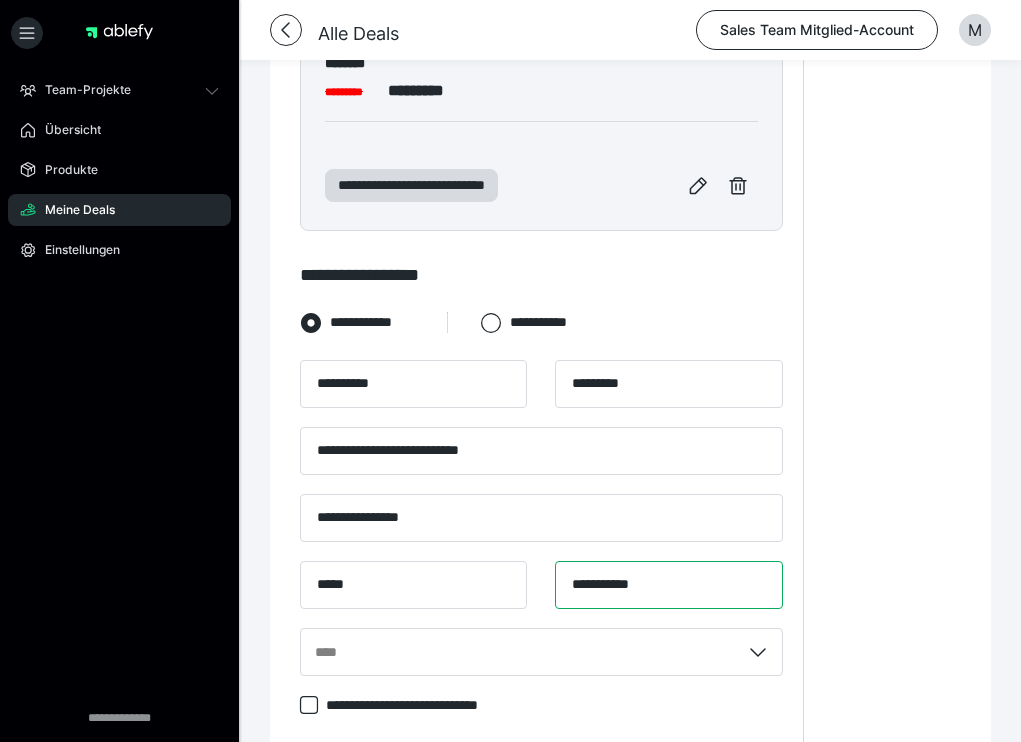 type on "**********" 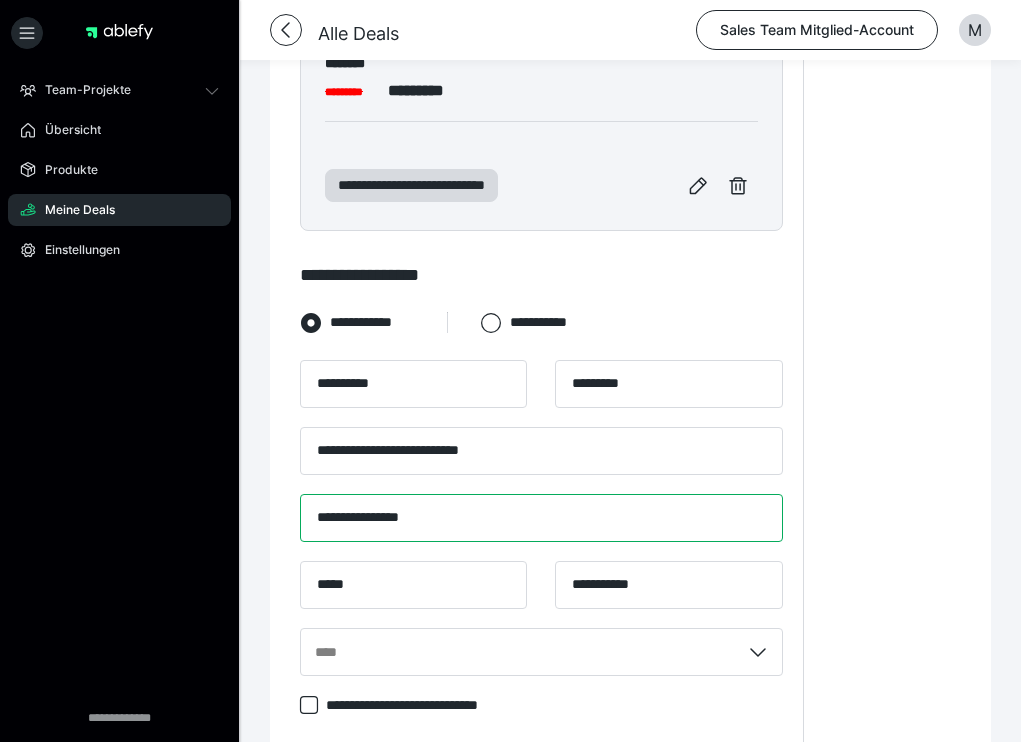 click on "**********" at bounding box center (541, 518) 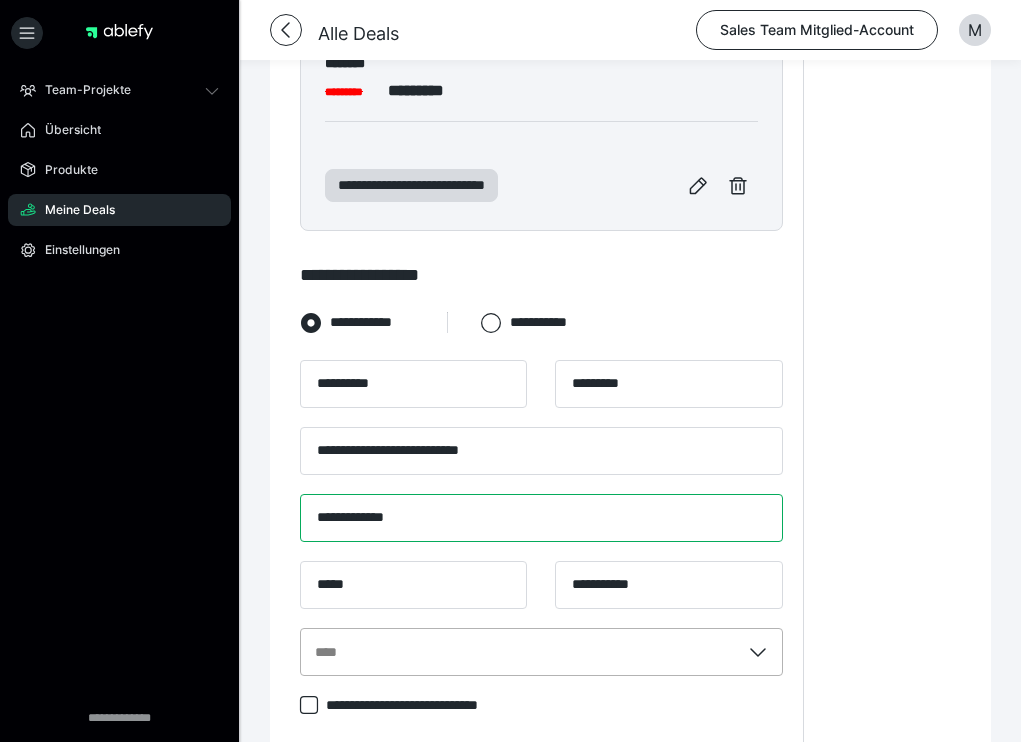 type on "**********" 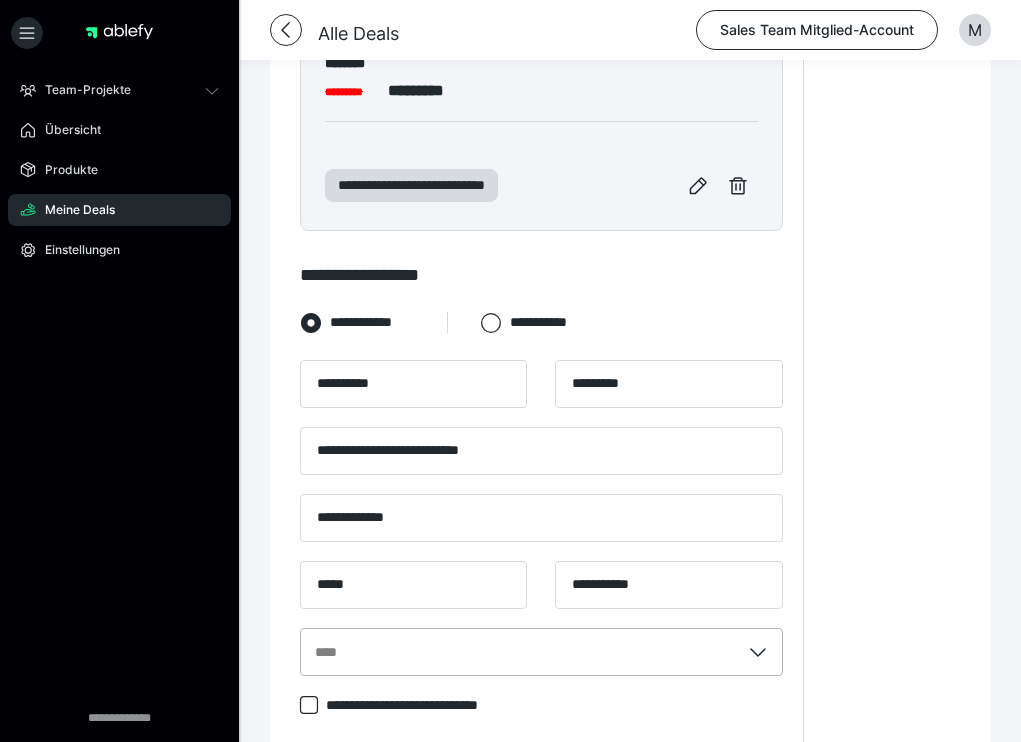 click on "****" at bounding box center (541, 652) 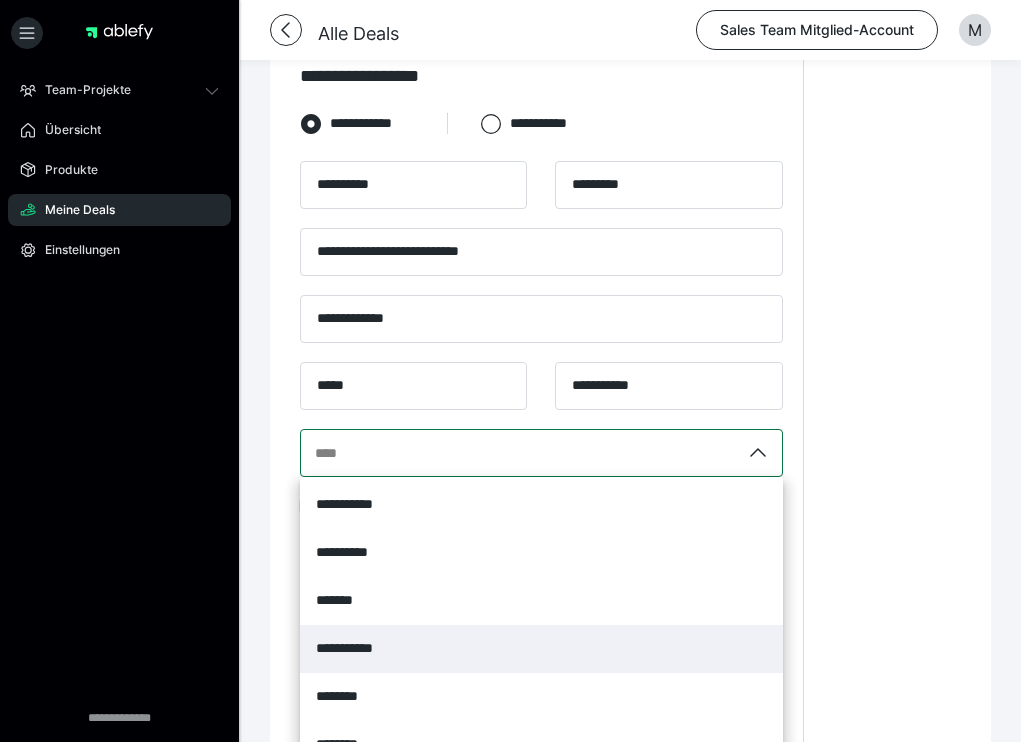 scroll, scrollTop: 743, scrollLeft: 0, axis: vertical 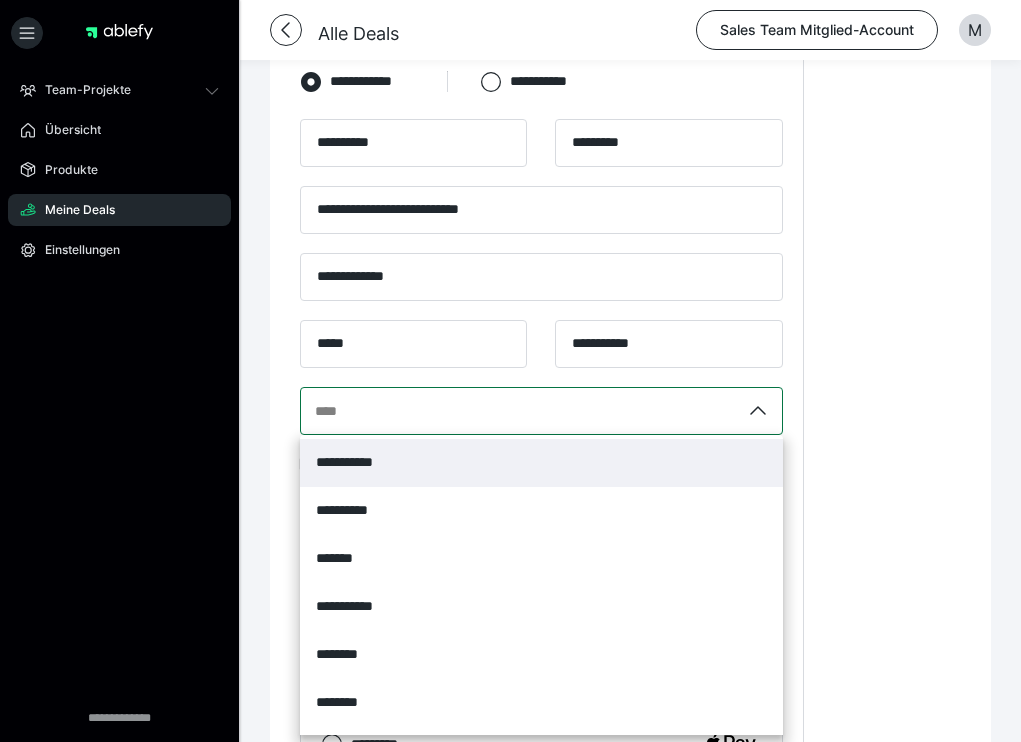 click on "**********" at bounding box center (541, 463) 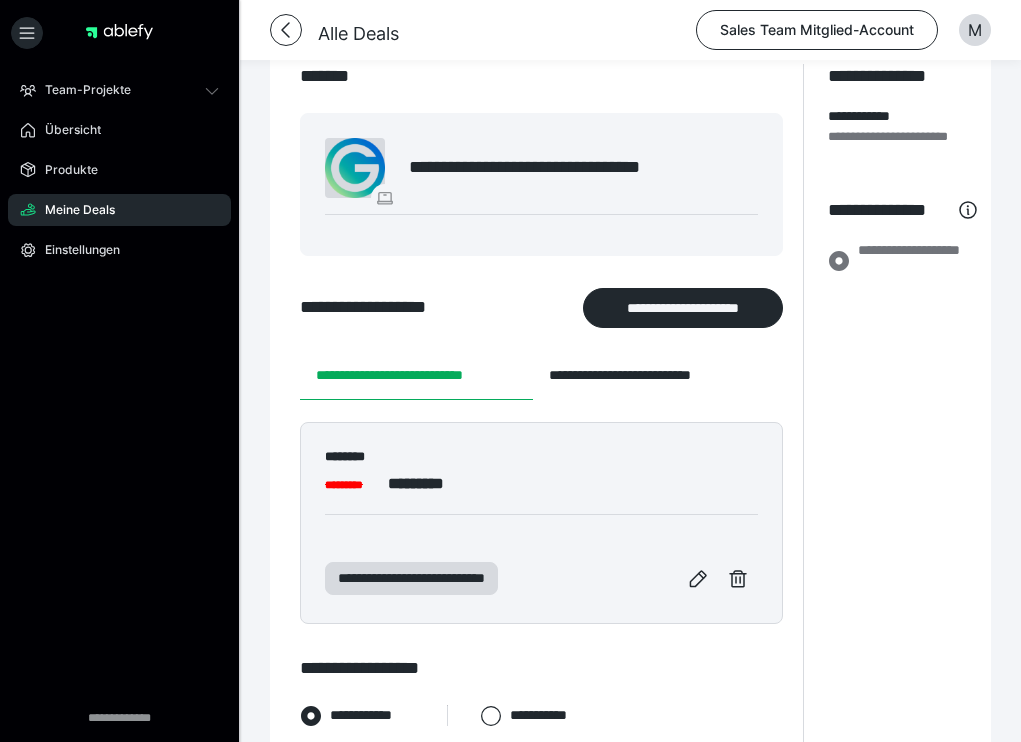 scroll, scrollTop: 105, scrollLeft: 0, axis: vertical 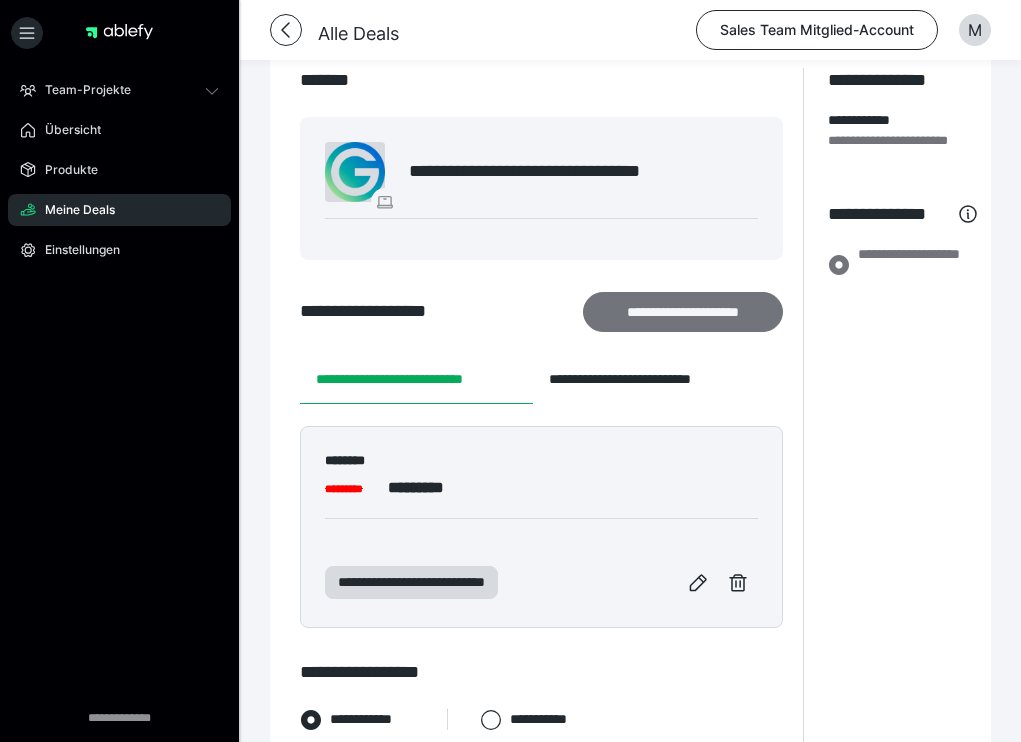 click on "**********" at bounding box center (683, 312) 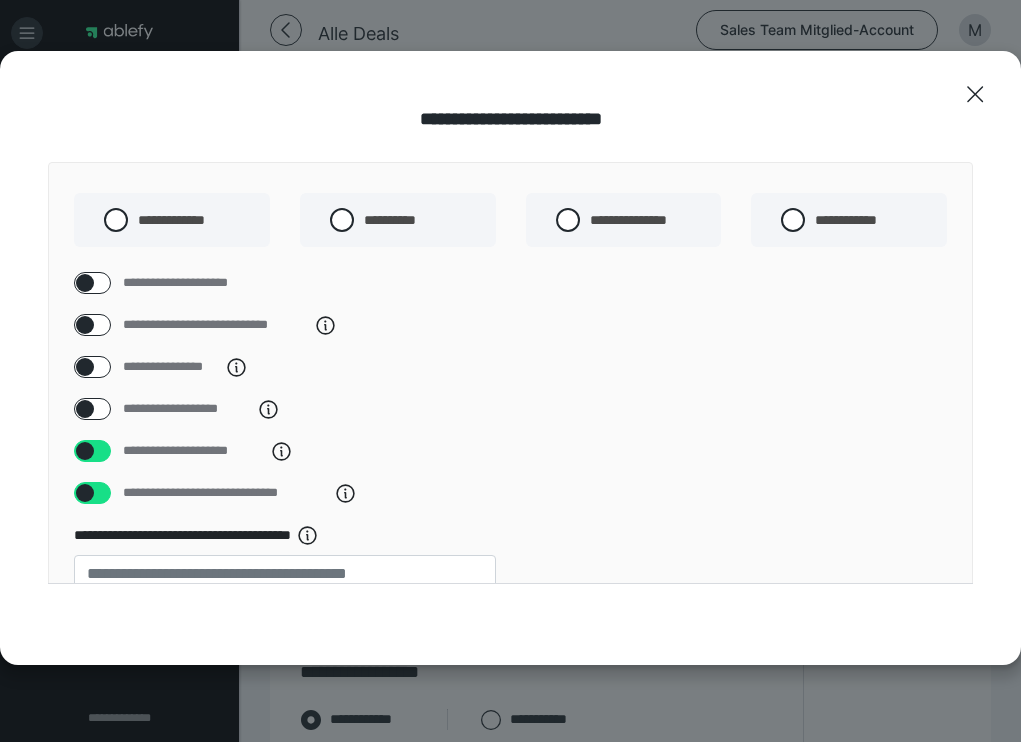 click at bounding box center (85, 493) 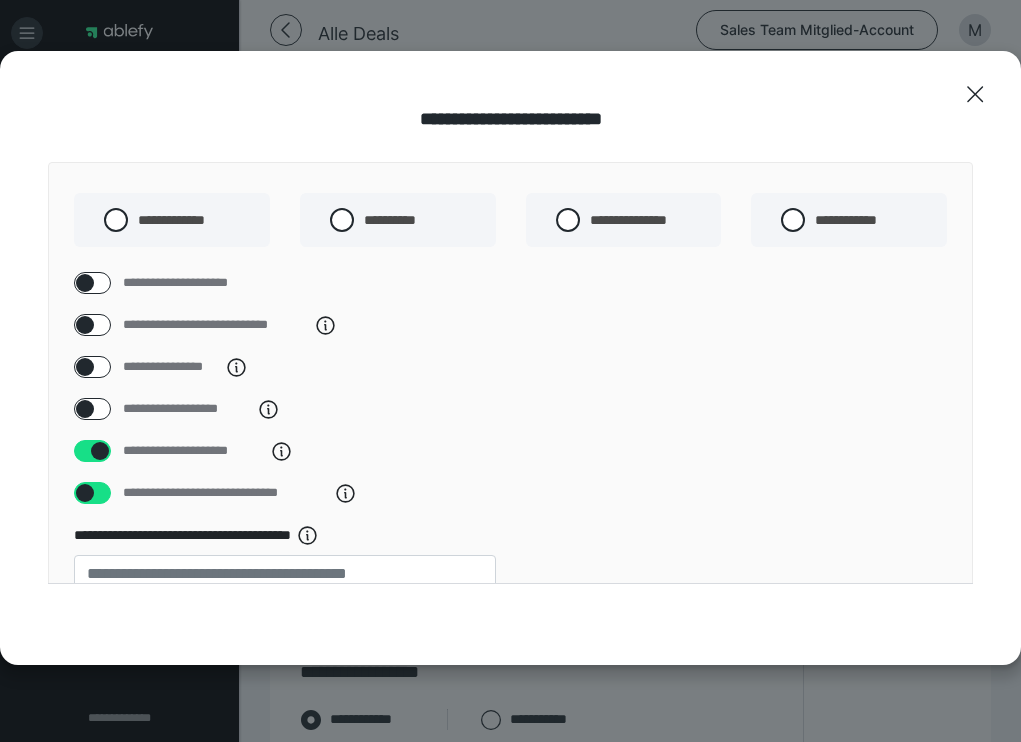 checkbox on "*****" 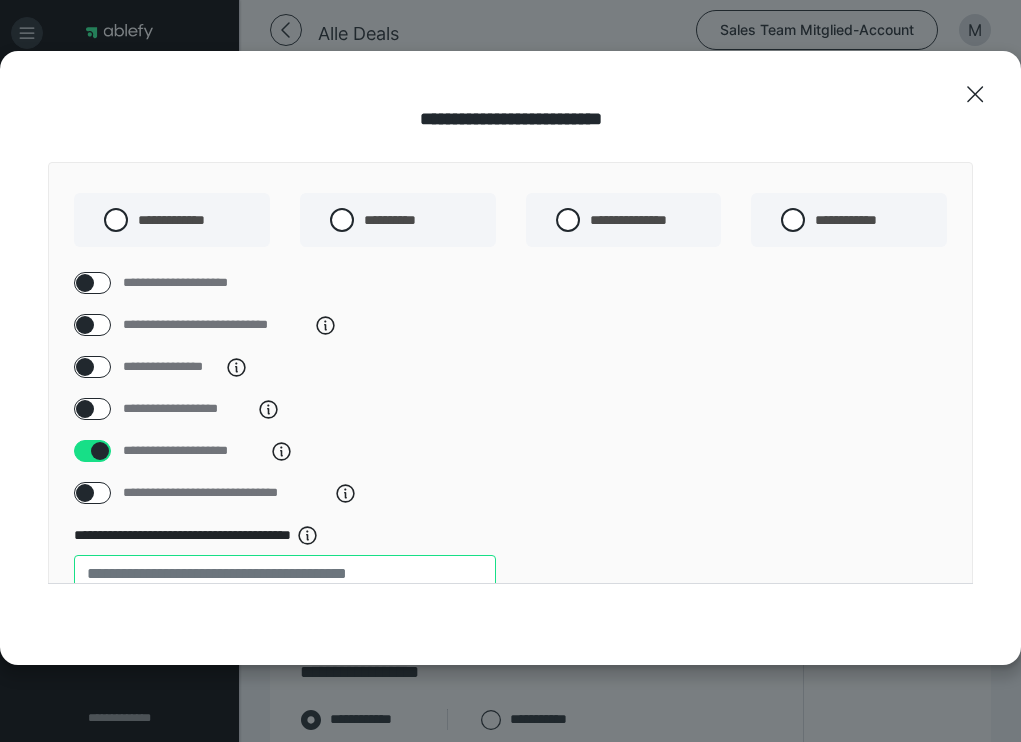 click on "**" at bounding box center [285, 574] 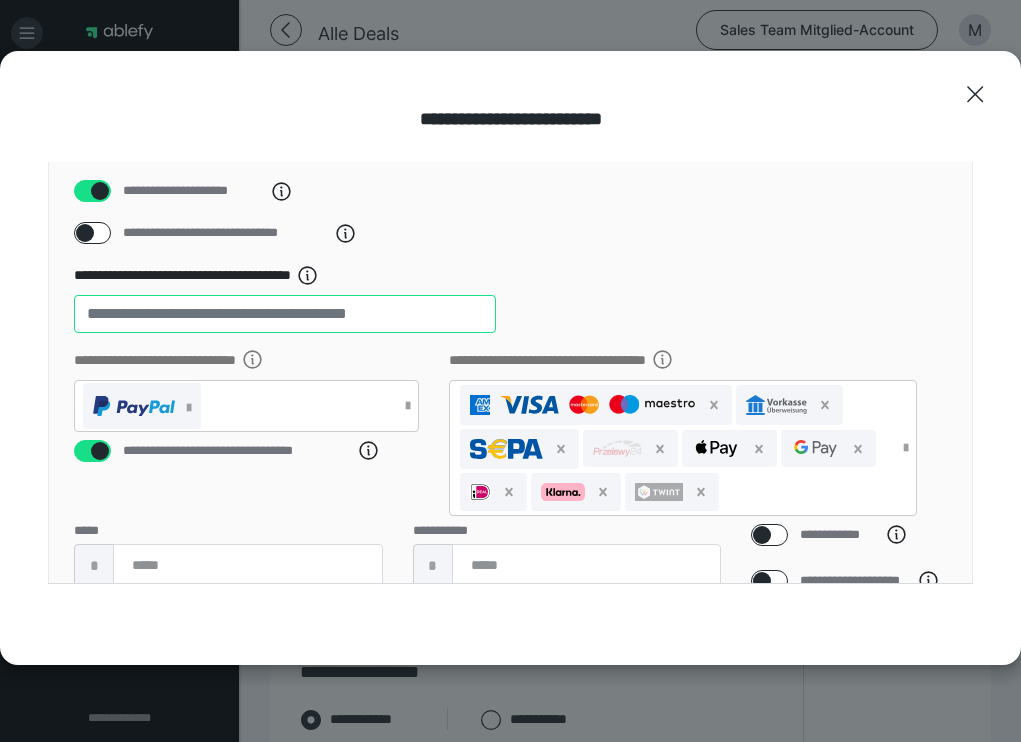 scroll, scrollTop: 269, scrollLeft: 0, axis: vertical 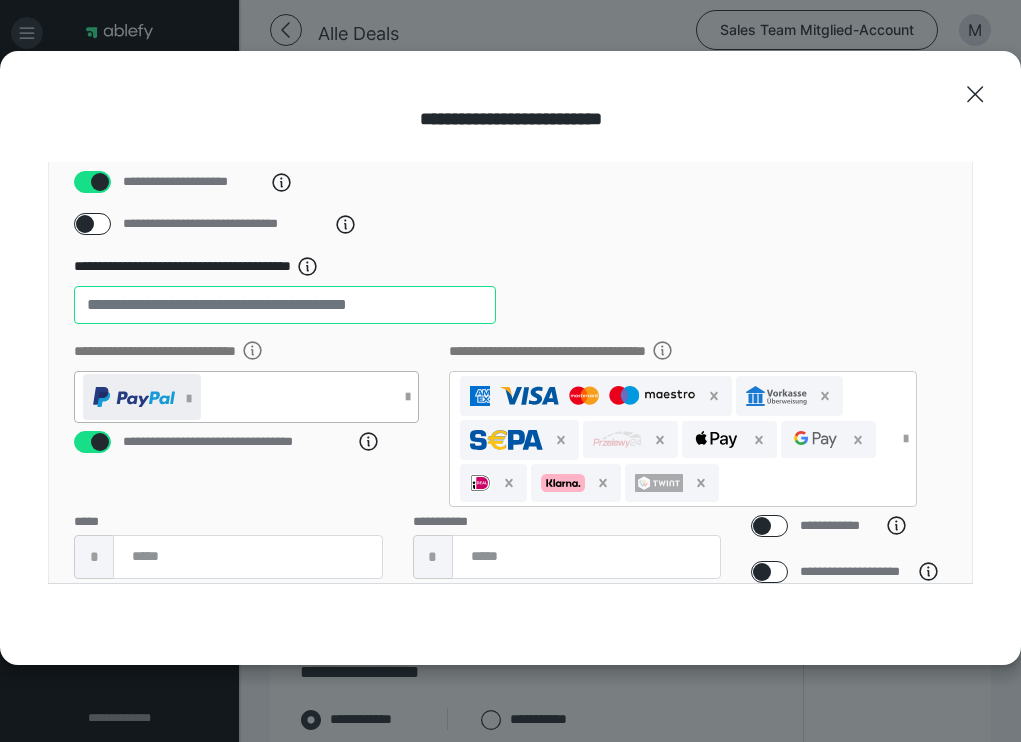 type on "**" 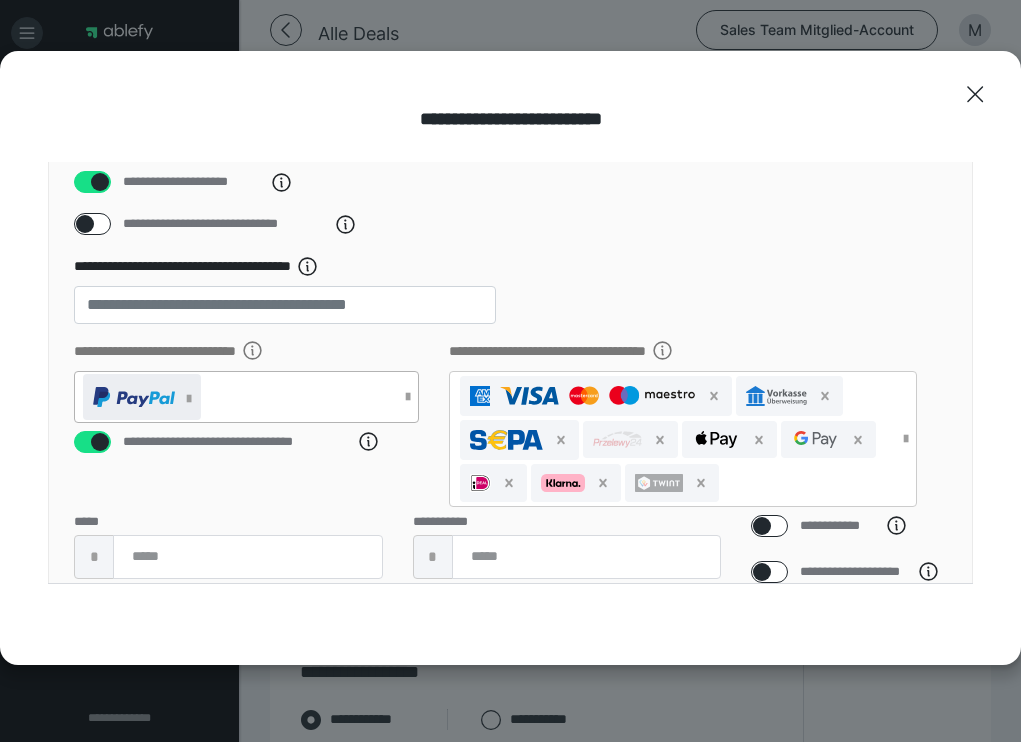 click at bounding box center [189, 399] 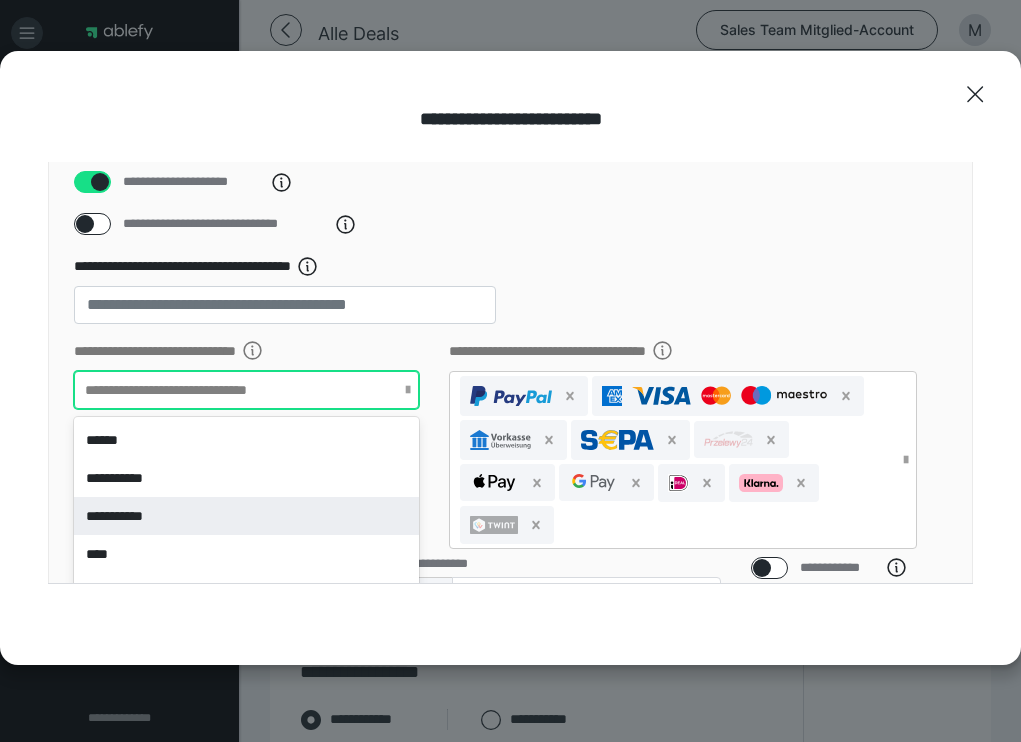 click on "**********" at bounding box center [246, 516] 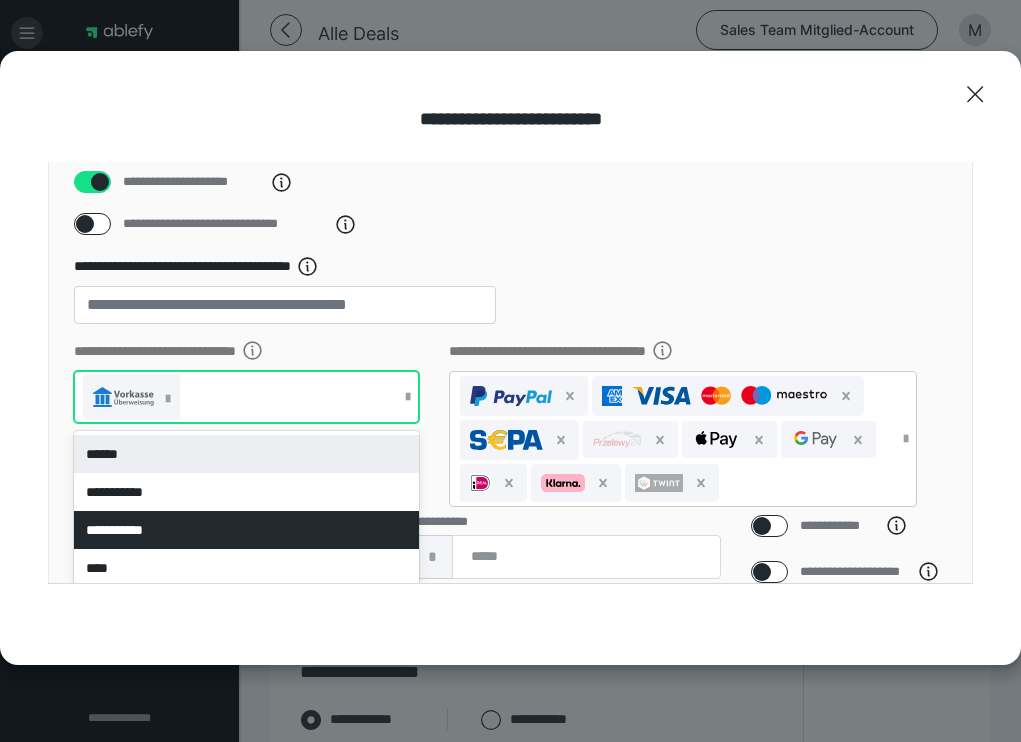 click on "**********" at bounding box center [683, 423] 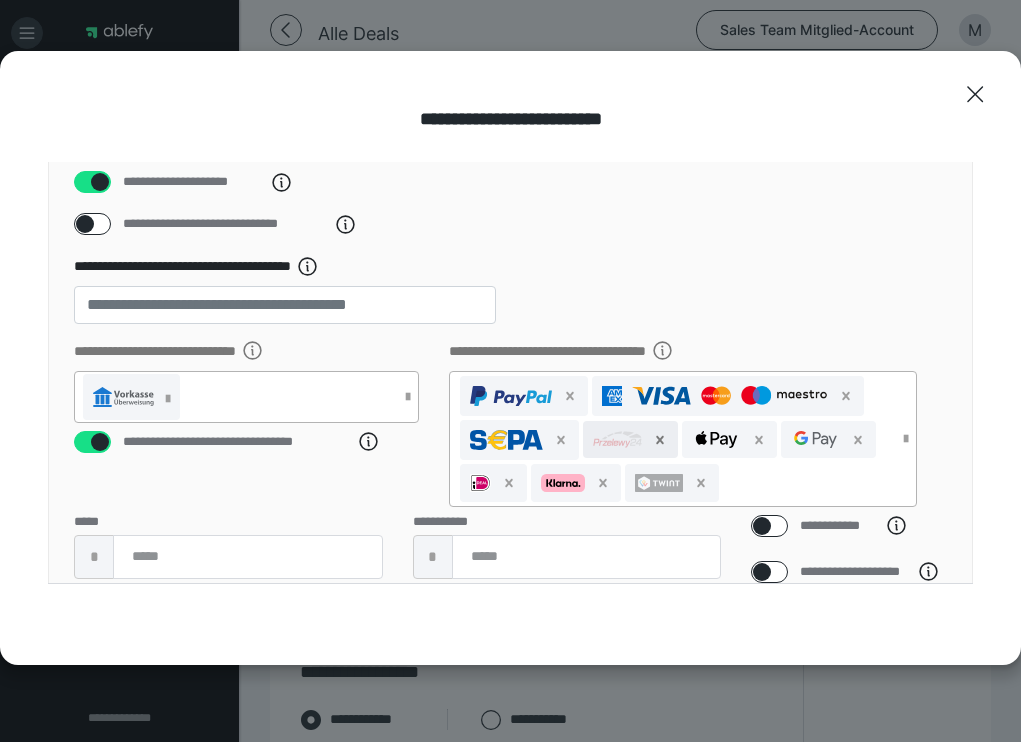 click 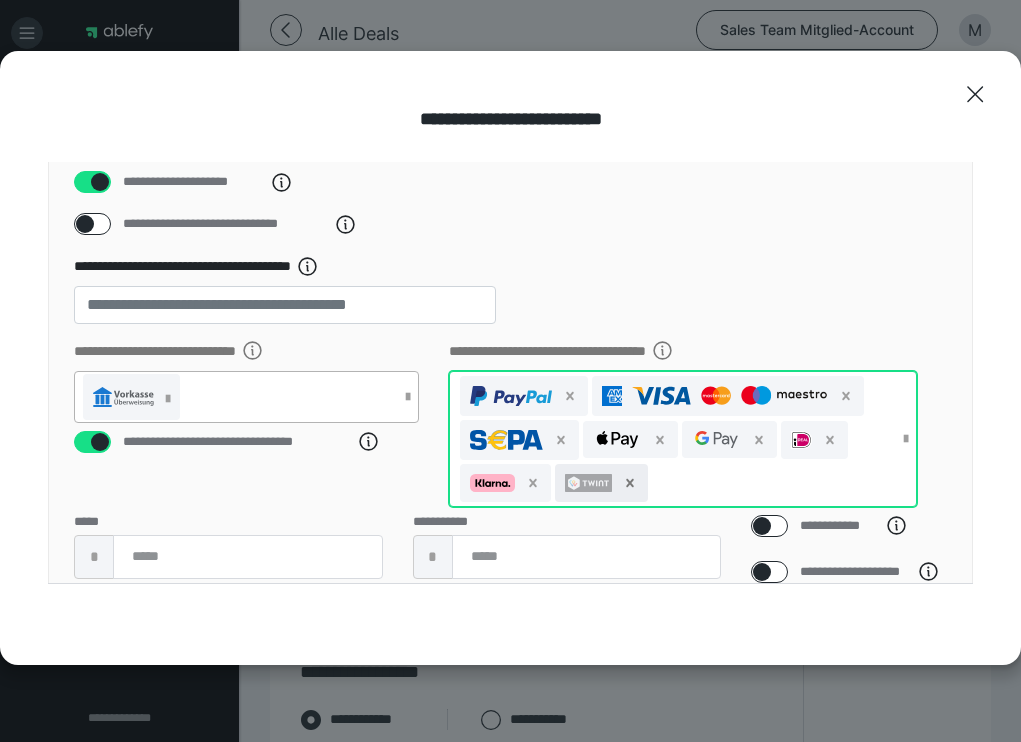 click 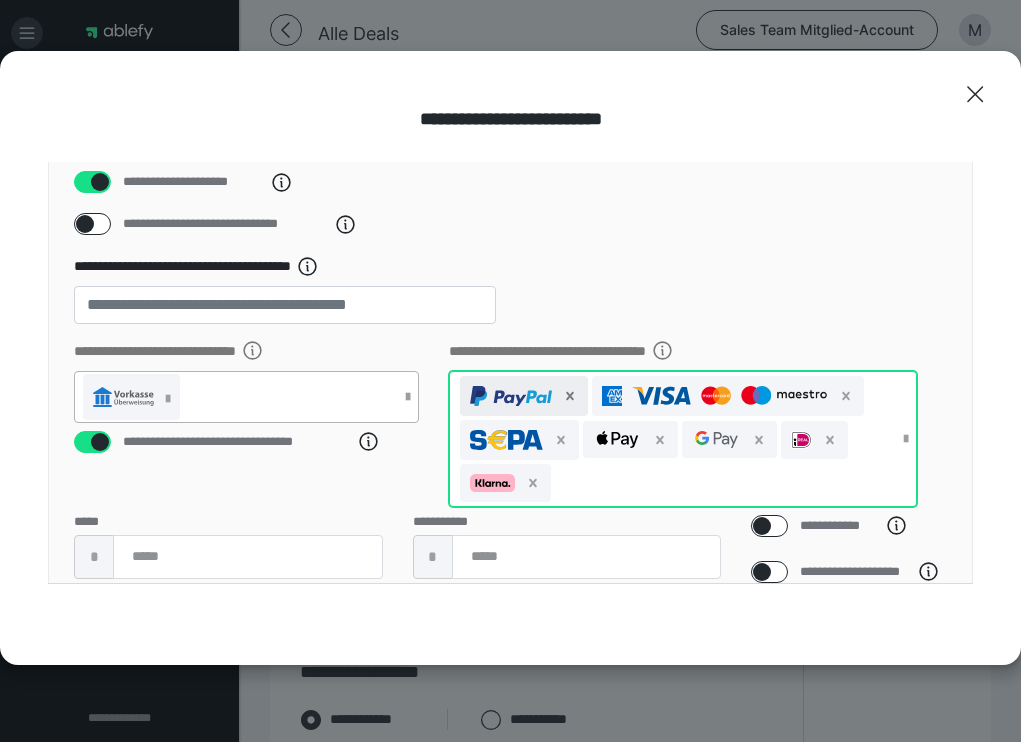 click 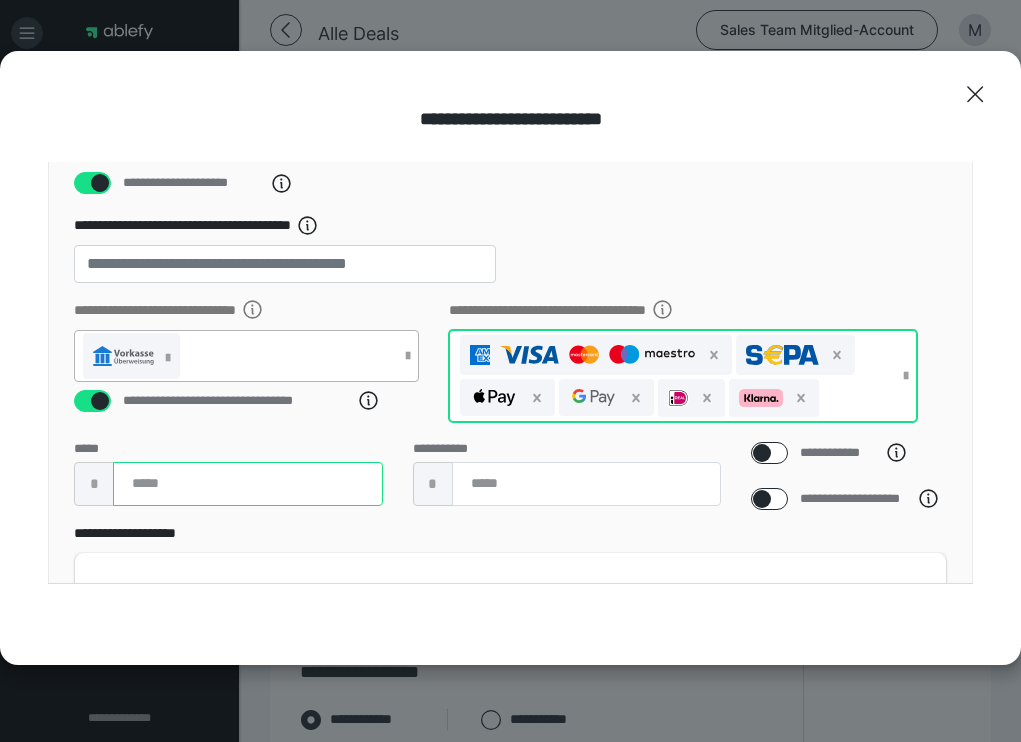 click at bounding box center [248, 484] 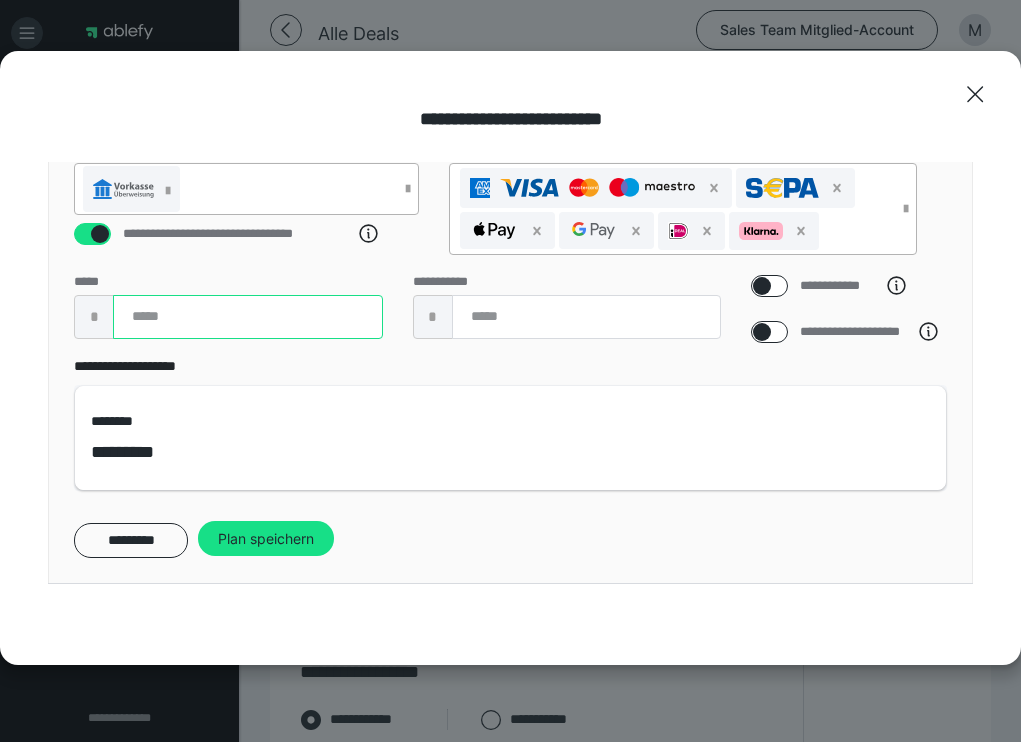scroll, scrollTop: 400, scrollLeft: 0, axis: vertical 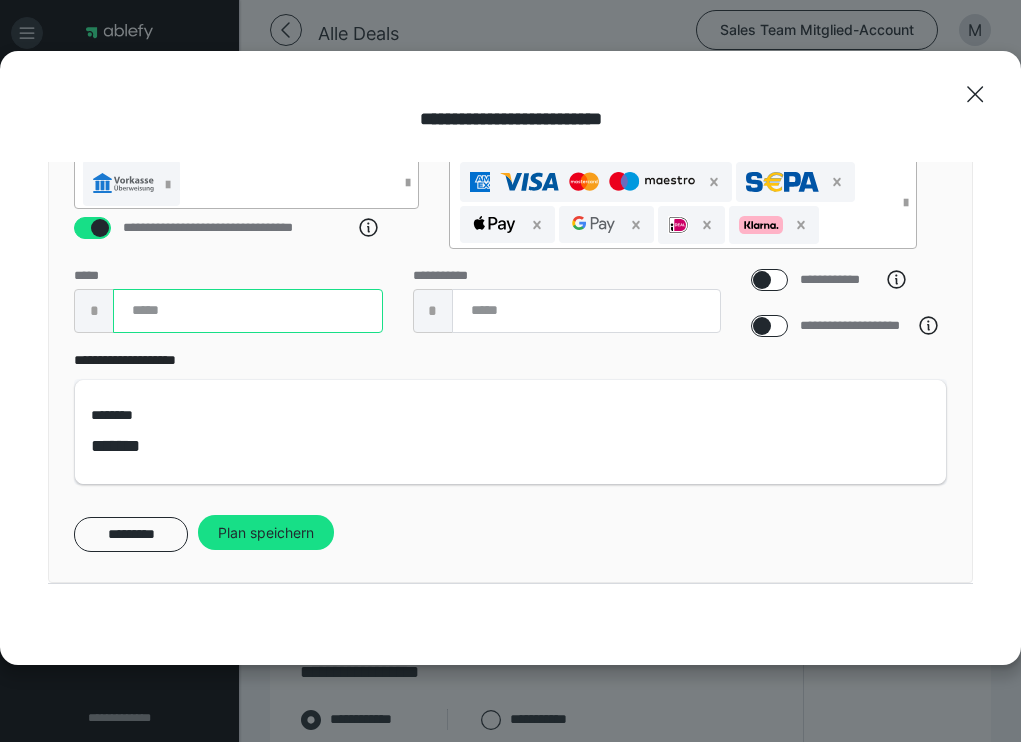 type on "****" 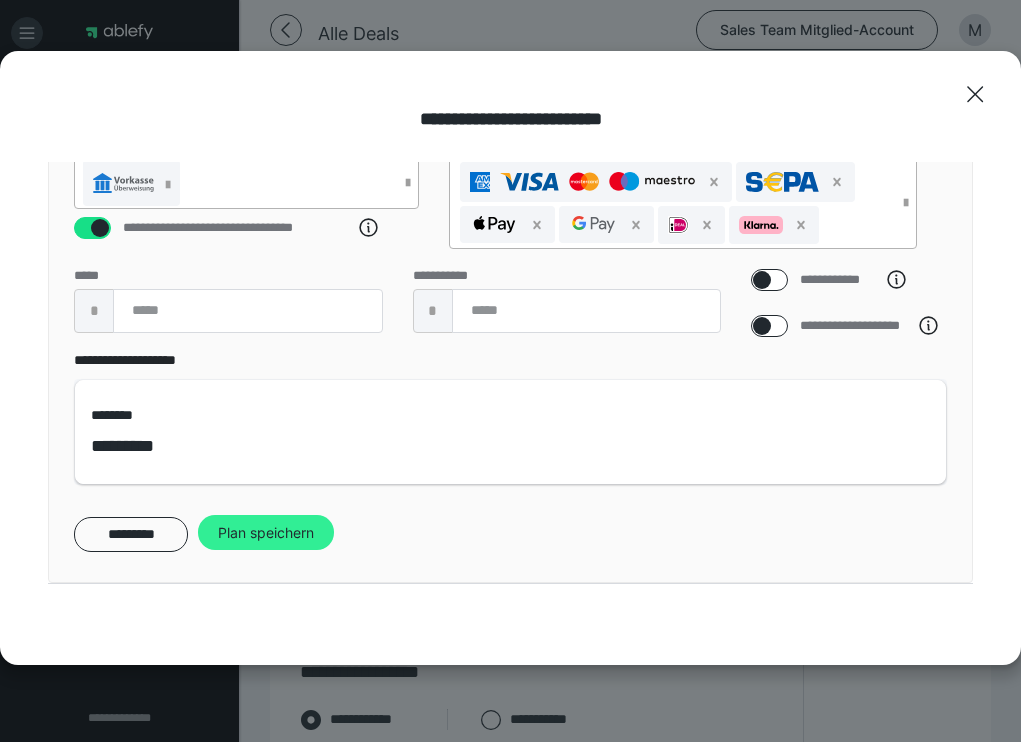 click on "Plan speichern" at bounding box center [266, 533] 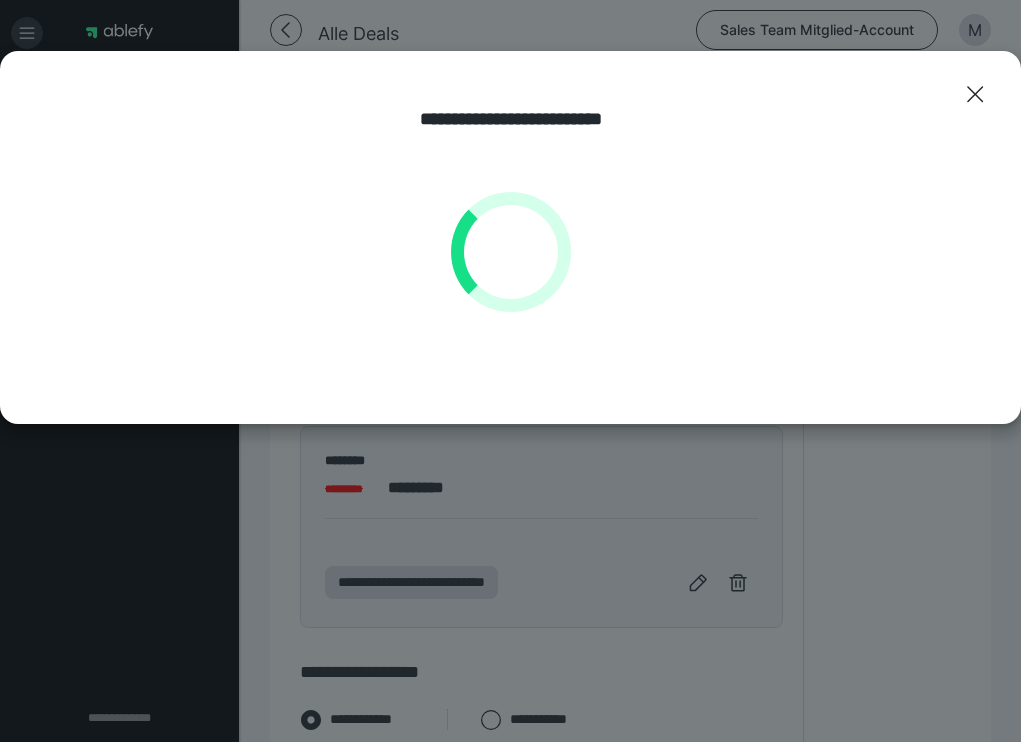 scroll, scrollTop: 0, scrollLeft: 0, axis: both 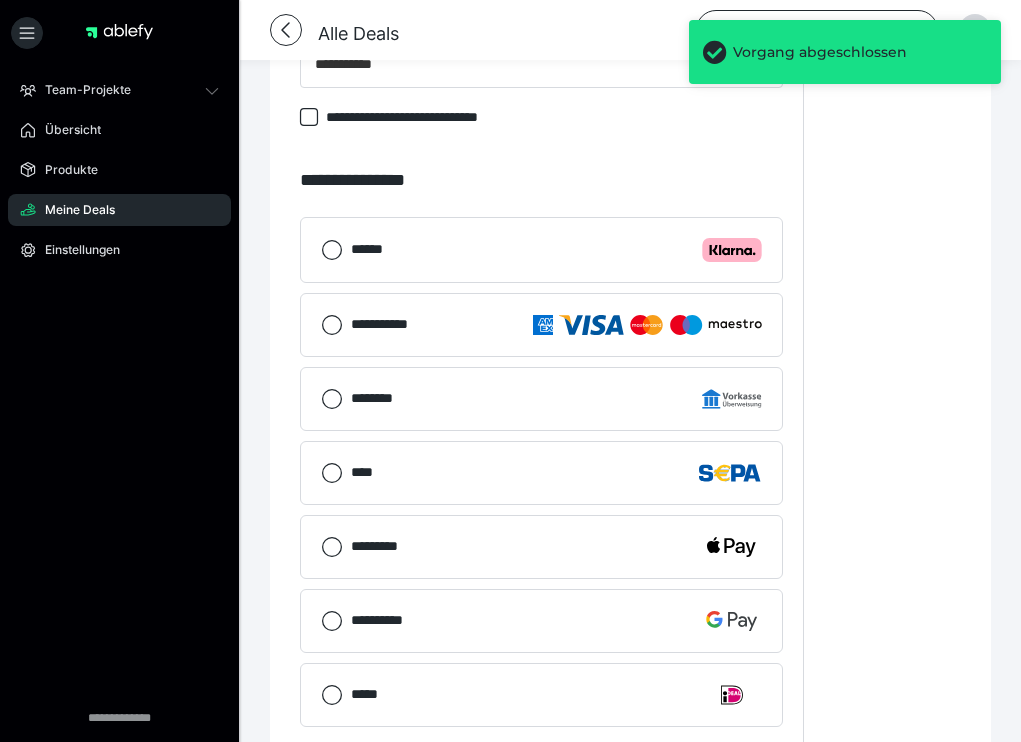 click 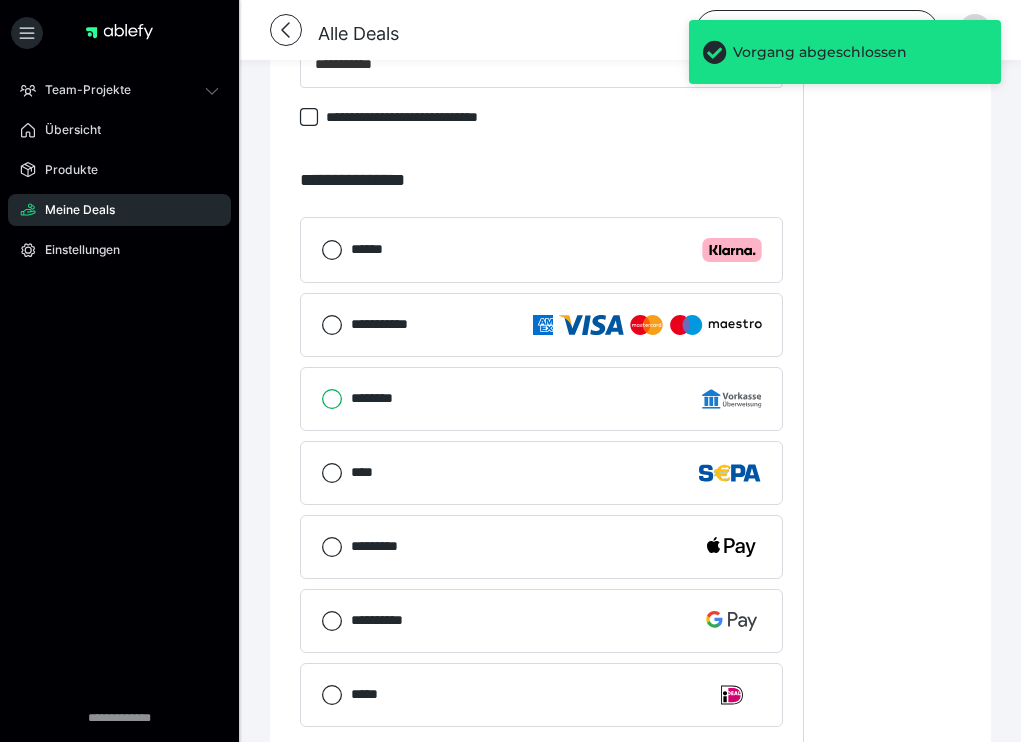 click on "********" at bounding box center [321, 399] 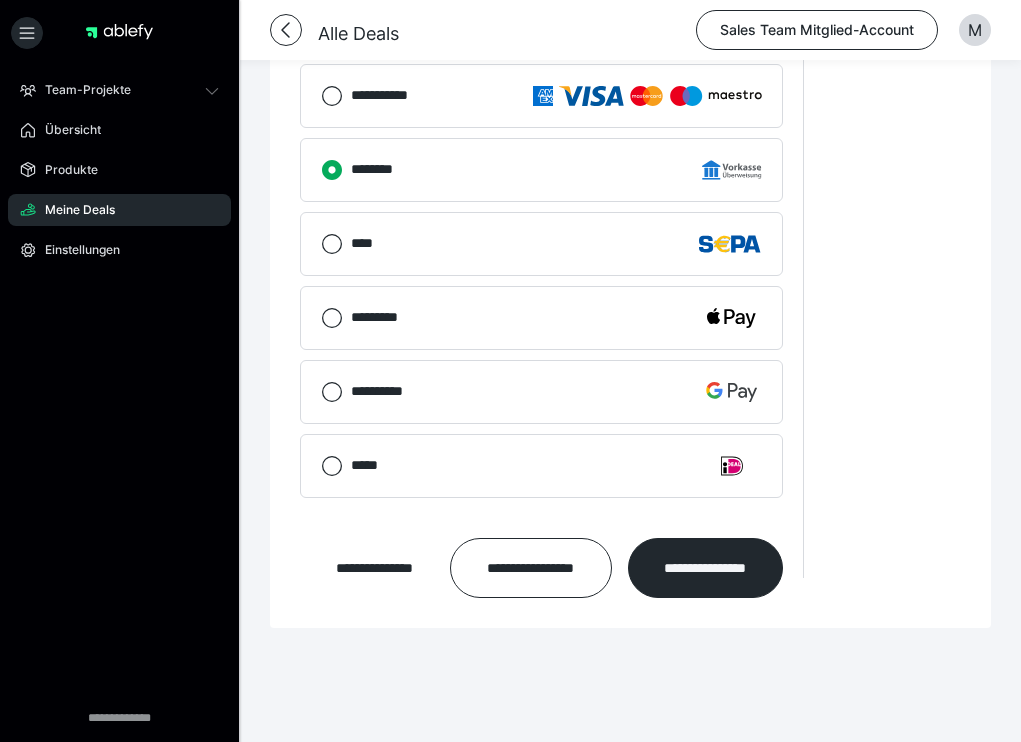 scroll, scrollTop: 1569, scrollLeft: 0, axis: vertical 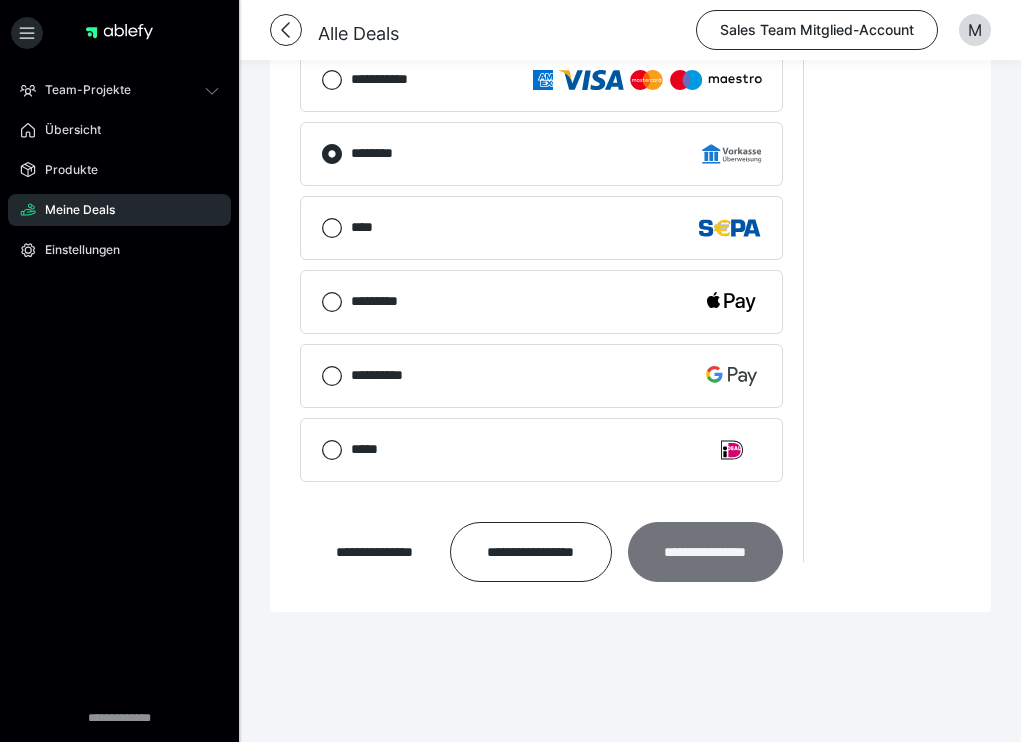 click on "**********" at bounding box center (705, 552) 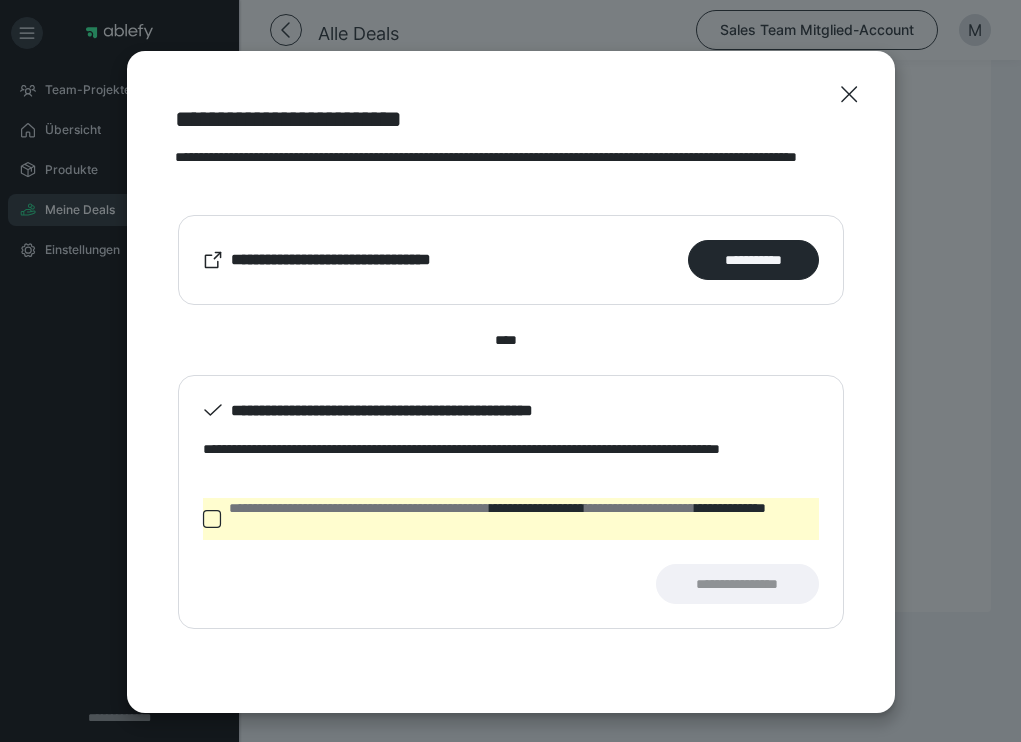 click 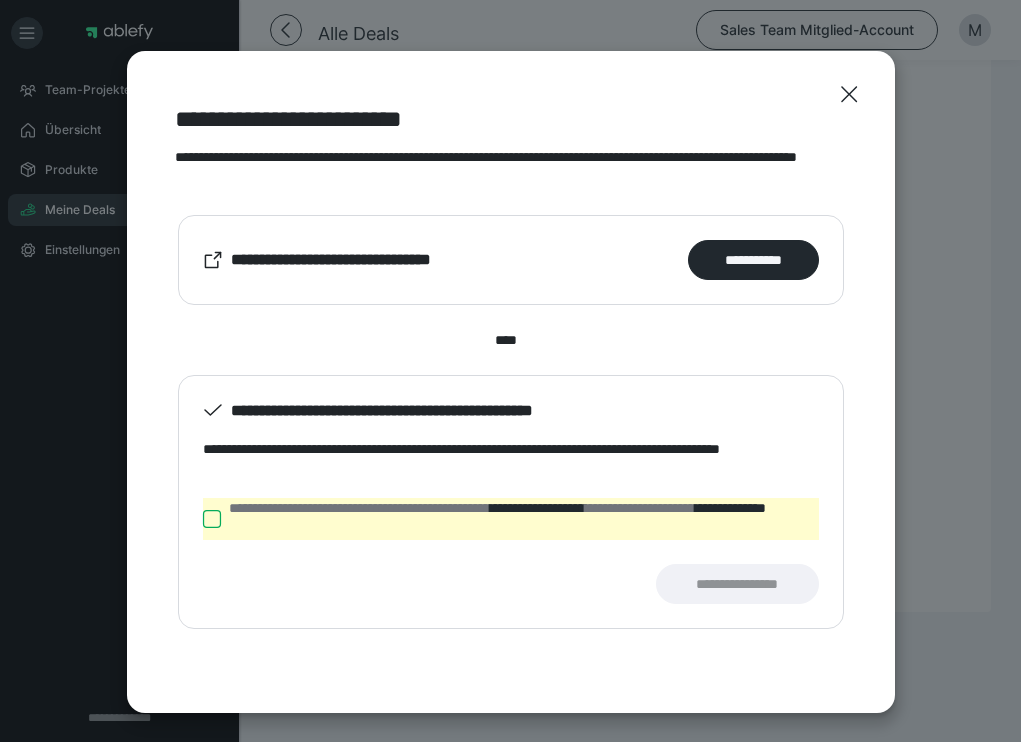 click on "**********" at bounding box center (203, 519) 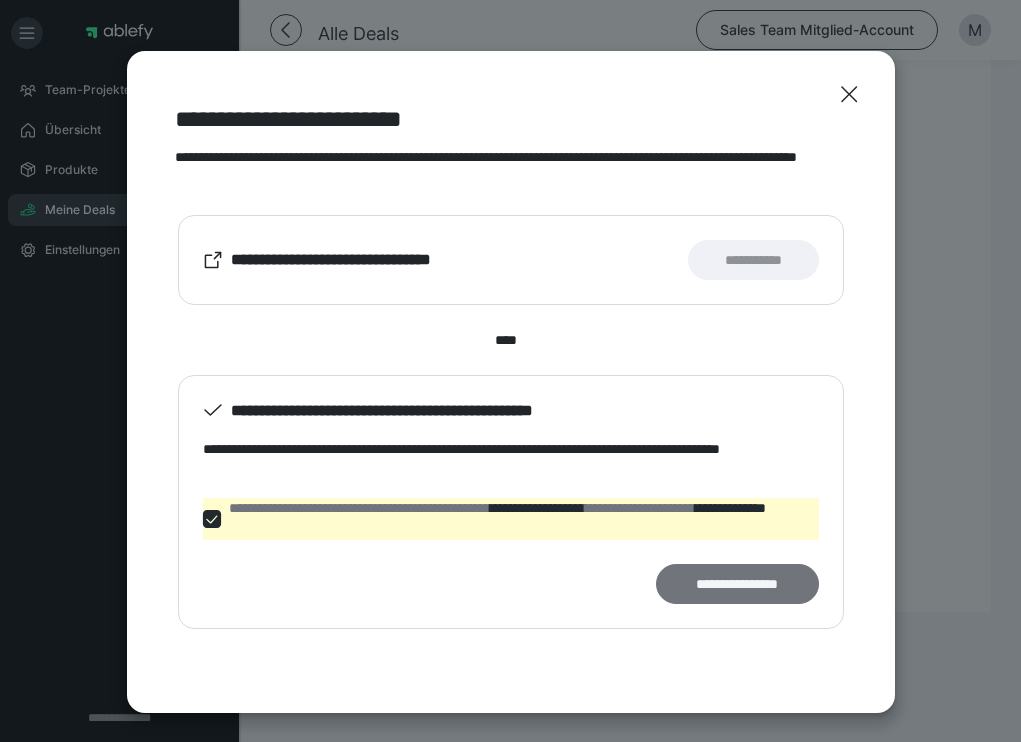 click on "**********" at bounding box center (737, 584) 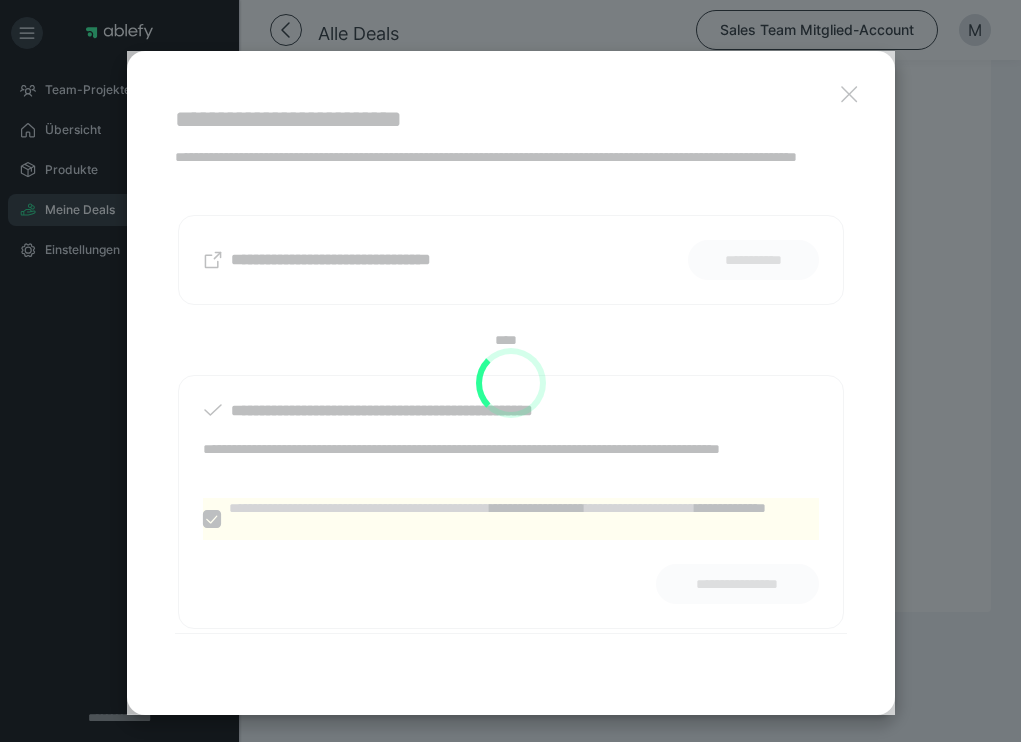 scroll, scrollTop: 1027, scrollLeft: 0, axis: vertical 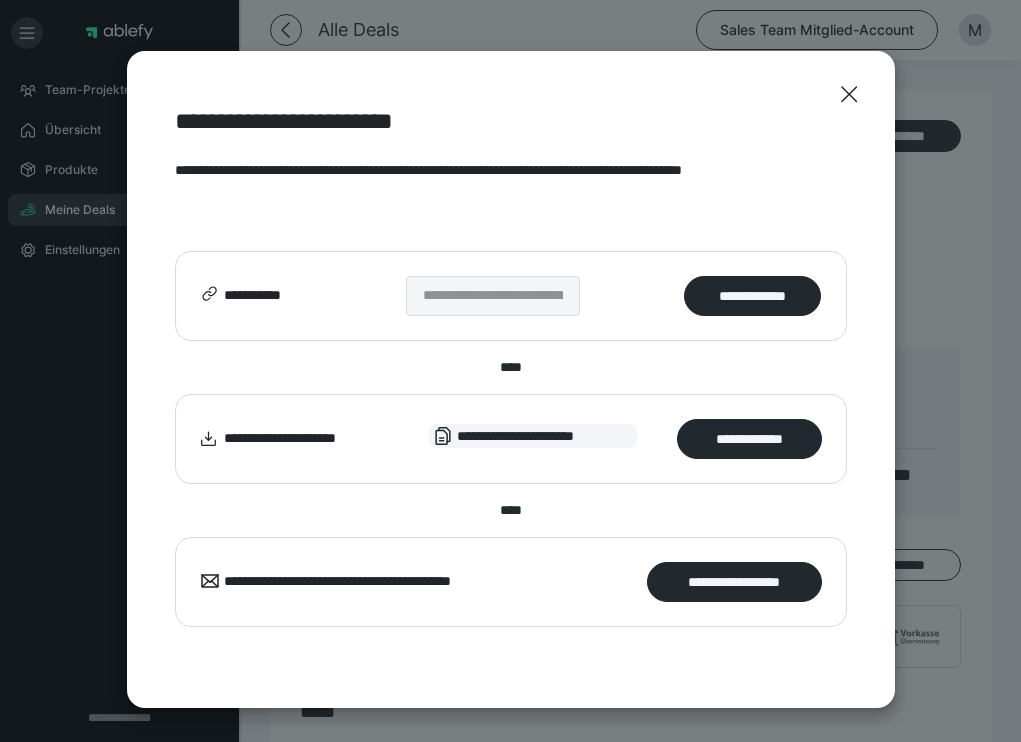 click on "**********" at bounding box center (734, 582) 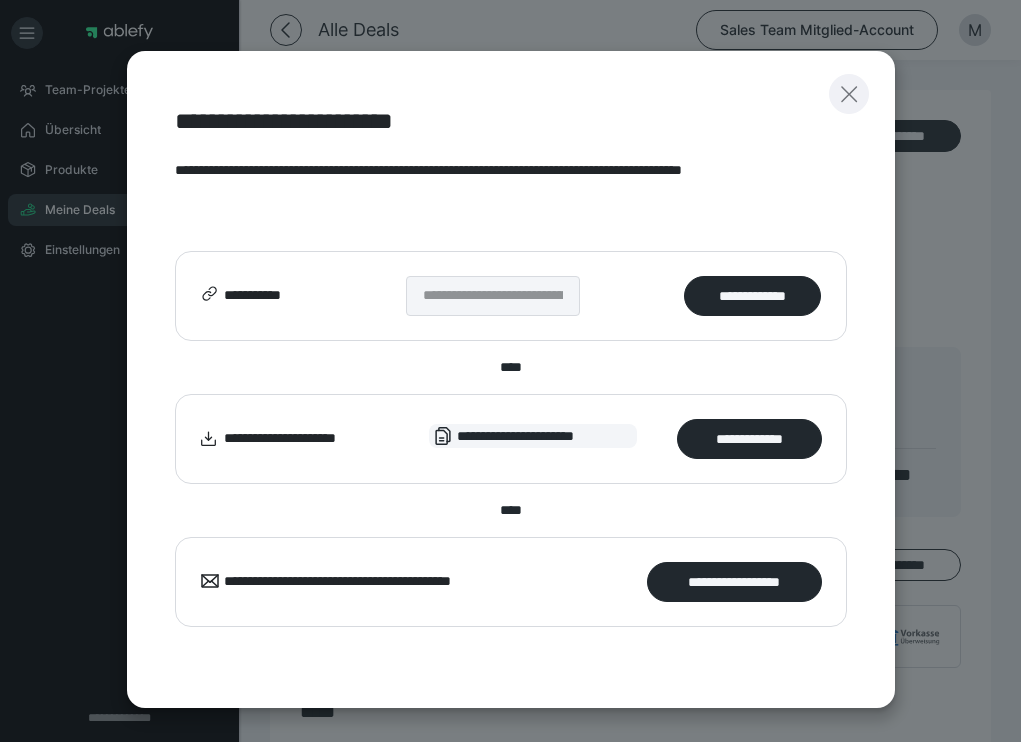 click 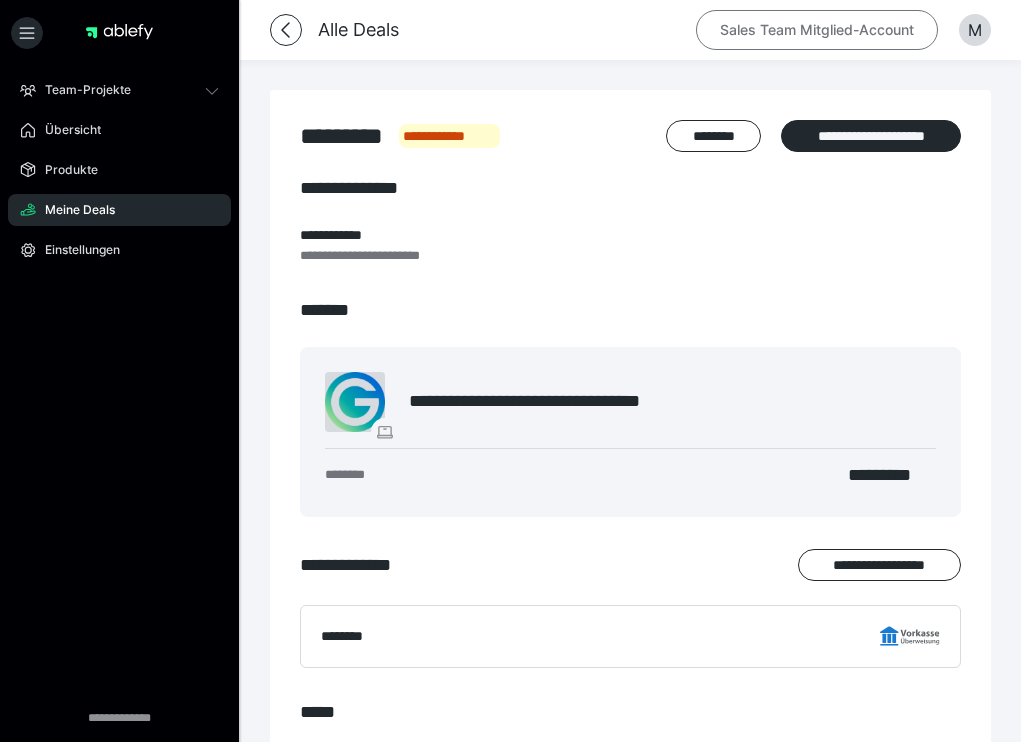 click on "Sales Team Mitglied-Account" at bounding box center [817, 30] 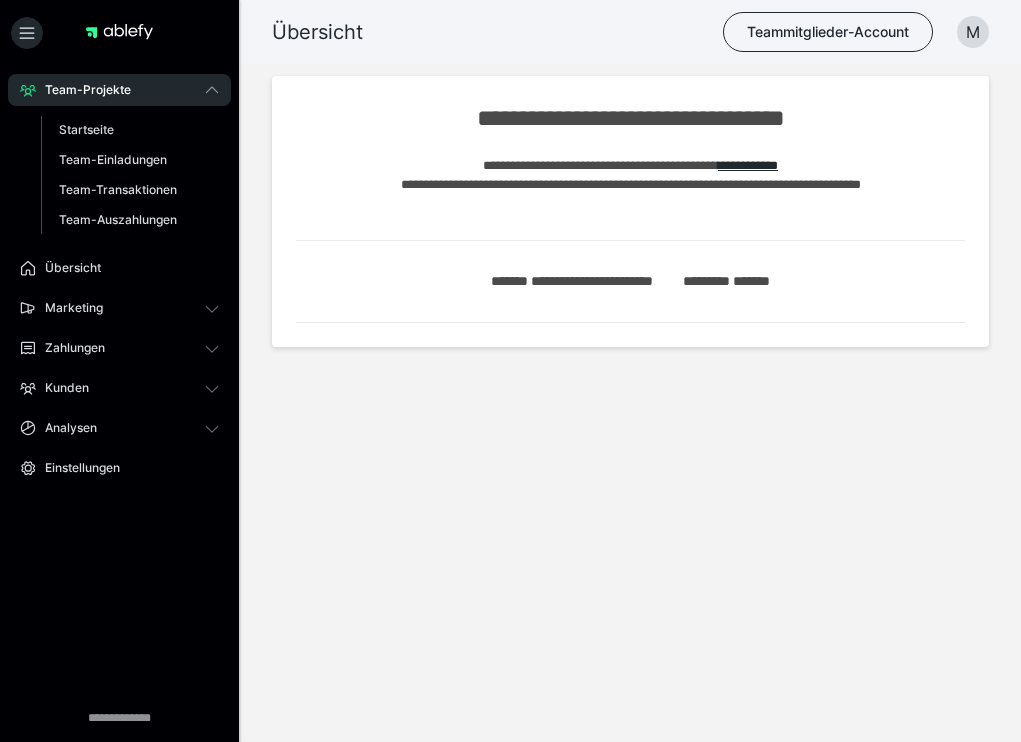 scroll, scrollTop: 0, scrollLeft: 0, axis: both 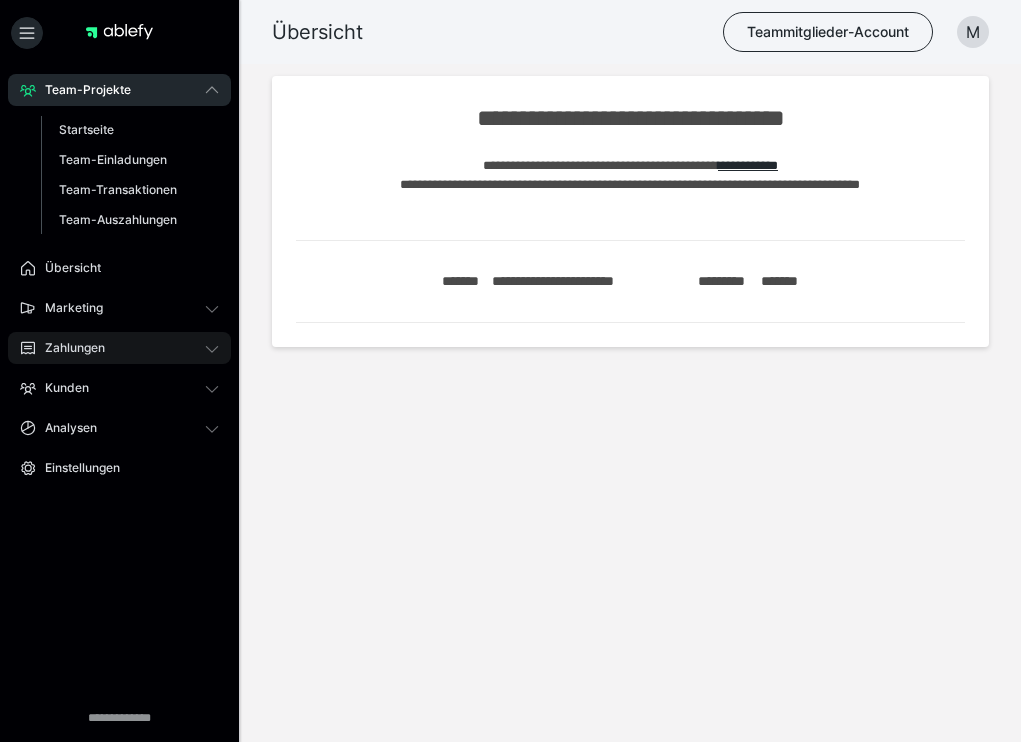 click on "Zahlungen" at bounding box center (68, 348) 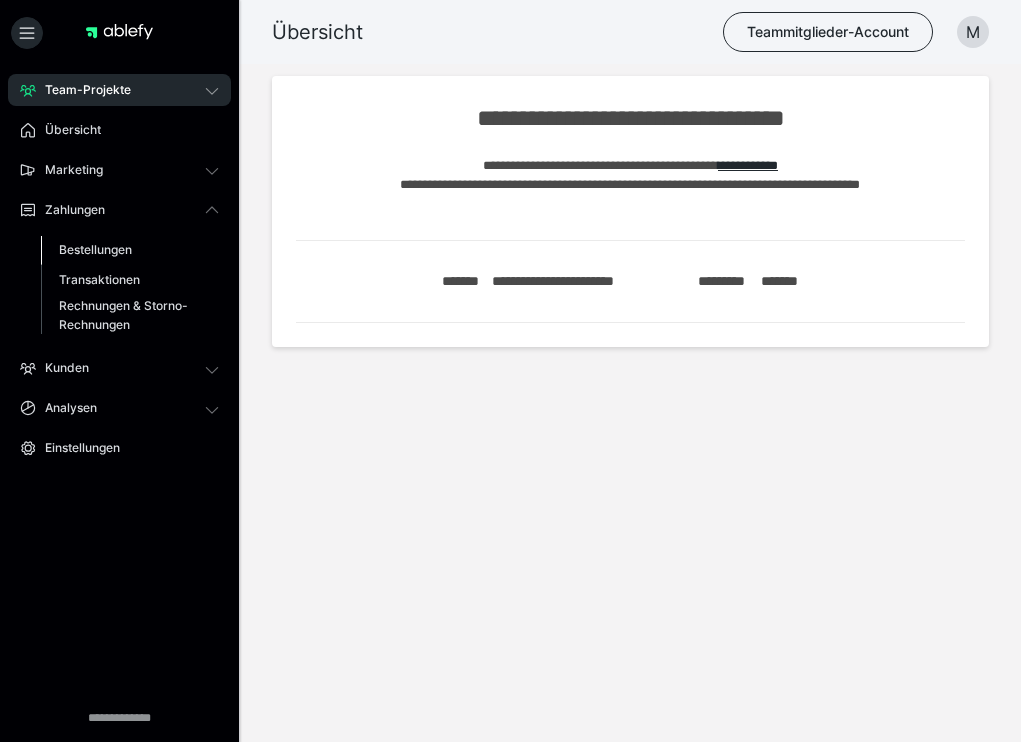 click on "Bestellungen" at bounding box center (95, 249) 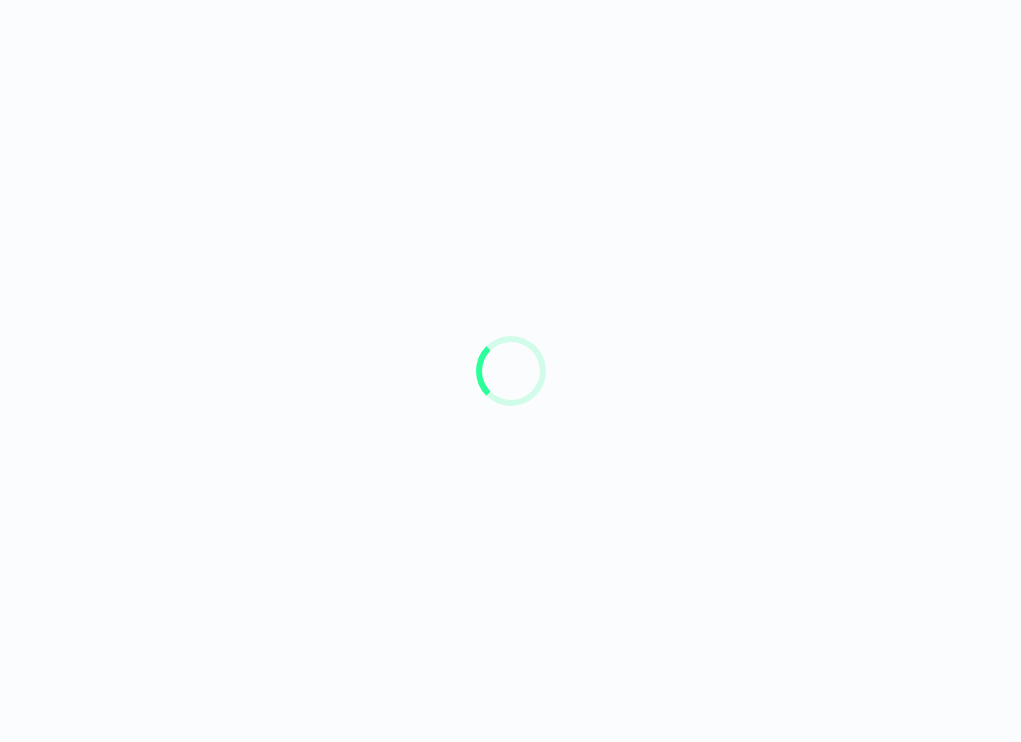 scroll, scrollTop: 0, scrollLeft: 0, axis: both 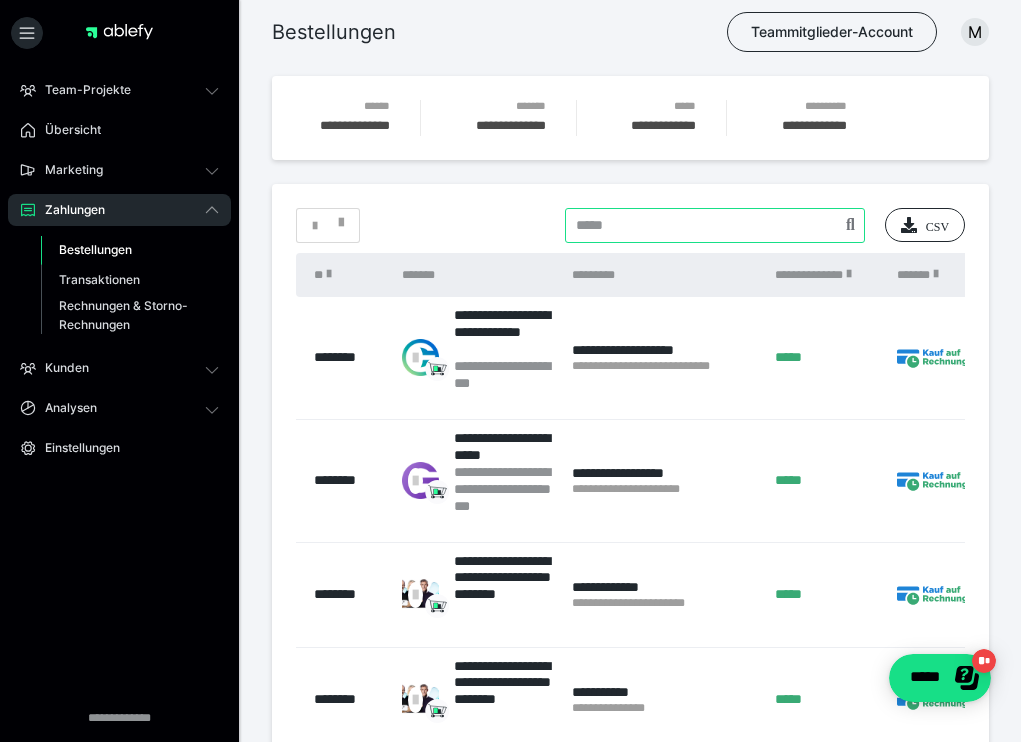 click at bounding box center [715, 225] 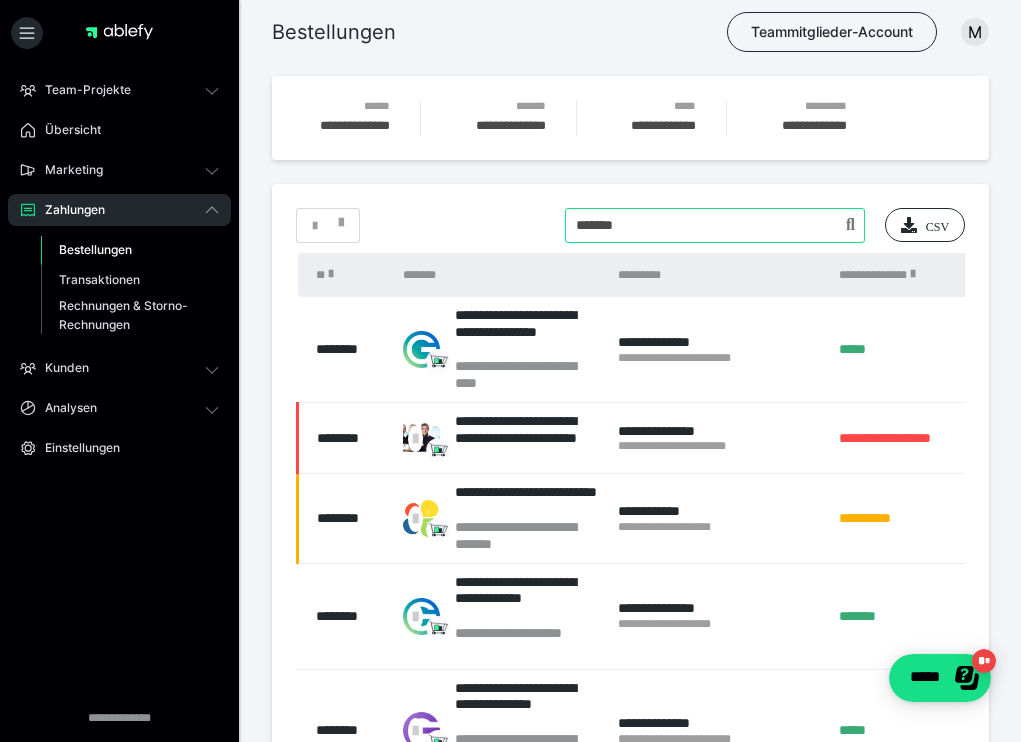 drag, startPoint x: 705, startPoint y: 222, endPoint x: 483, endPoint y: 223, distance: 222.00226 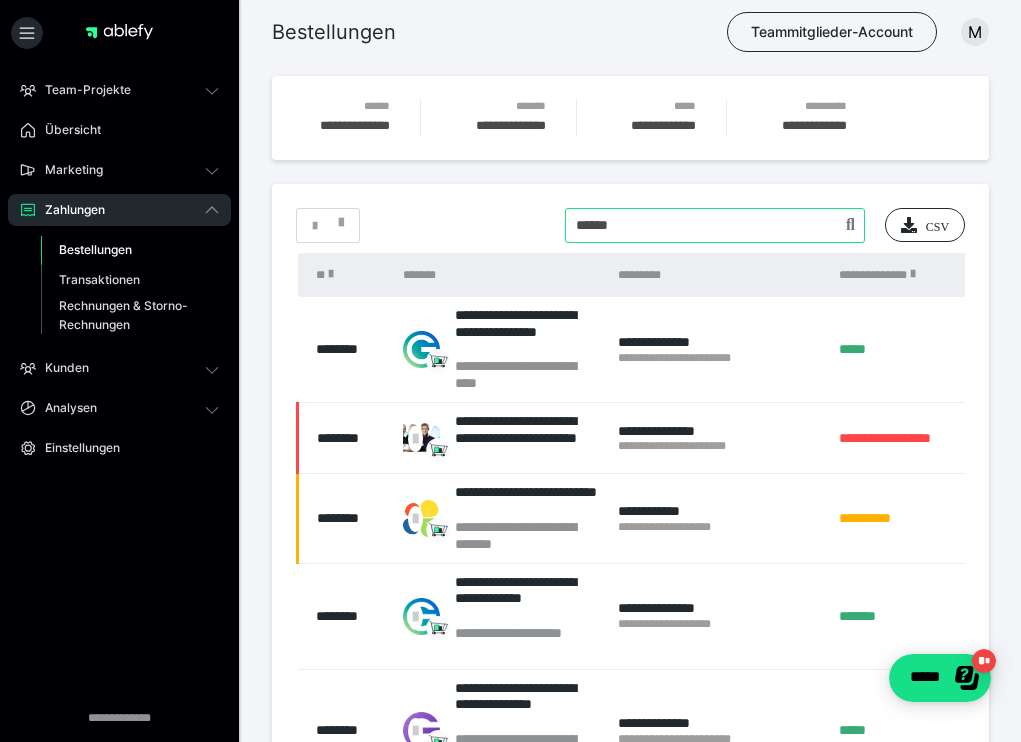 type on "******" 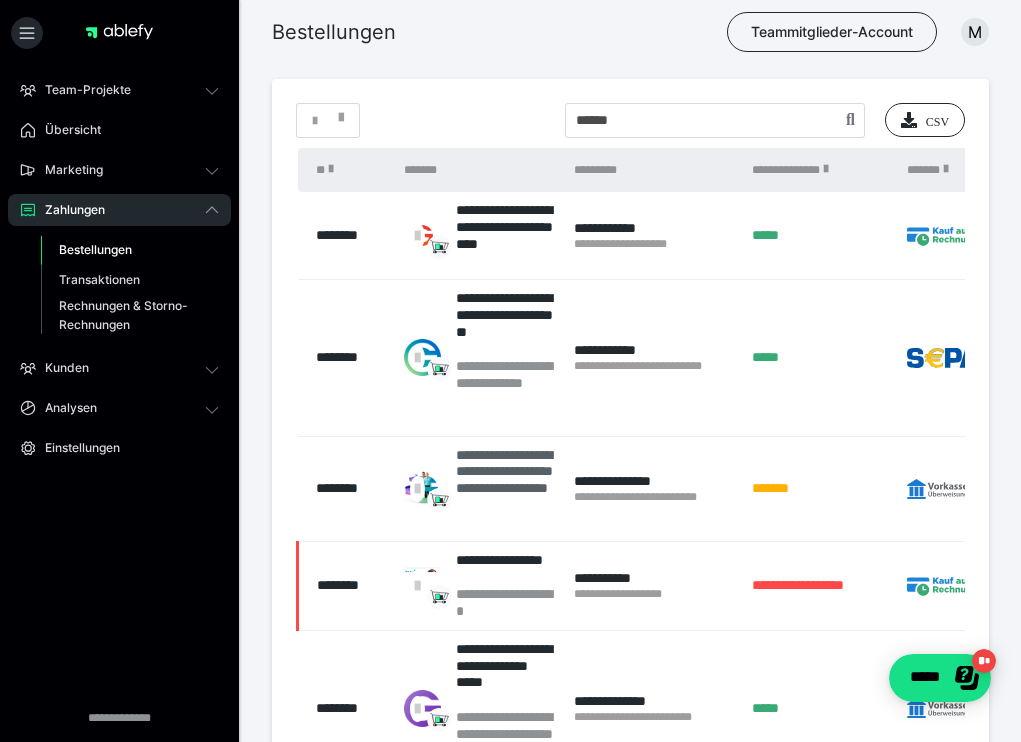 scroll, scrollTop: 106, scrollLeft: 0, axis: vertical 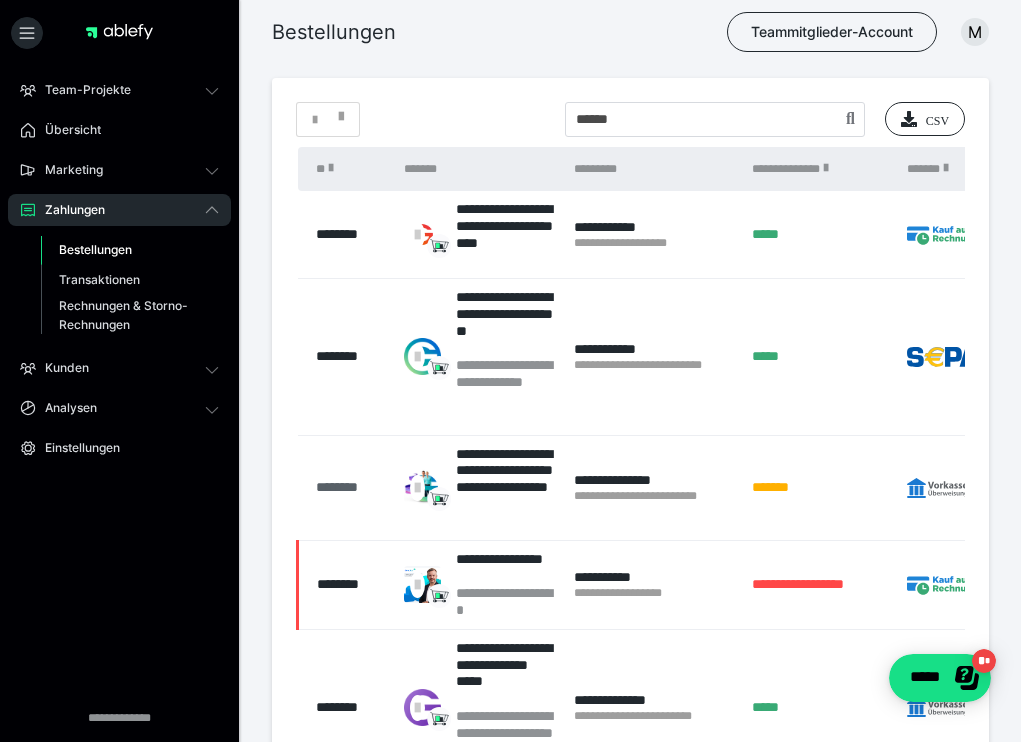 click on "********" at bounding box center [350, 487] 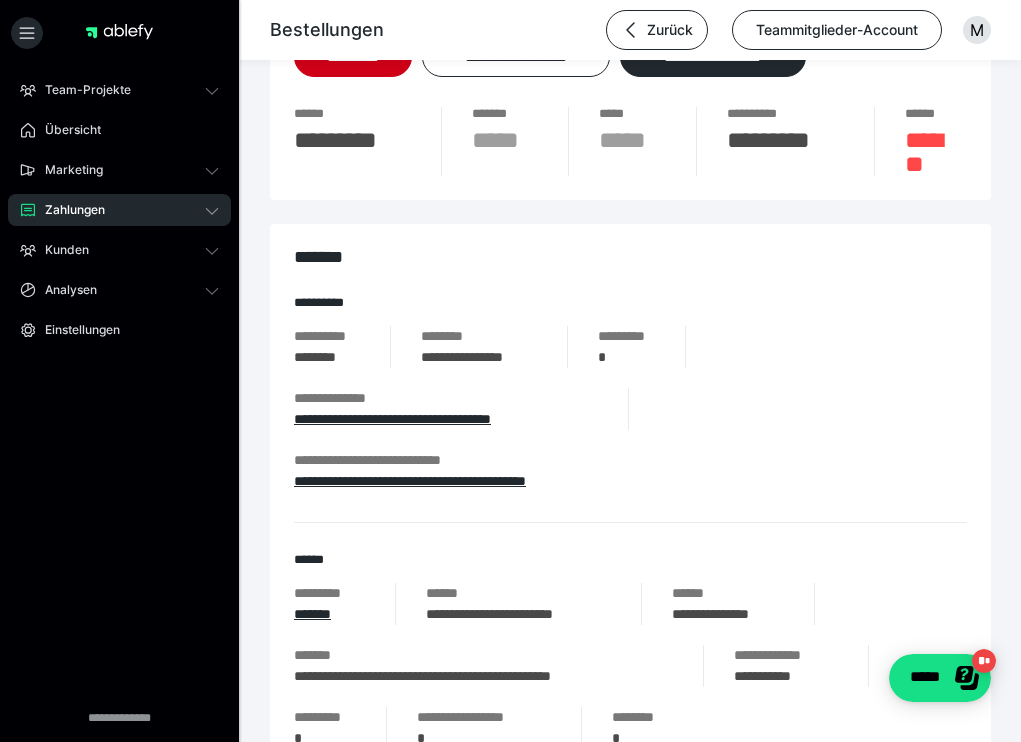scroll, scrollTop: 0, scrollLeft: 0, axis: both 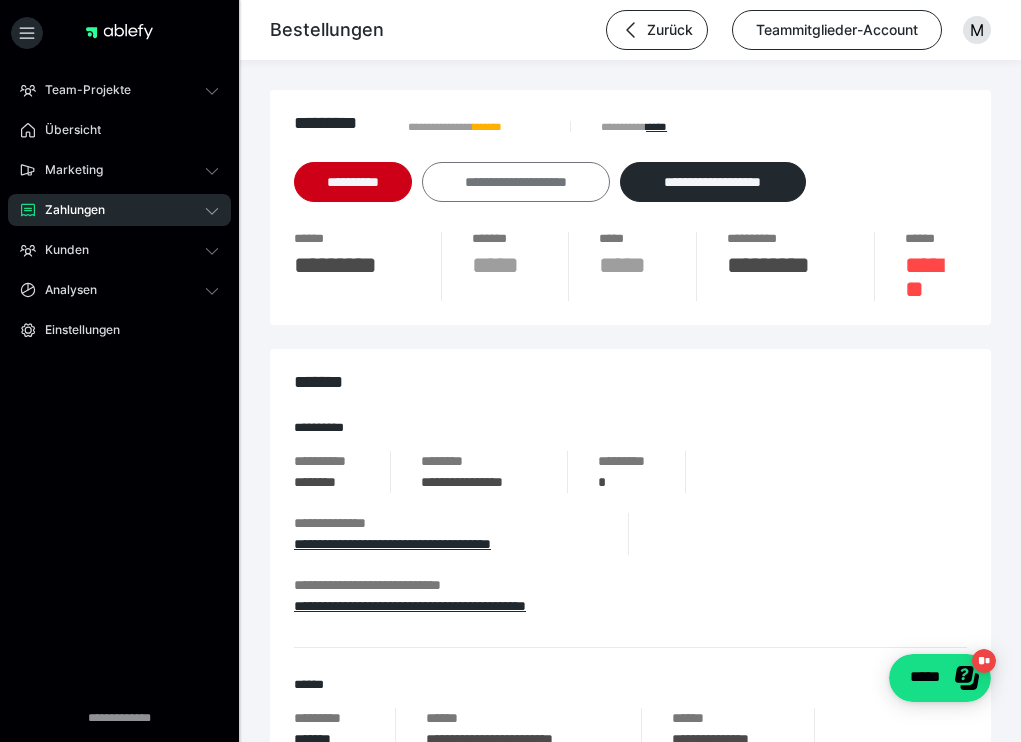 click on "**********" at bounding box center (516, 182) 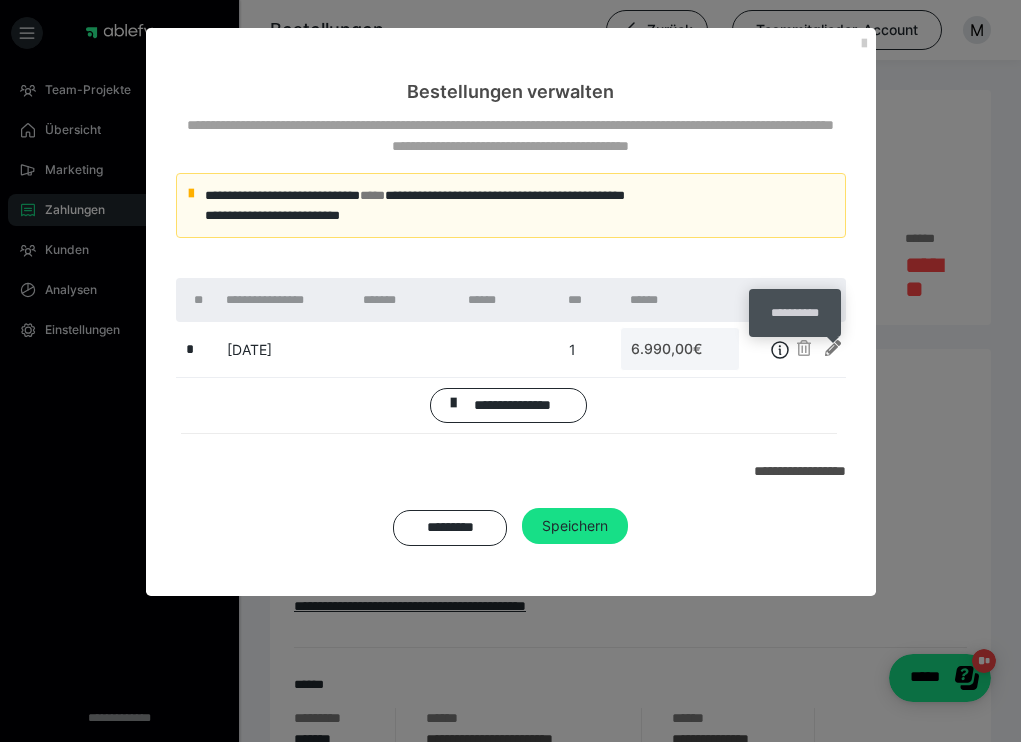 click at bounding box center (833, 348) 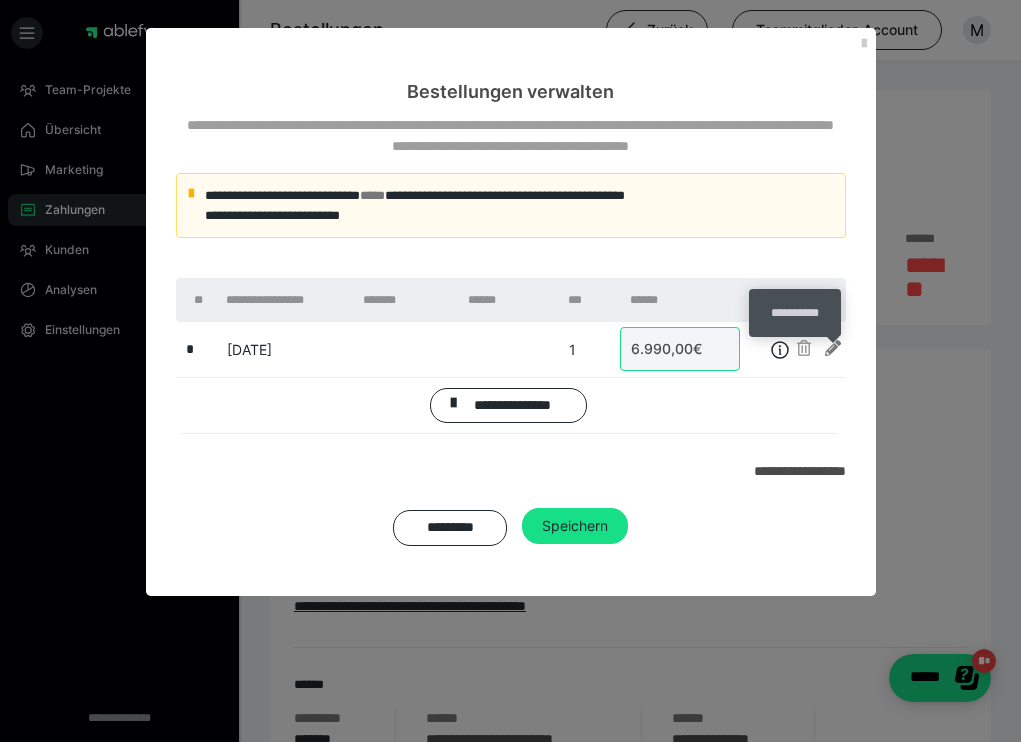 type on "6990" 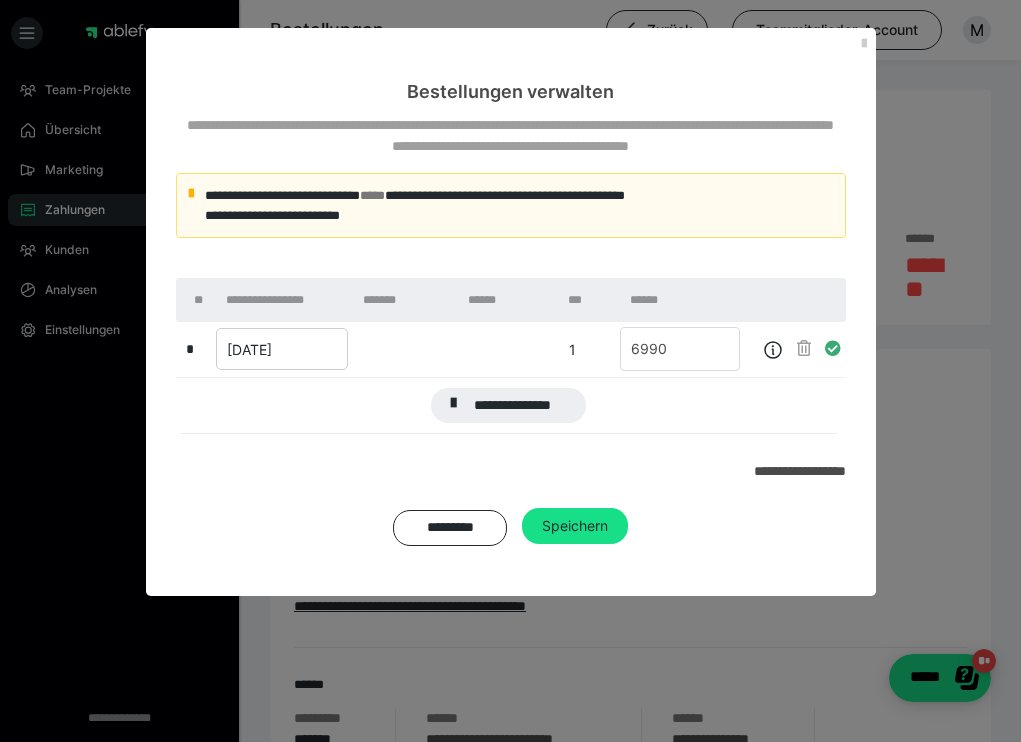 click on "[DATE]" at bounding box center [249, 349] 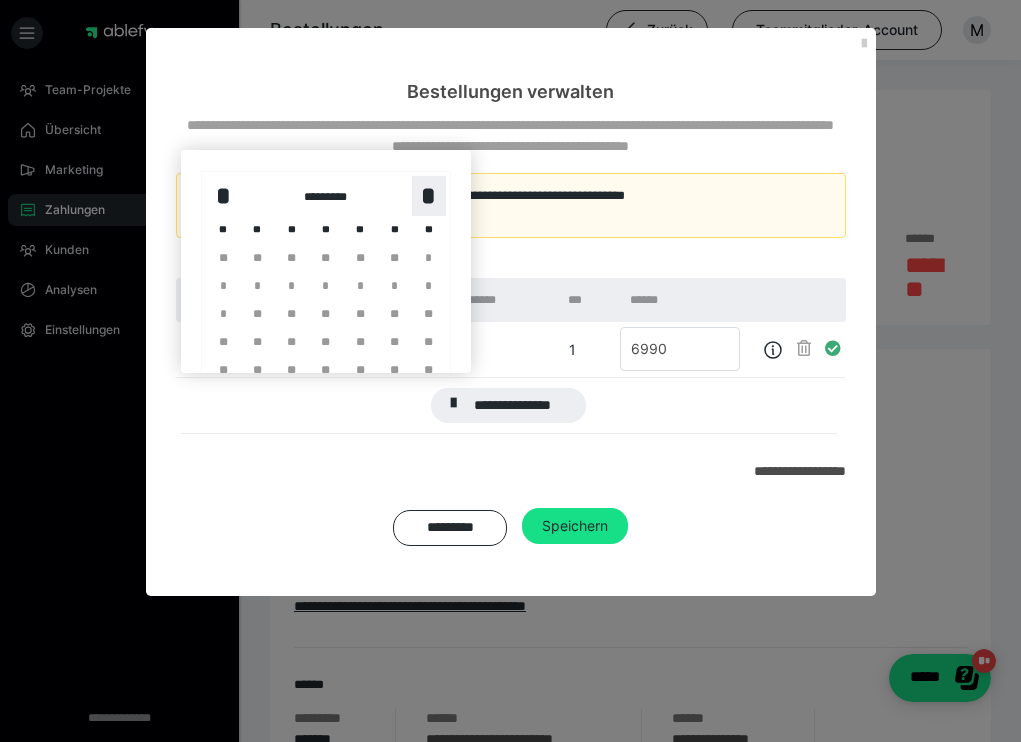 click on "*" at bounding box center (429, 196) 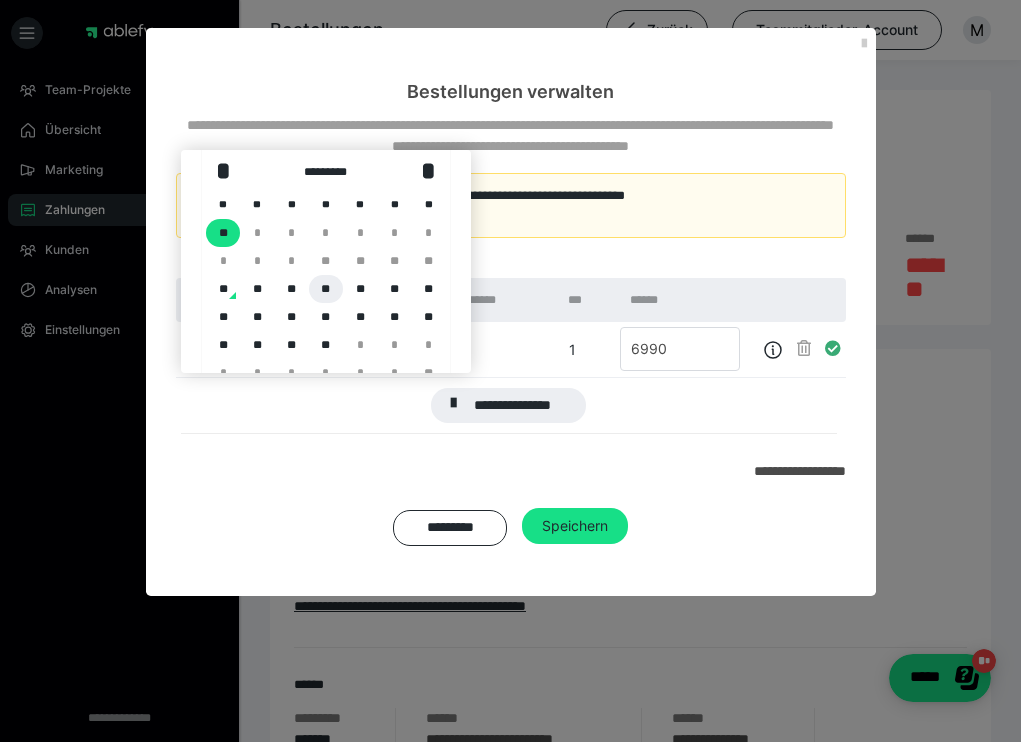 scroll, scrollTop: 33, scrollLeft: 0, axis: vertical 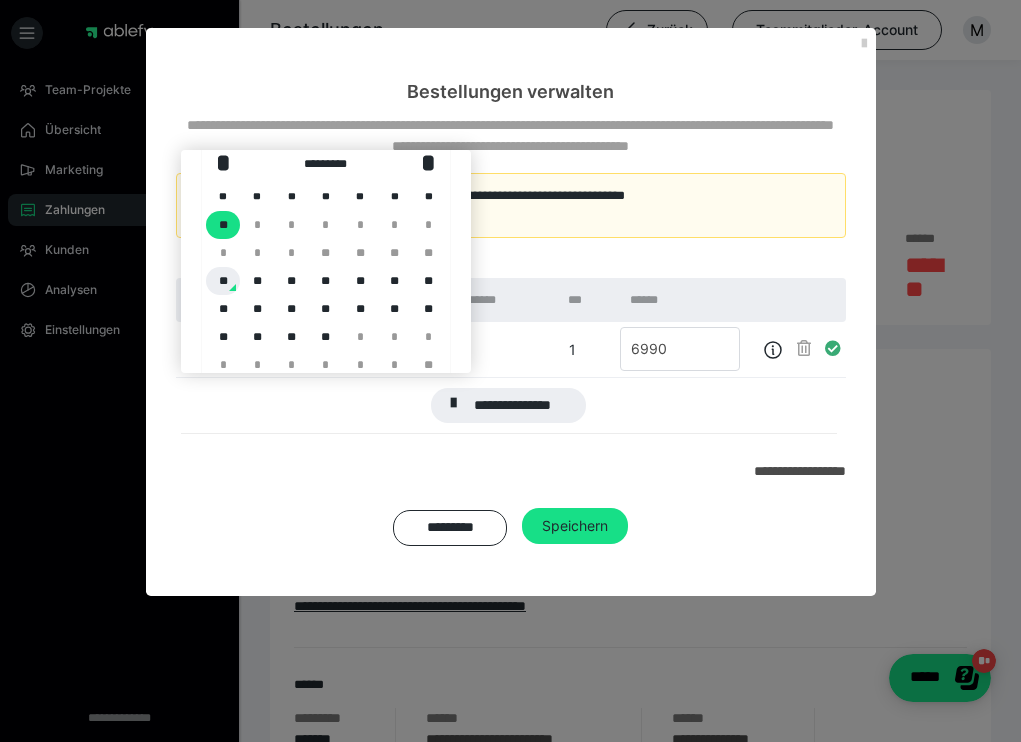 click on "**" at bounding box center [223, 281] 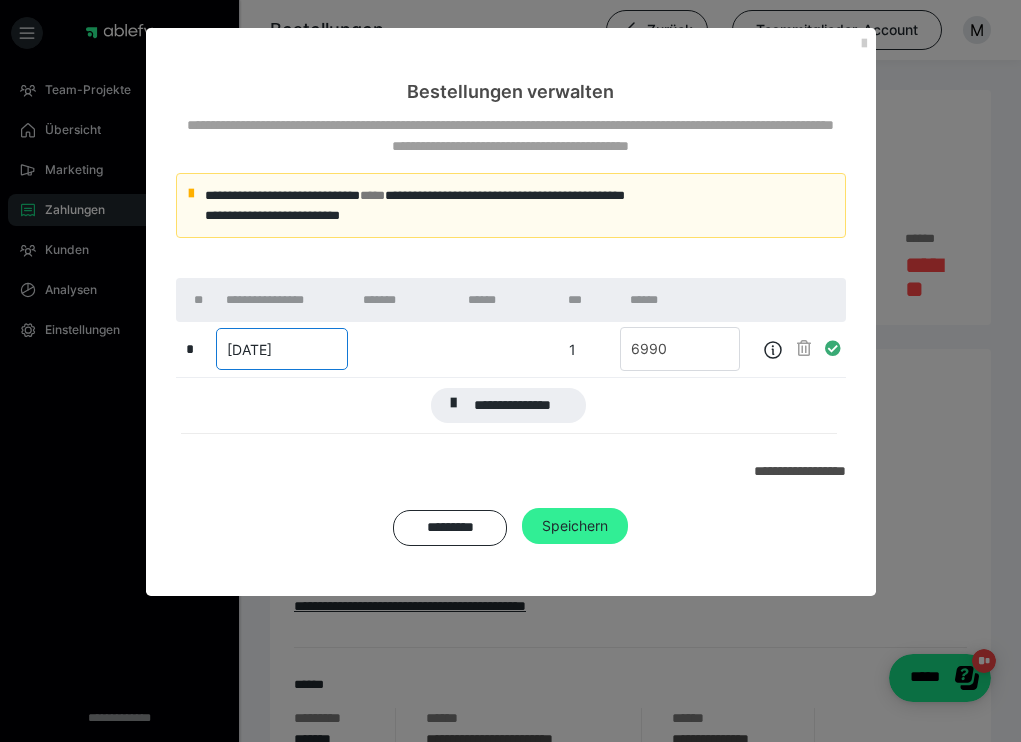 click on "Speichern" at bounding box center [575, 525] 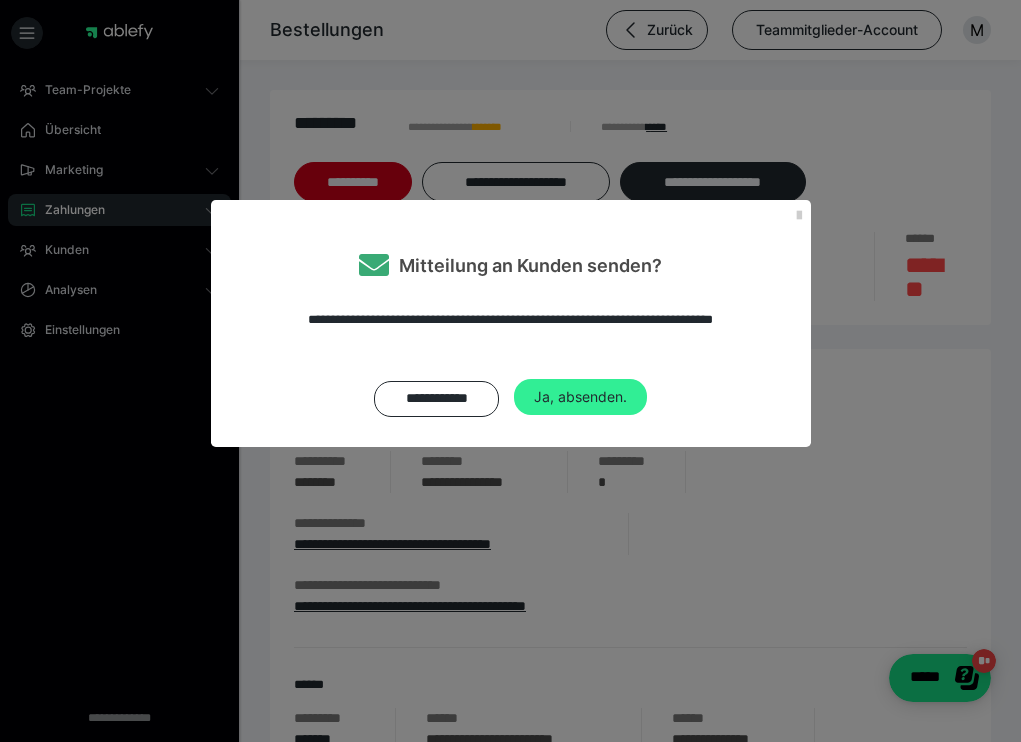 click on "Ja, absenden." at bounding box center (580, 397) 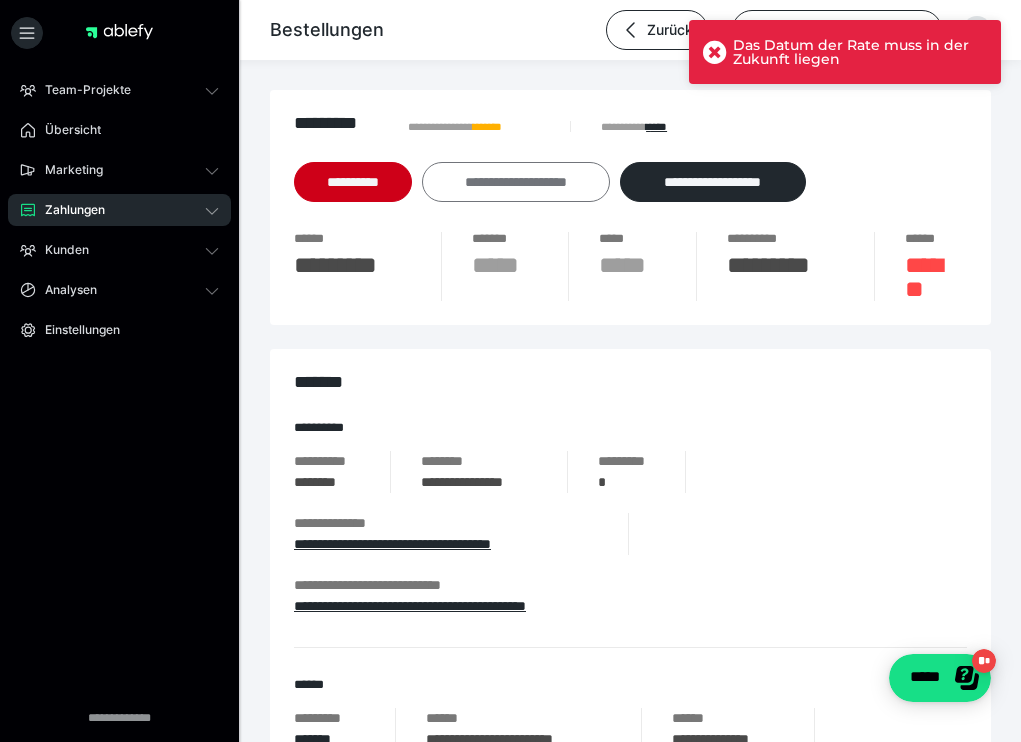 click on "**********" at bounding box center [516, 182] 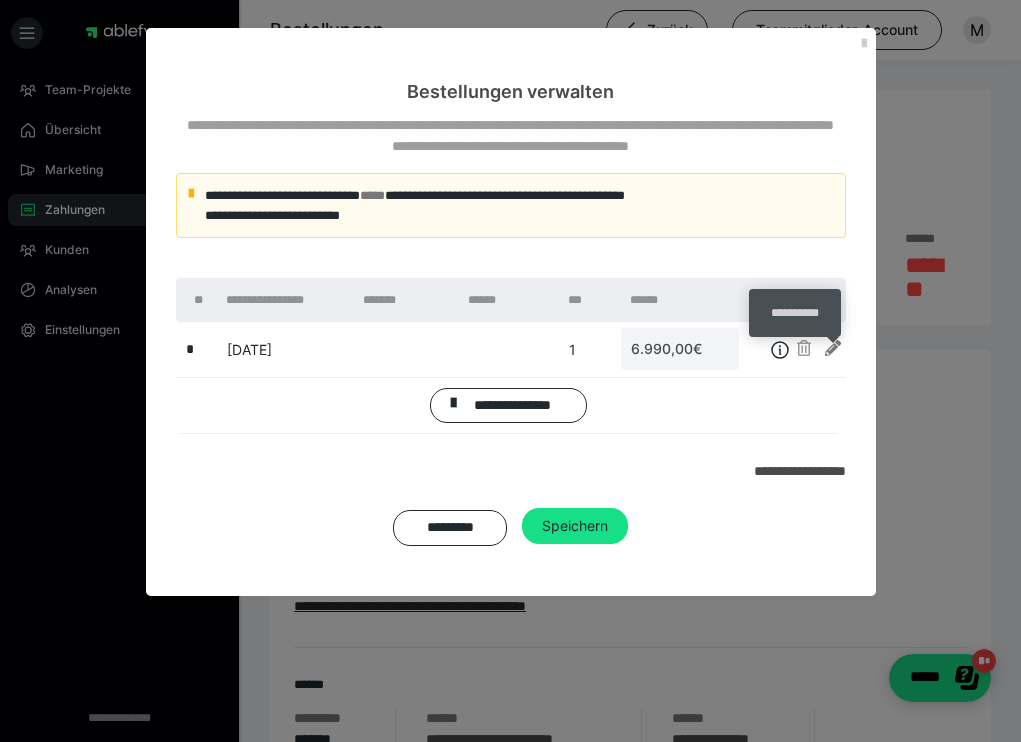 click at bounding box center (833, 348) 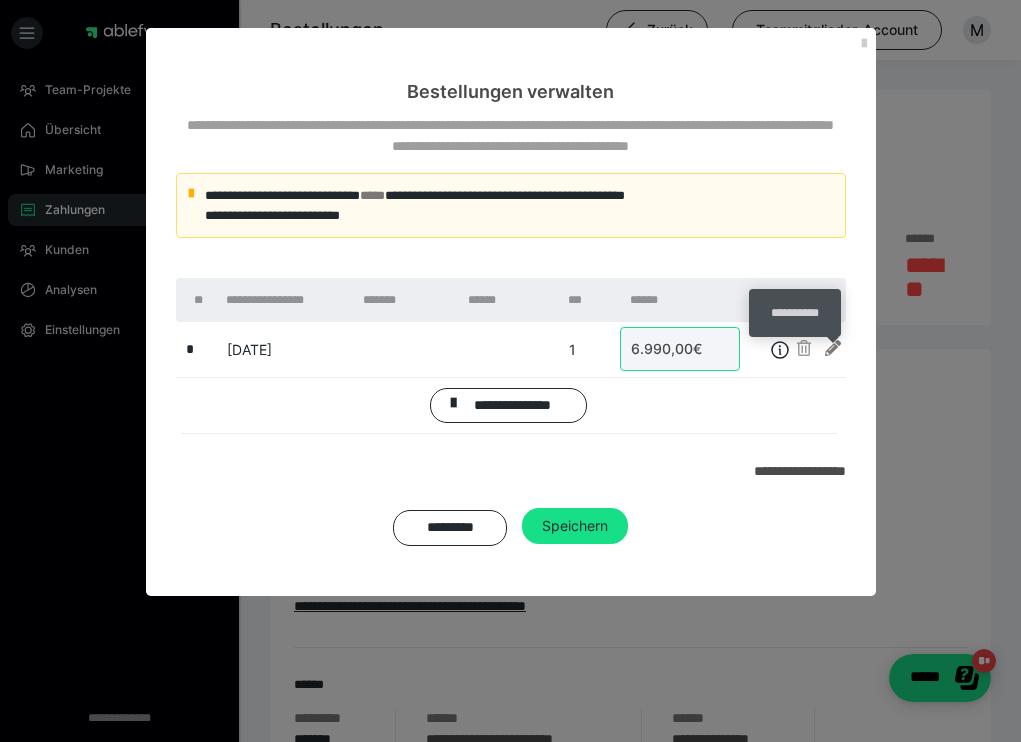 type on "6990" 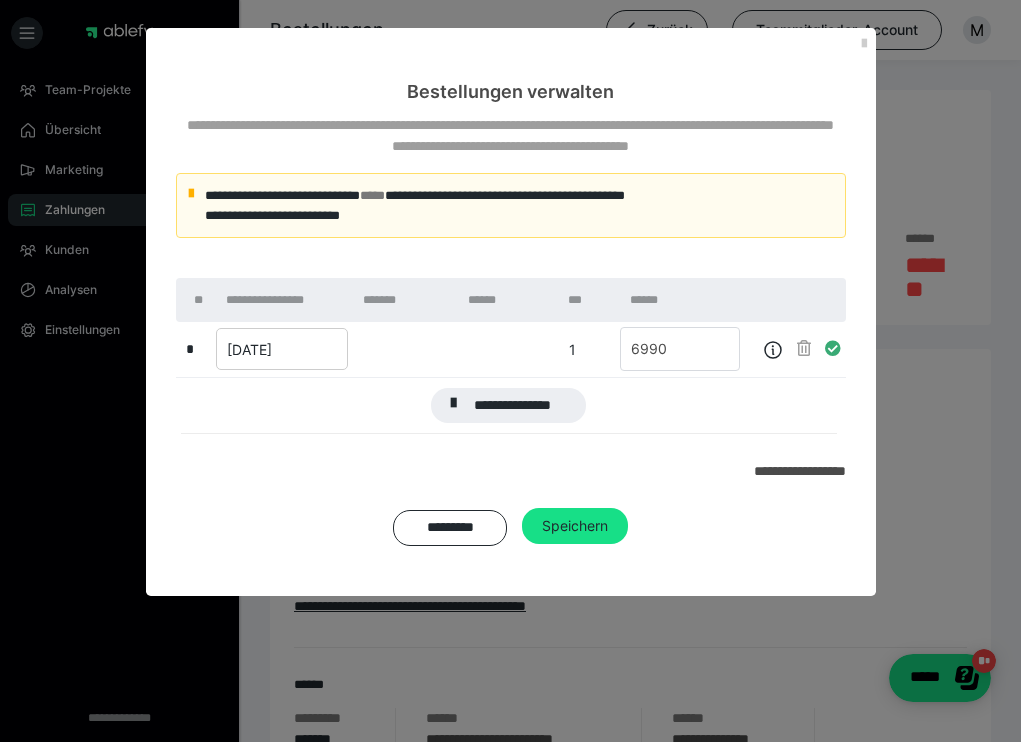 click on "[DATE]" at bounding box center (282, 349) 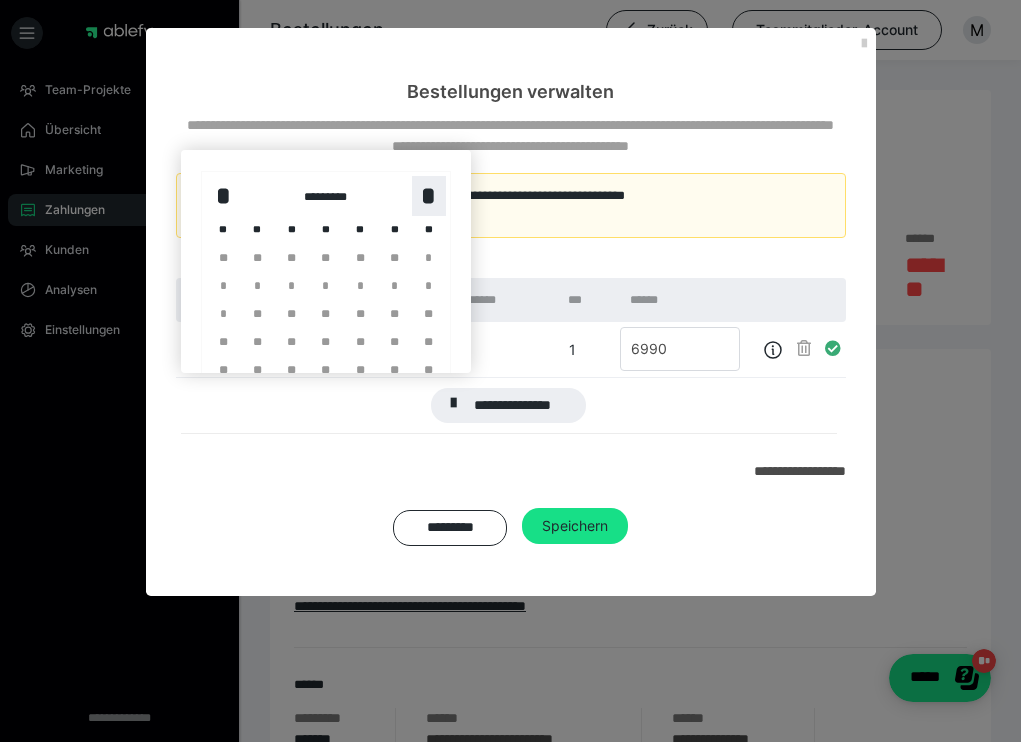 click on "*" at bounding box center (429, 196) 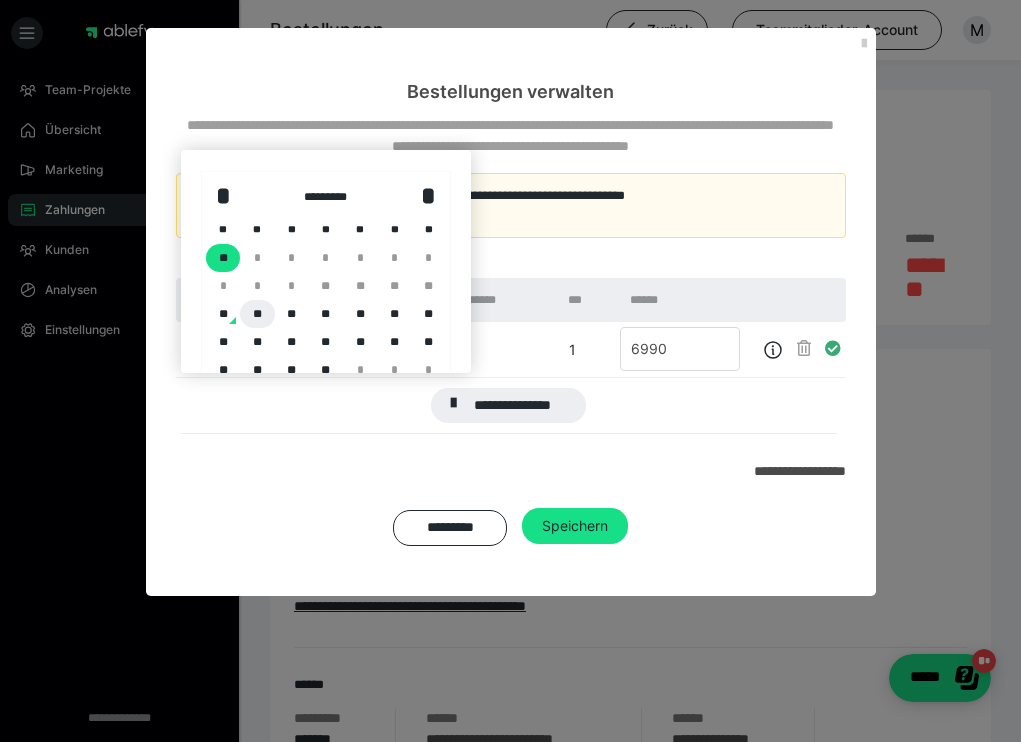 click on "**" at bounding box center (257, 314) 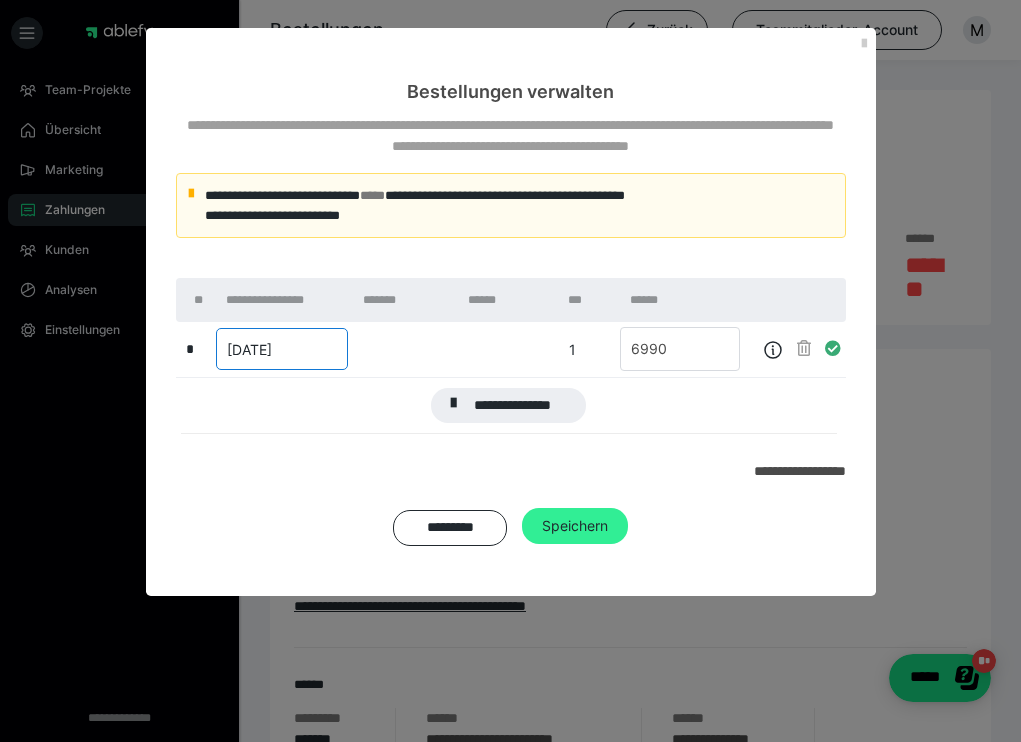 click on "Speichern" at bounding box center [575, 525] 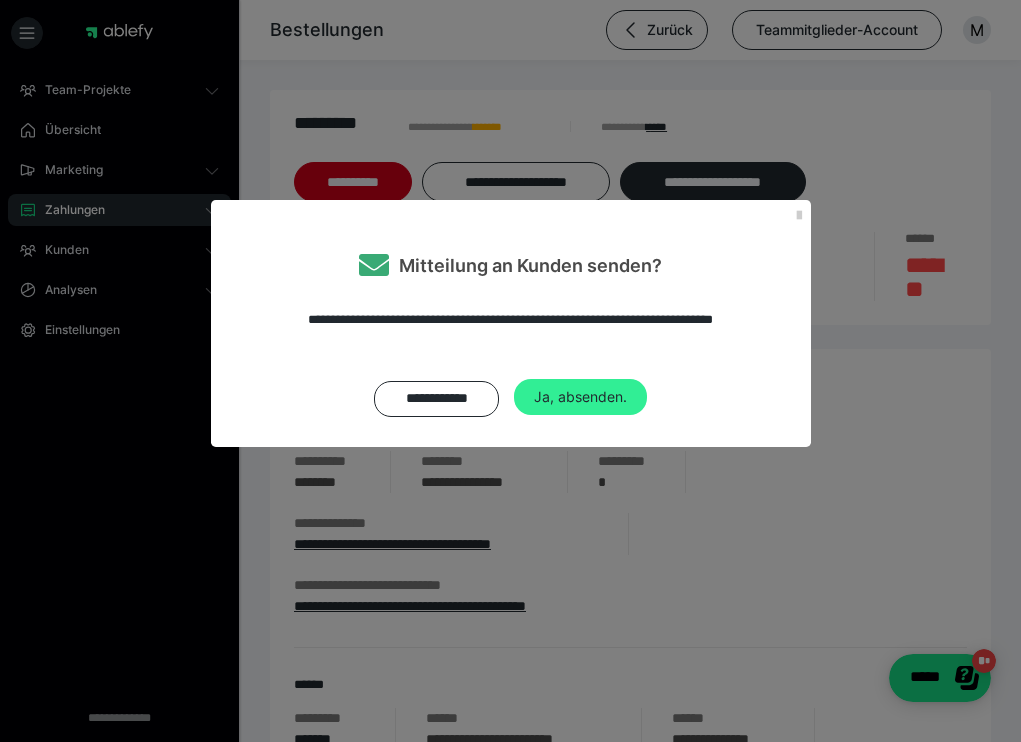 click on "Ja, absenden." at bounding box center [580, 397] 